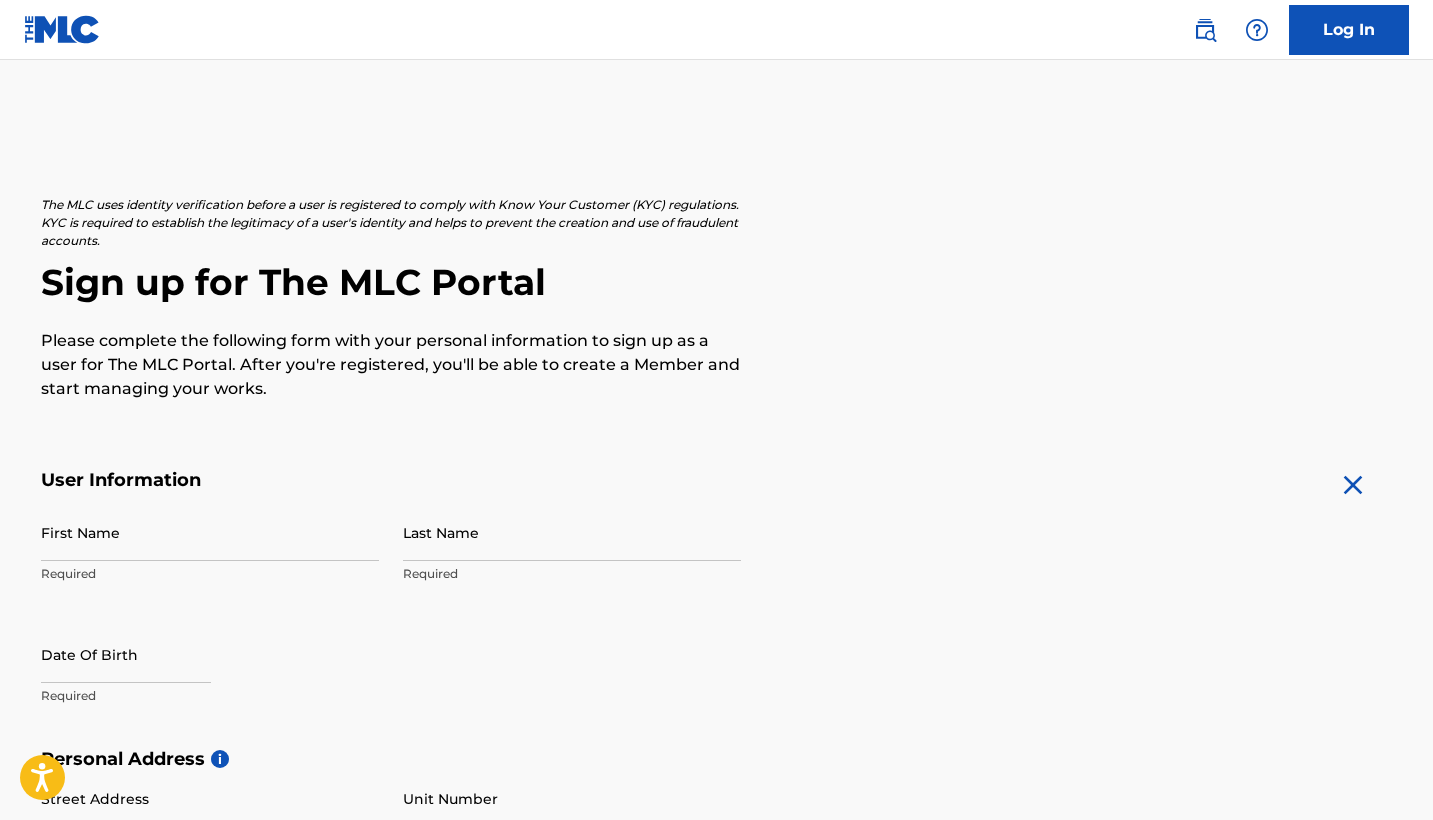 scroll, scrollTop: 0, scrollLeft: 0, axis: both 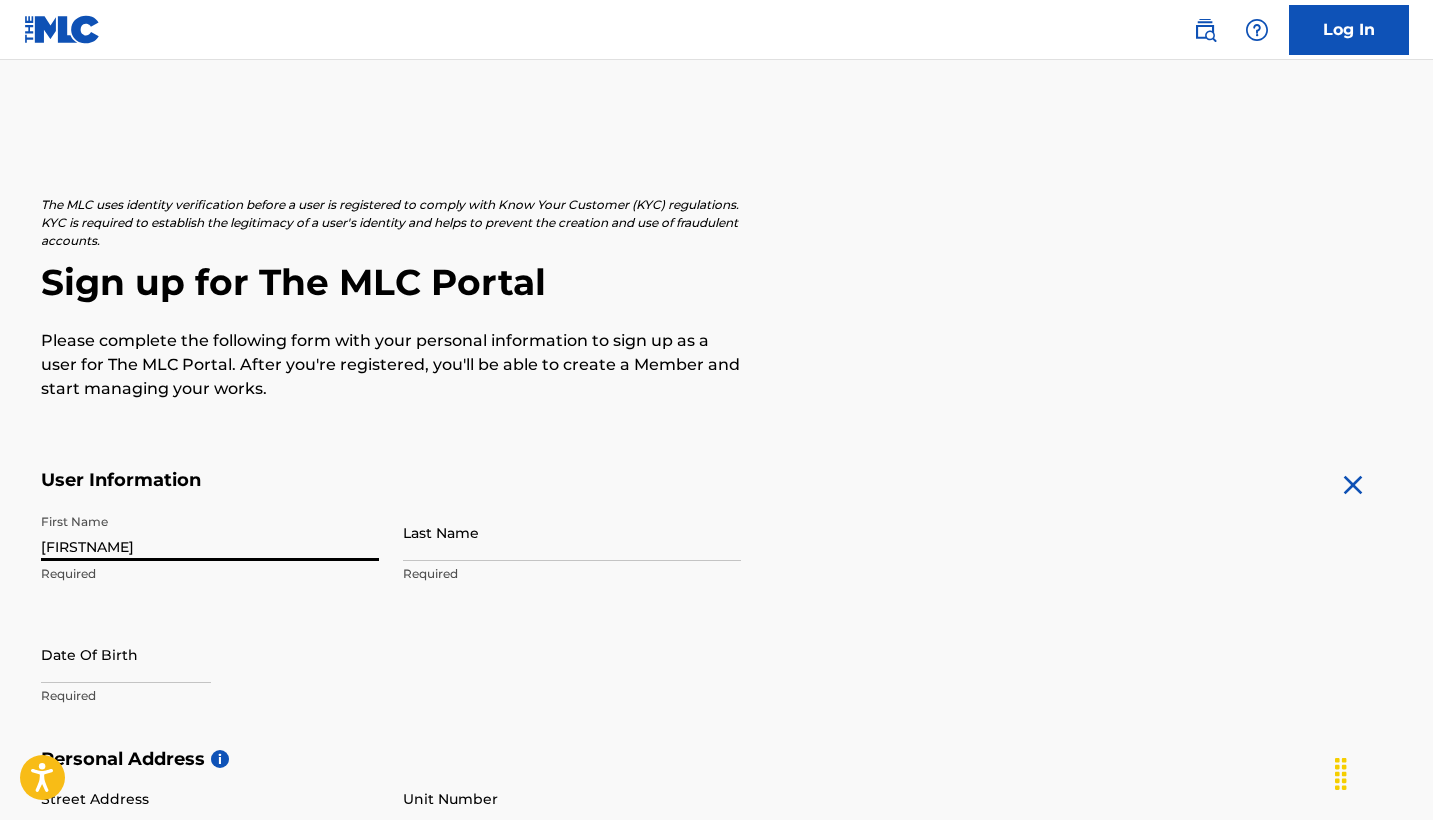type on "[FIRST]" 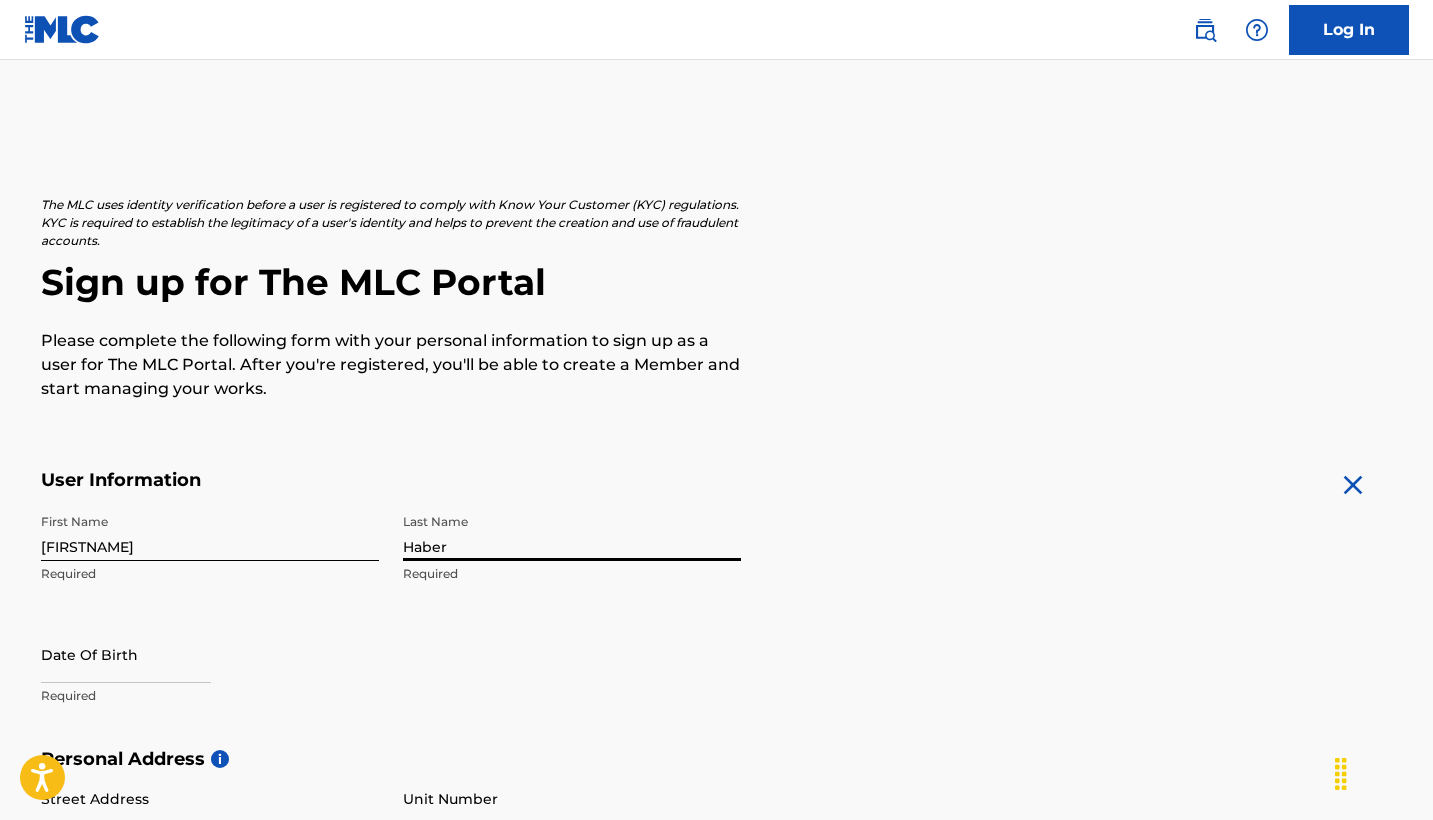 type on "[LAST]" 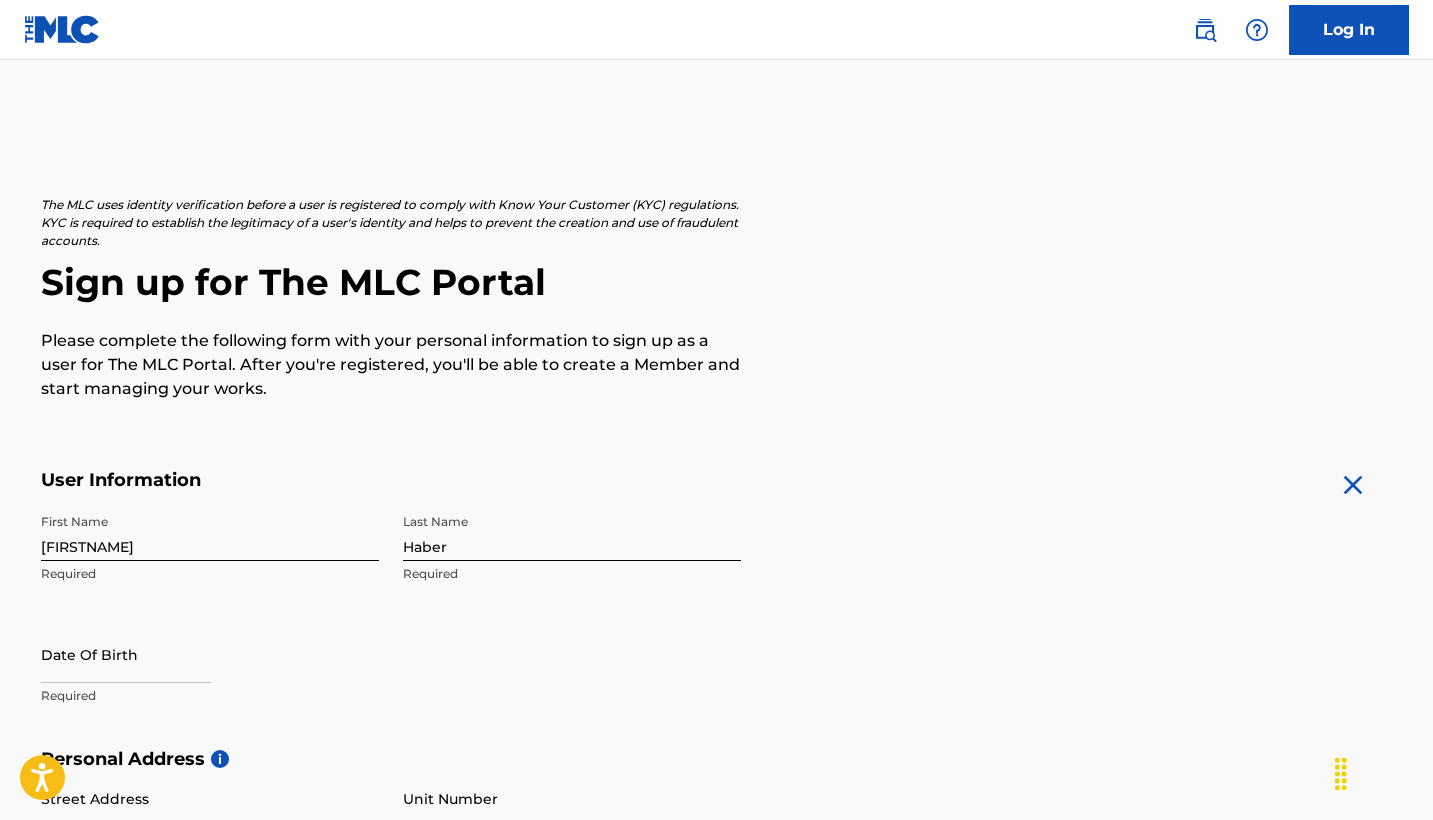 click at bounding box center (126, 656) 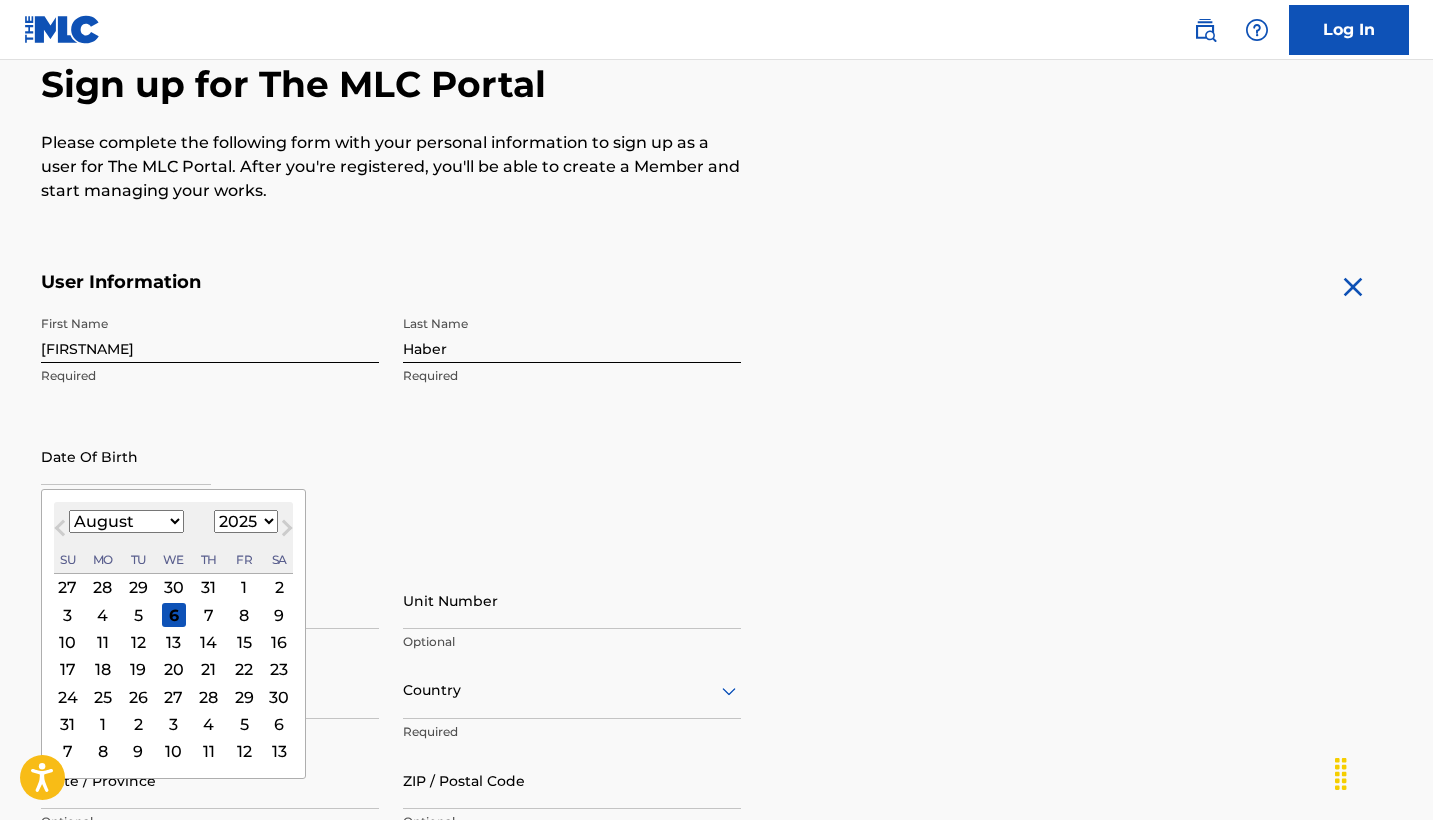 scroll, scrollTop: 241, scrollLeft: 0, axis: vertical 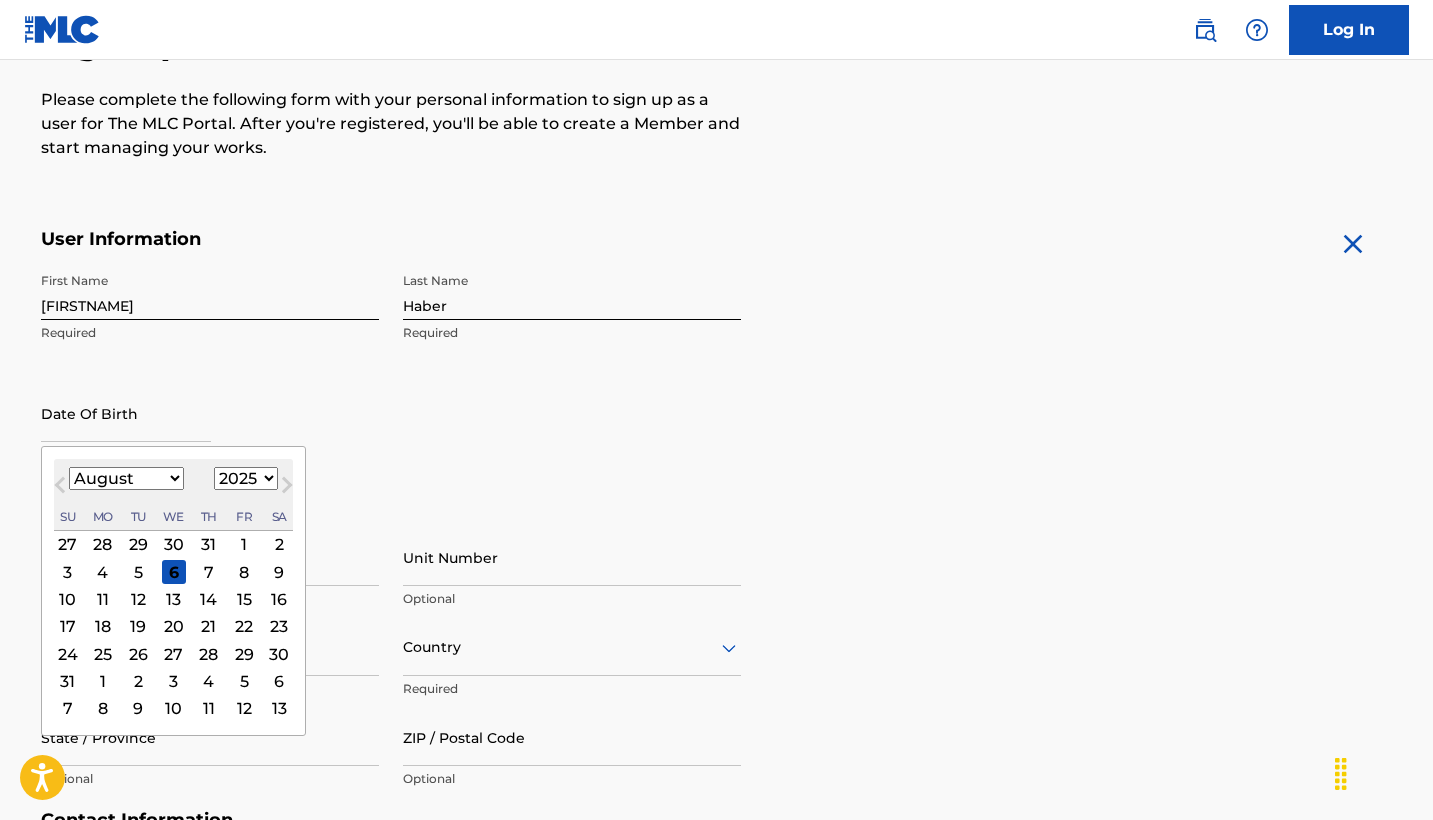 select on "2002" 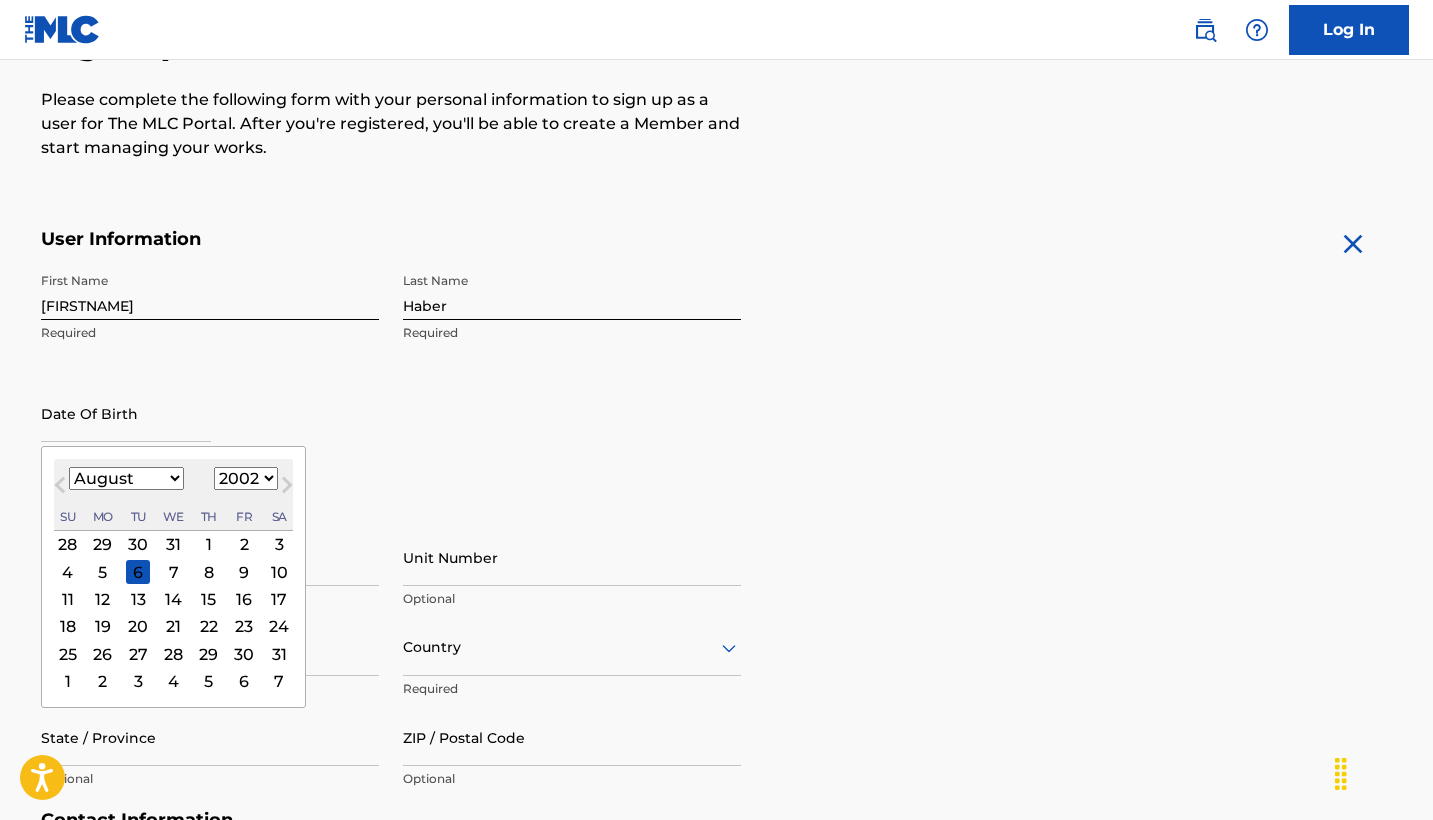 select on "4" 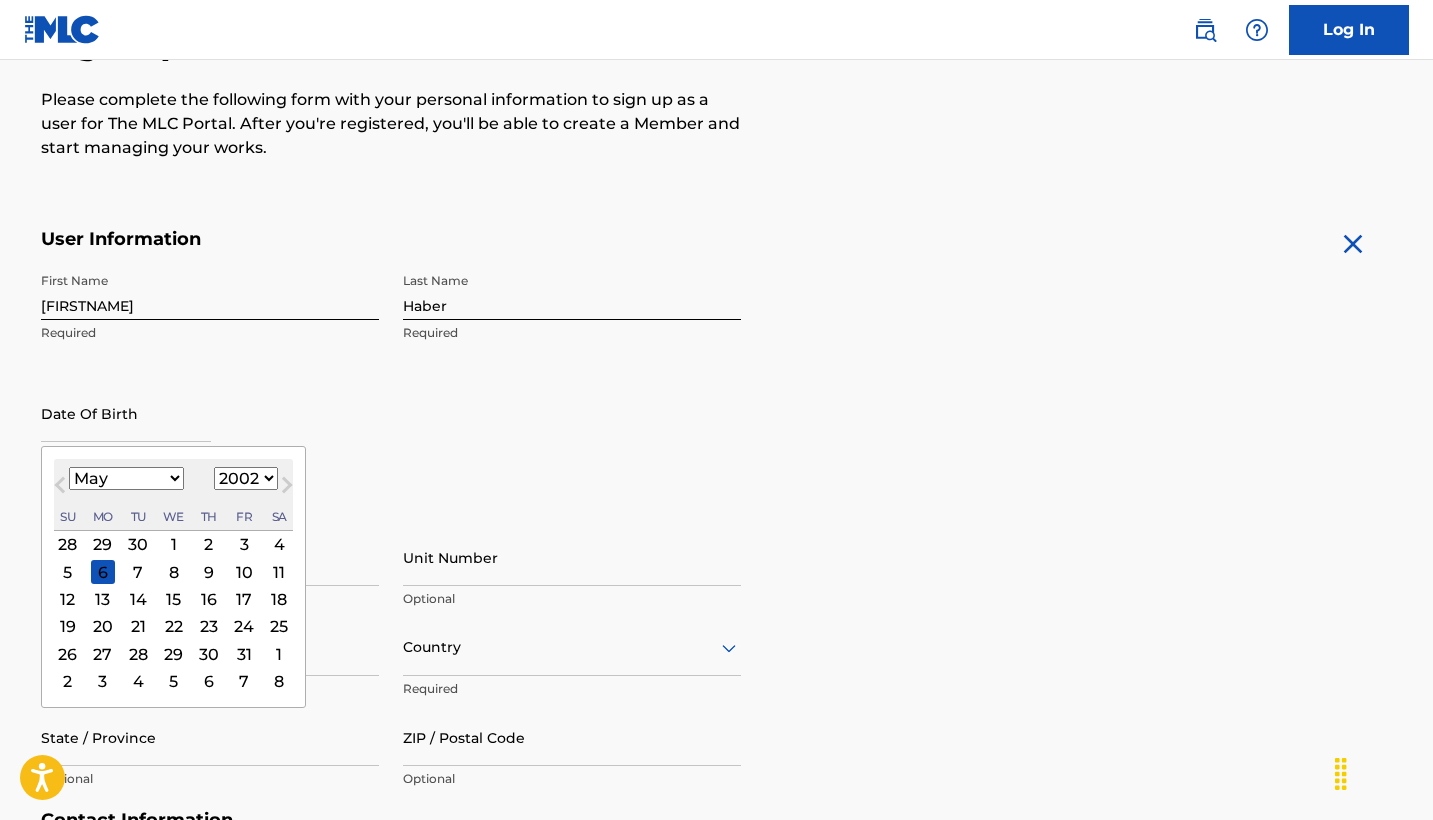 click on "15" at bounding box center [173, 599] 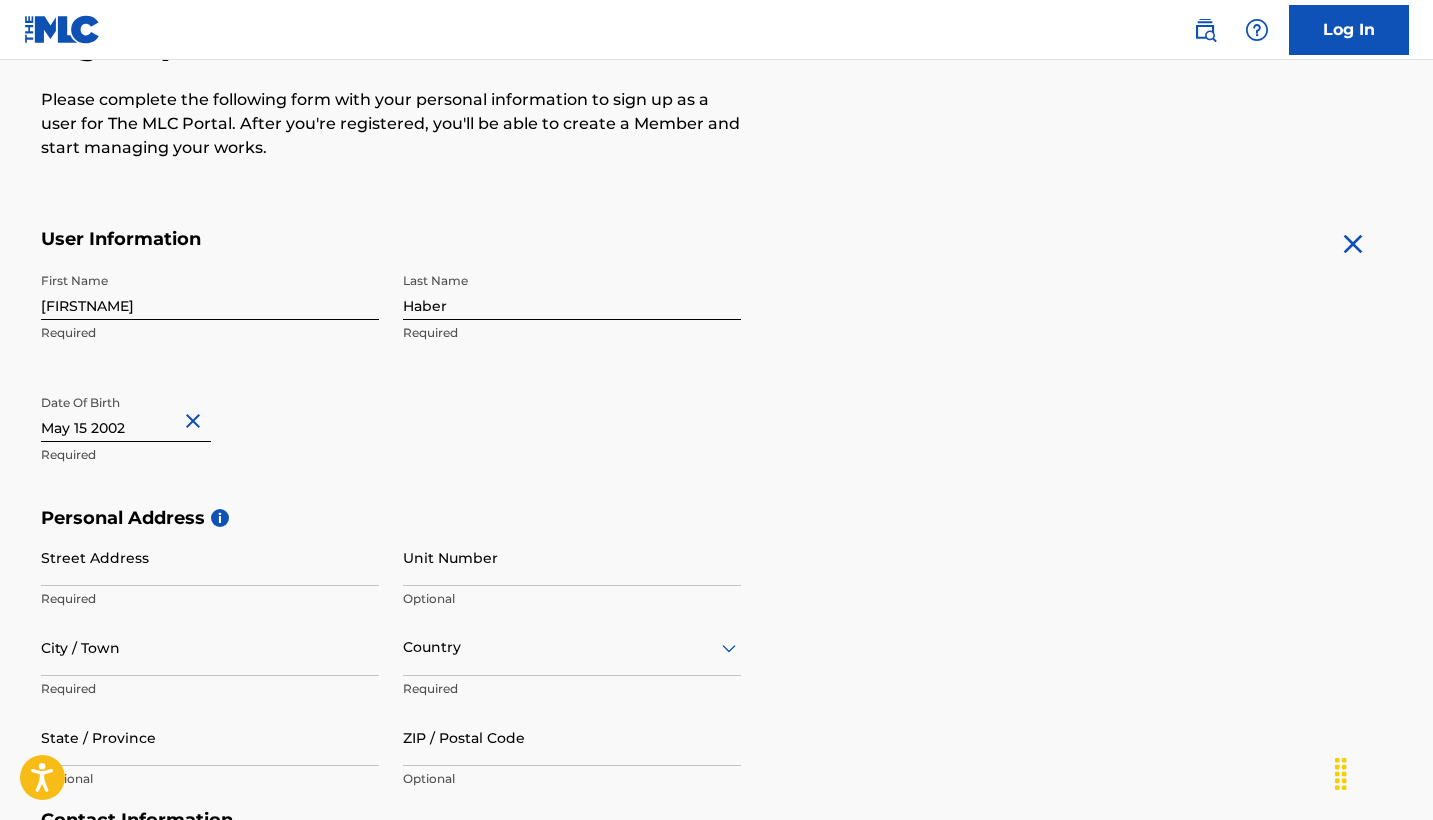 click on "First Name Jonah Required Last Name Haber Required Date Of Birth Required" at bounding box center (391, 385) 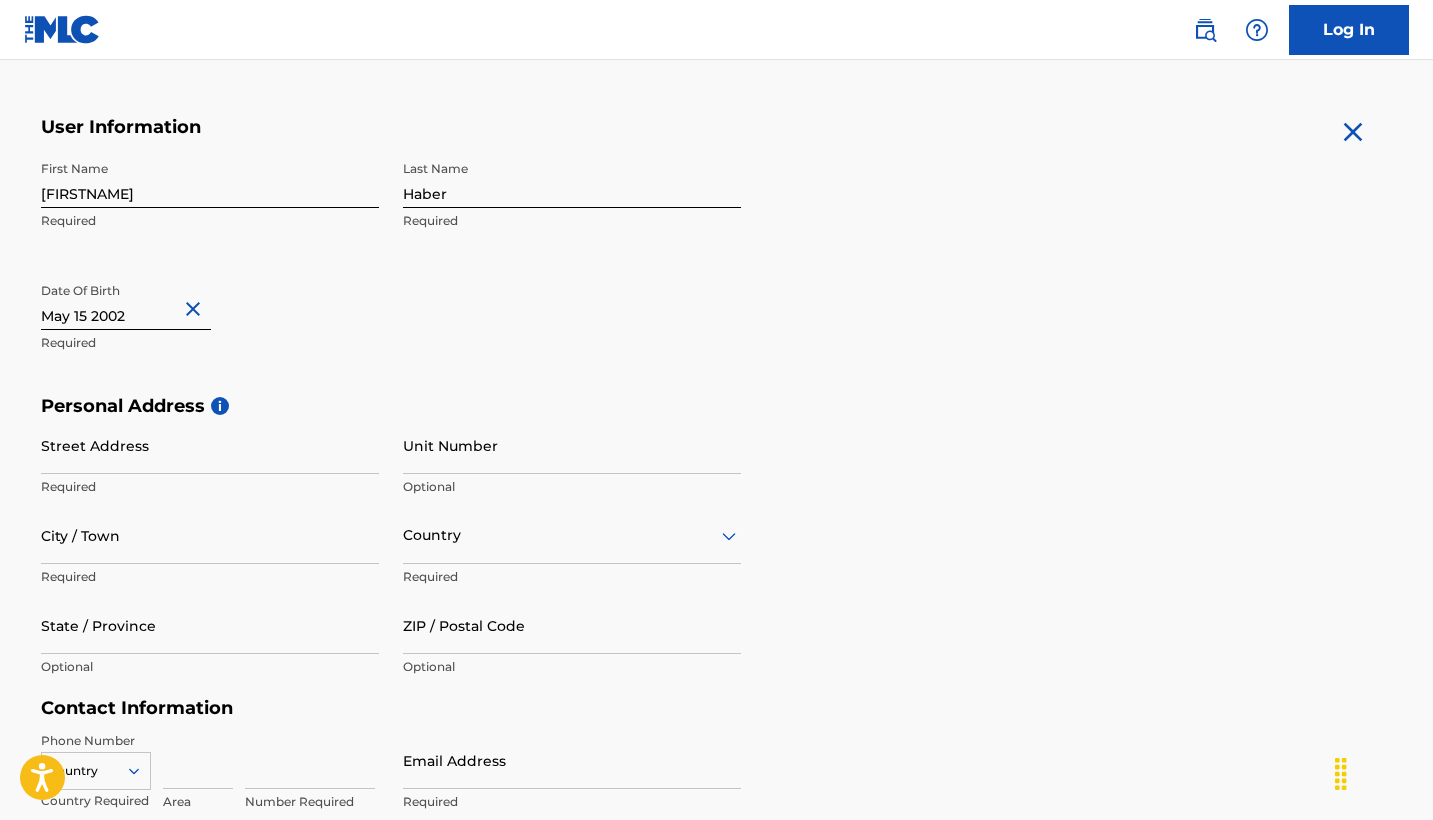 scroll, scrollTop: 377, scrollLeft: 0, axis: vertical 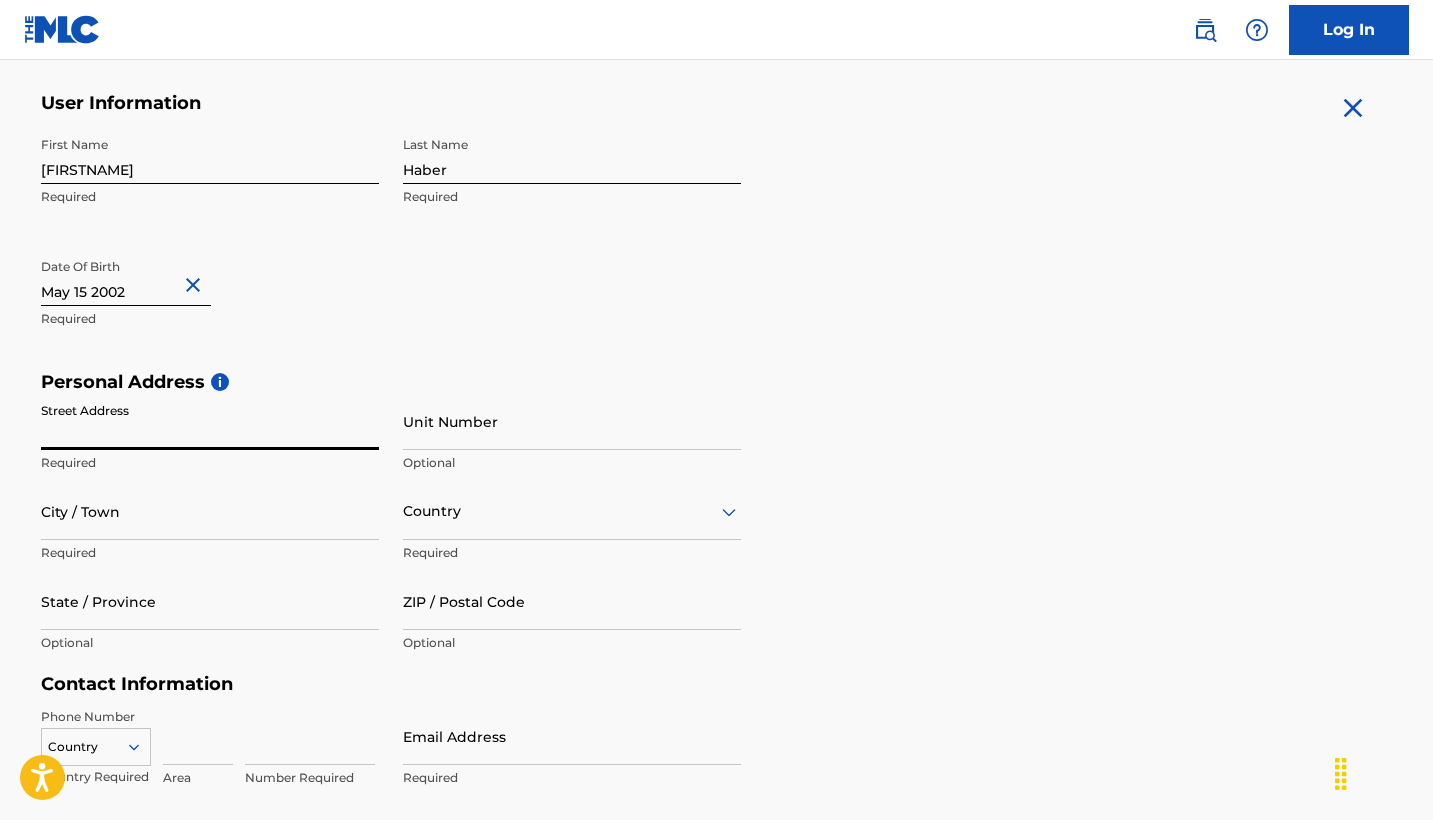 click on "Street Address" at bounding box center [210, 421] 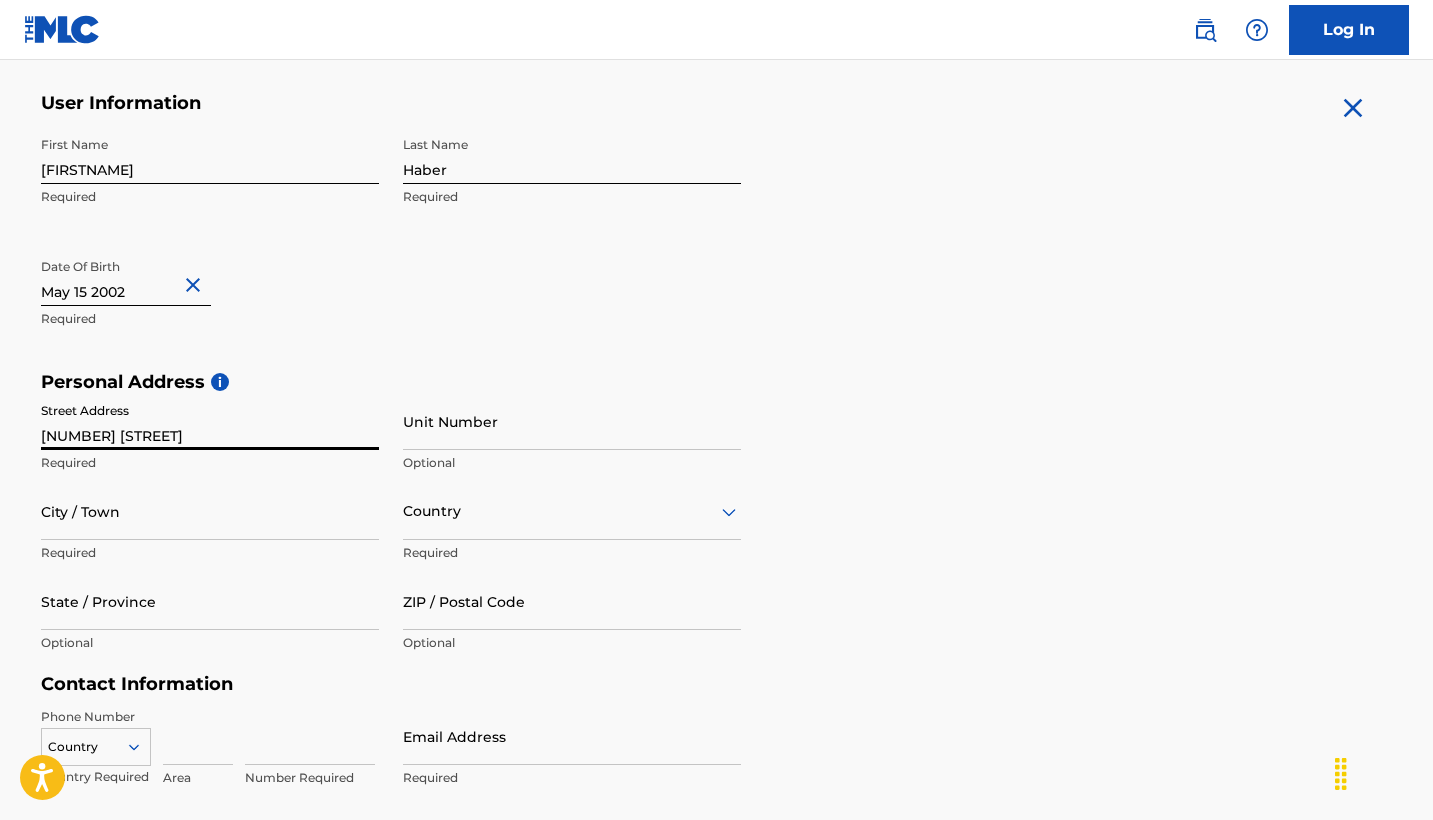 type on "[CITY]" 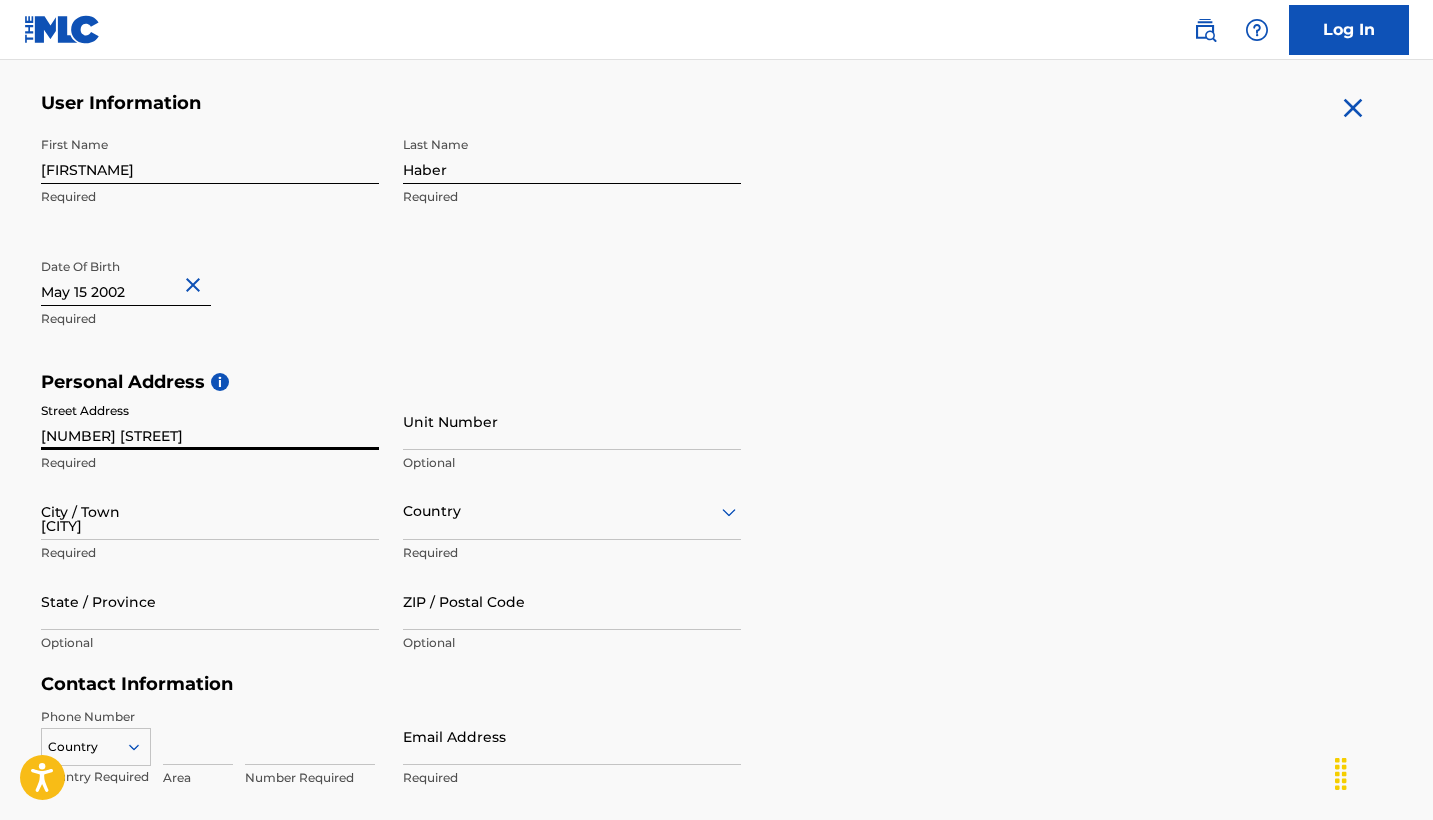 type on "United States" 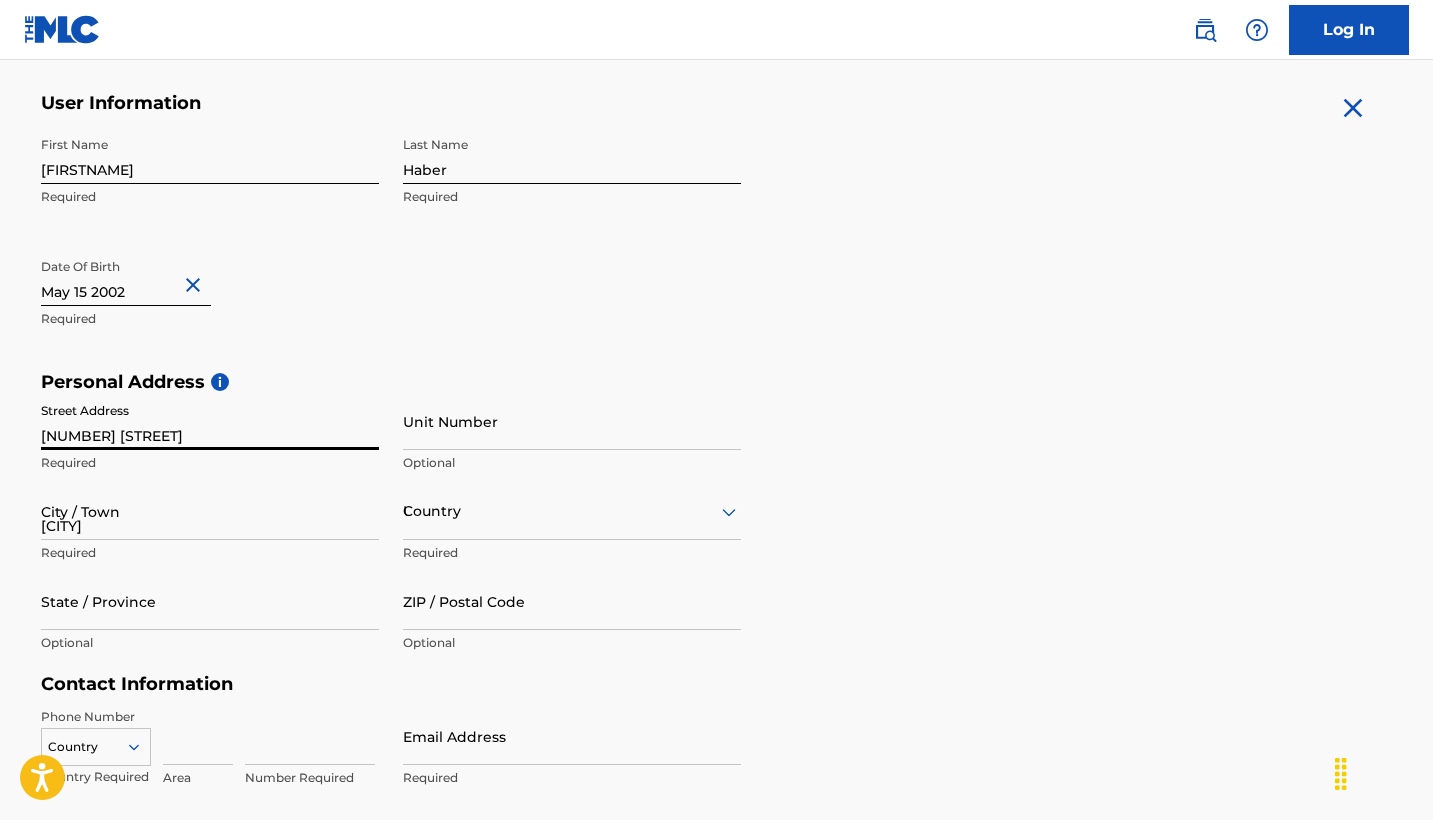 type on "Georgia" 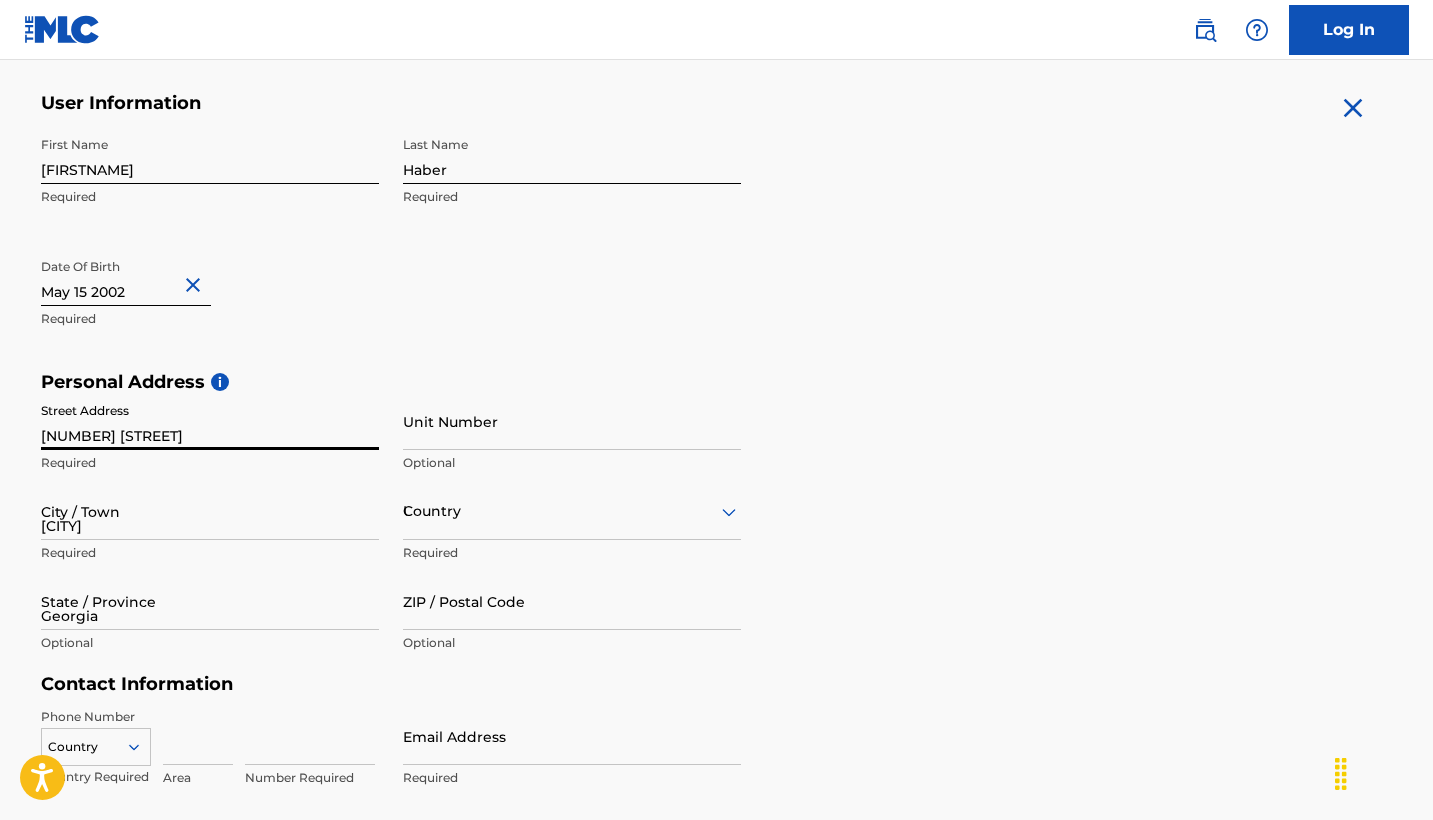 type on "[ZIP]" 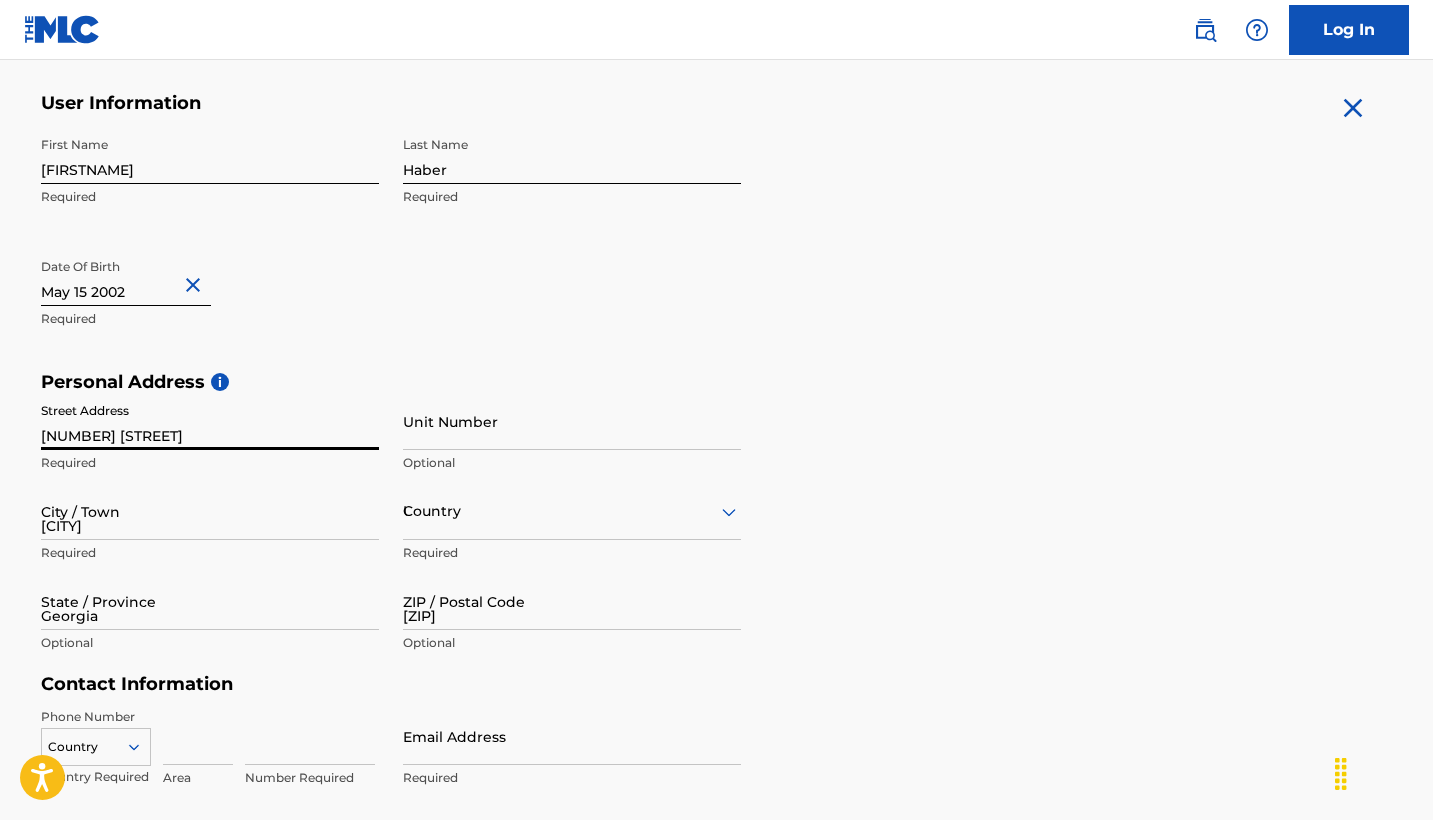 type on "United States" 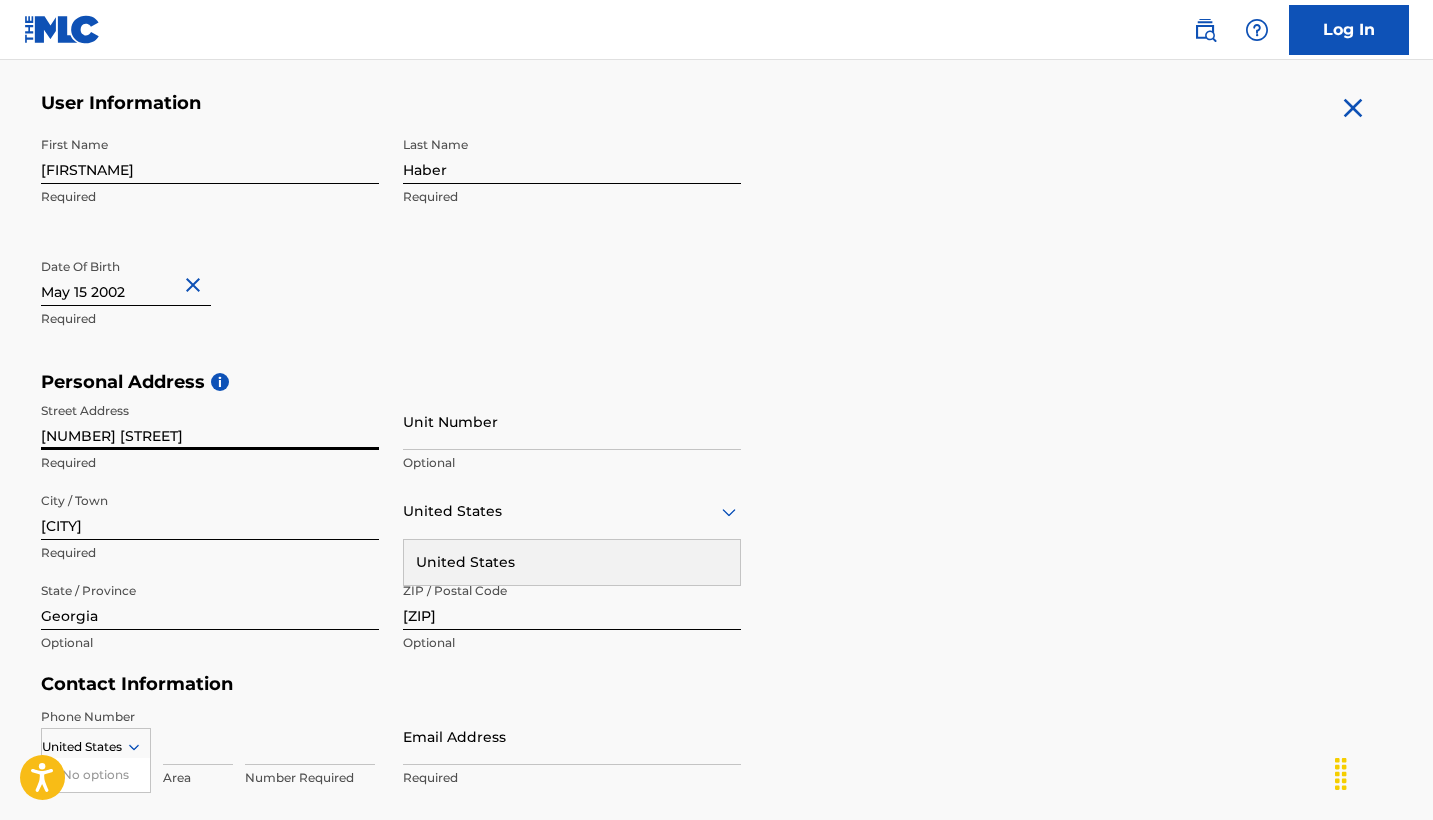 type on "support@[EMAIL]" 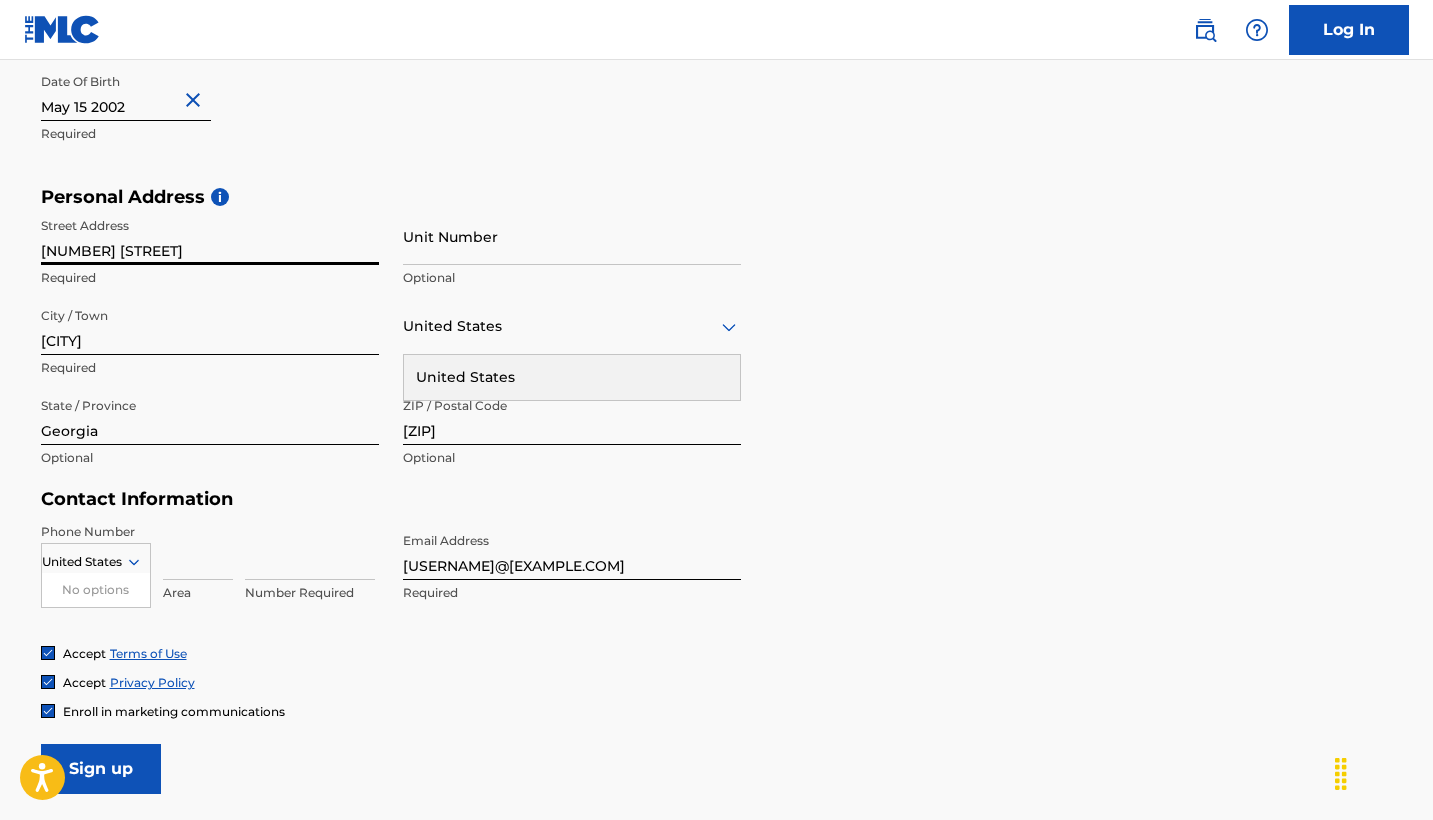 scroll, scrollTop: 583, scrollLeft: 0, axis: vertical 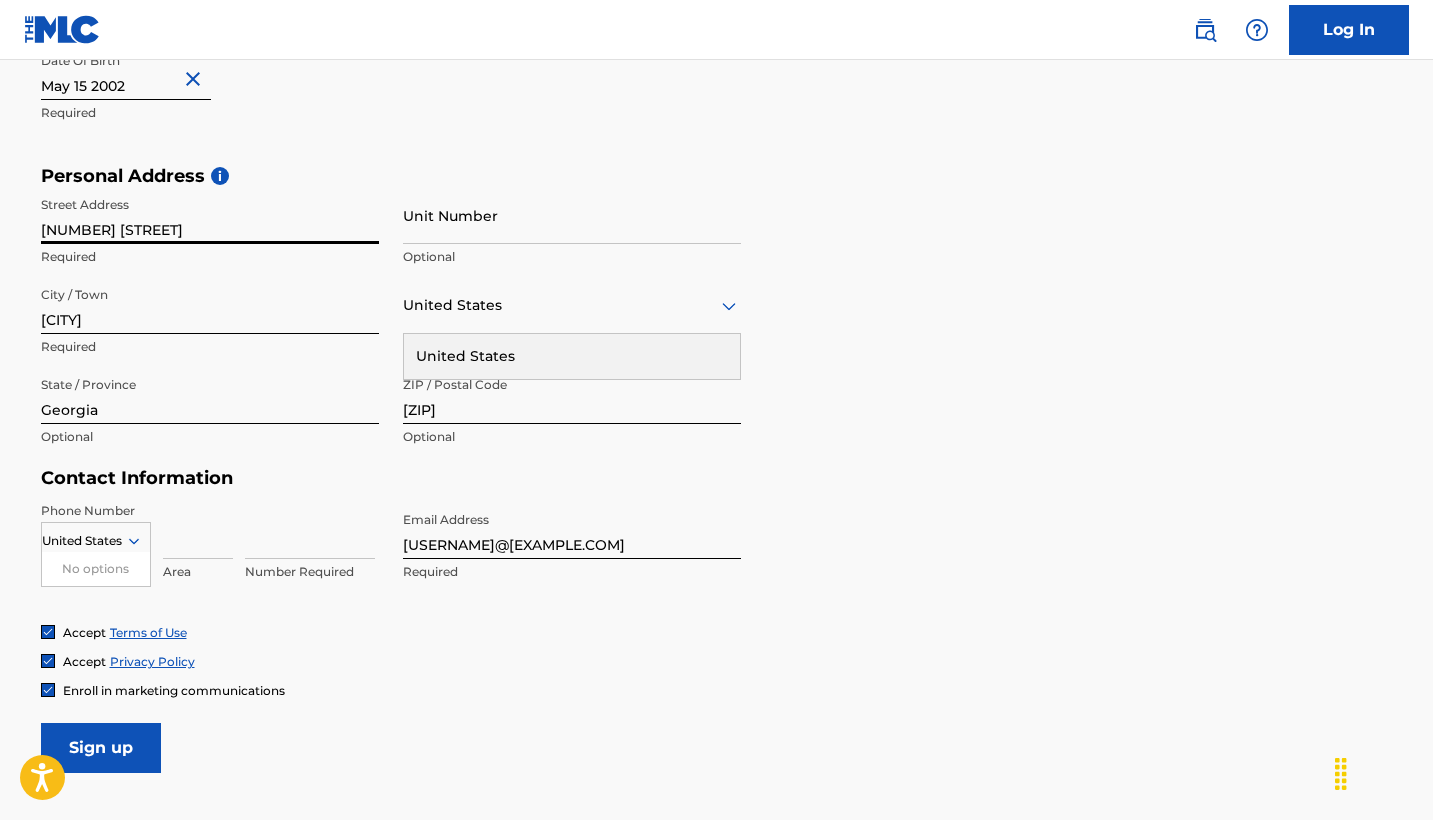 click on "United States" at bounding box center (572, 356) 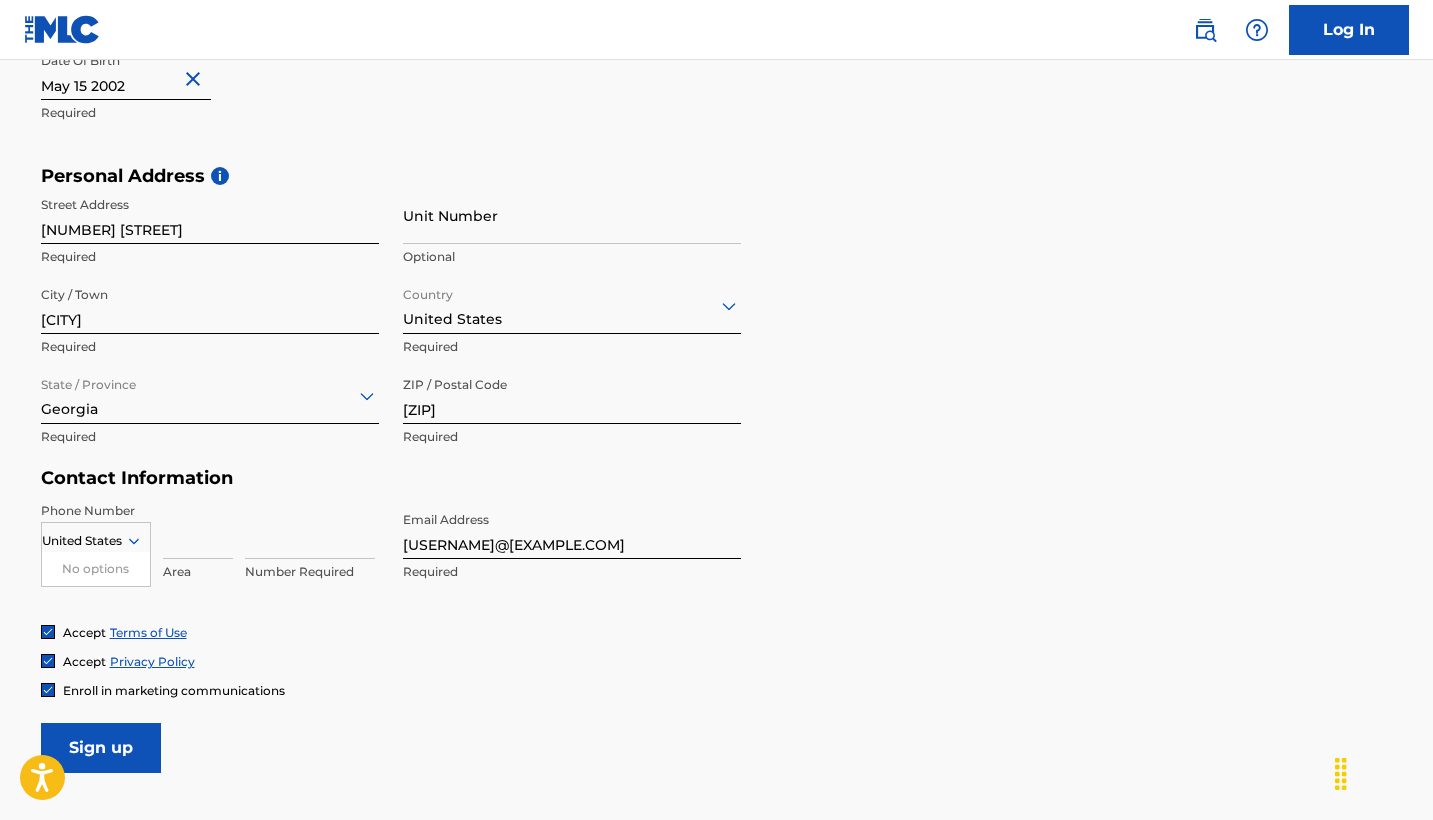 click on "United States" at bounding box center (83, 541) 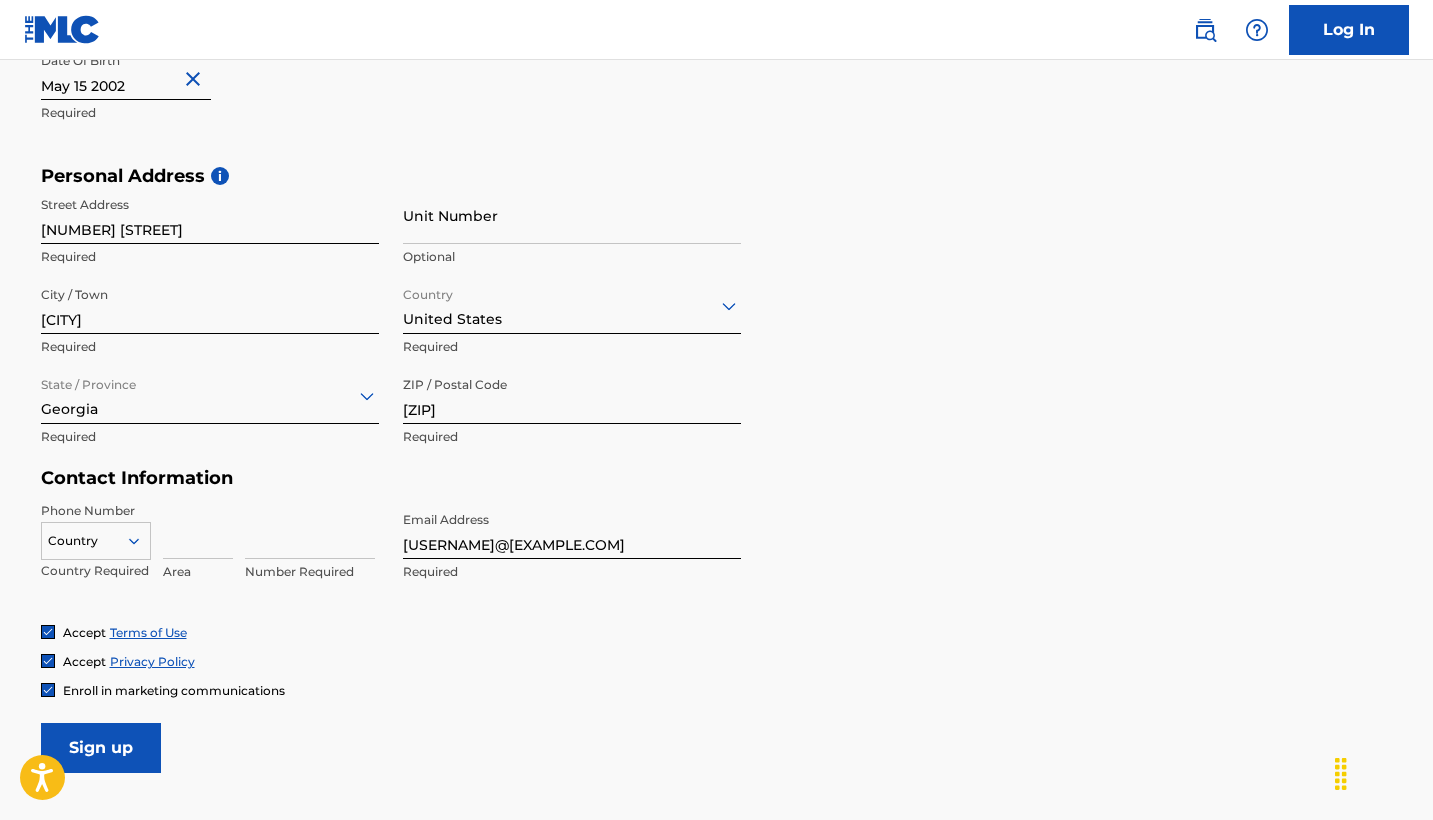 click 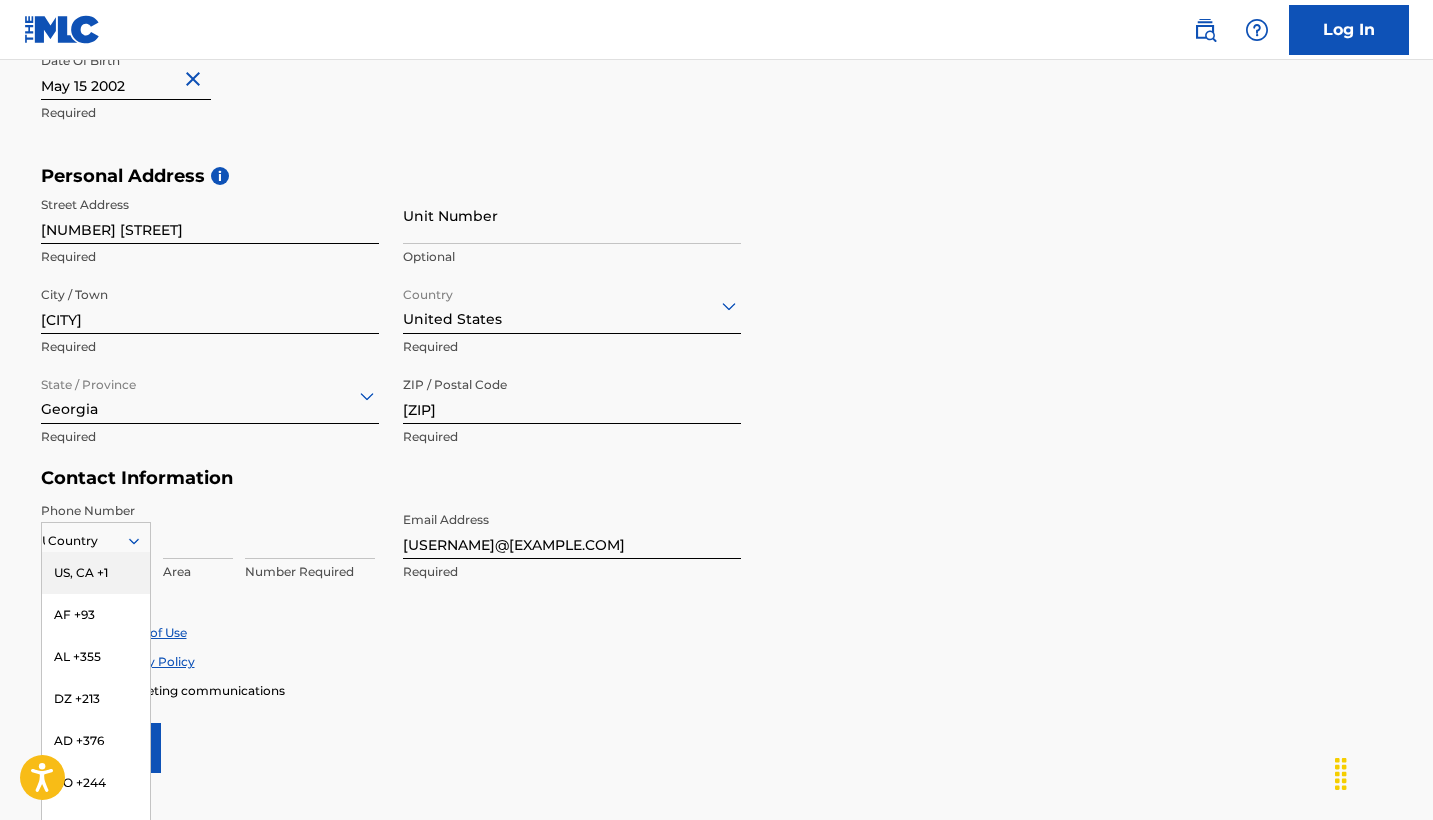 click on "US, CA +1, 1 of 216. 216 results available. Use Up and Down to choose options, press Enter to select the currently focused option, press Escape to exit the menu, press Tab to select the option and exit the menu. Country United States US, CA +1 AF +93 AL +355 DZ +213 AD +376 AO +244 AI +1264 AG +1268 AR +54 AM +374 AW +297 AU +61 AT +43 AZ +994 BS +1242 BH +973 BD +880 BB +1246 BY +375 BE +32 BZ +501 BJ +229 BM +1441 BT +975 BO +591 BA +387 BW +267 BR +55 BN +673 BG +359 BF +226 BI +257 KH +855 CM +237 CV +238 KY +1345 CF +236 TD +235 CL +56 CN +86 CO +57 KM +269 CG, CD +242 CK +682 CR +506 CI +225 HR +385 CU +53 CY +357 CZ +420 DK +45 DJ +253 DM +1767 DO +1809 EC +593 EG +20 SV +503 GQ +240 ER +291 EE +372 ET +251 FK +500 FO +298 FJ +679 FI +358 FR +33 GF +594 PF +689 GA +241 GM +220 GE +995 DE +49 GH +233 GI +350 GR +30 GL +299 GD +1473 GP +590 GT +502 GN +224 GW +245 GY +592 HT +509 VA, IT +39 HN +504 HK +852 HU +36 IS +354 IN +91 ID +62 IR +98 IQ +964 IE +353 IL +972 JM +1876 JP +81 JO +962 KZ +7 KE +254" at bounding box center (96, 537) 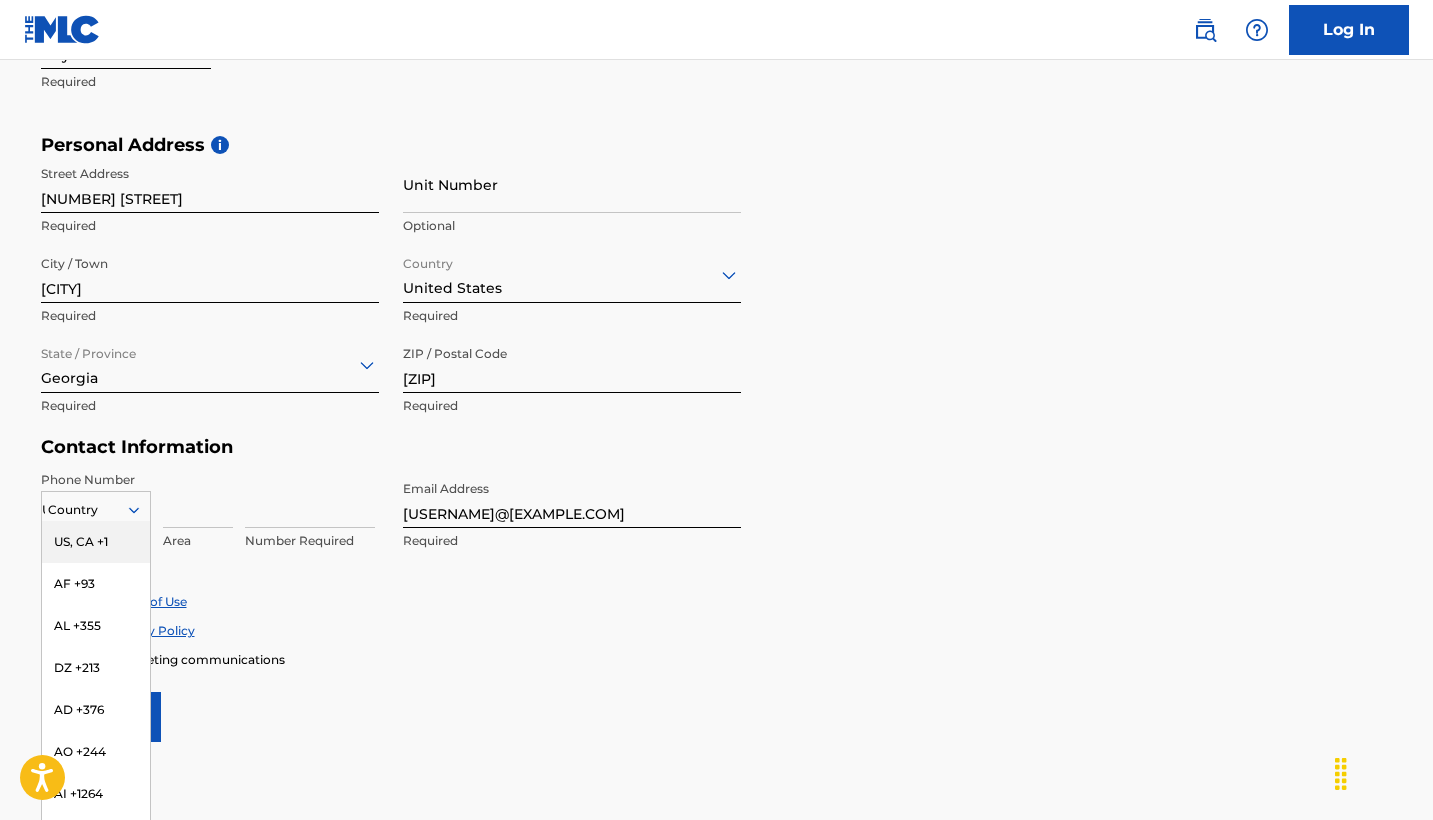click on "US, CA +1" at bounding box center (96, 542) 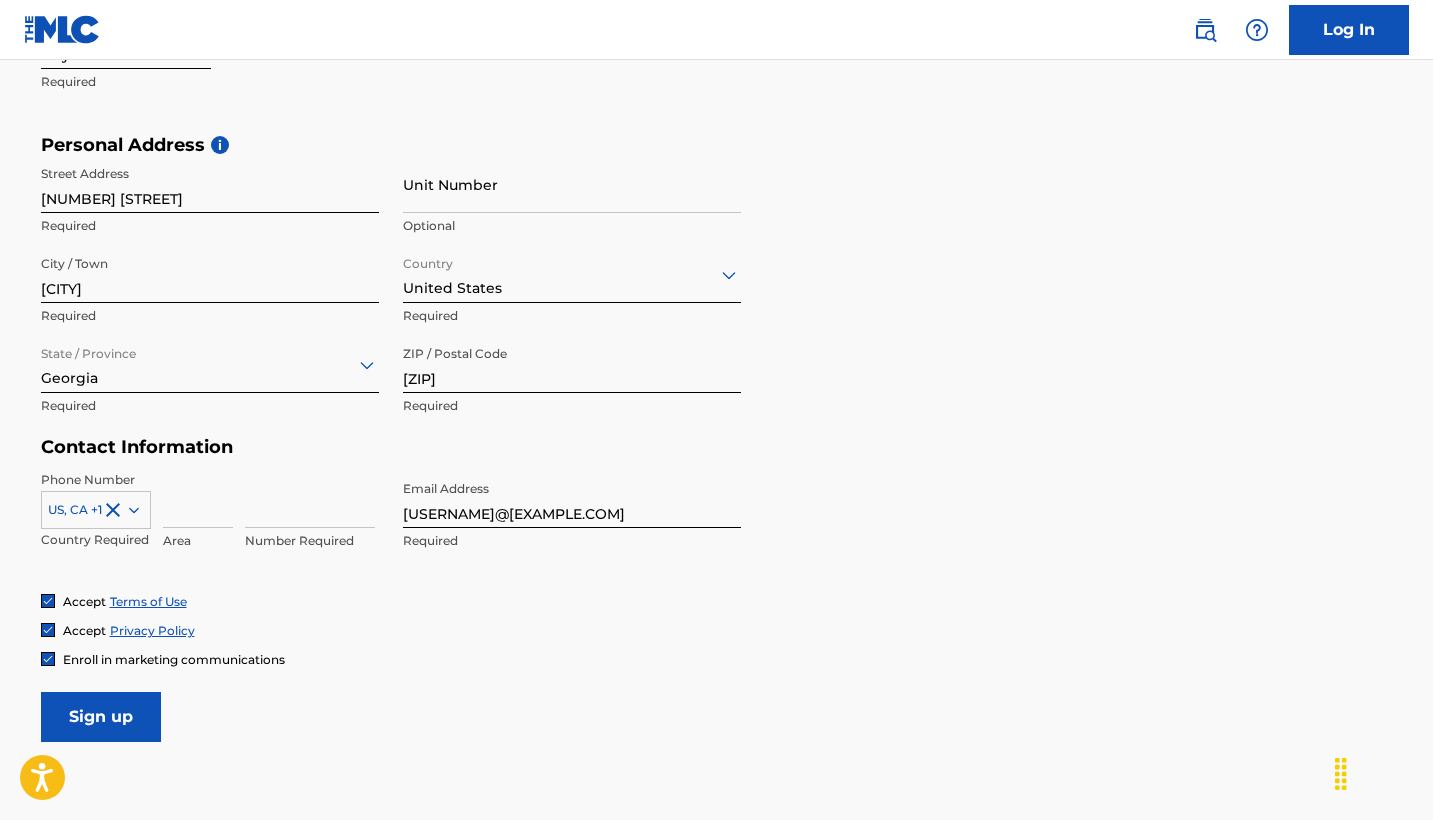 click at bounding box center [198, 499] 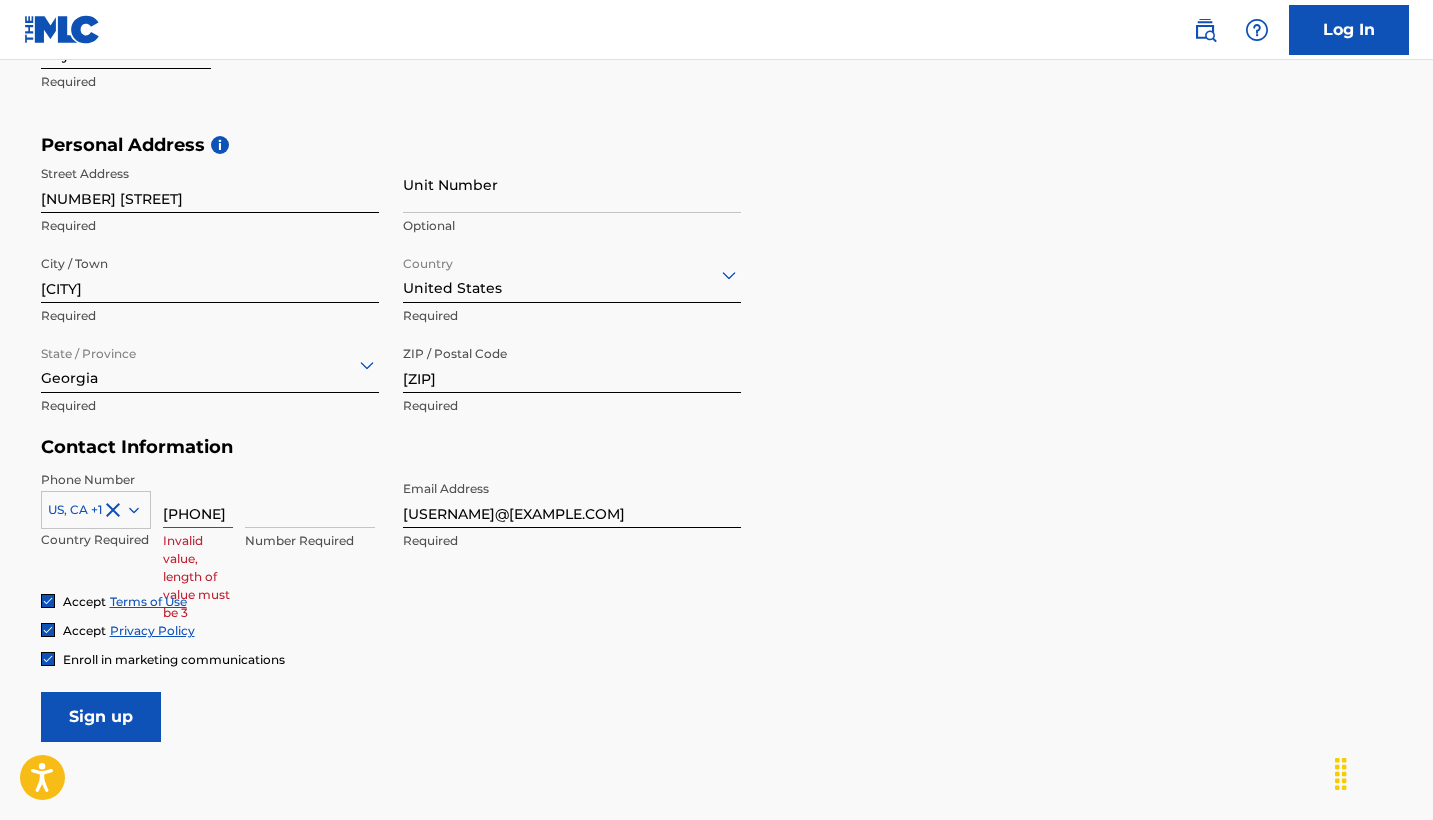 click on "6787101472" at bounding box center (198, 499) 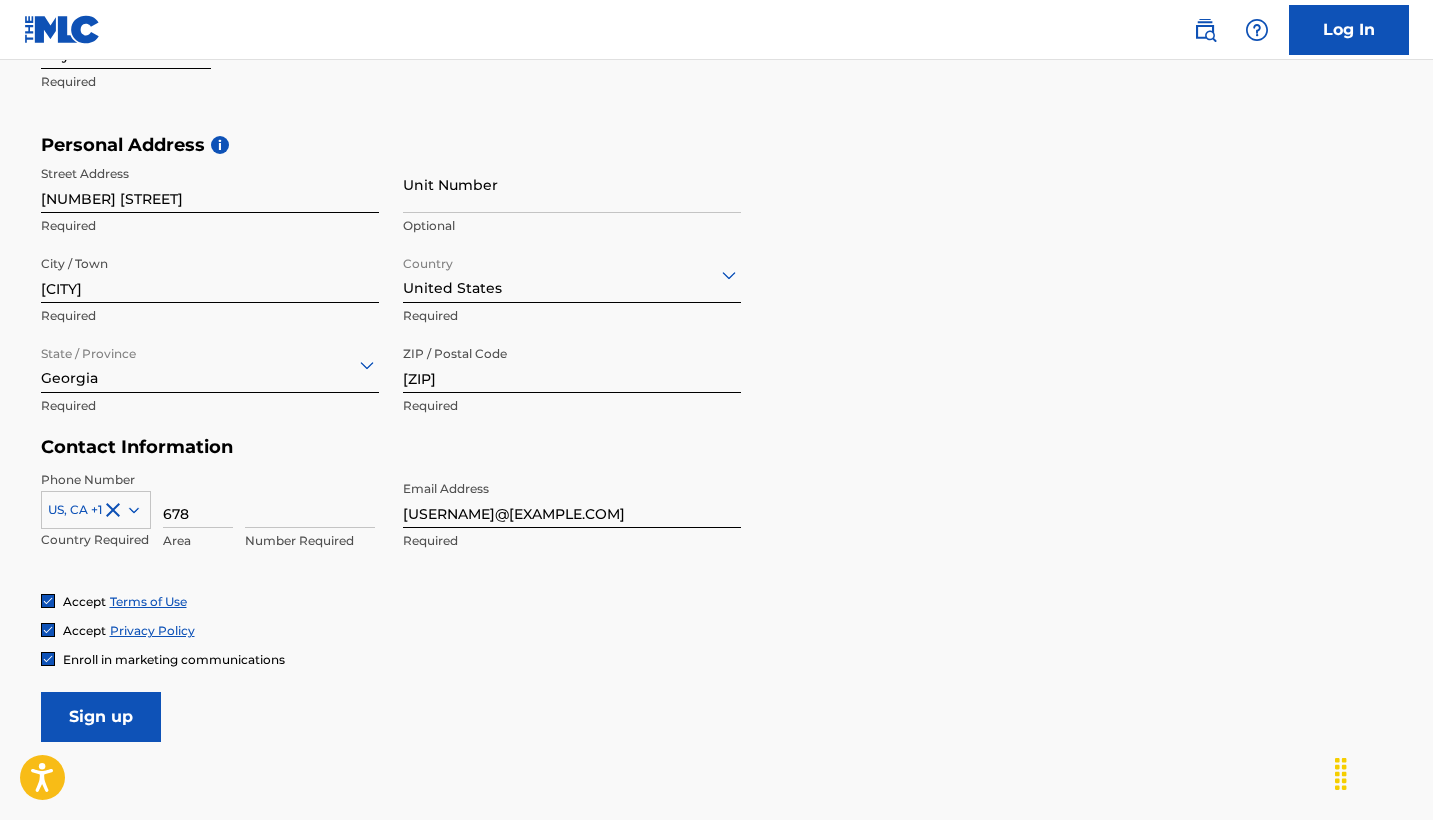 type on "678" 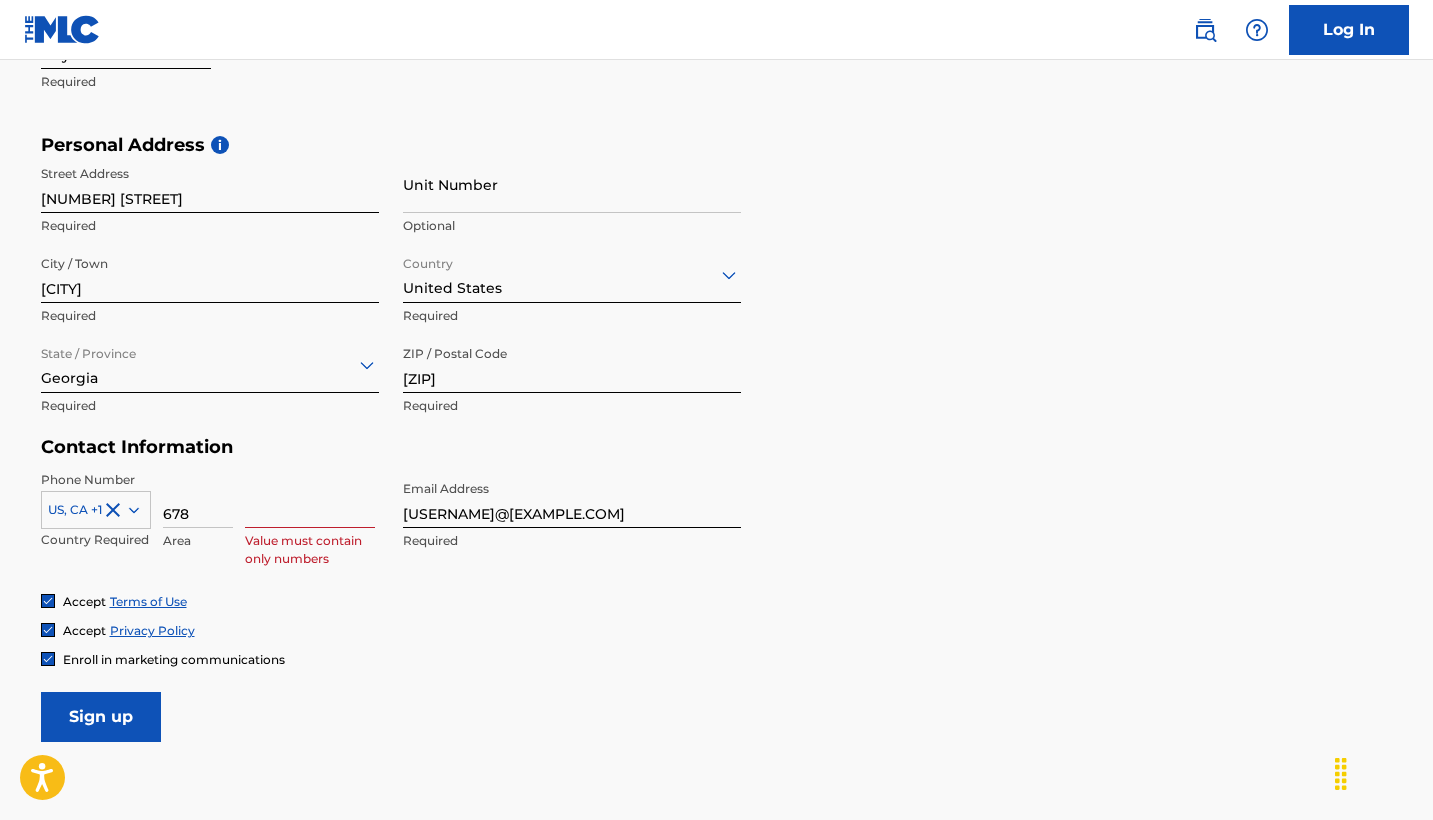 type on "6" 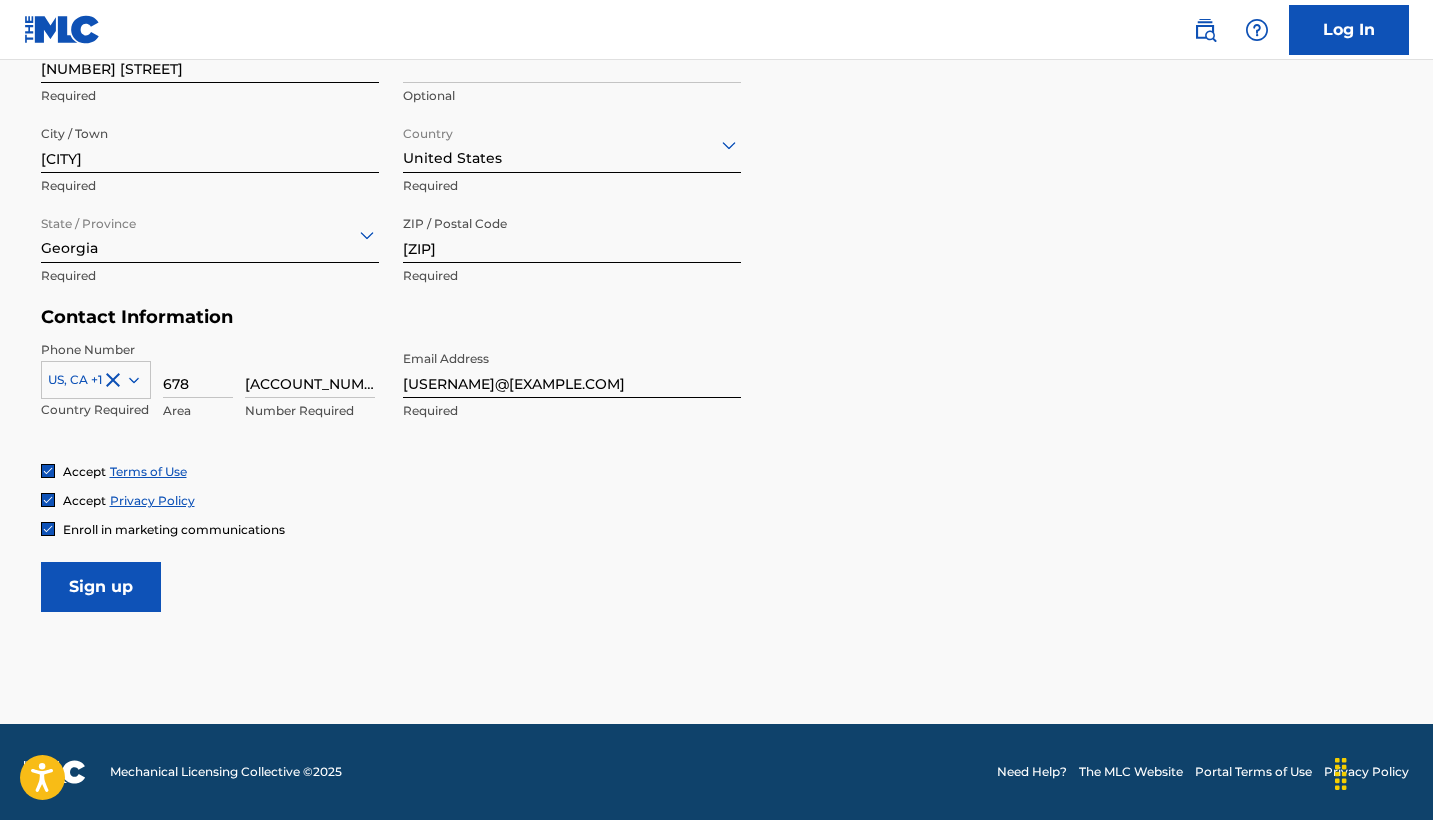 scroll, scrollTop: 742, scrollLeft: 0, axis: vertical 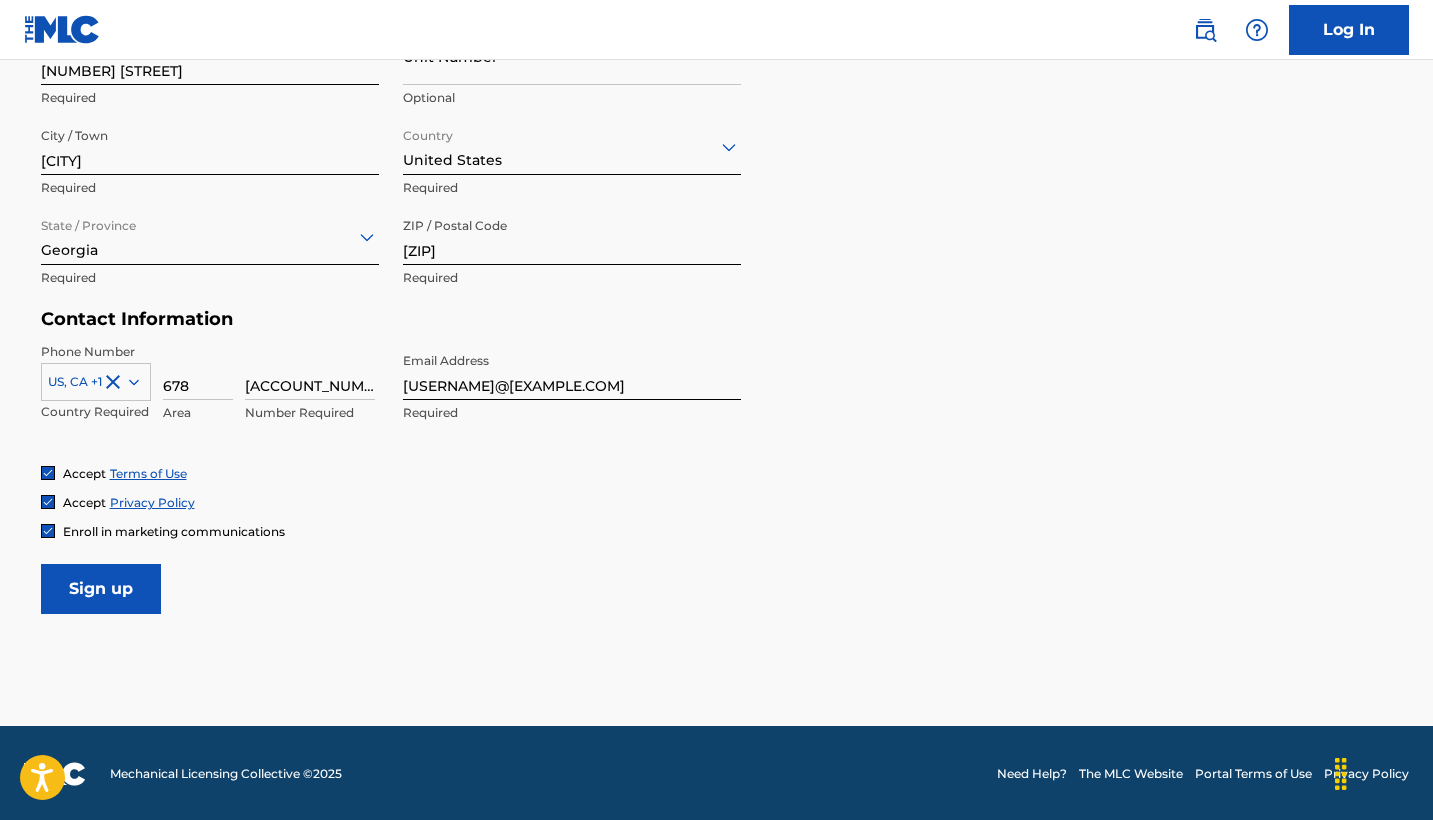 type on "7101472" 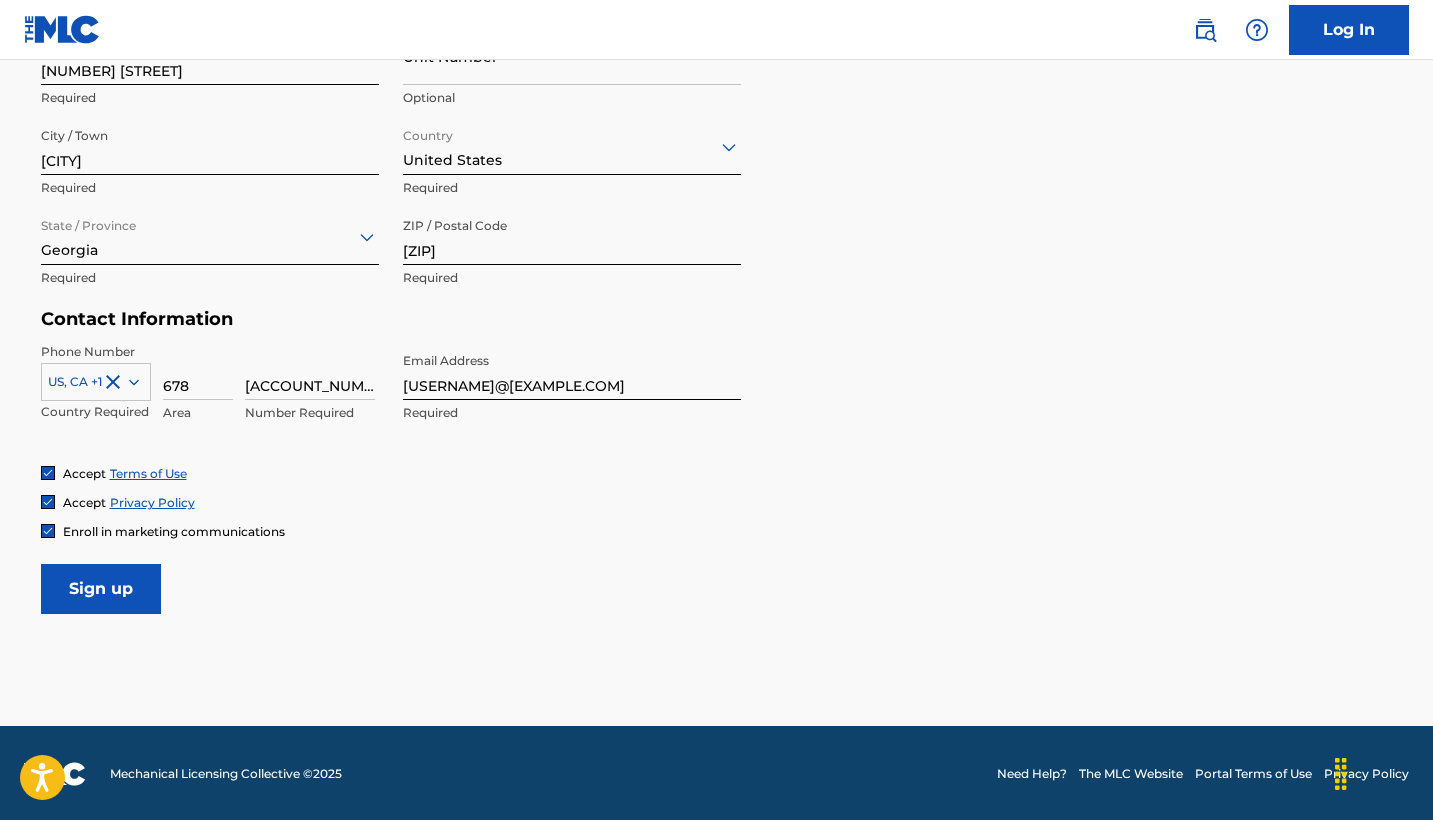 scroll, scrollTop: 0, scrollLeft: 0, axis: both 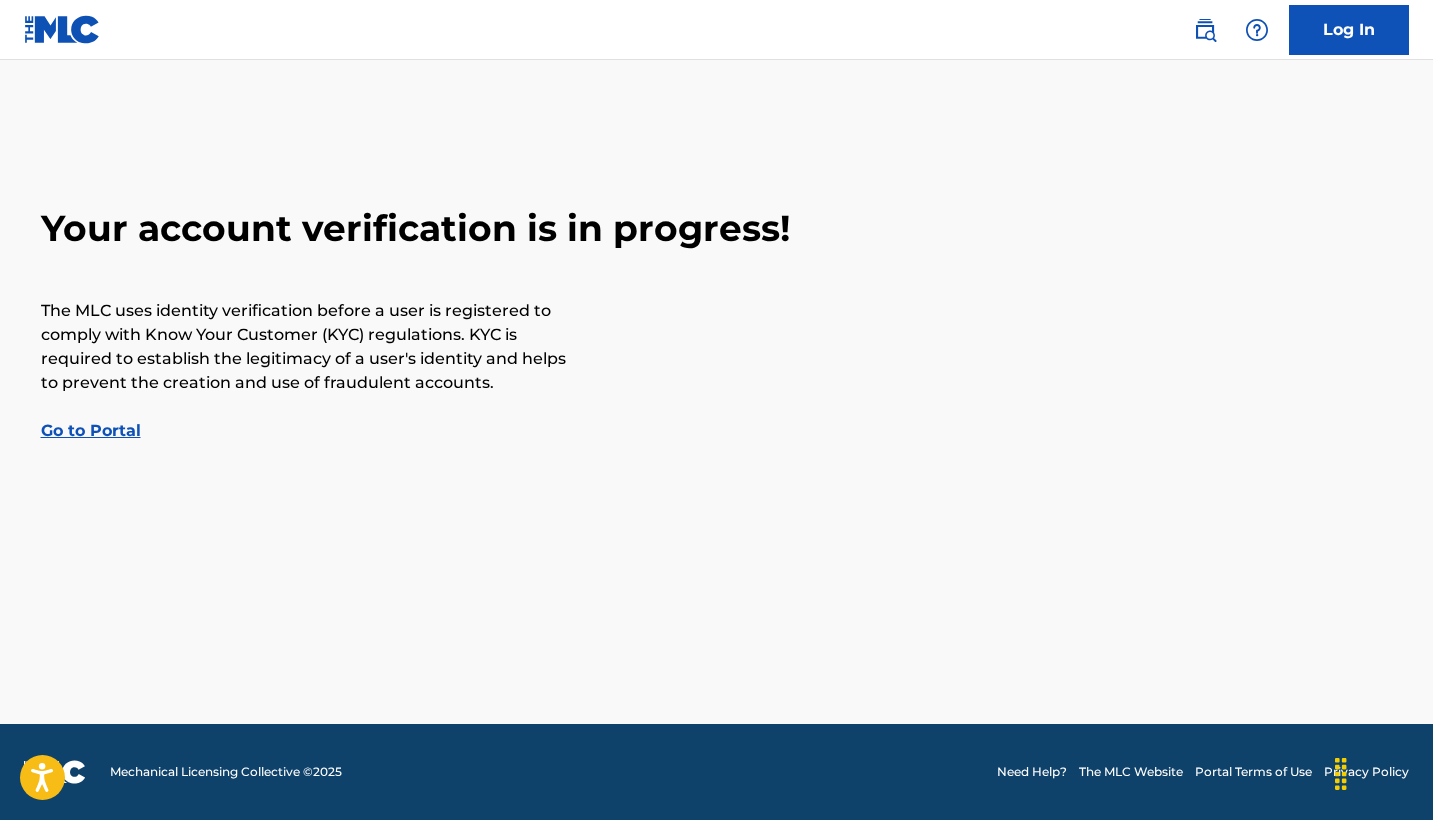 click on "Go to Portal" at bounding box center (91, 430) 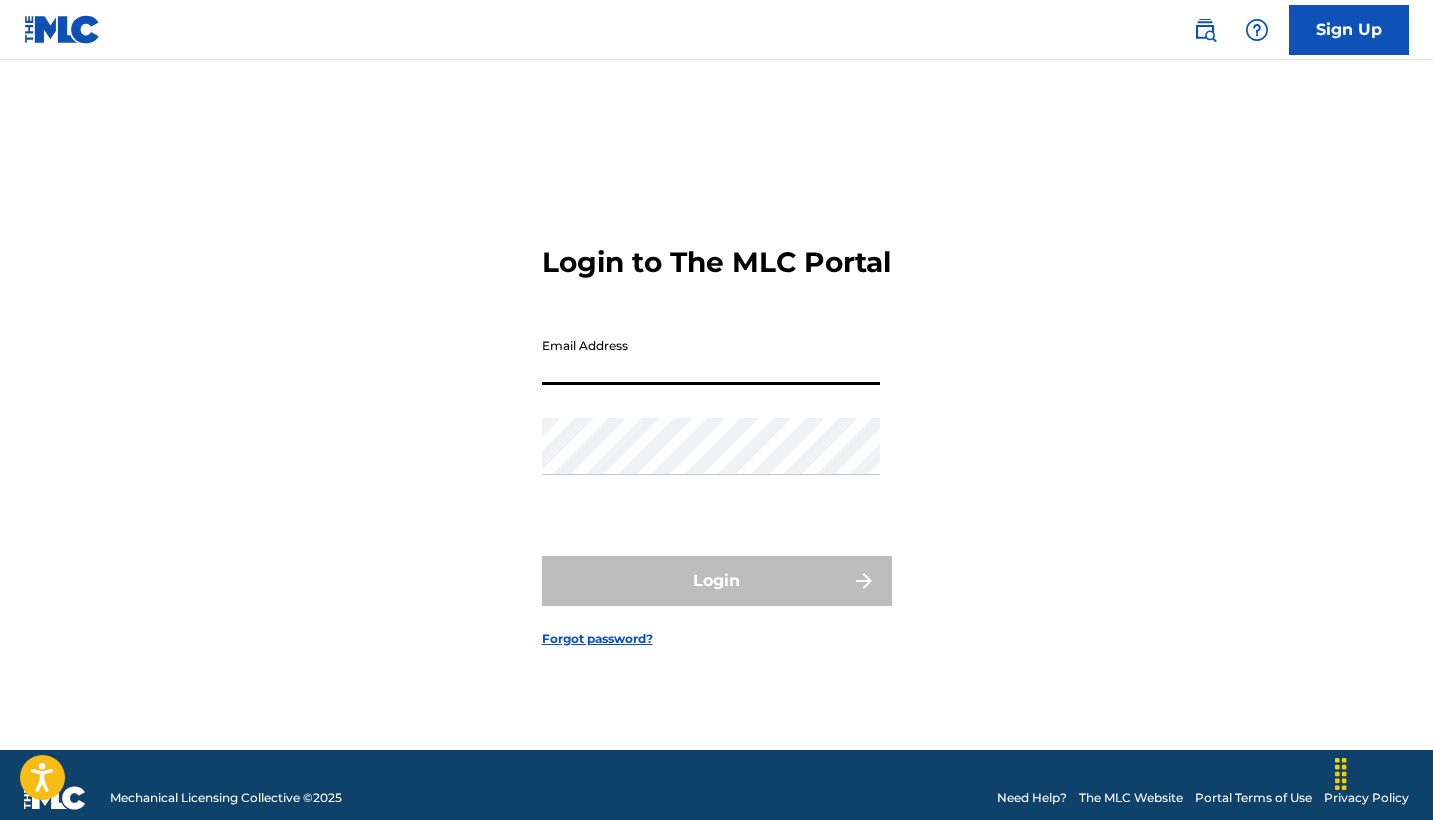 type on "support@[EMAIL]" 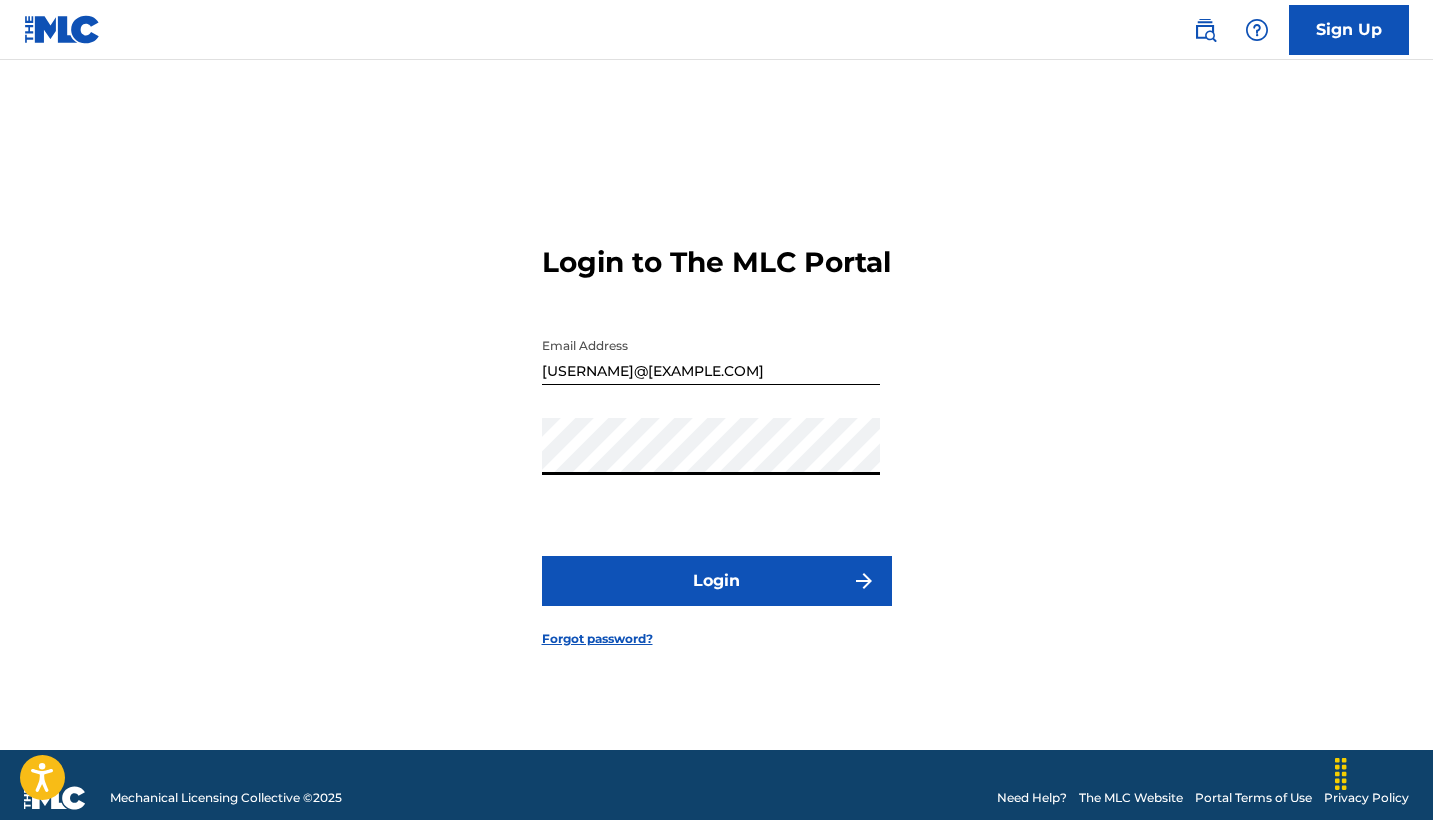 click on "Login" at bounding box center [717, 581] 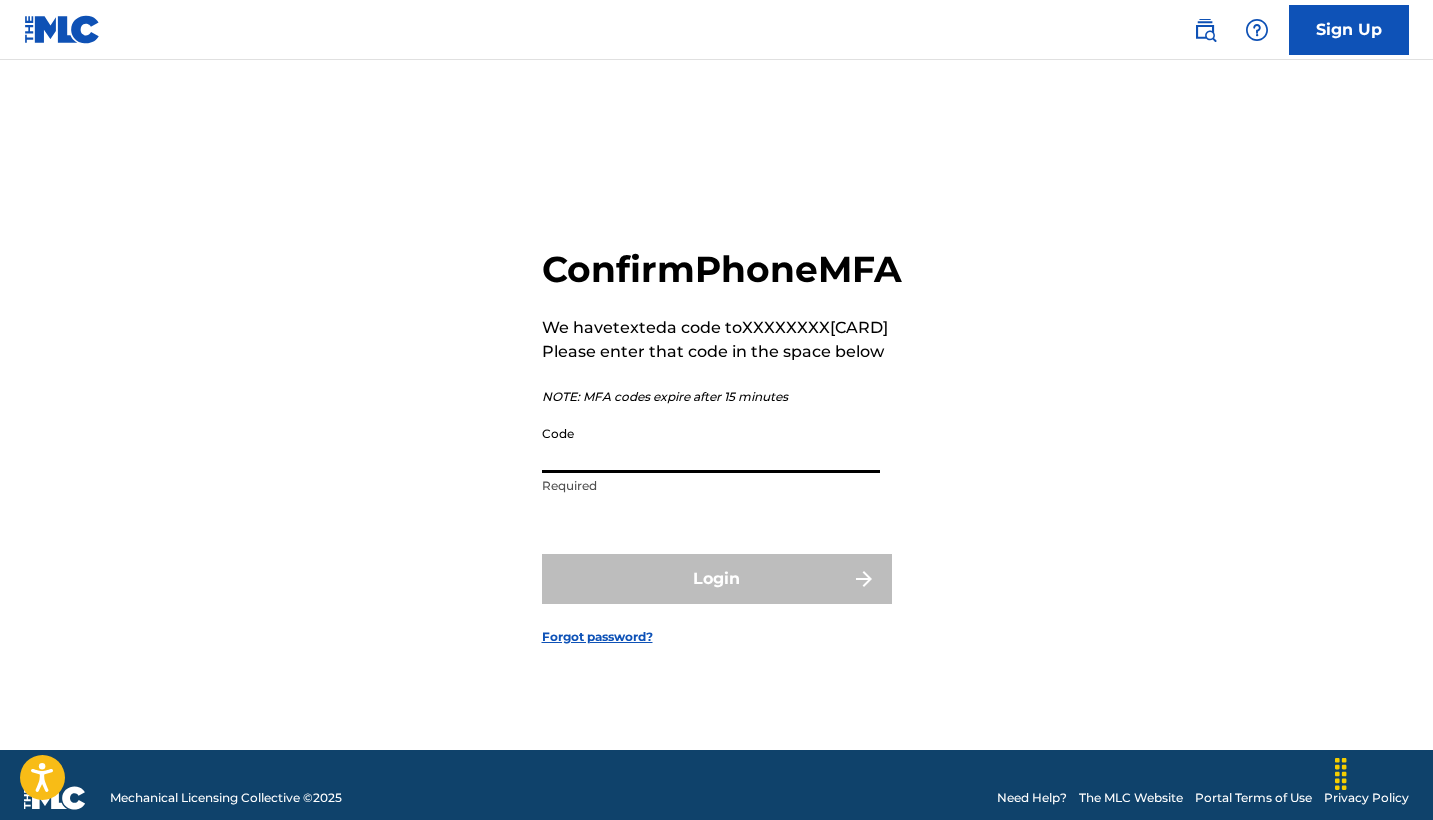 click on "Code" at bounding box center (711, 444) 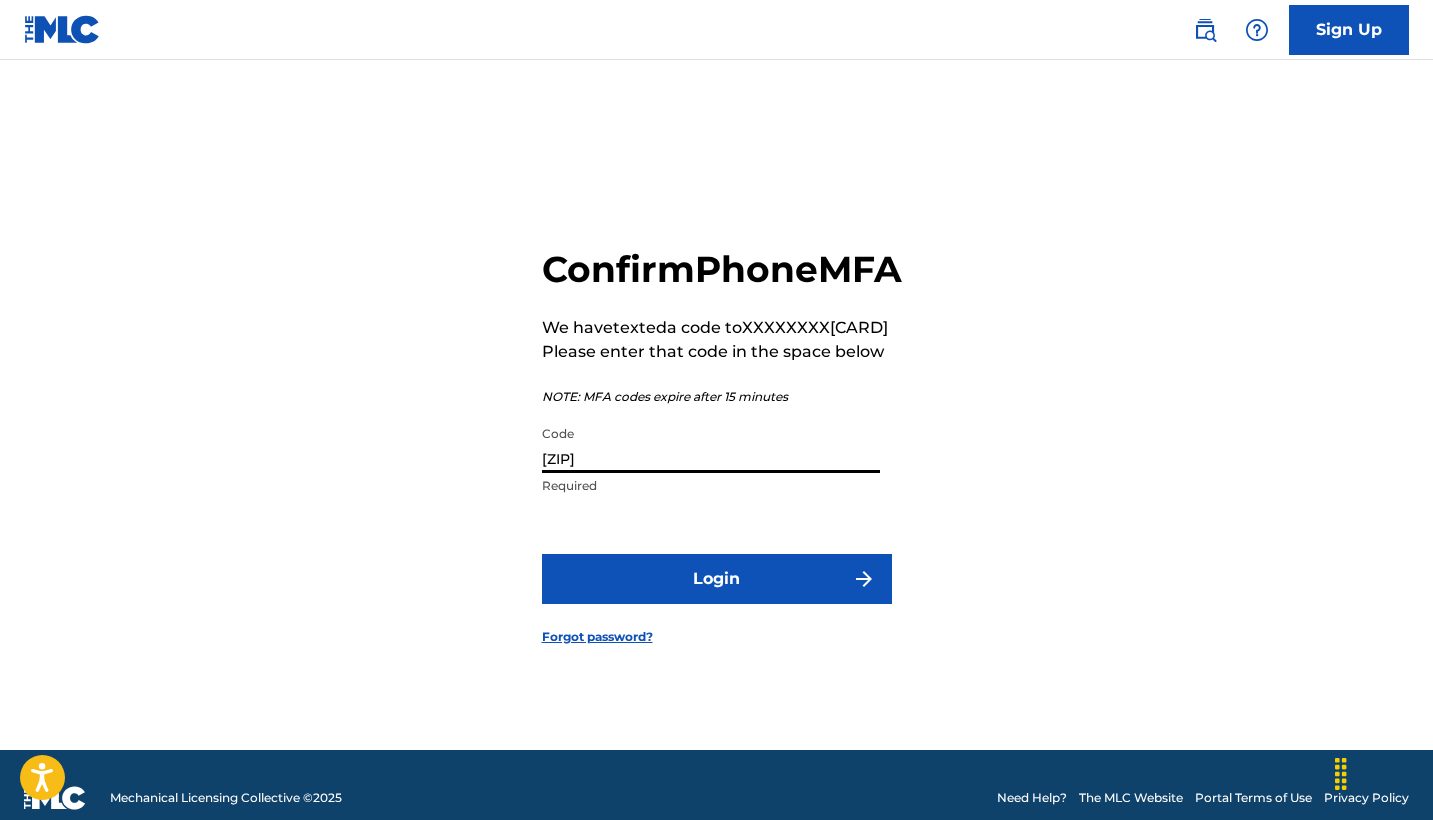 type on "298005" 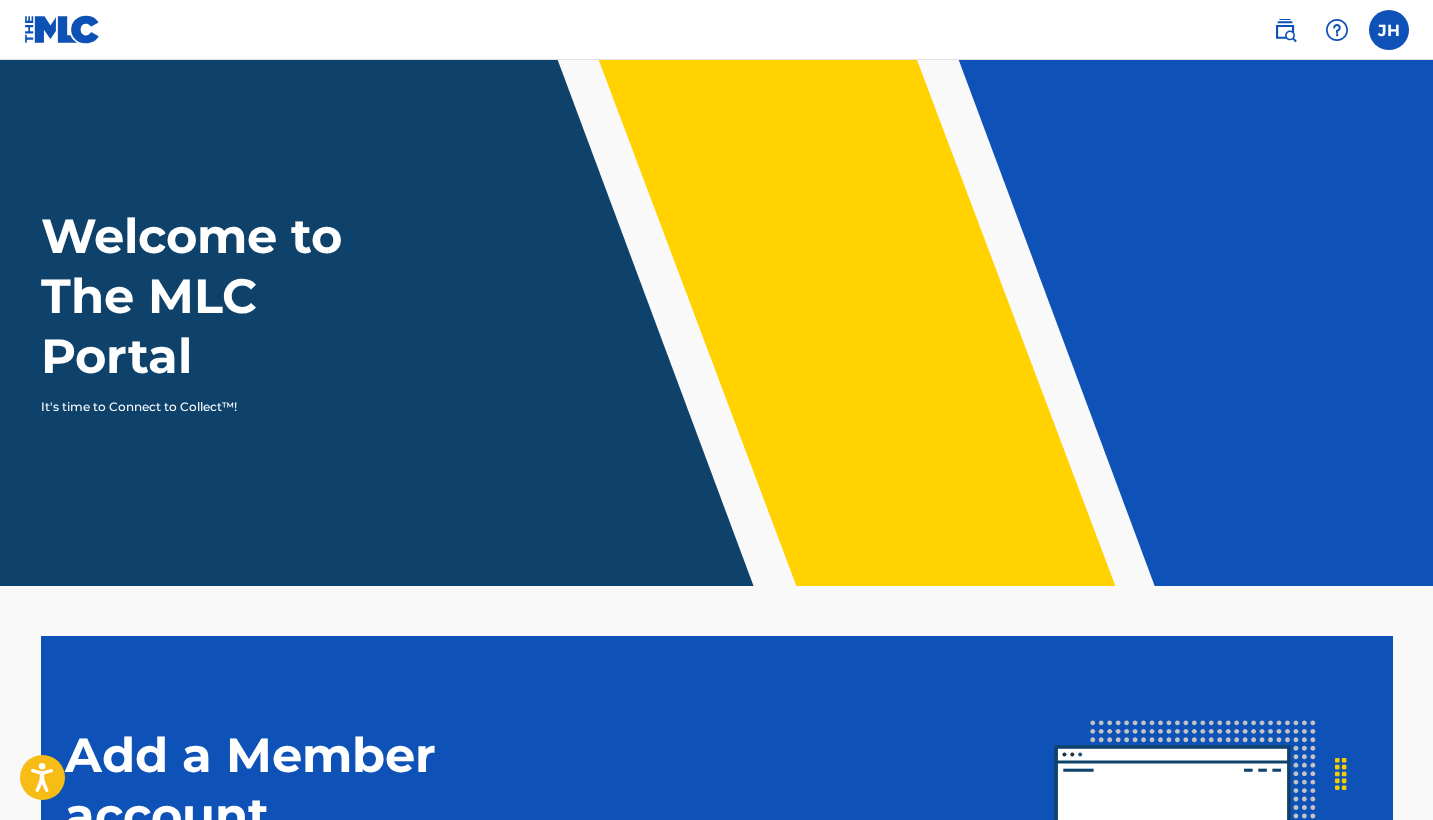 scroll, scrollTop: 0, scrollLeft: 0, axis: both 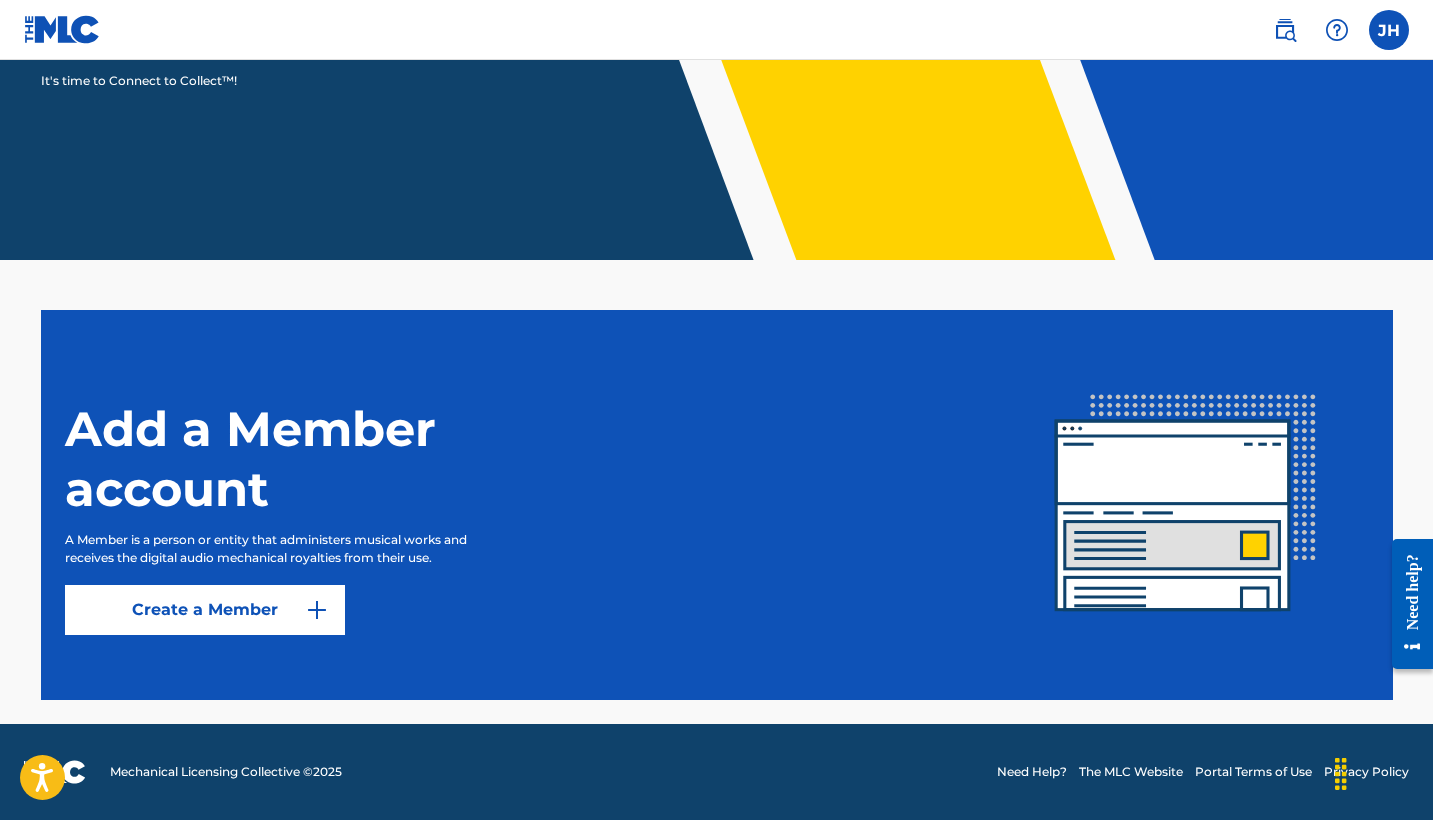 click on "Create a Member" at bounding box center (205, 610) 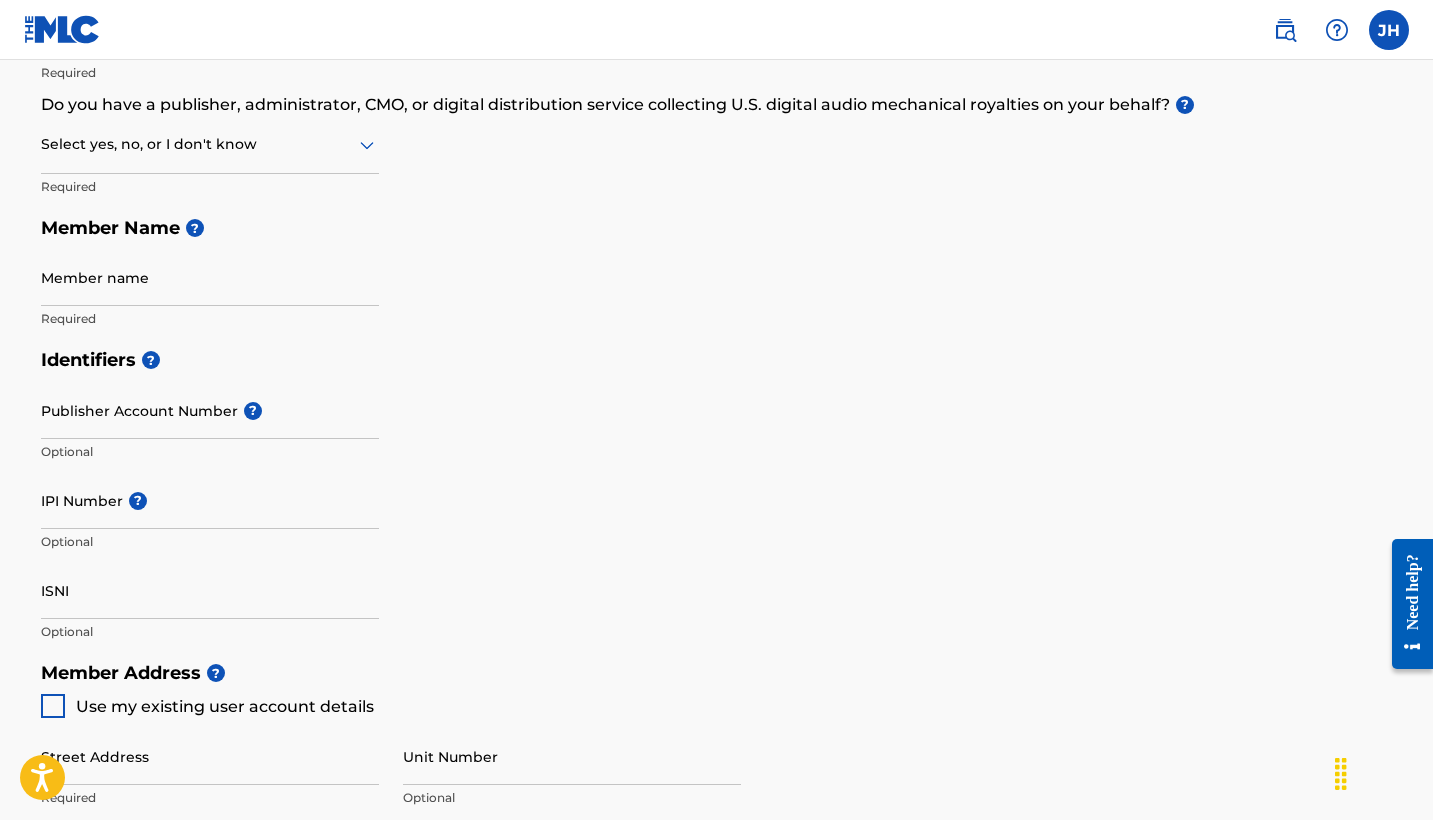 scroll, scrollTop: 0, scrollLeft: 0, axis: both 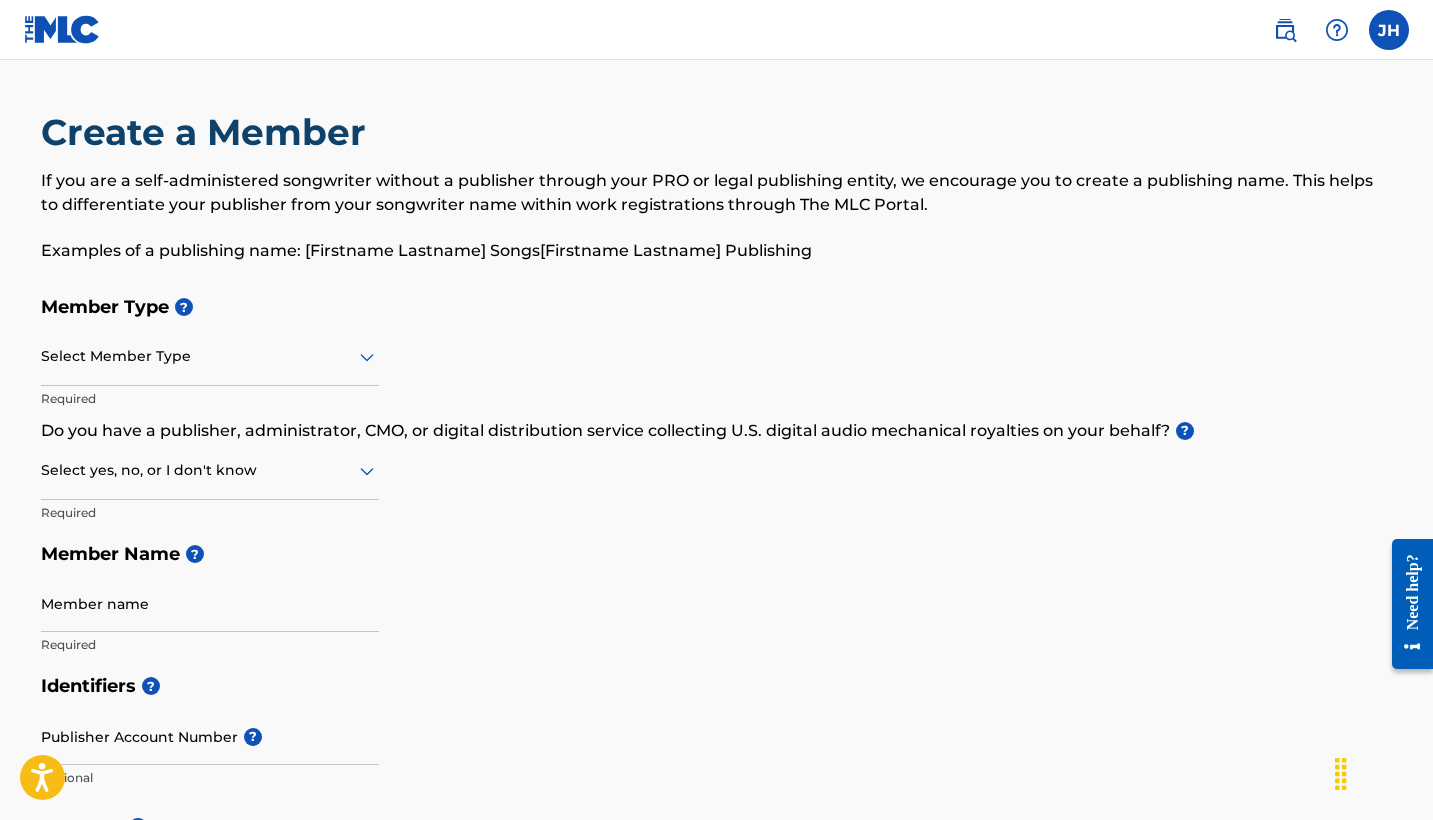 click on "Select Member Type" at bounding box center (210, 357) 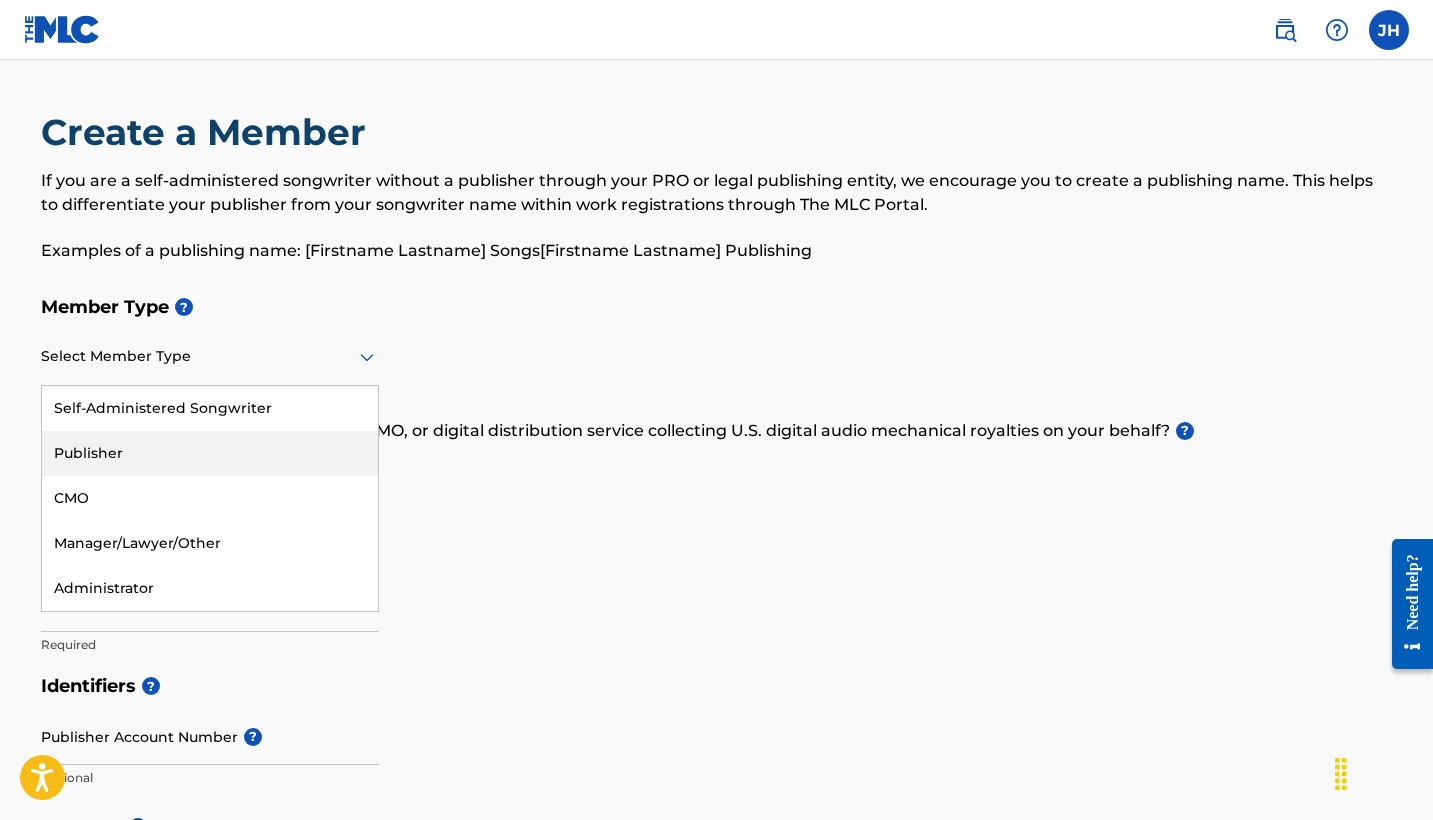 click on "Publisher" at bounding box center (210, 453) 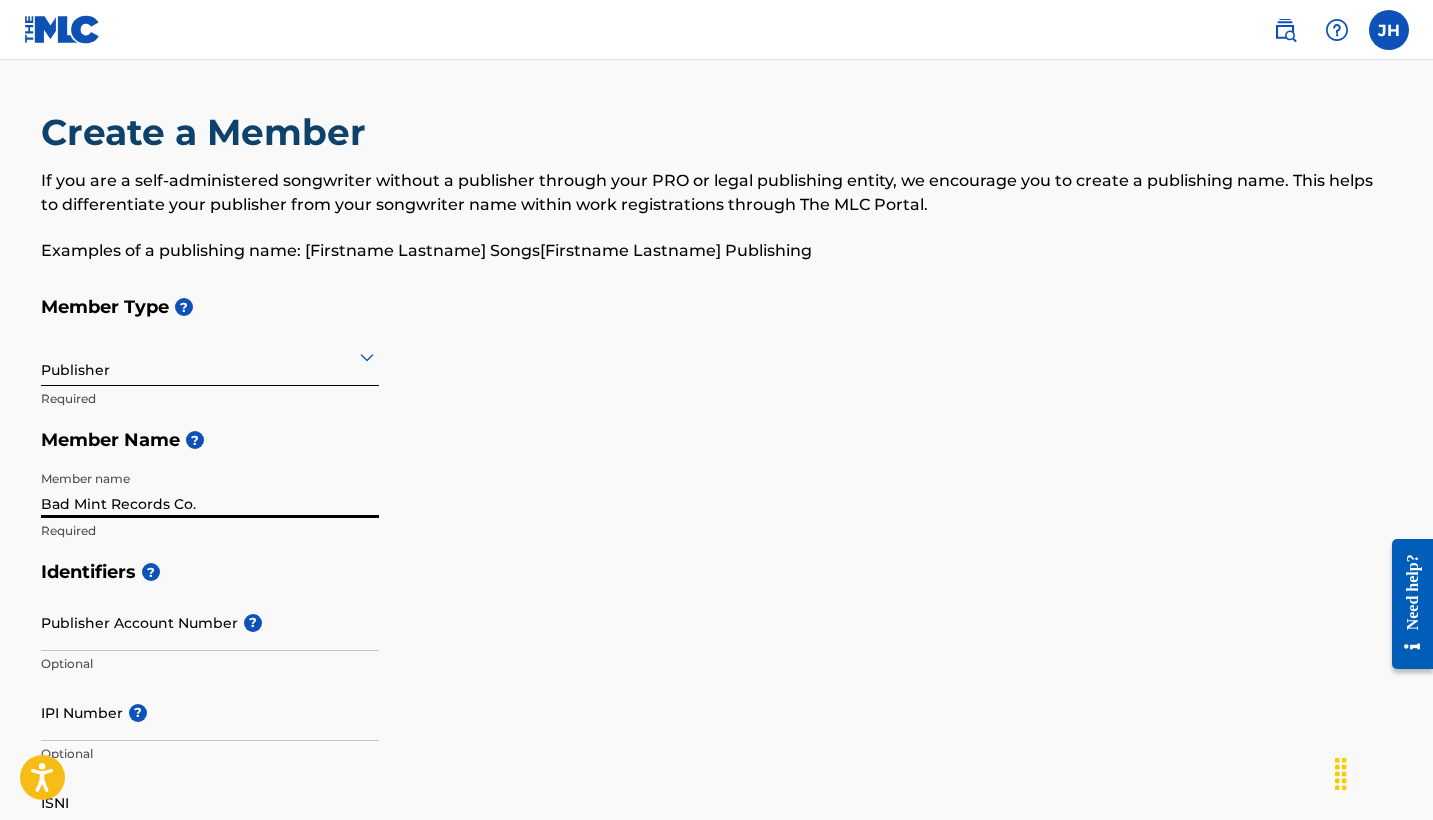 type on "Bad Mint Records Co." 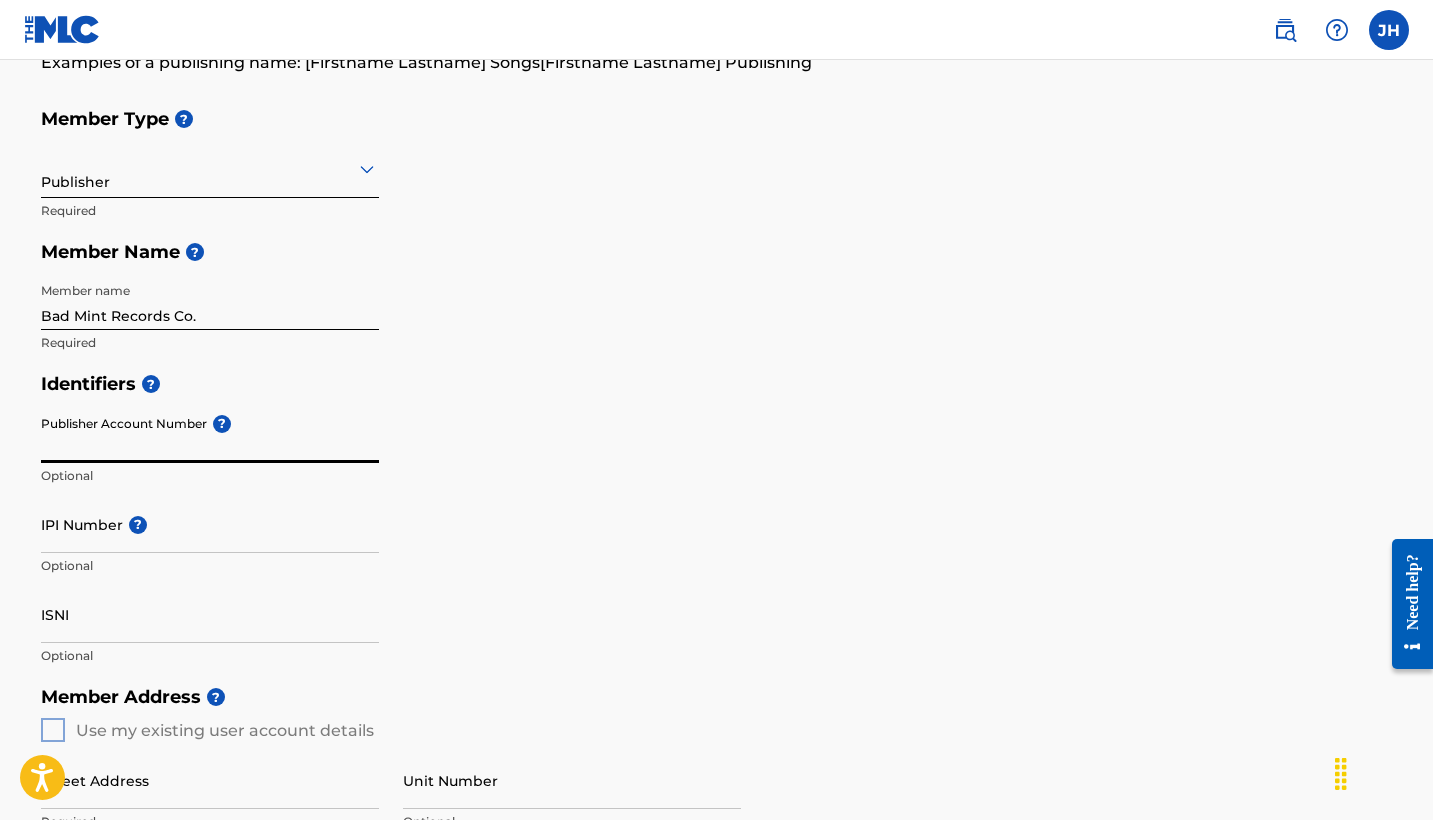 scroll, scrollTop: 203, scrollLeft: 0, axis: vertical 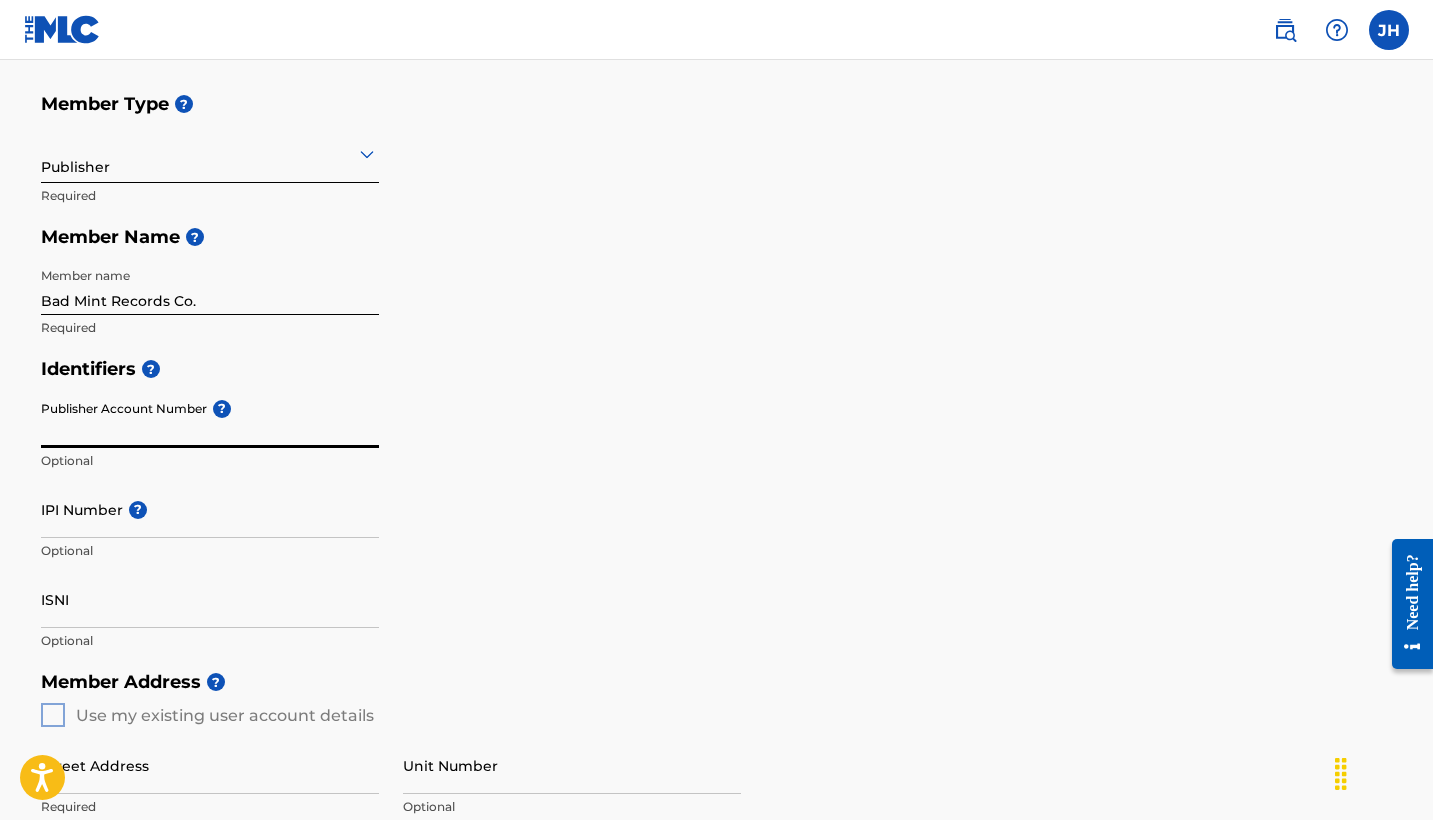 click on "IPI Number ?" at bounding box center [210, 509] 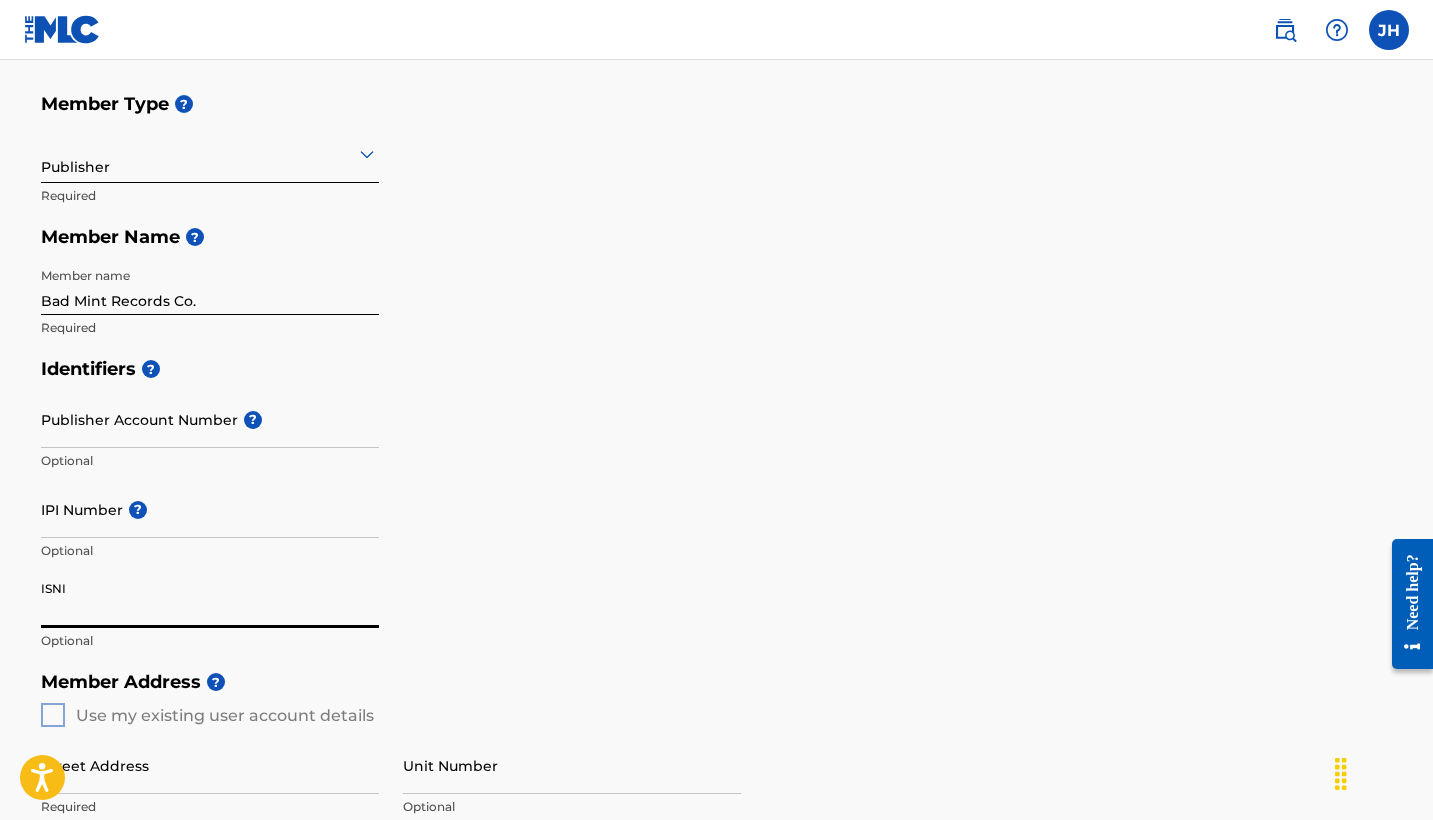click on "ISNI" at bounding box center (210, 599) 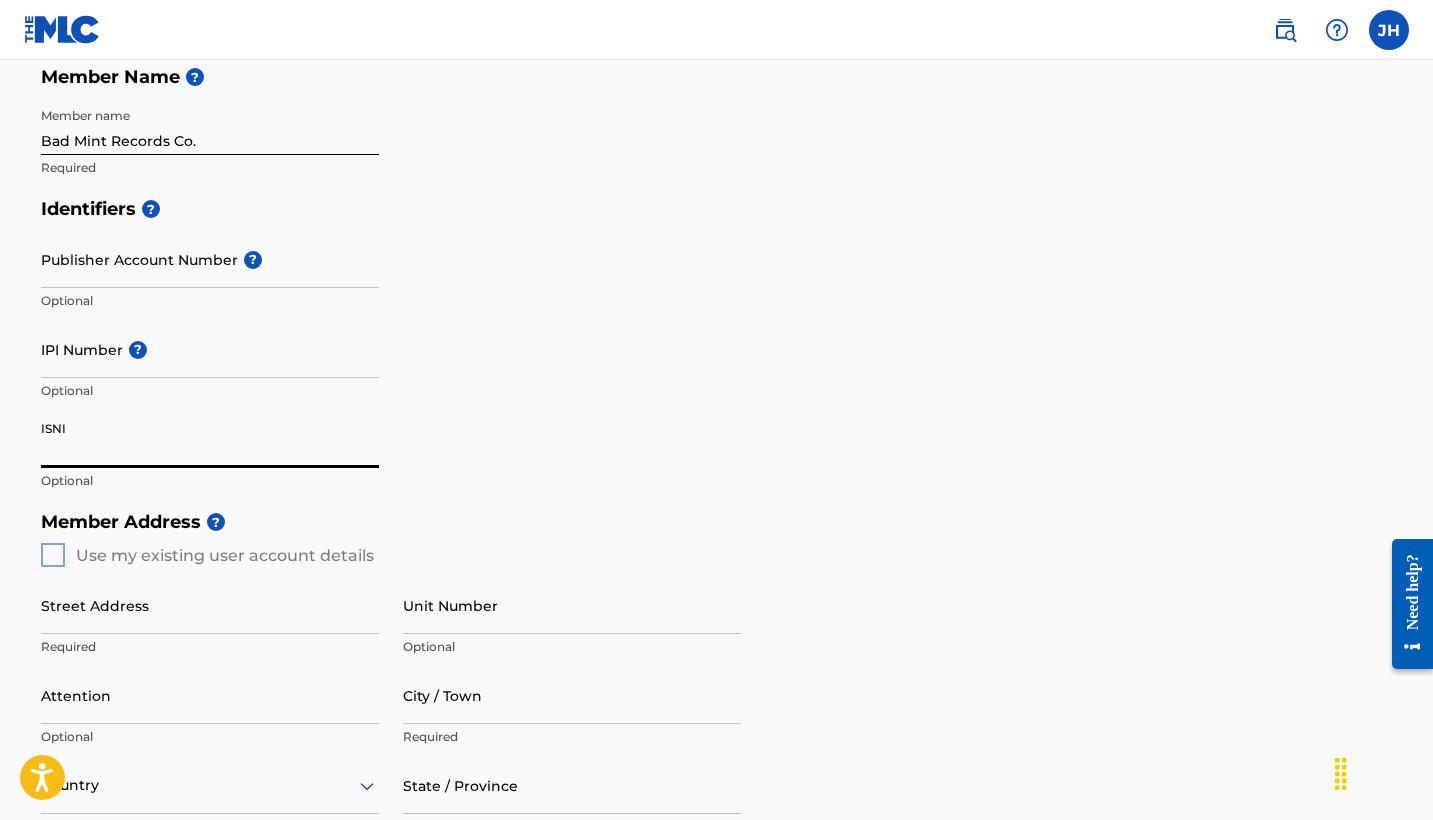 scroll, scrollTop: 380, scrollLeft: 0, axis: vertical 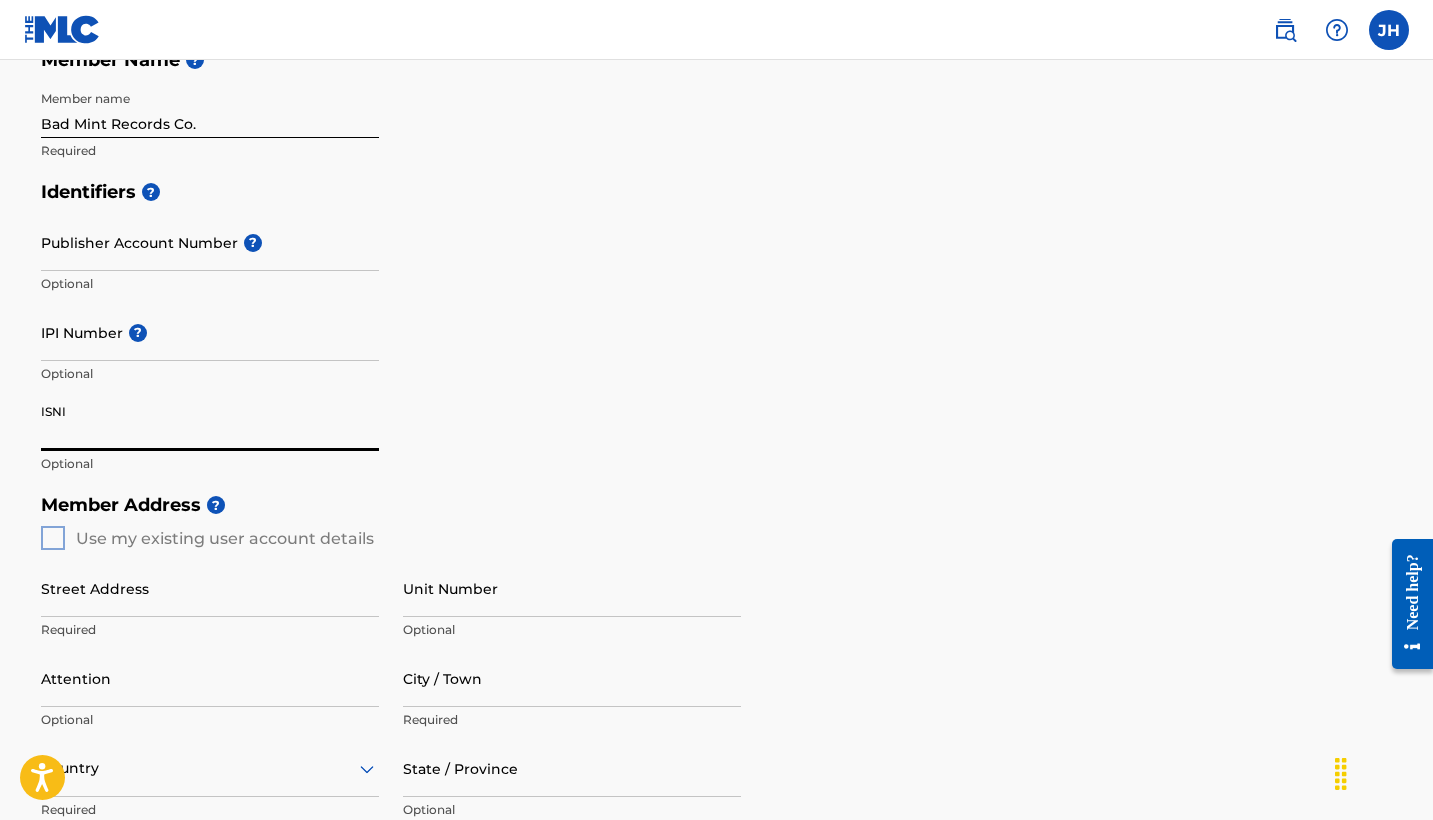 click on "Member Address ? Use my existing user account details Street Address Required Unit Number Optional Attention Optional City / Town Required Country Required State / Province Optional ZIP / Postal Code Optional" at bounding box center [717, 712] 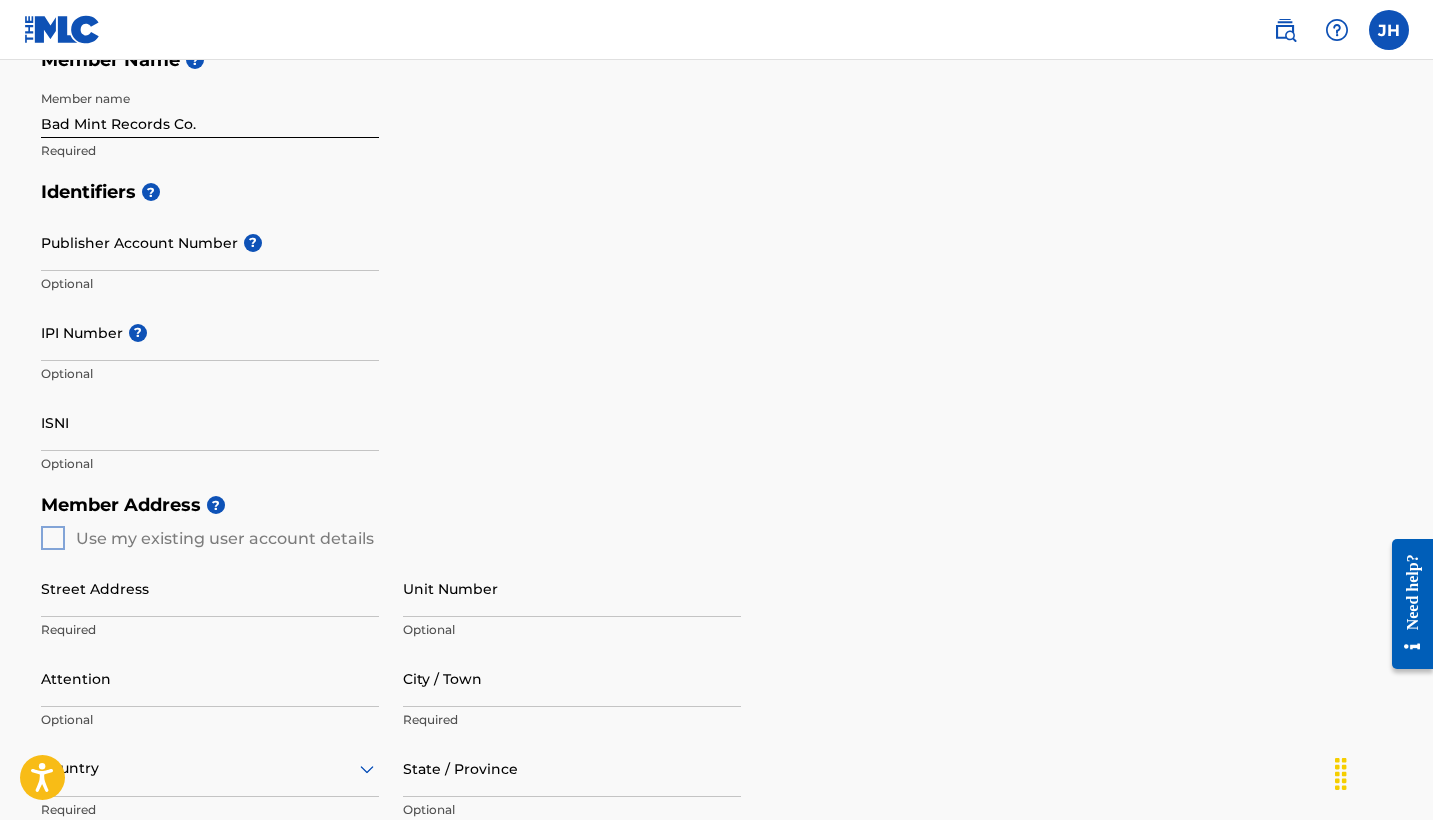 click on "Member Address ? Use my existing user account details Street Address Required Unit Number Optional Attention Optional City / Town Required Country Required State / Province Optional ZIP / Postal Code Optional" at bounding box center [717, 712] 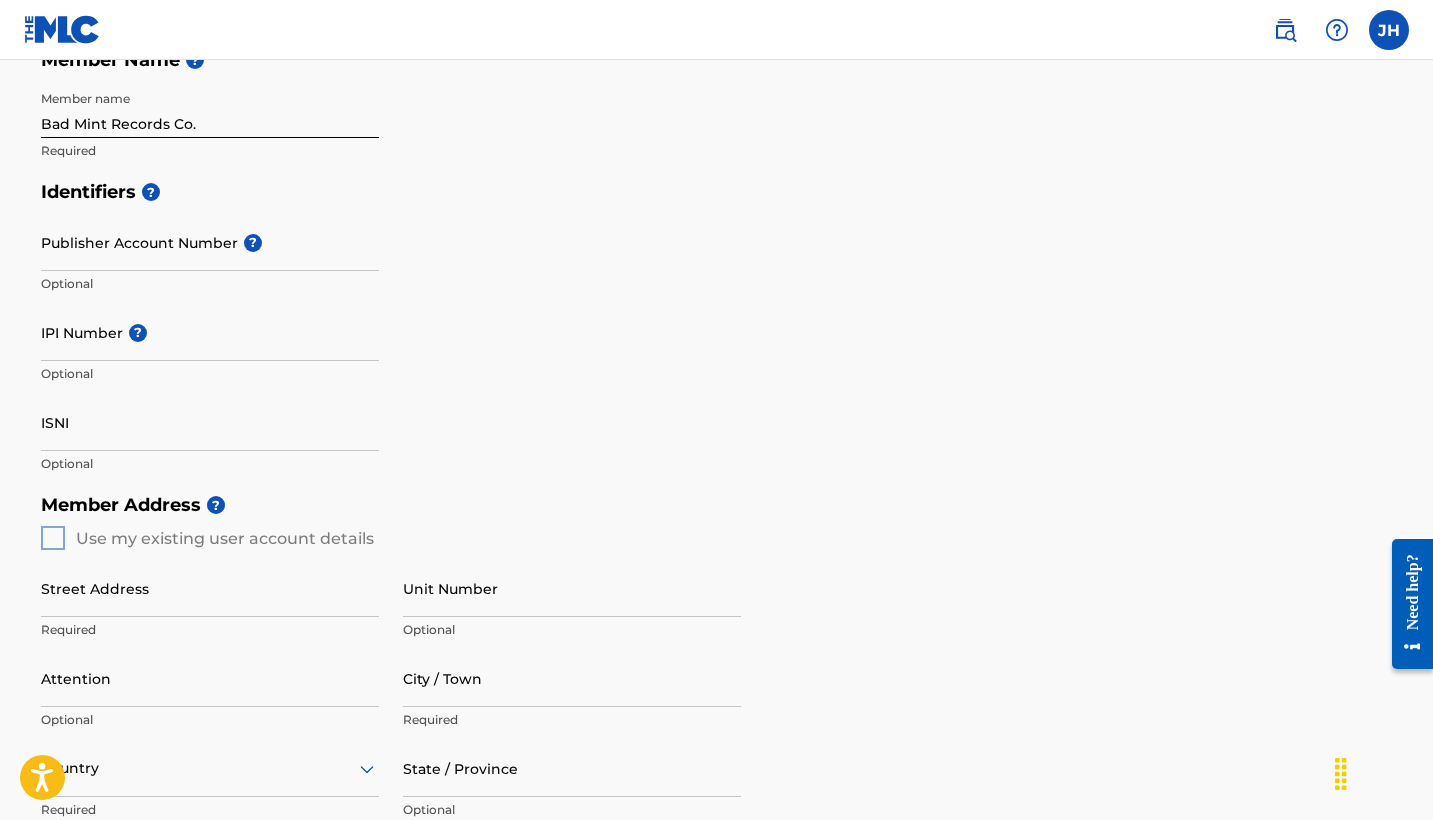 click on "Member Address ? Use my existing user account details Street Address Required Unit Number Optional Attention Optional City / Town Required Country Required State / Province Optional ZIP / Postal Code Optional" at bounding box center (717, 712) 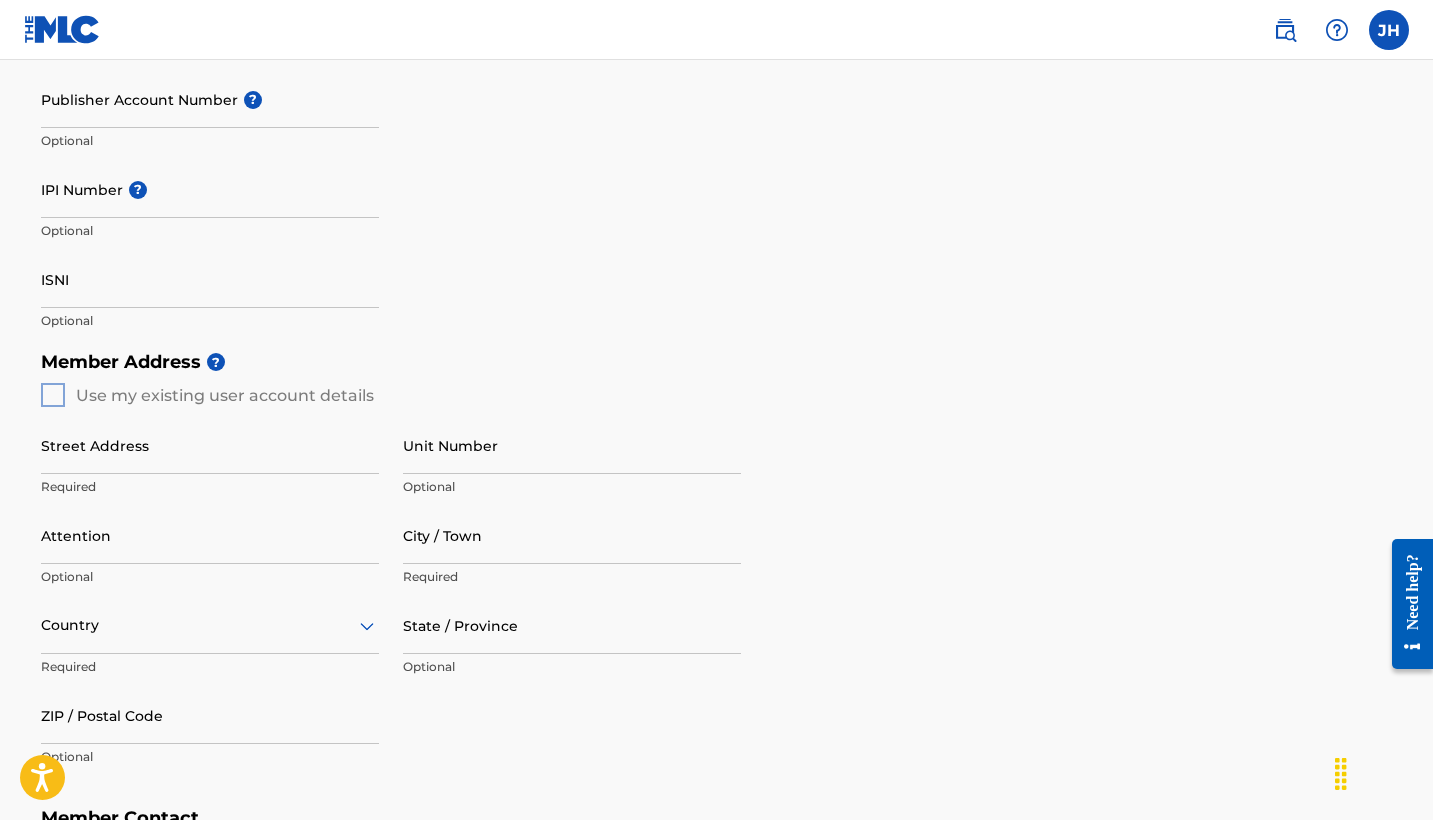 scroll, scrollTop: 527, scrollLeft: 0, axis: vertical 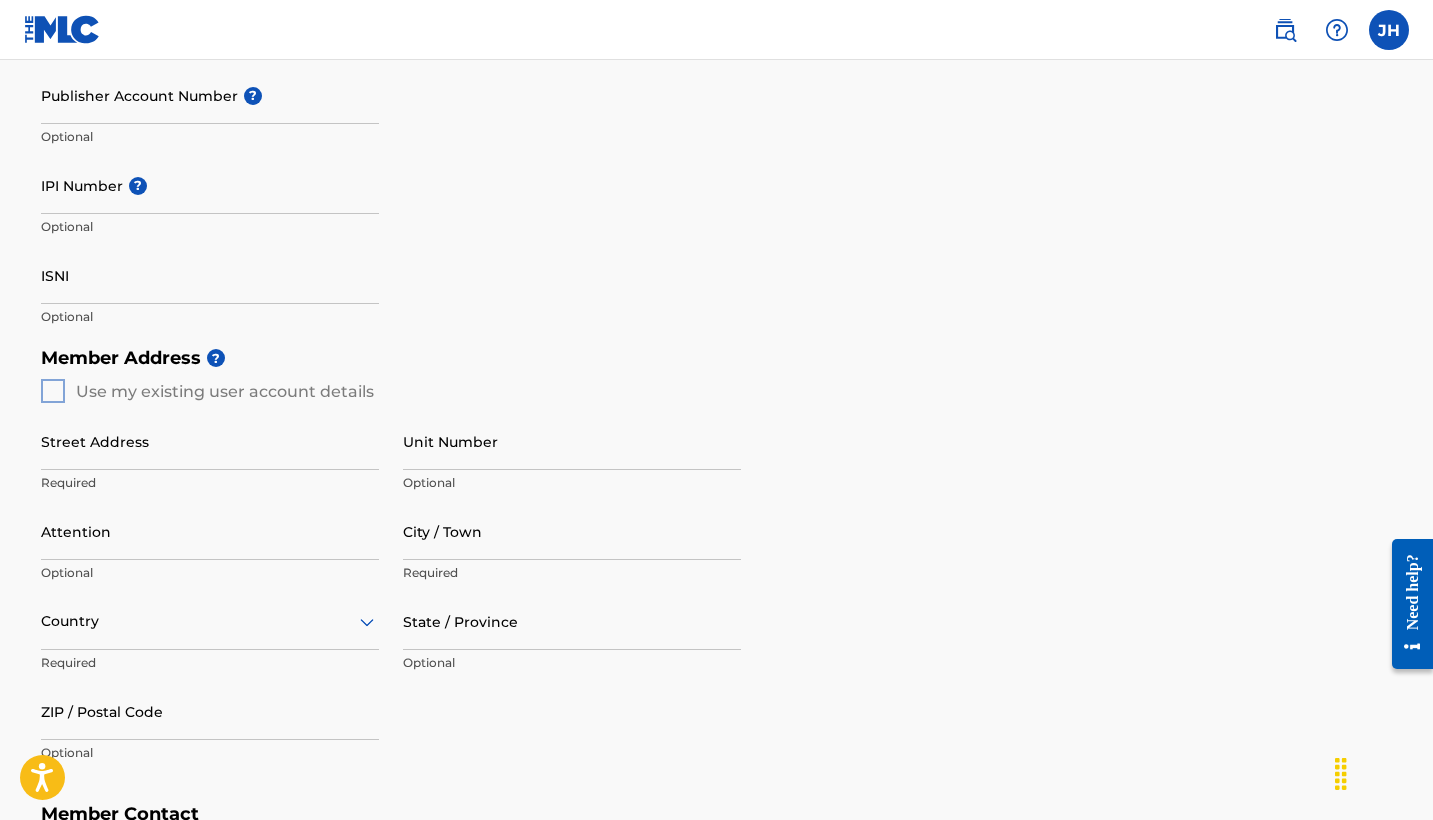 click on "Create a Member If you are a self-administered songwriter without a publisher through your PRO or legal publishing entity, we encourage you to create a publishing name. This helps to differentiate your publisher from your songwriter name within work registrations through The MLC Portal. Examples of a publishing name: [Firstname Lastname] Songs[Firstname Lastname] Publishing Member Type ? Publisher Required Member Name ? Member name Bad Mint Records Co. Required Identifiers ? Publisher Account Number ? Optional IPI Number ? Optional ISNI Optional Member Address ? Use my existing user account details Street Address Required Unit Number Optional Attention Optional City / Town Required Country Required State / Province Optional ZIP / Postal Code Optional Member Contact Phone Number Country Country Required Area Number Required Email Required Accept  Terms of Use   Required Next" at bounding box center [717, 324] 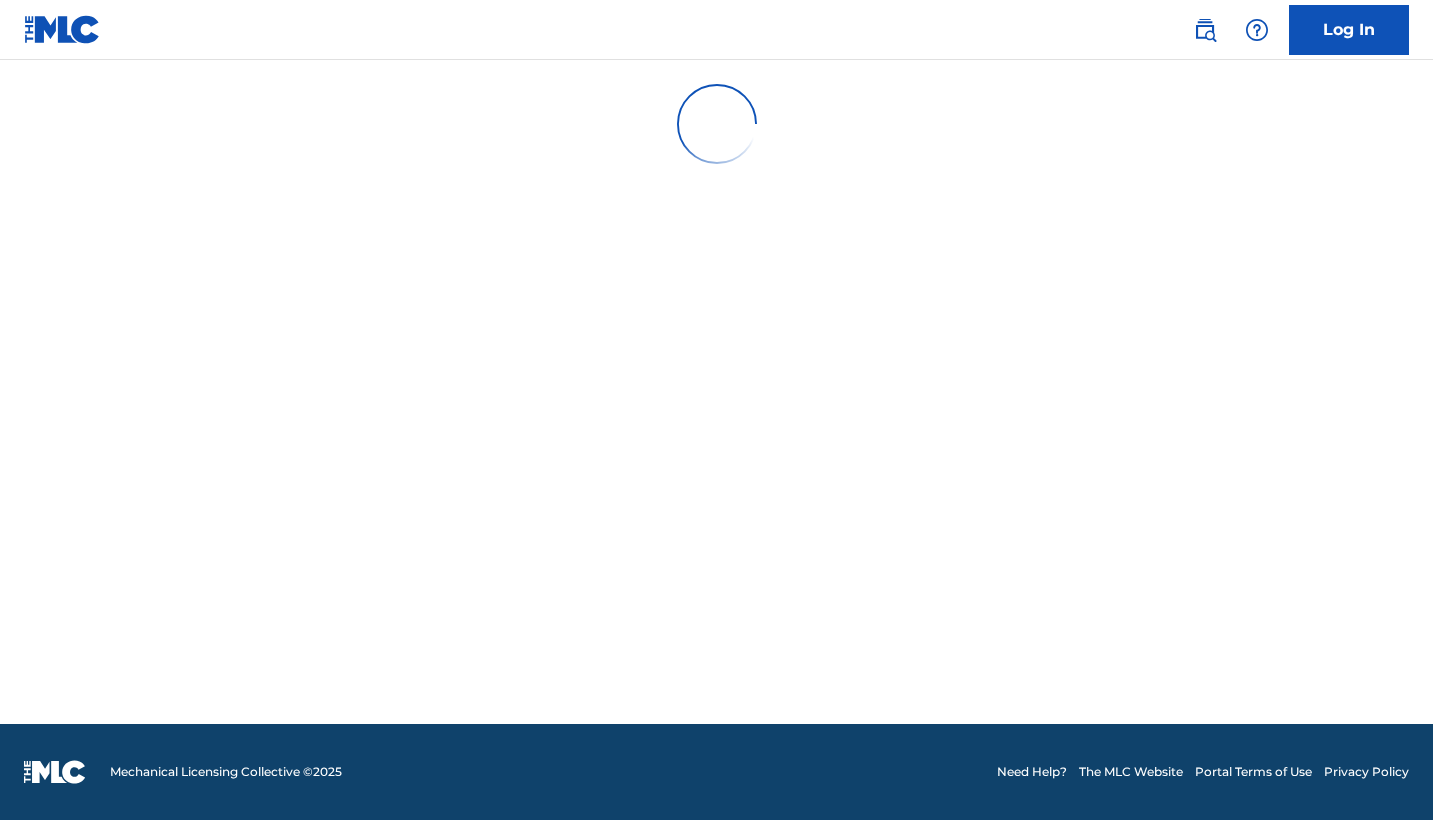 scroll, scrollTop: 0, scrollLeft: 0, axis: both 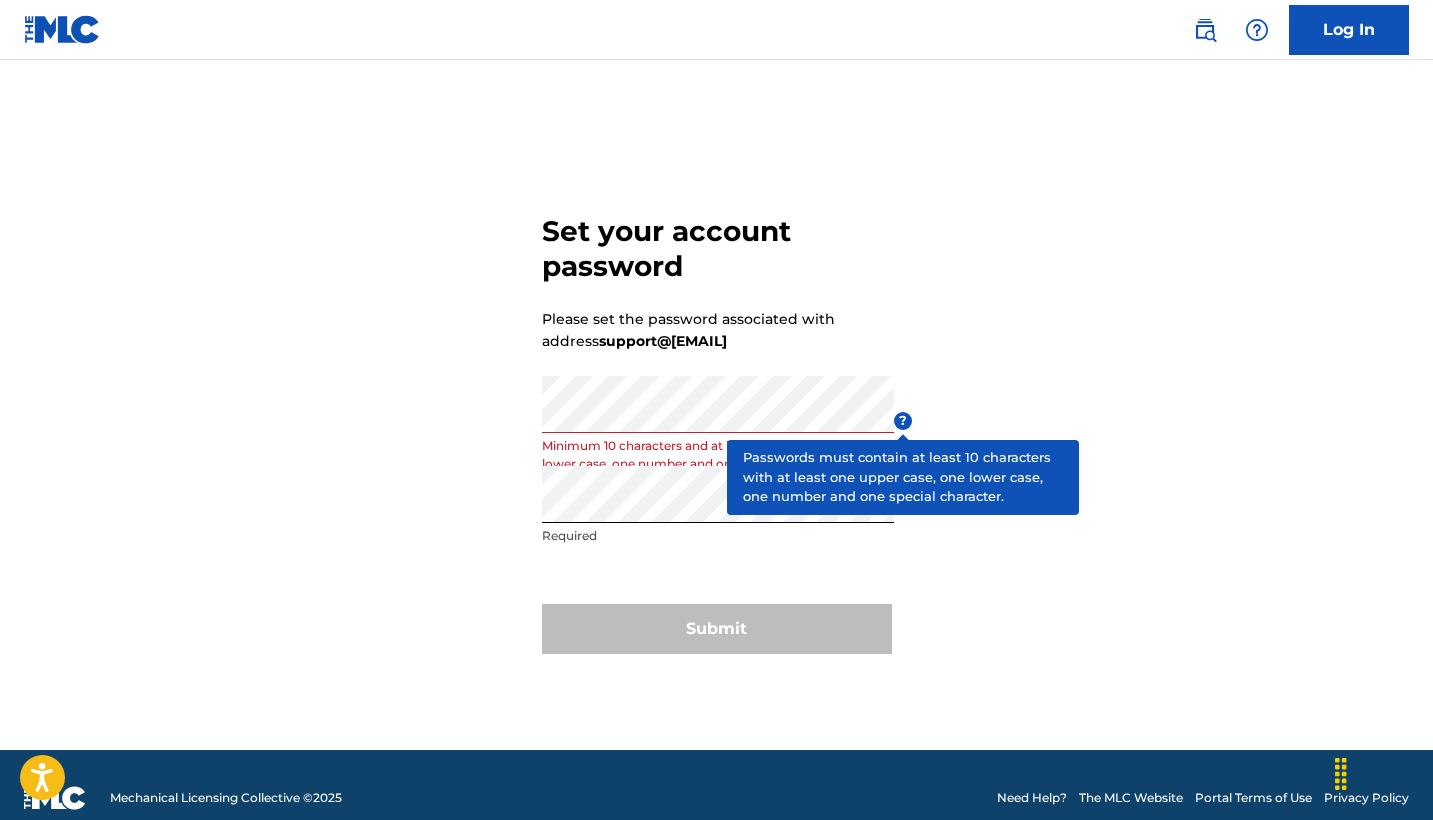 click on "Set your account password Please set the password associated with address [EMAIL] Password Minimum 10 characters and at least one upper case, one lower case, one number and one special character ? Re enter password Required Submit" at bounding box center (717, 430) 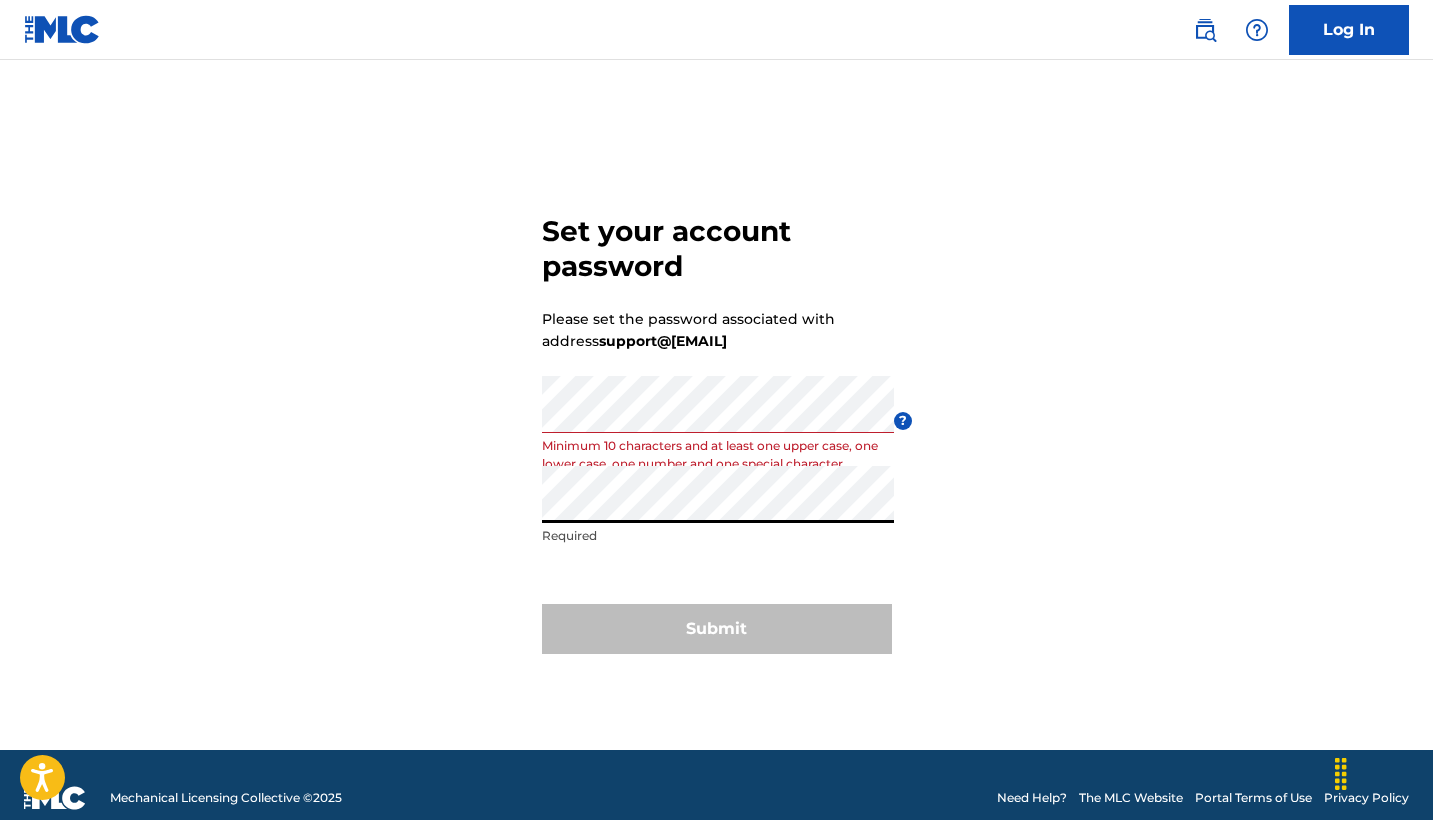 click on "Submit" at bounding box center [717, 629] 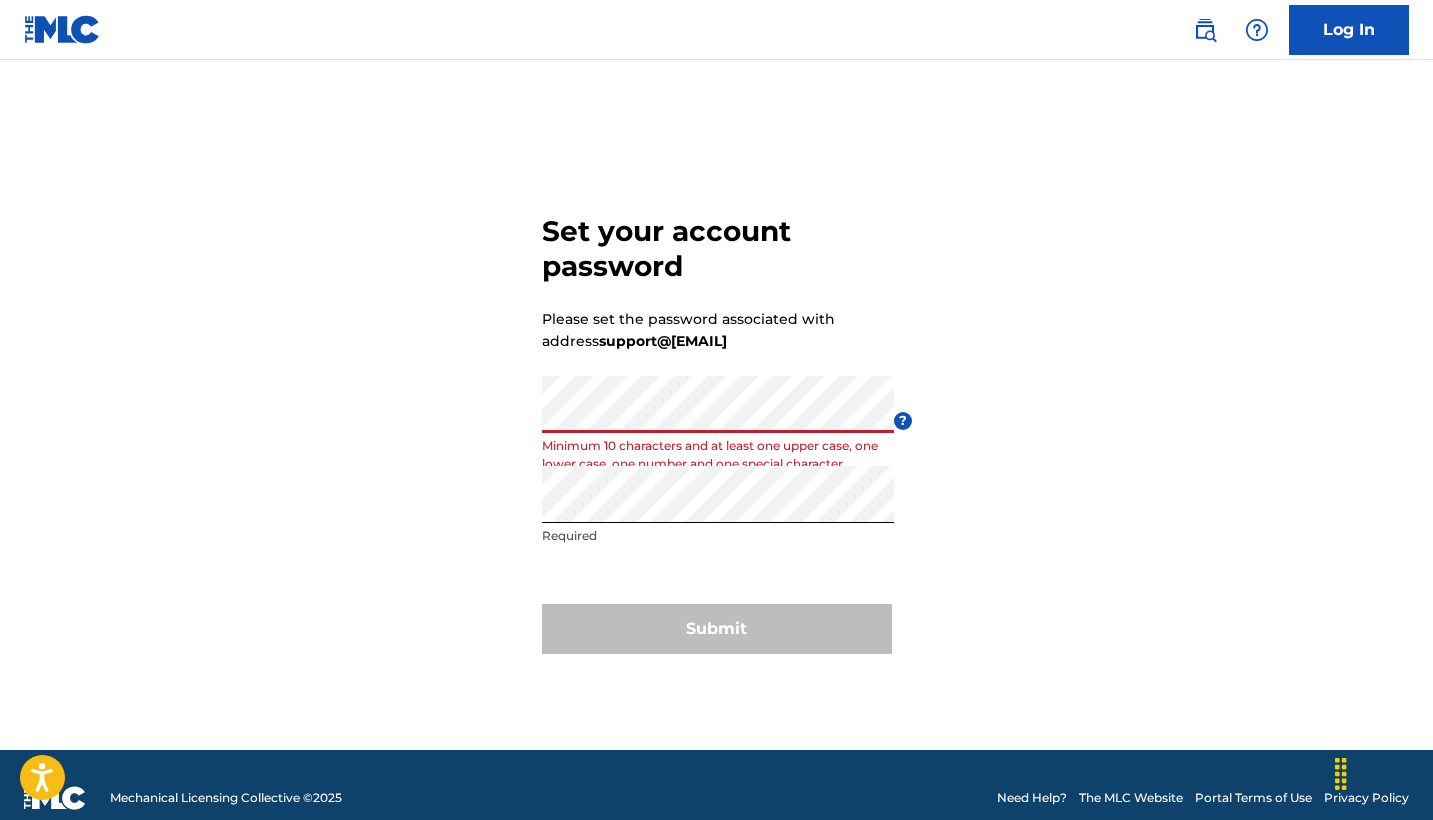 click on "Set your account password Please set the password associated with address [EMAIL] Password Minimum 10 characters and at least one upper case, one lower case, one number and one special character ? Re enter password Required Submit" at bounding box center [717, 430] 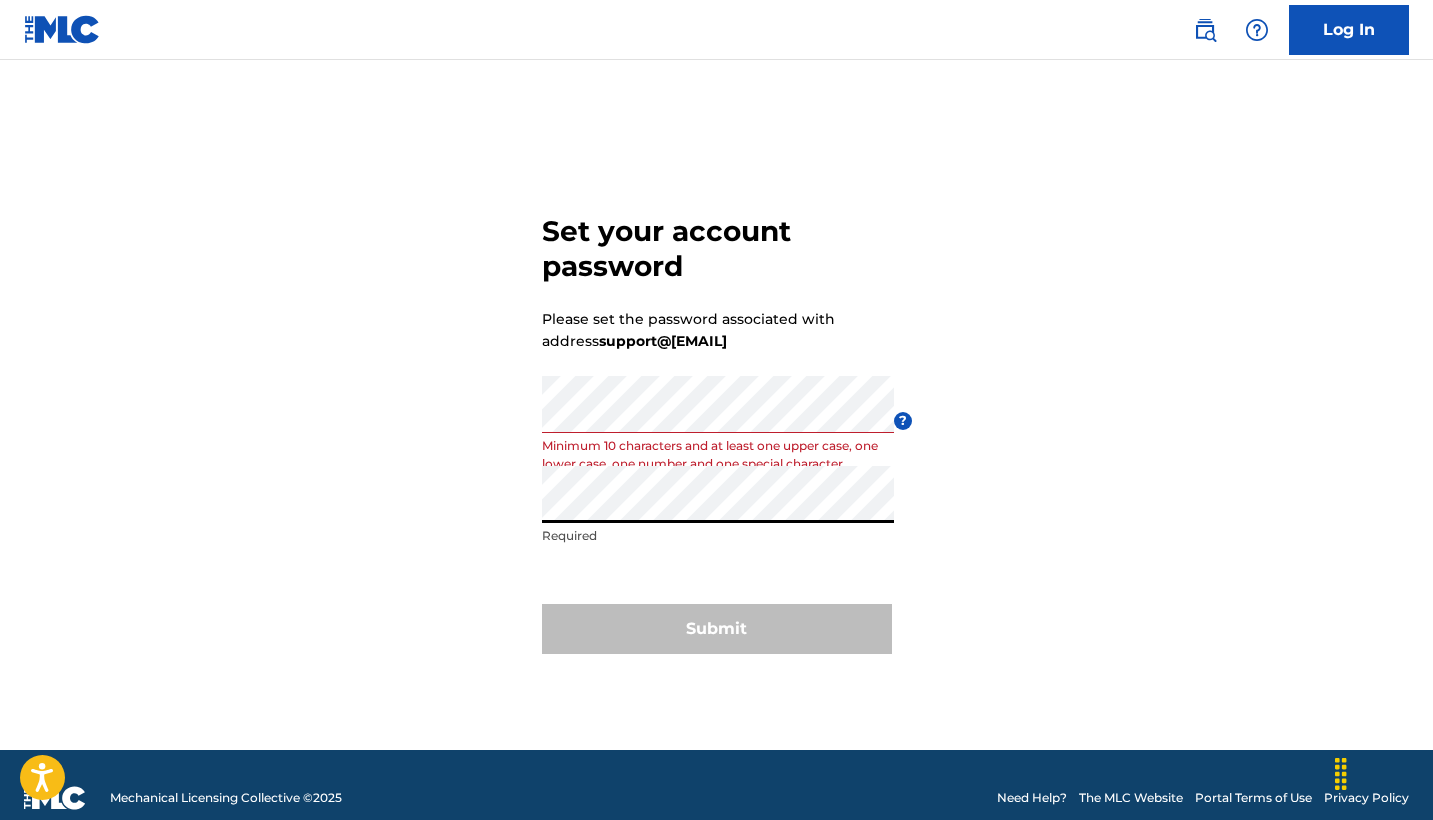 click on "Set your account password Please set the password associated with address [EMAIL] Password Minimum 10 characters and at least one upper case, one lower case, one number and one special character ? Re enter password Required Submit" at bounding box center (717, 430) 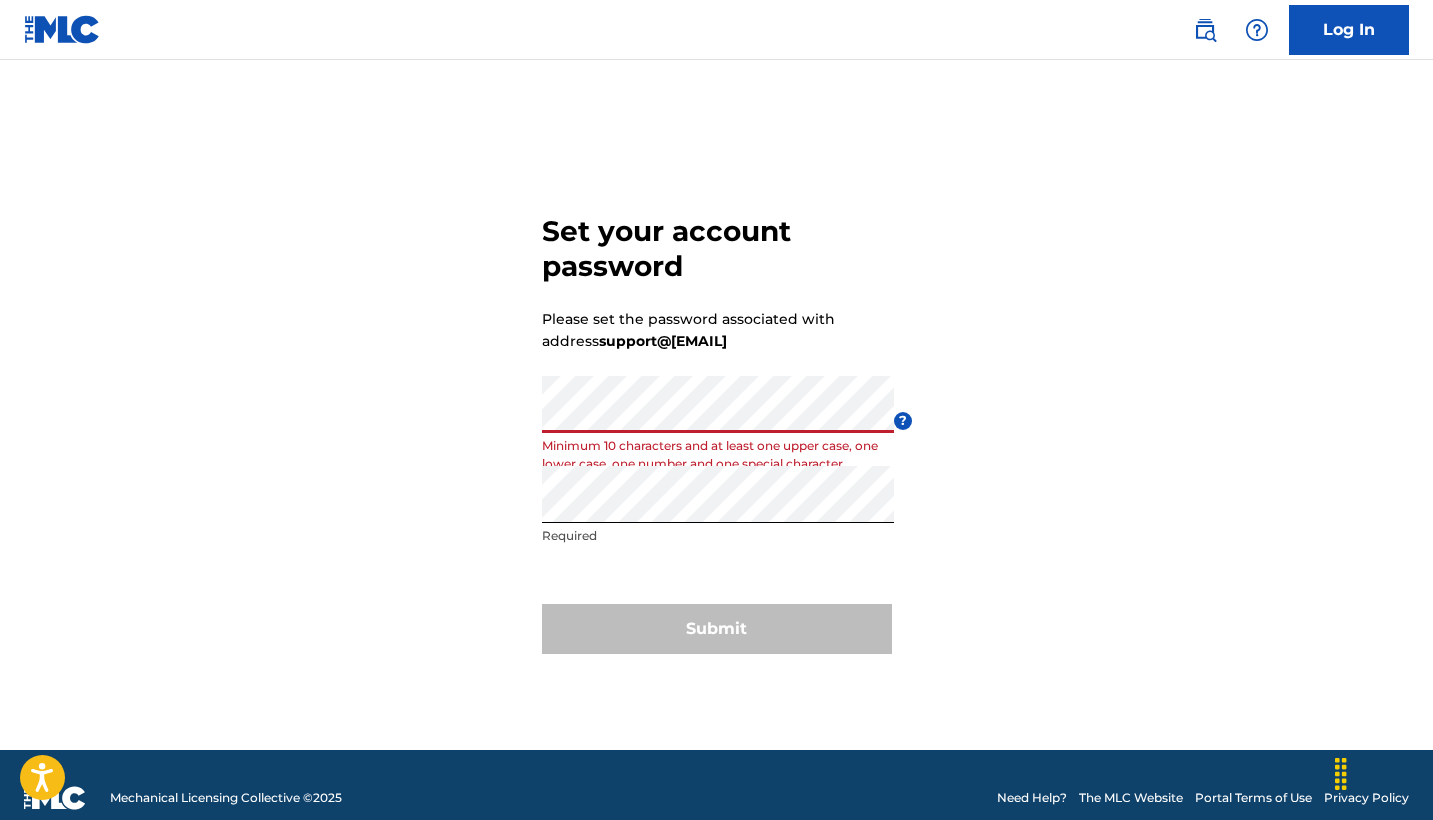 click on "Minimum 10 characters and at least one upper case, one lower case, one number and one special character" at bounding box center (718, 455) 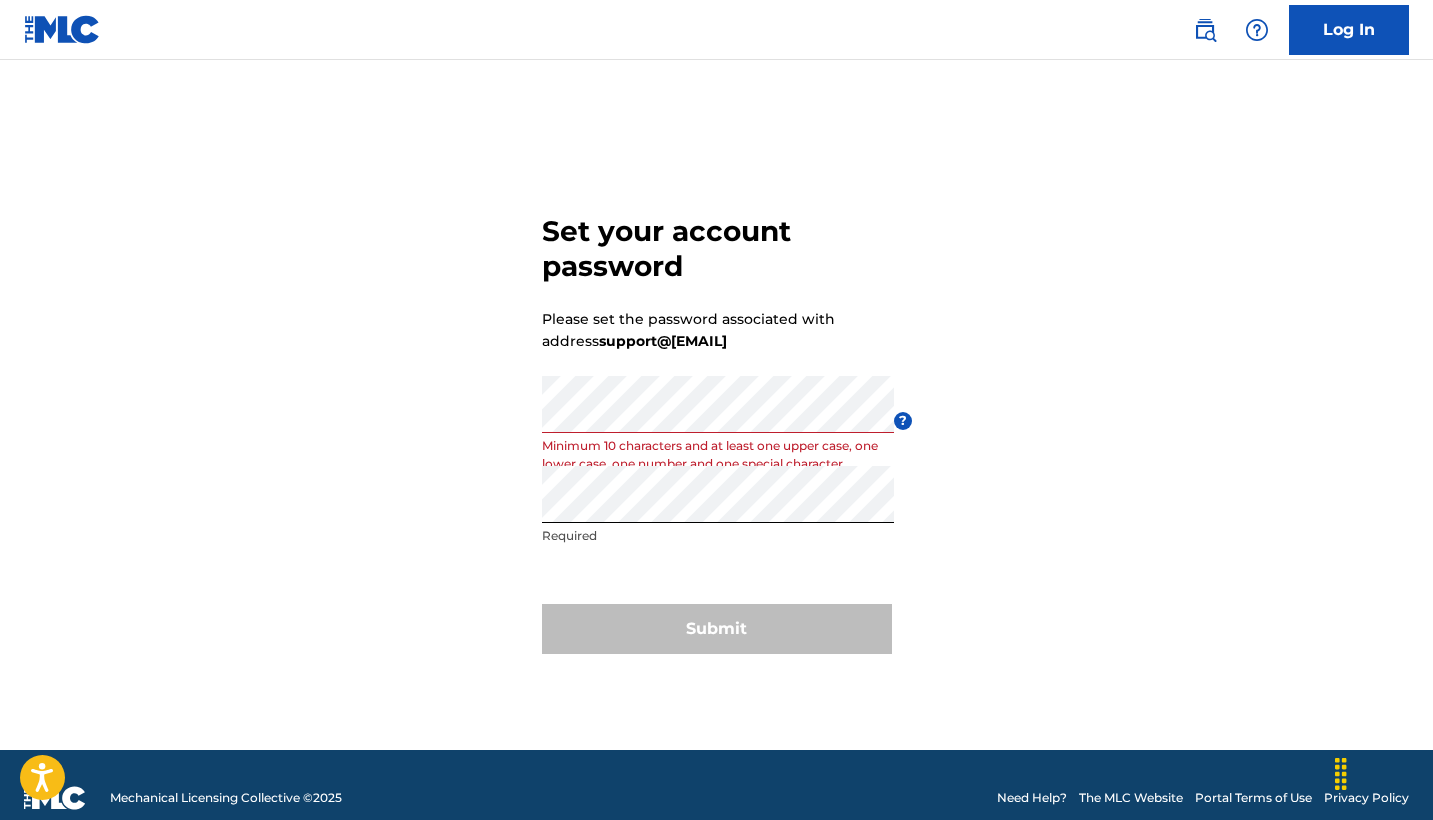 click on "Minimum 10 characters and at least one upper case, one lower case, one number and one special character" at bounding box center (718, 455) 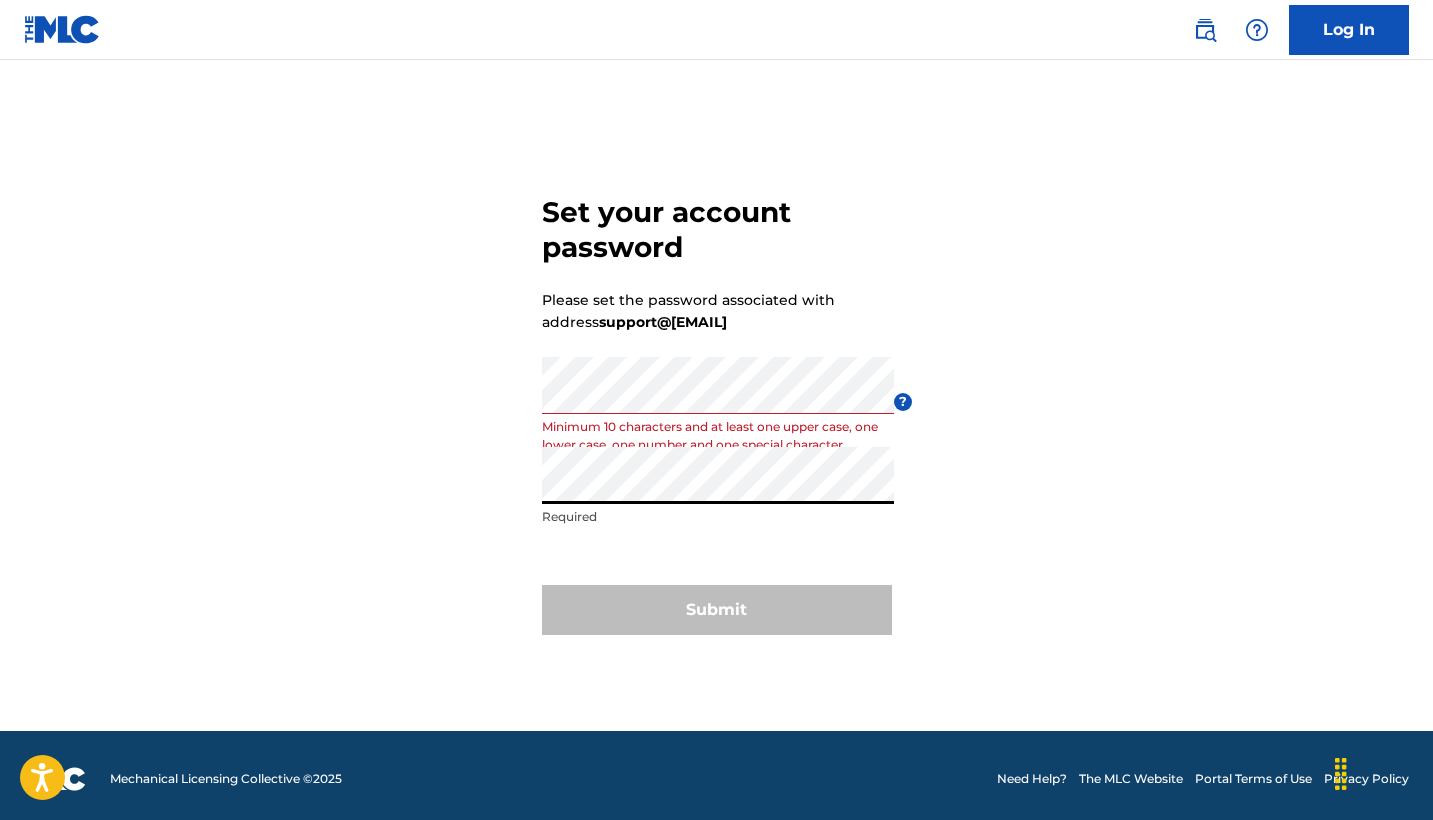 scroll, scrollTop: 18, scrollLeft: 0, axis: vertical 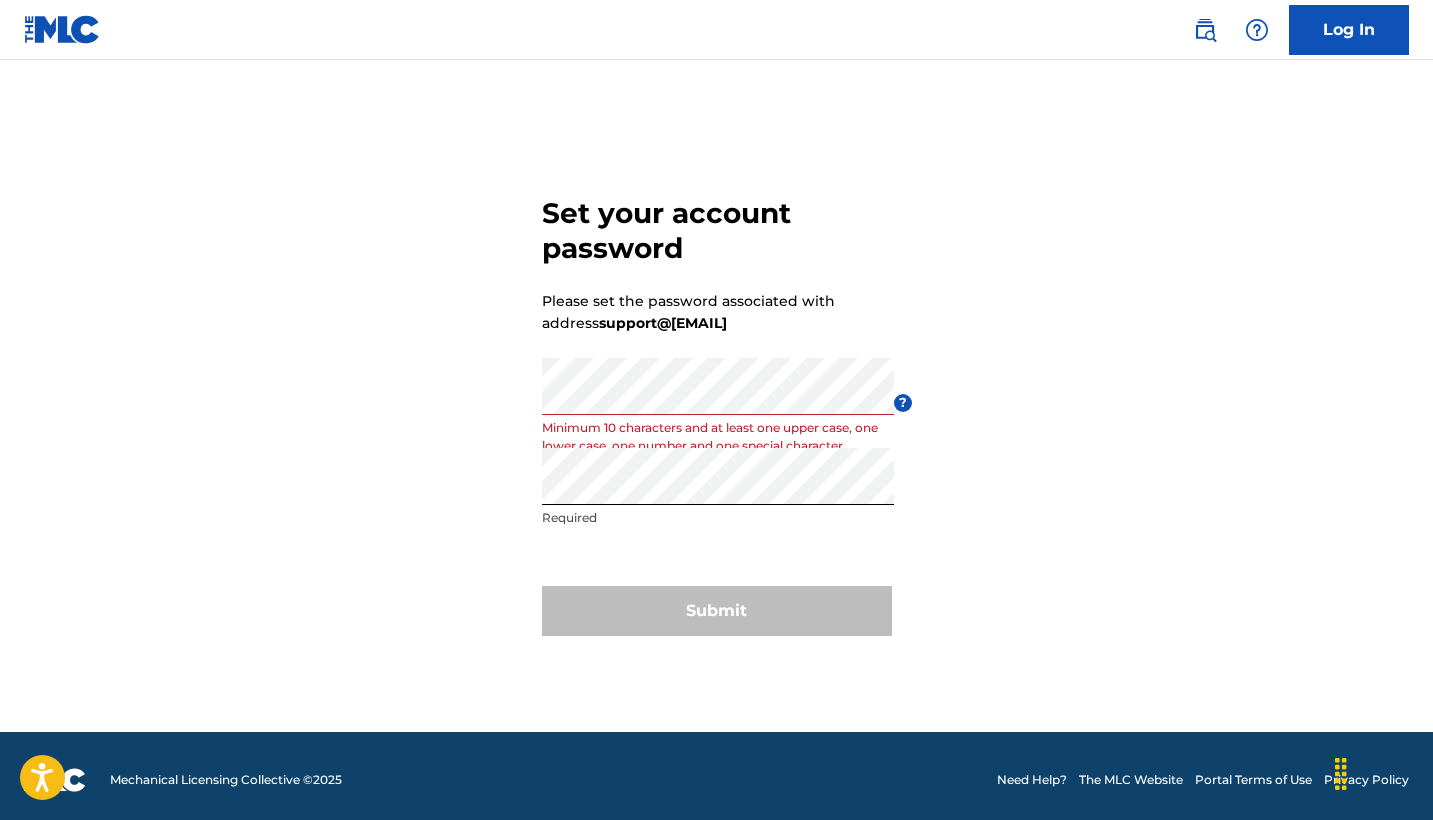 click on "Submit" at bounding box center (717, 611) 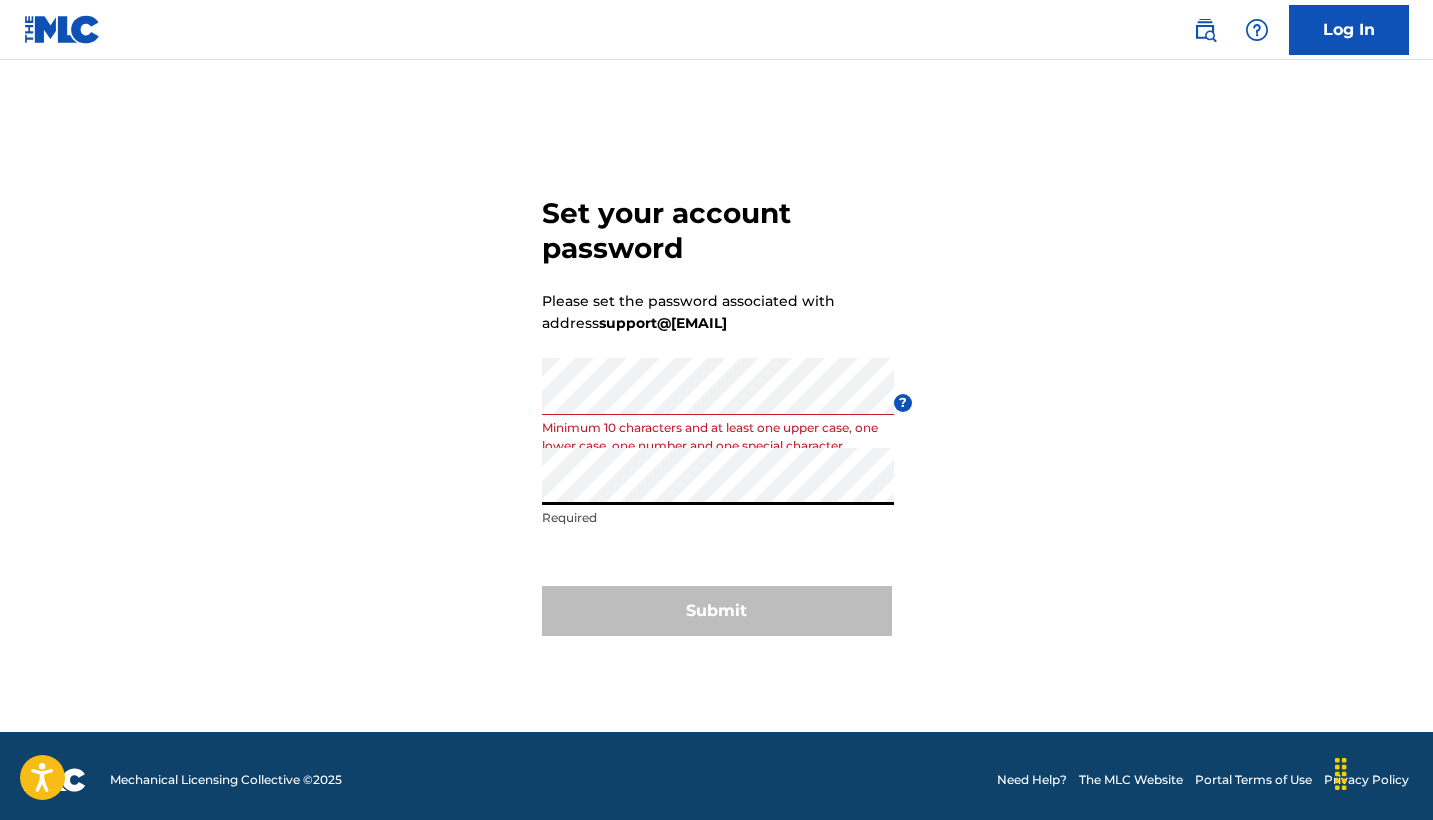 click on "Submit" at bounding box center [717, 611] 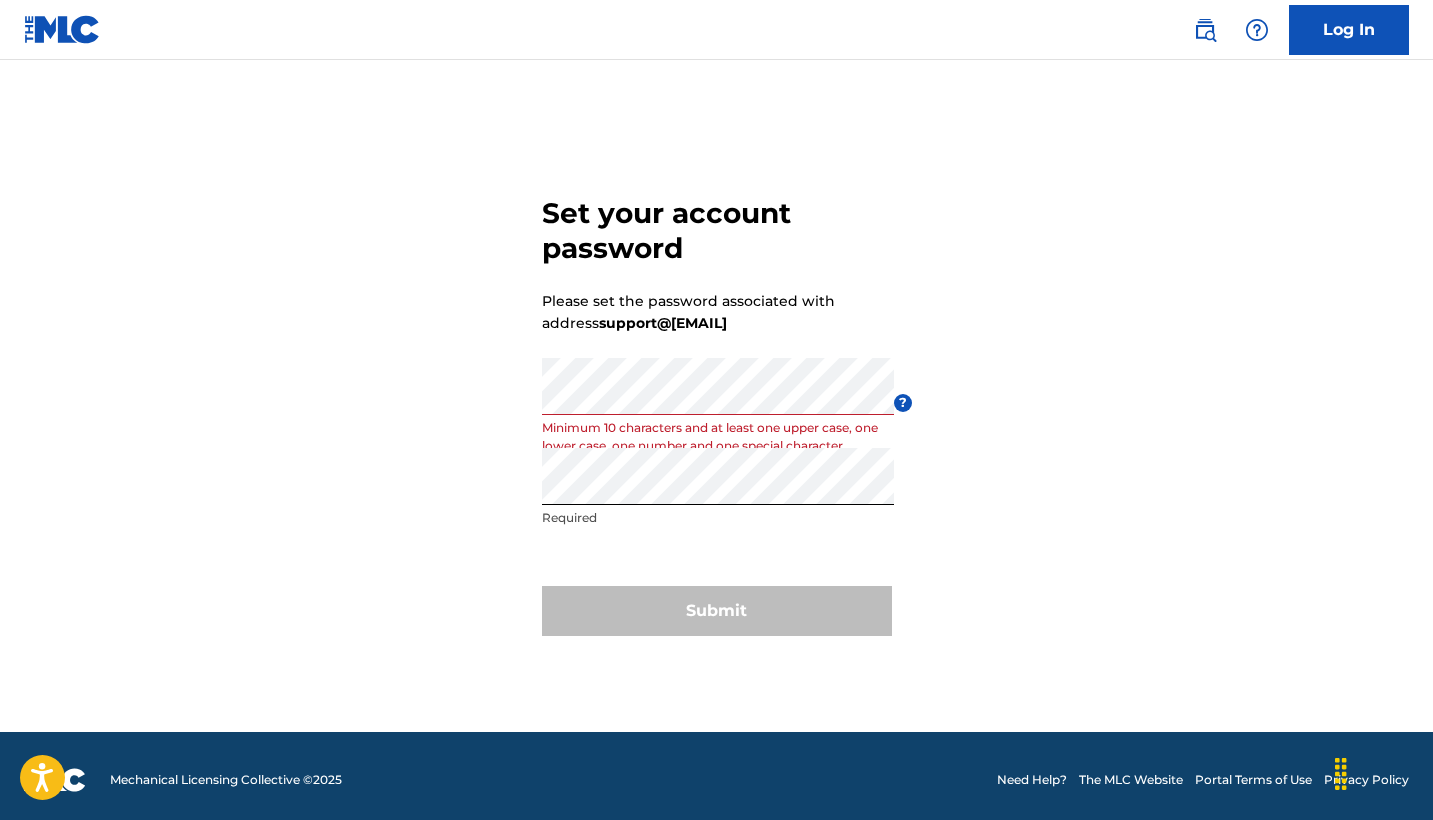 click on "Submit" at bounding box center [717, 611] 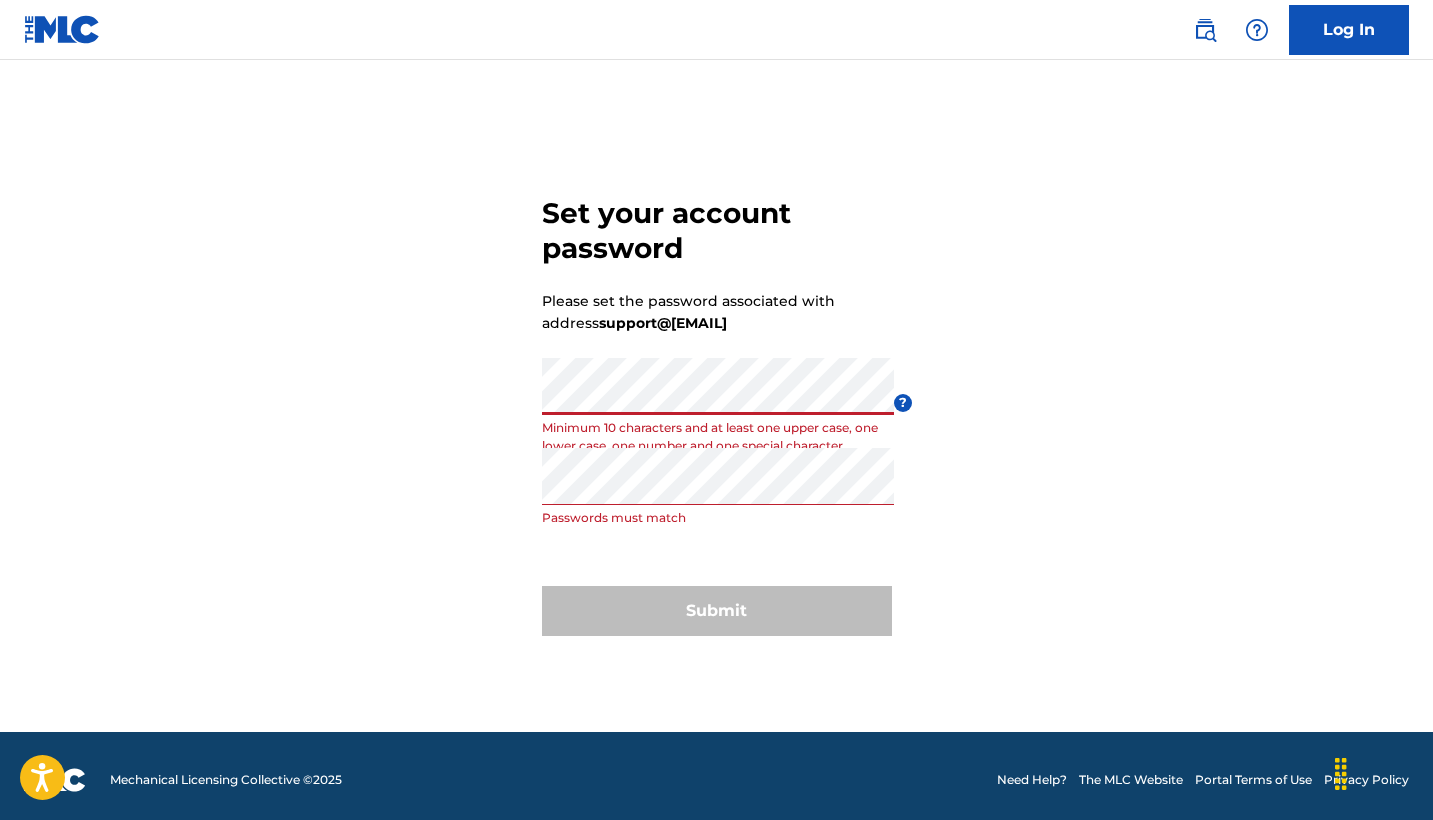 click on "Set your account password Please set the password associated with address [EMAIL] Password Minimum 10 characters and at least one upper case, one lower case, one number and one special character ? Re enter password Passwords must match Submit" at bounding box center [717, 412] 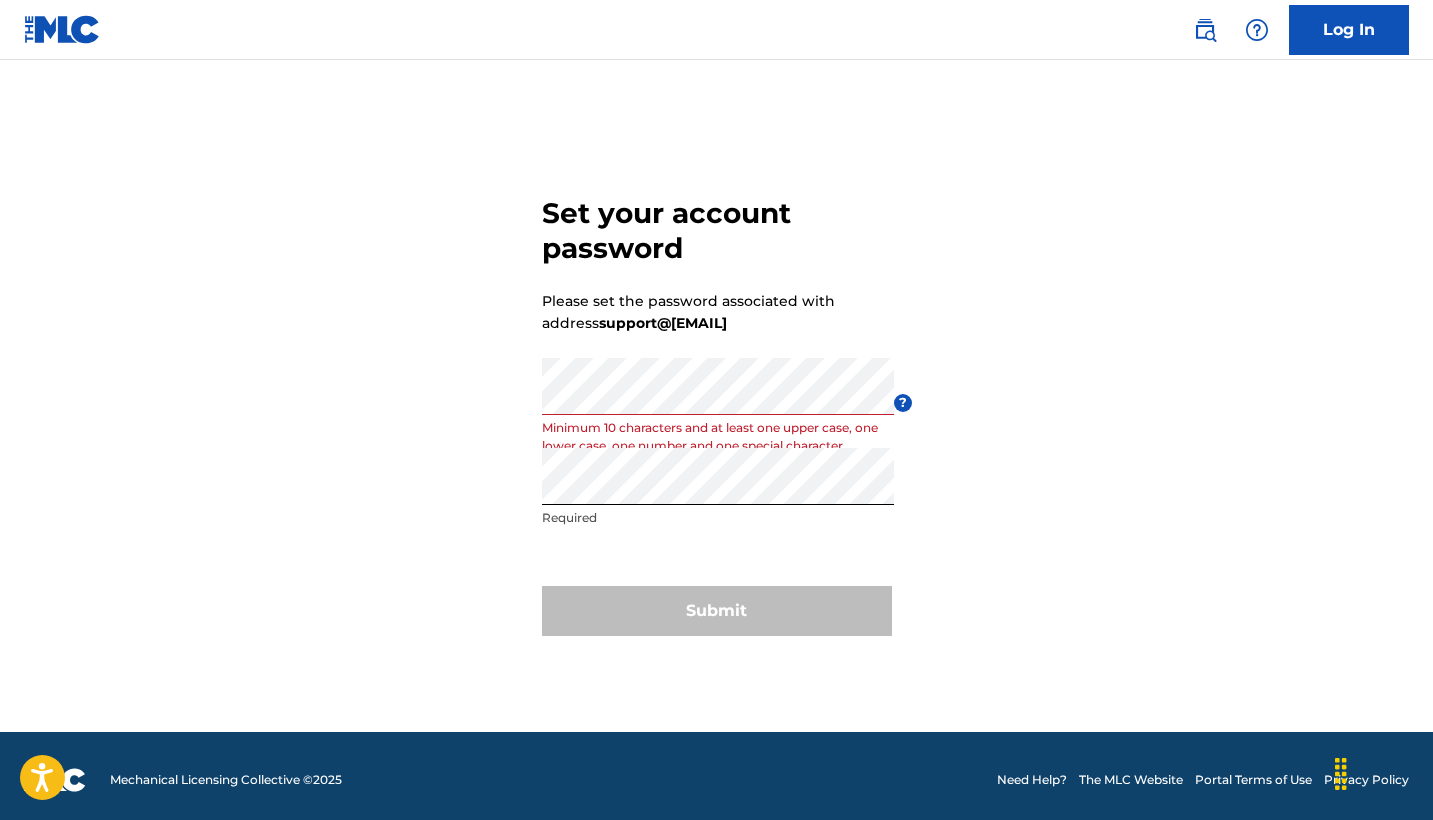click on "Set your account password Please set the password associated with address [EMAIL] Password Minimum 10 characters and at least one upper case, one lower case, one number and one special character ? Re enter password Required Submit" at bounding box center (717, 412) 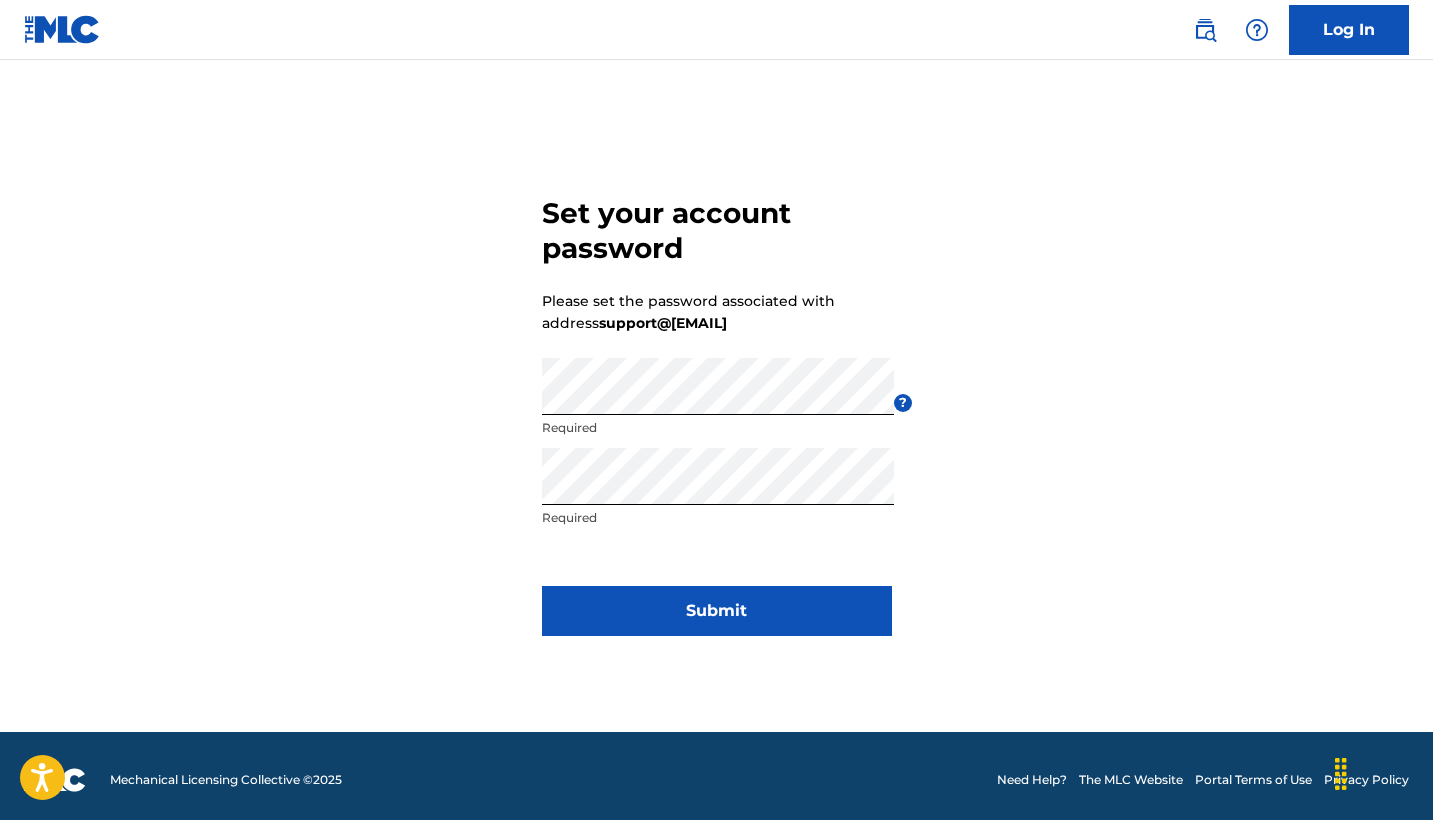 click on "Submit" at bounding box center (717, 611) 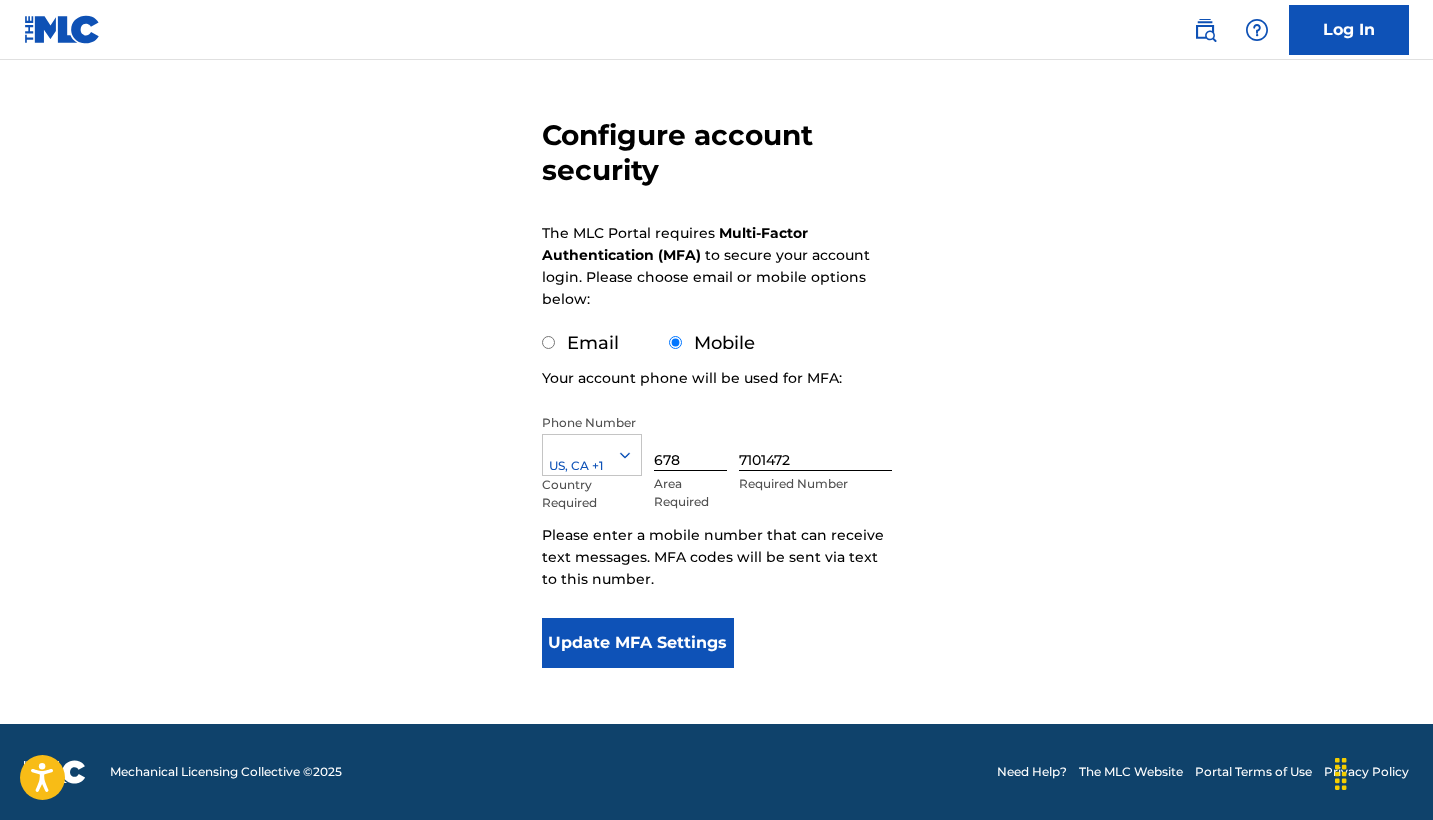 scroll, scrollTop: 142, scrollLeft: 0, axis: vertical 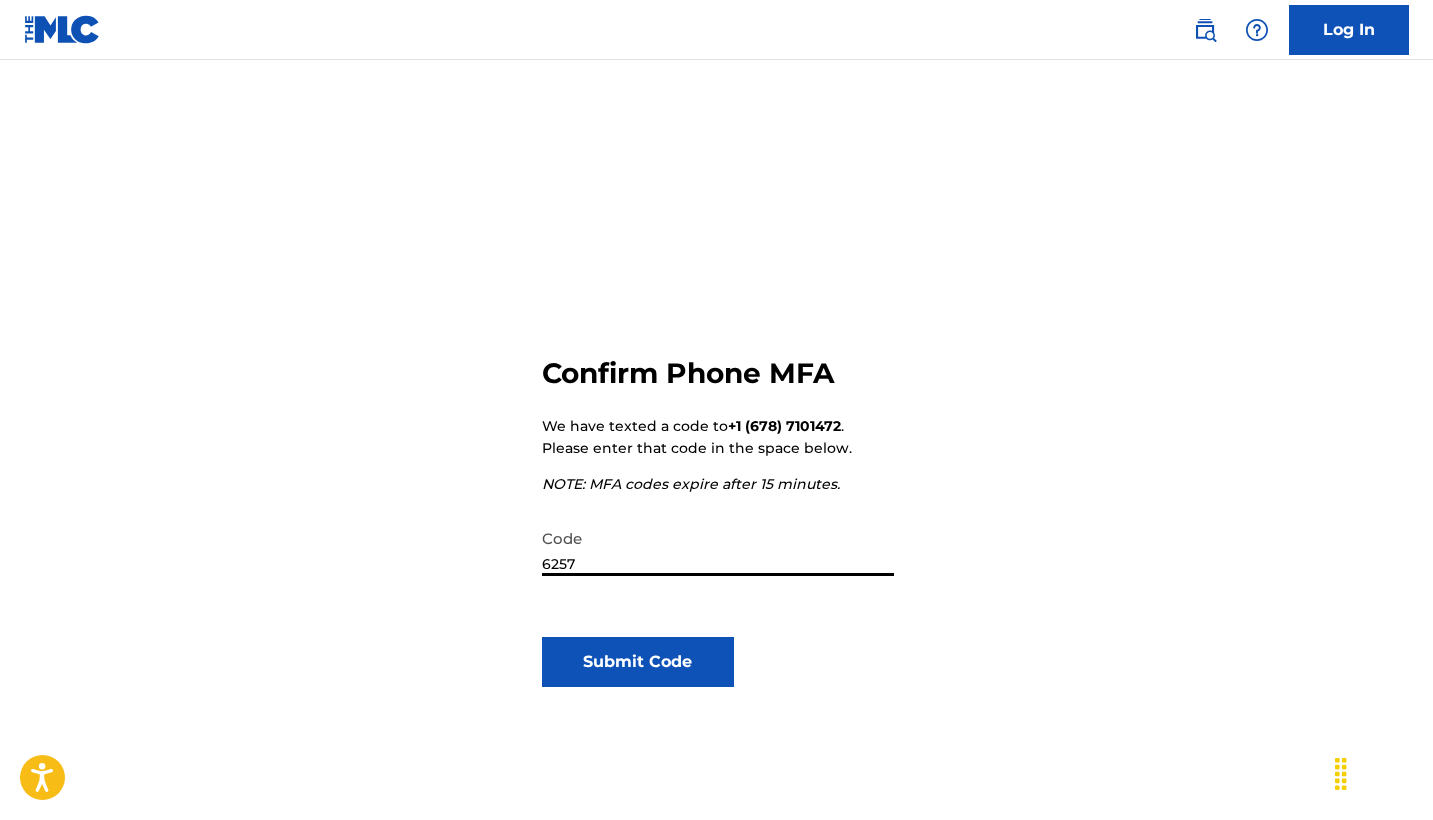 type on "625766" 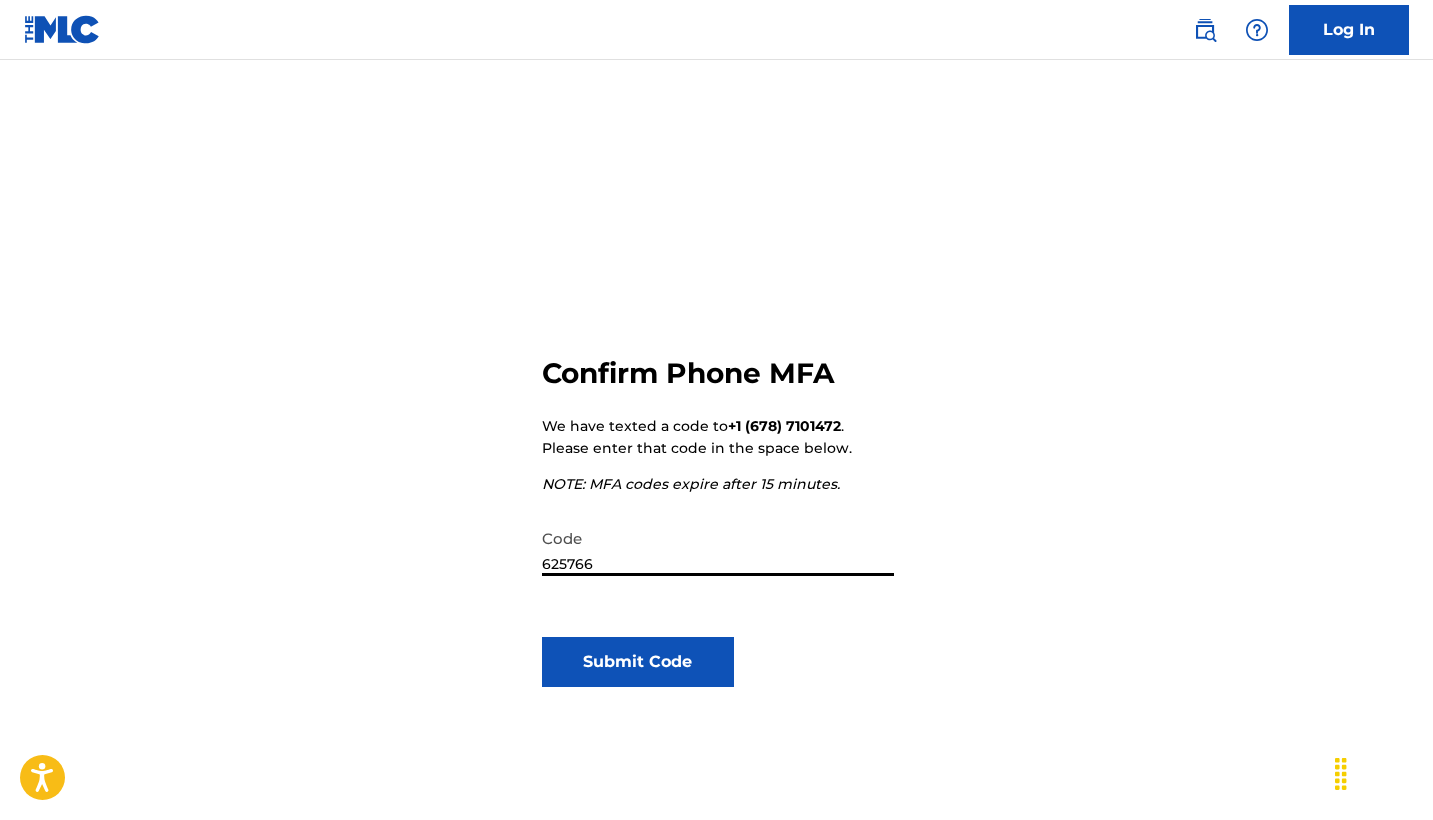 click on "Submit Code" at bounding box center [638, 662] 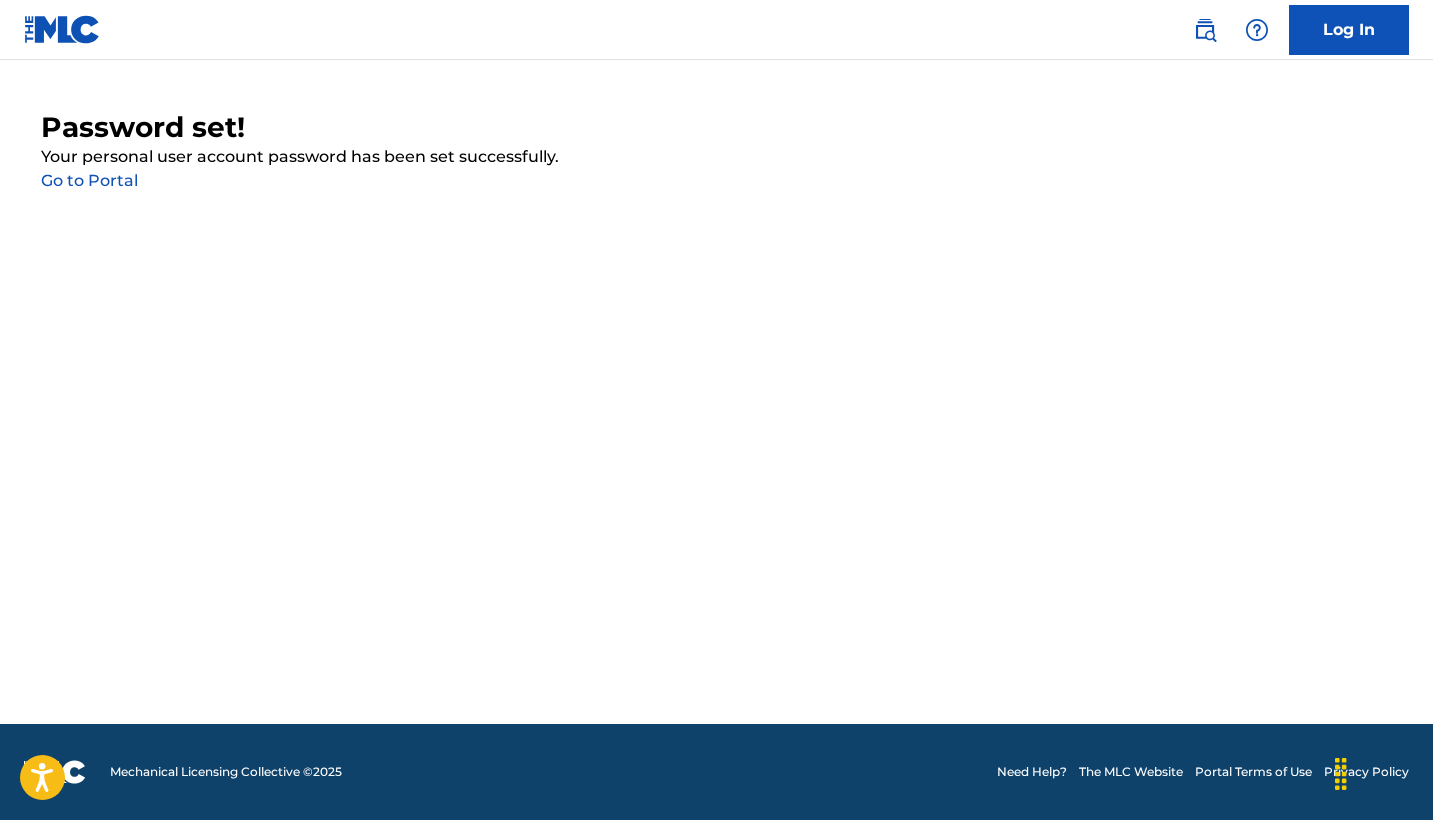 click on "Go to Portal" at bounding box center (89, 180) 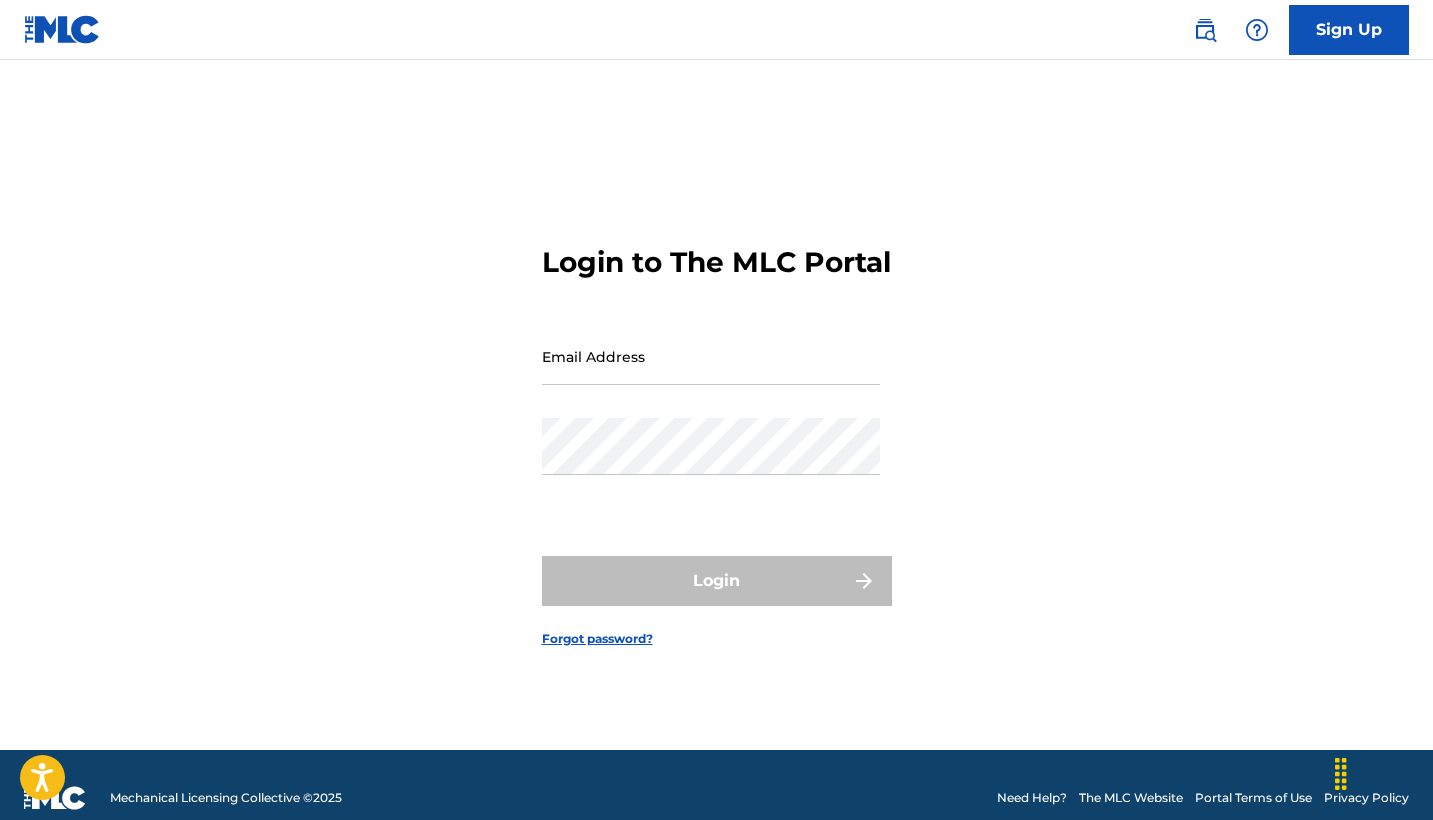 click on "Email Address" at bounding box center [711, 373] 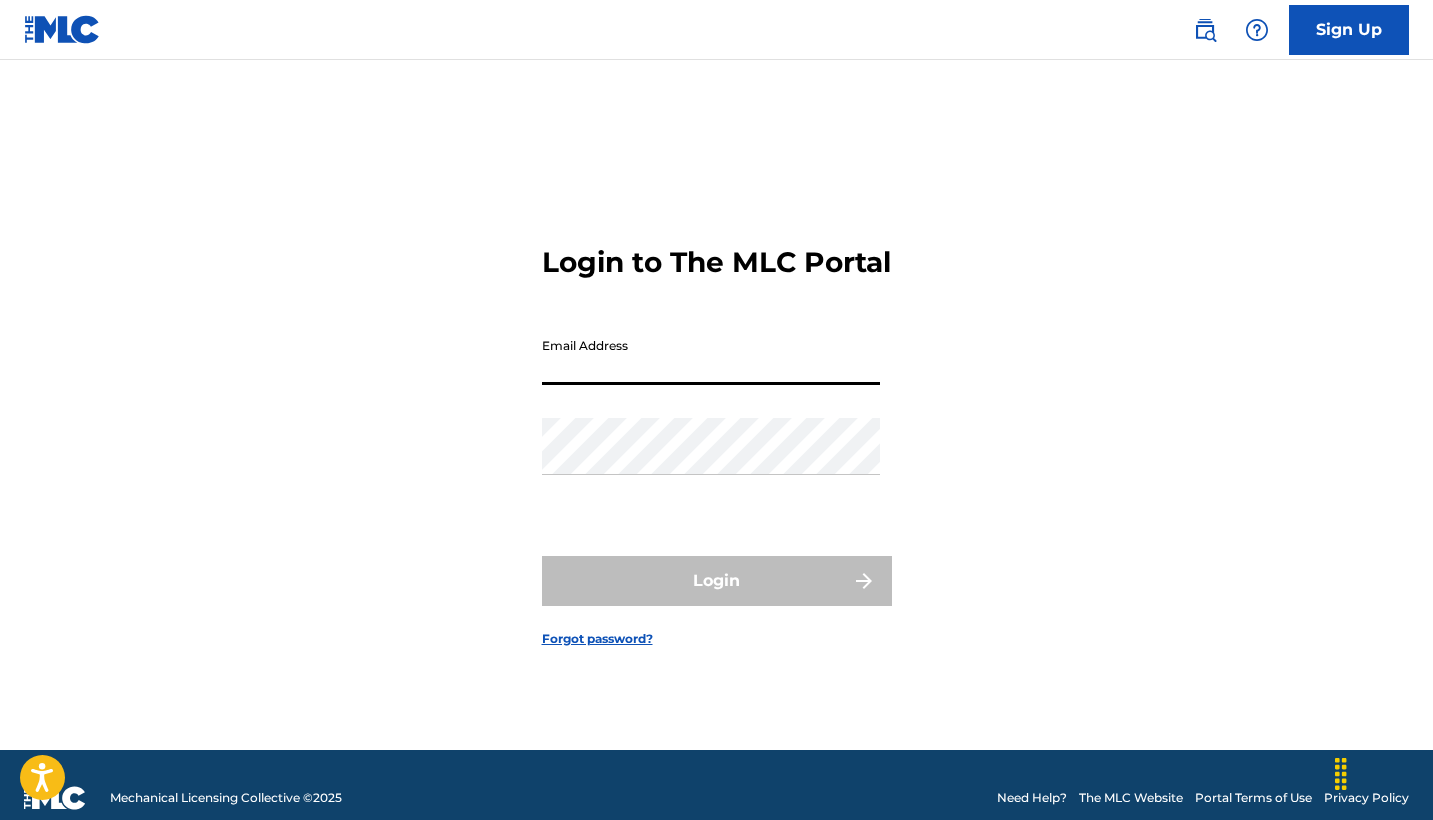 type on "support@[EMAIL]" 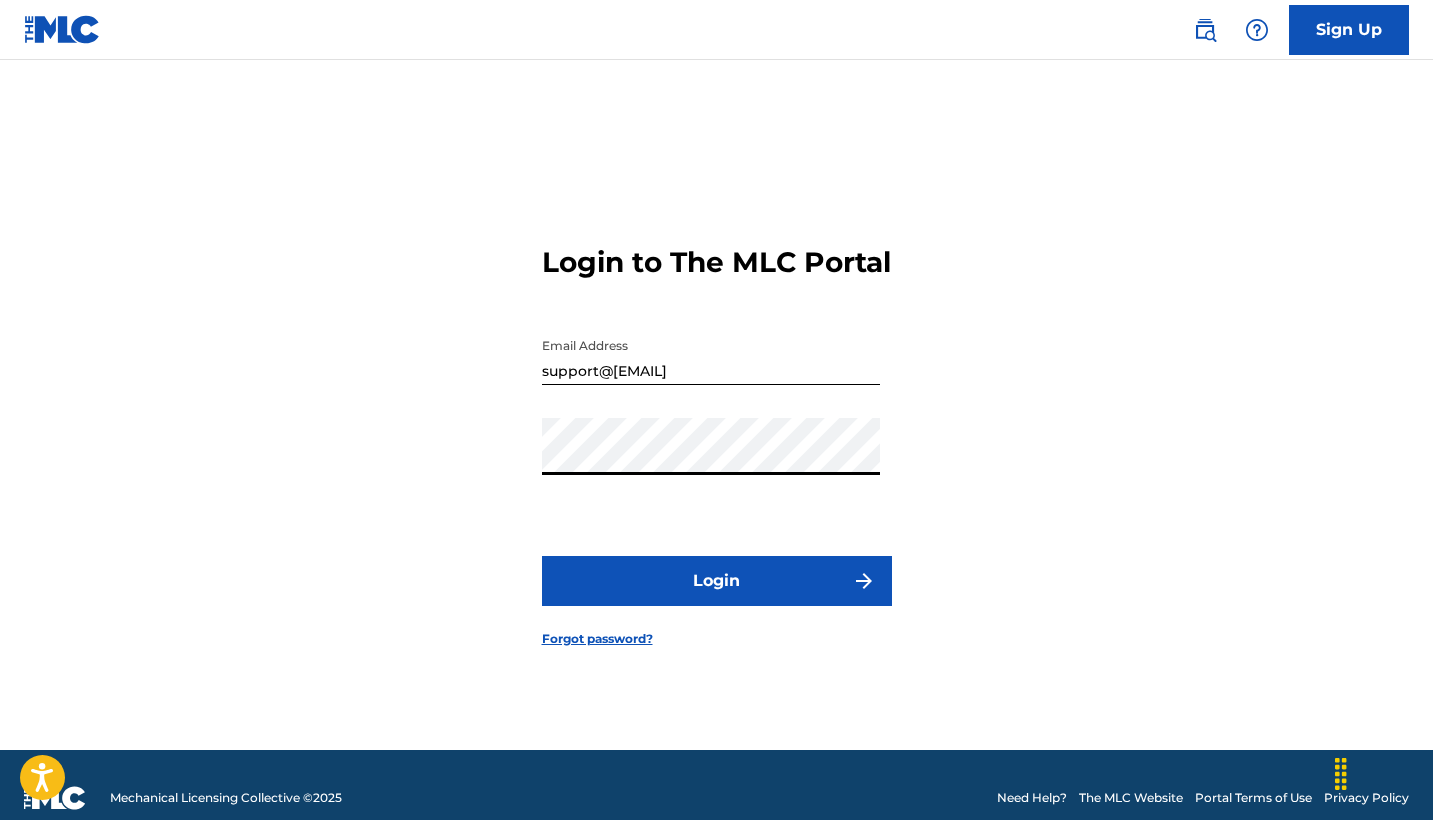 click on "Login" at bounding box center [717, 581] 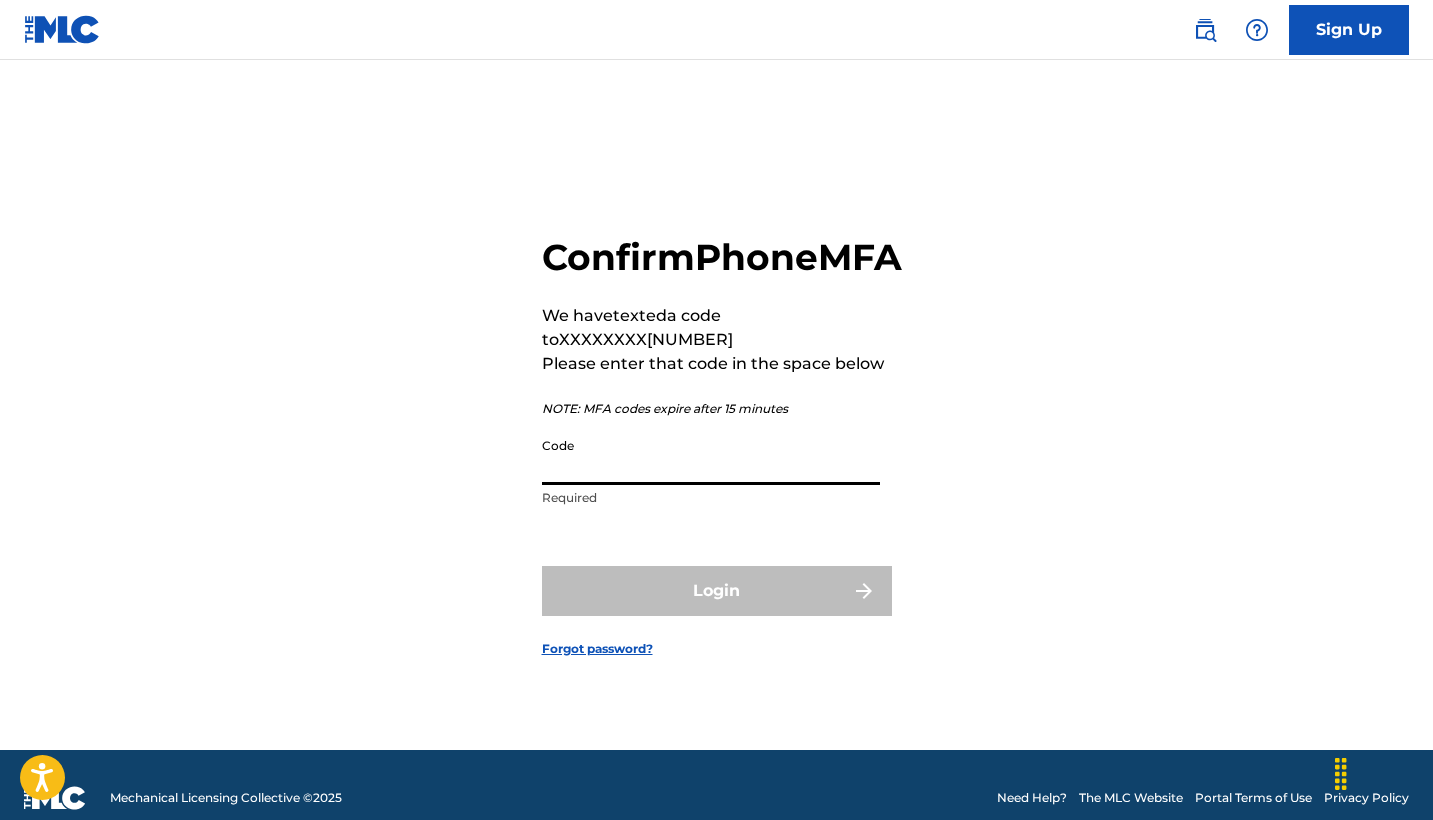 click on "Code" at bounding box center [711, 456] 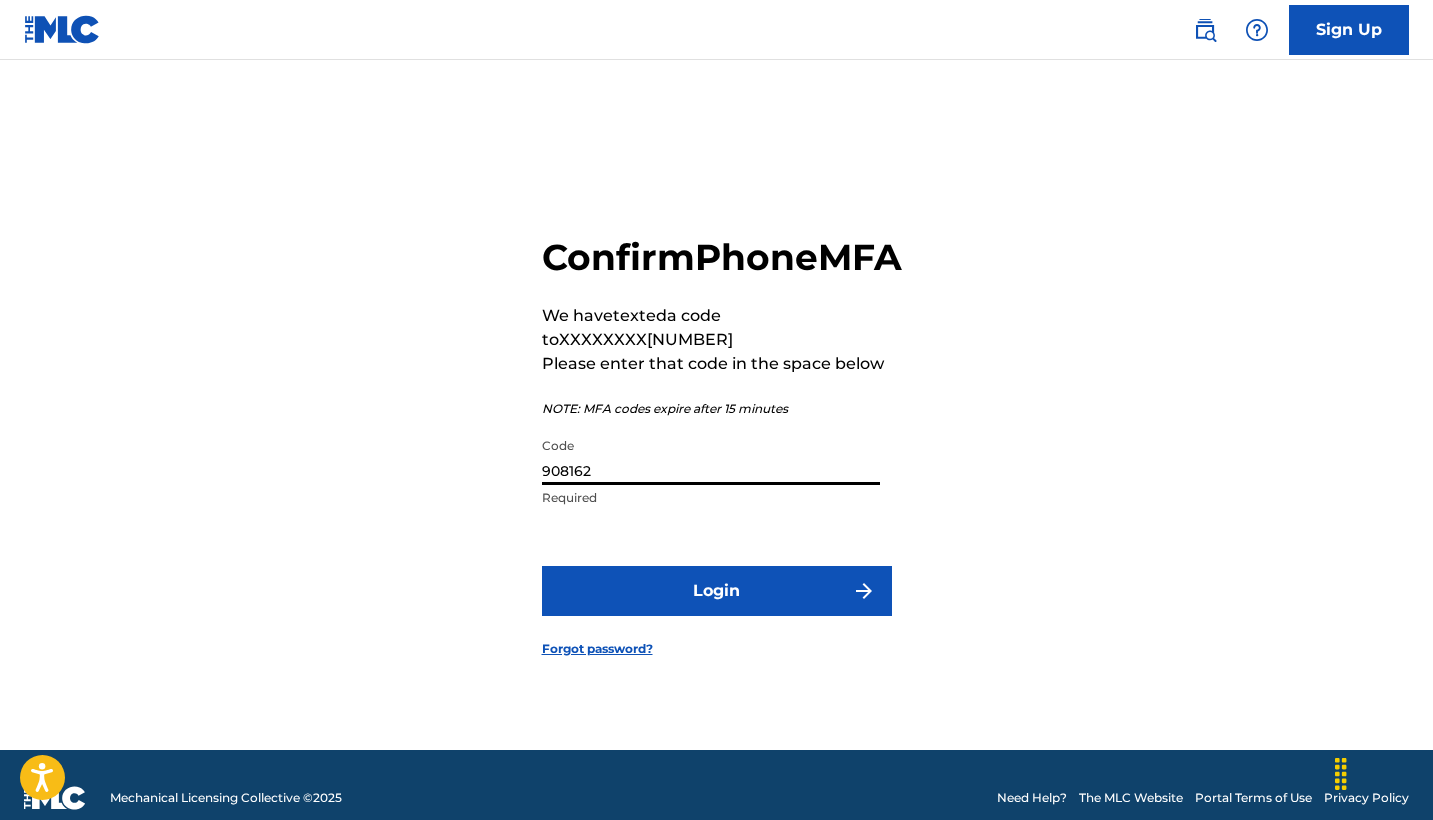 type on "908162" 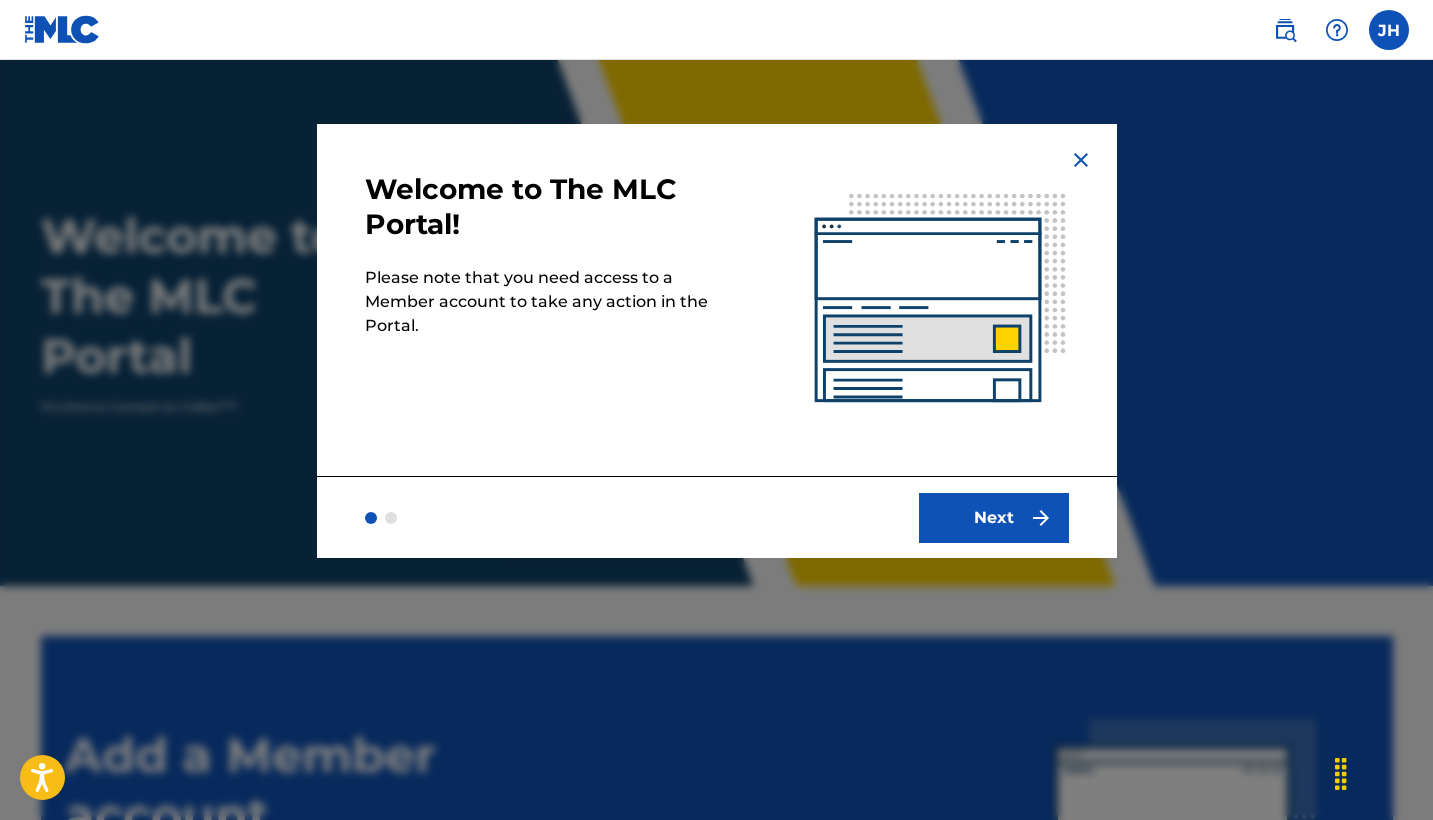 click on "Next" at bounding box center [994, 518] 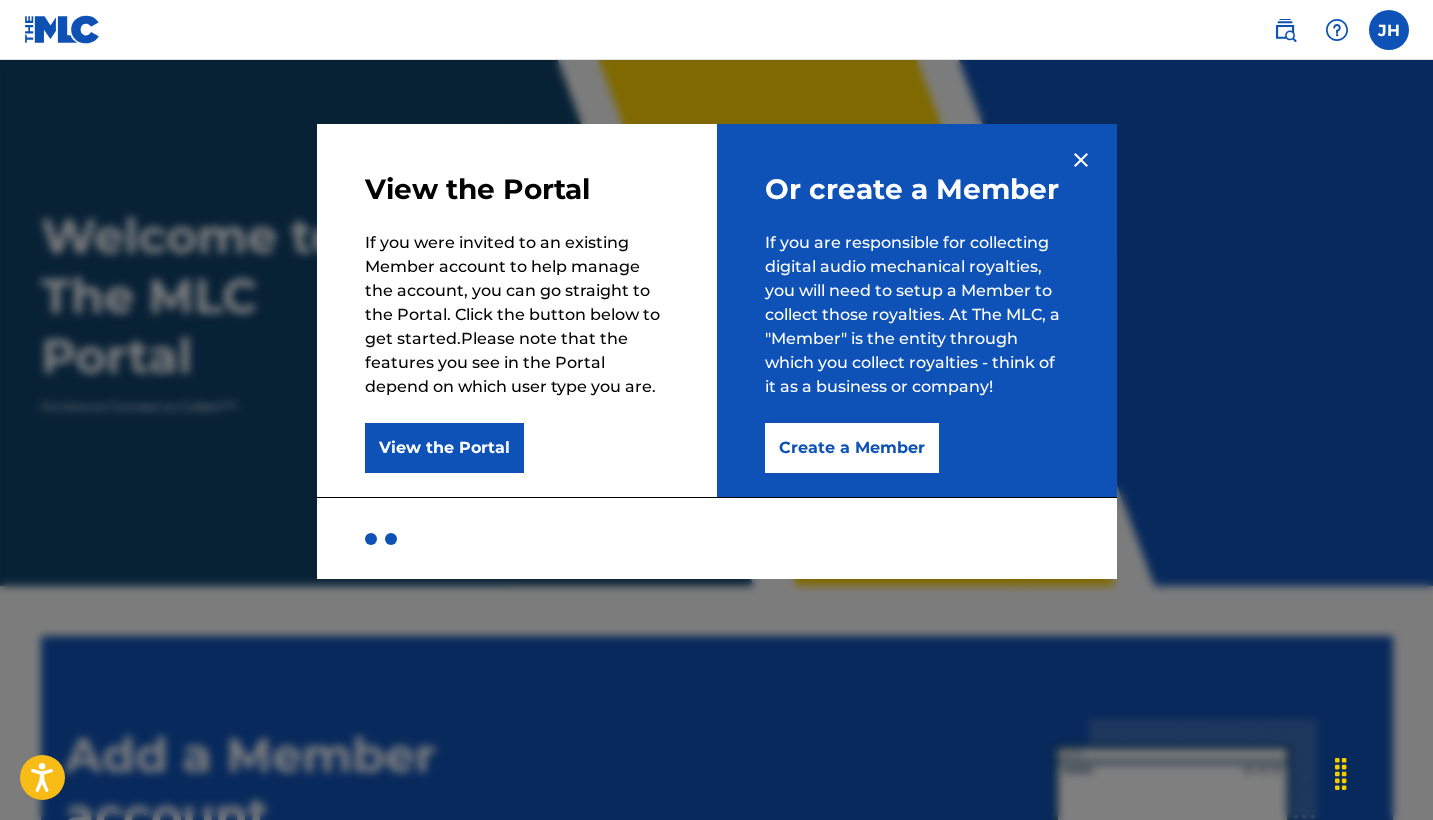 scroll, scrollTop: 0, scrollLeft: 0, axis: both 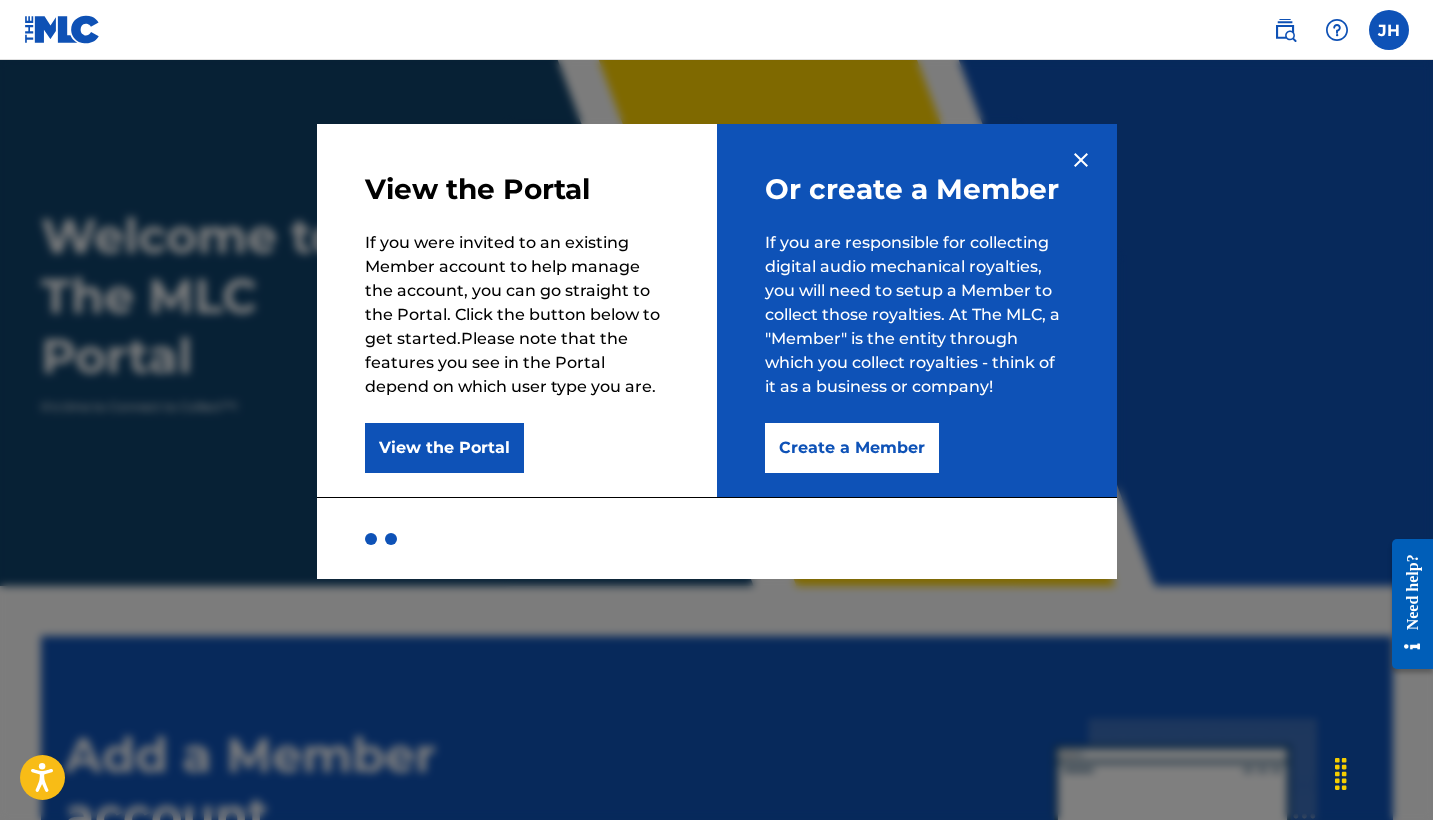 click on "Create a Member" at bounding box center [852, 448] 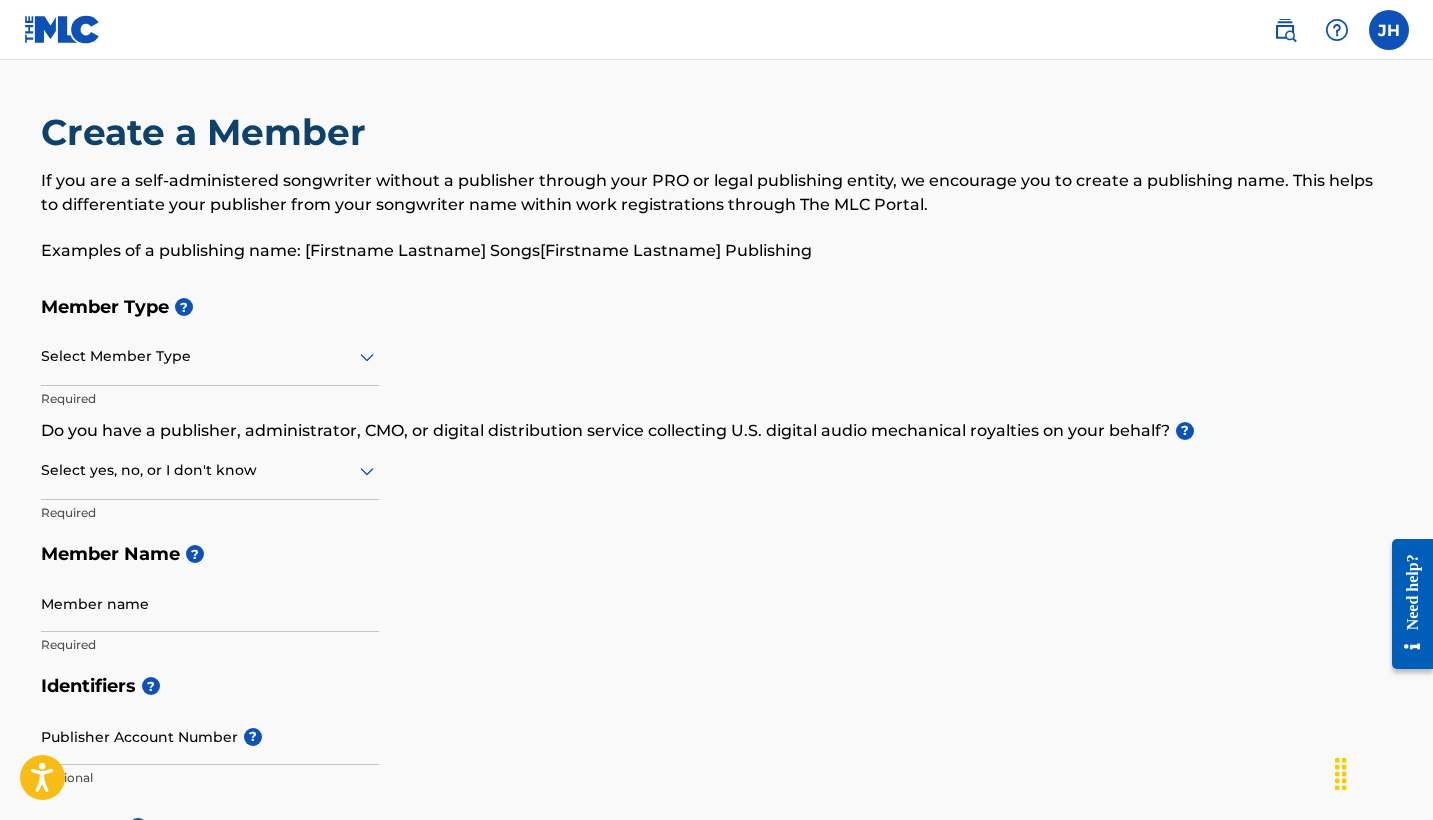 click on "Select Member Type" at bounding box center [210, 357] 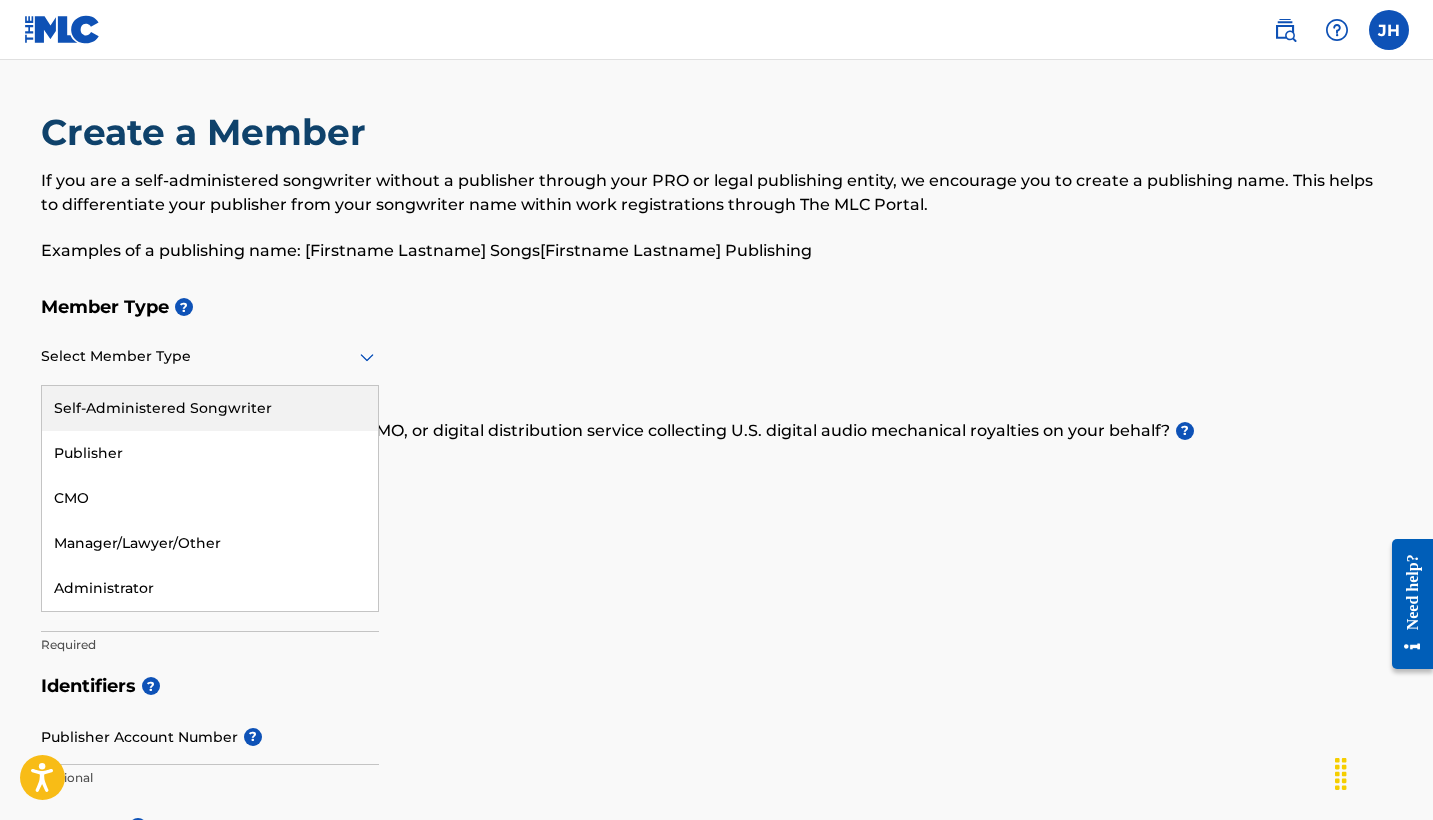 click on "Self-Administered Songwriter" at bounding box center (210, 408) 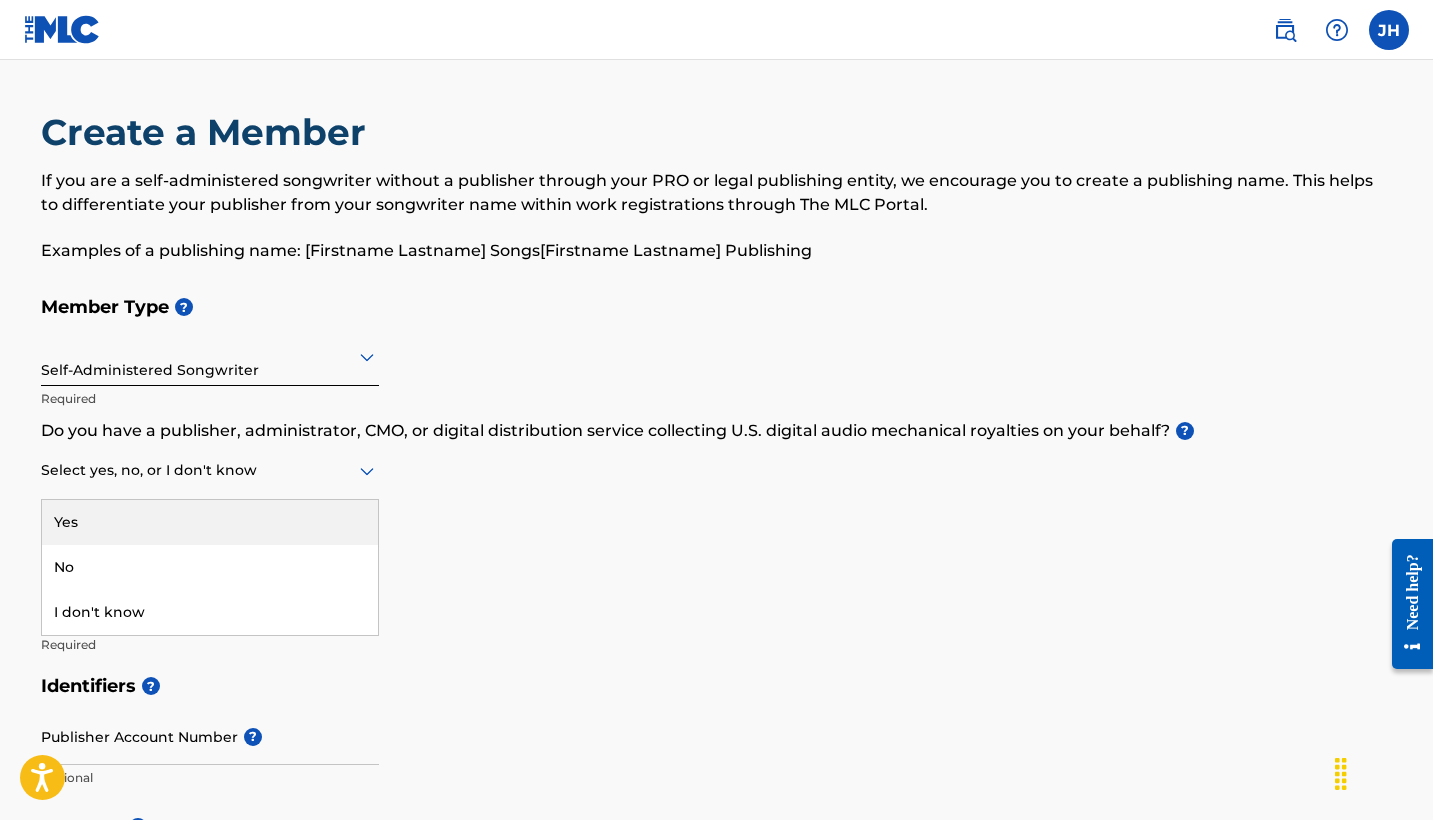 click at bounding box center (210, 470) 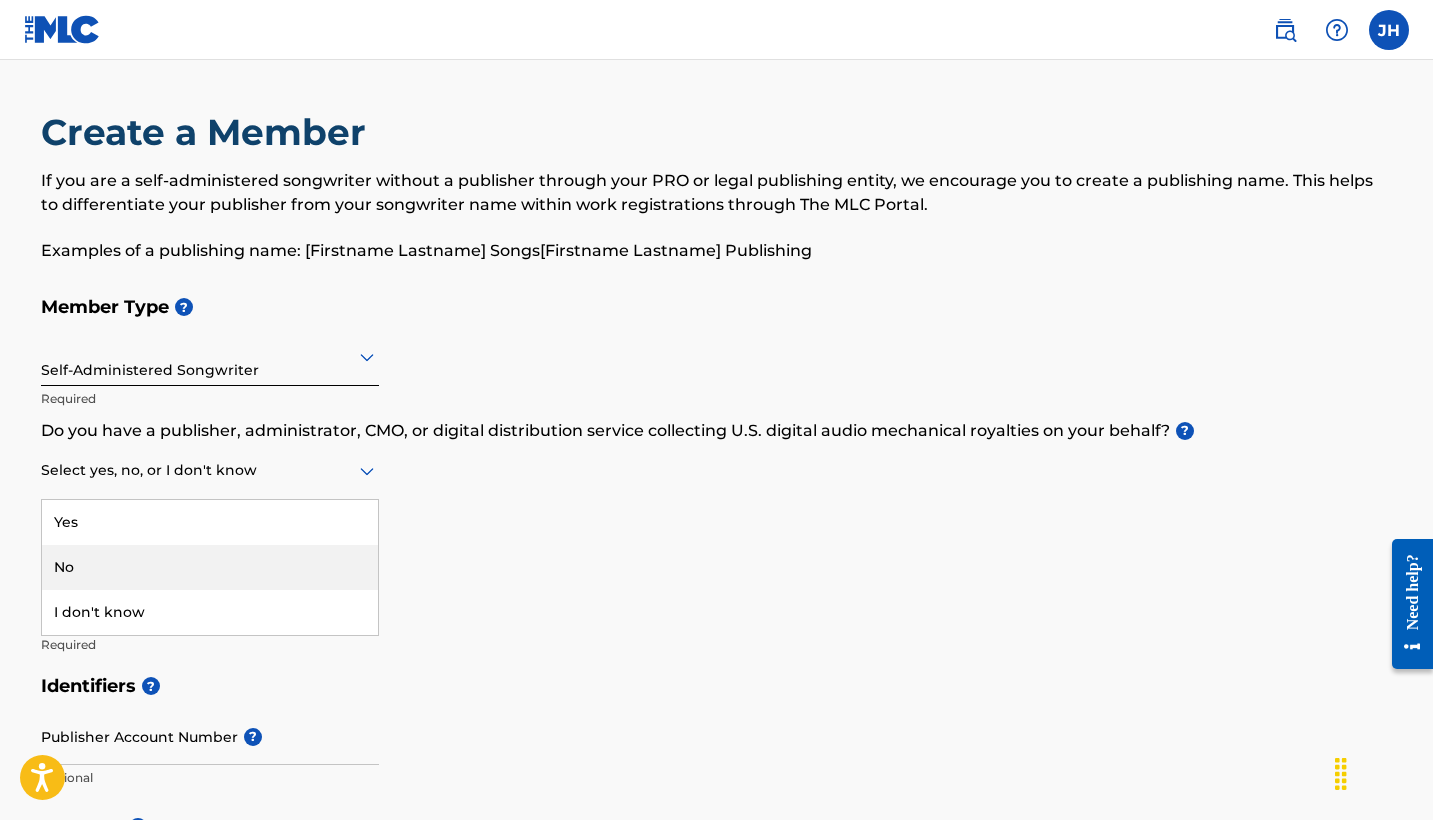 click on "No" at bounding box center (210, 567) 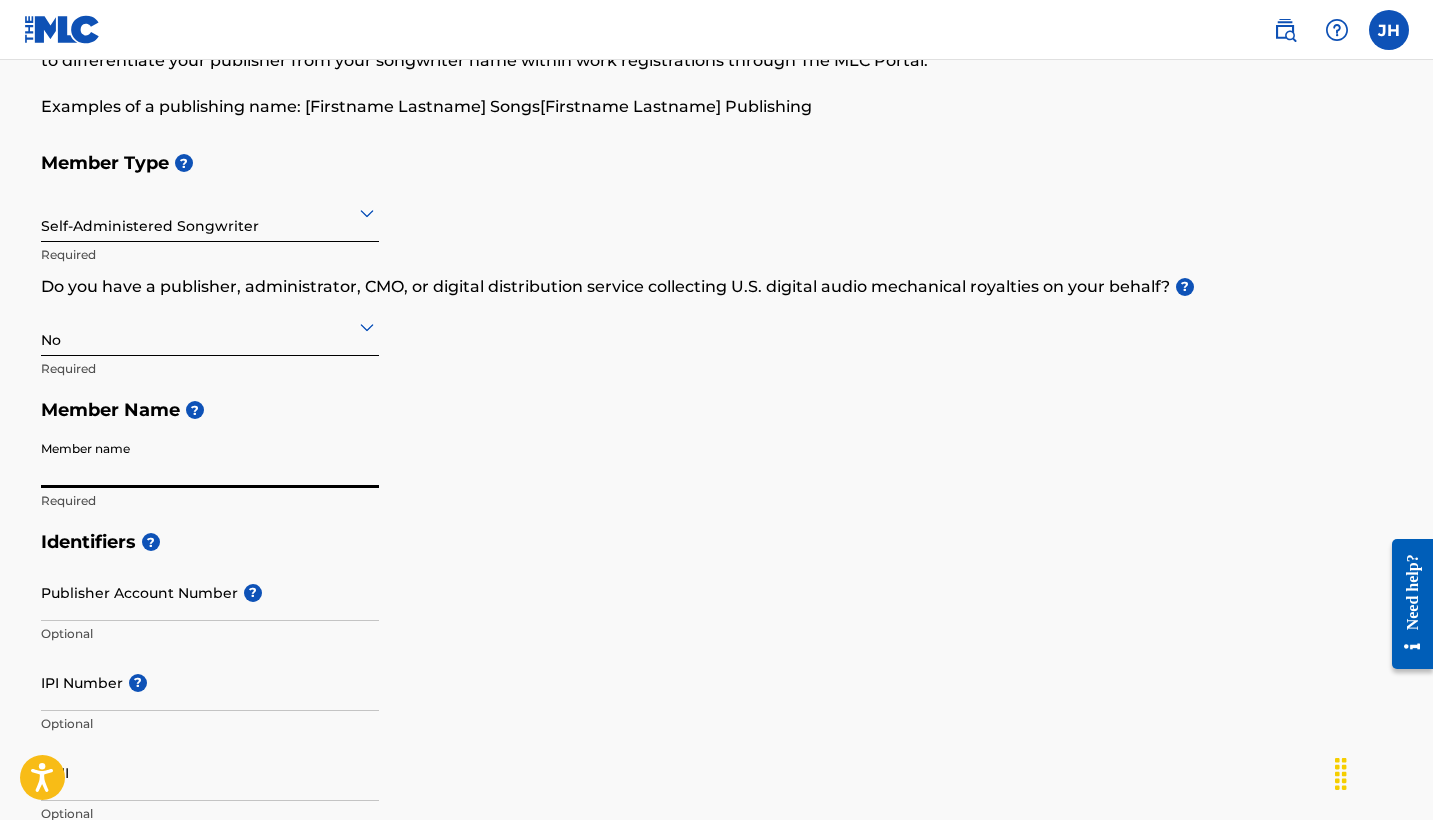scroll, scrollTop: 167, scrollLeft: 0, axis: vertical 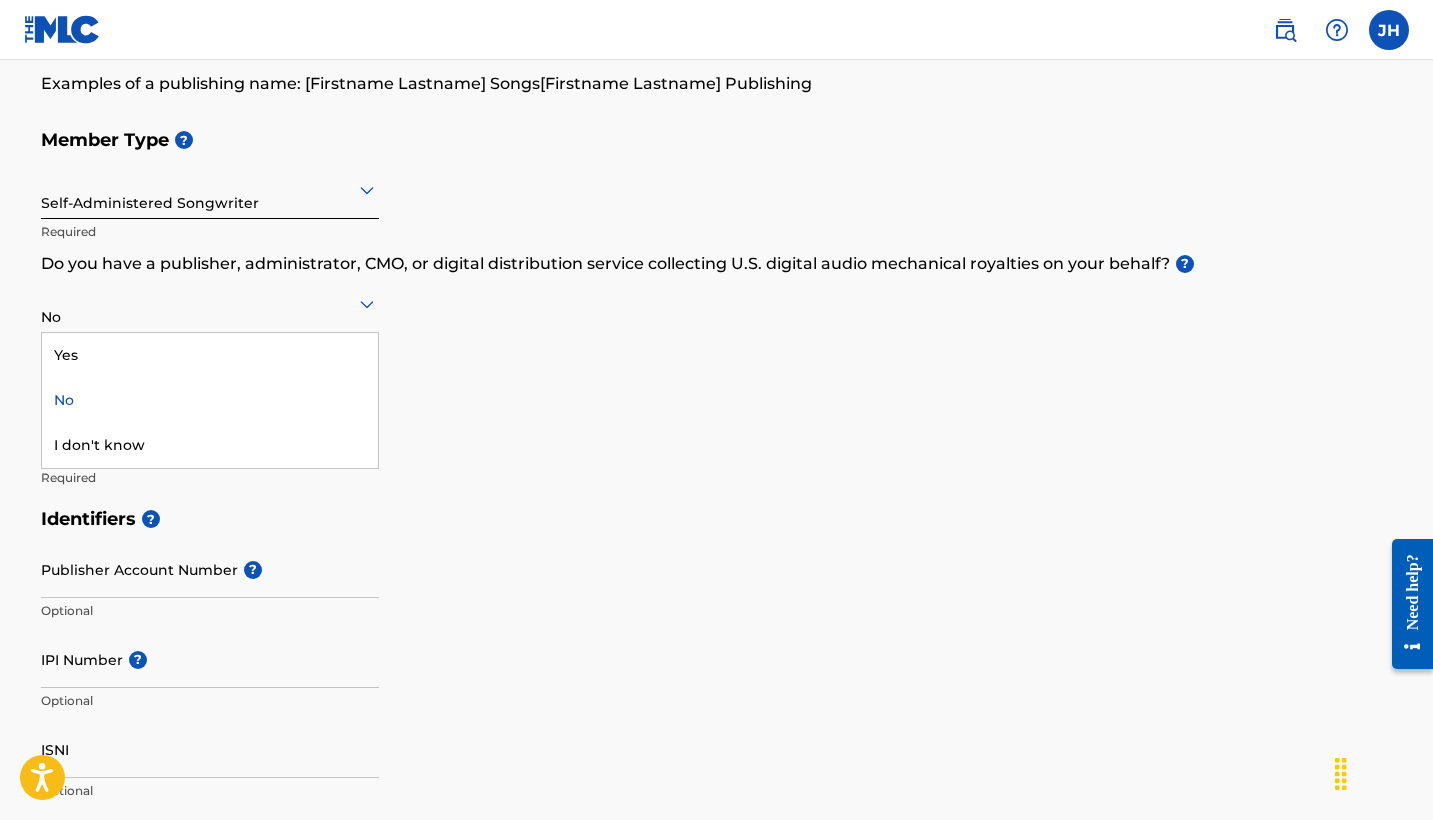 click at bounding box center (210, 303) 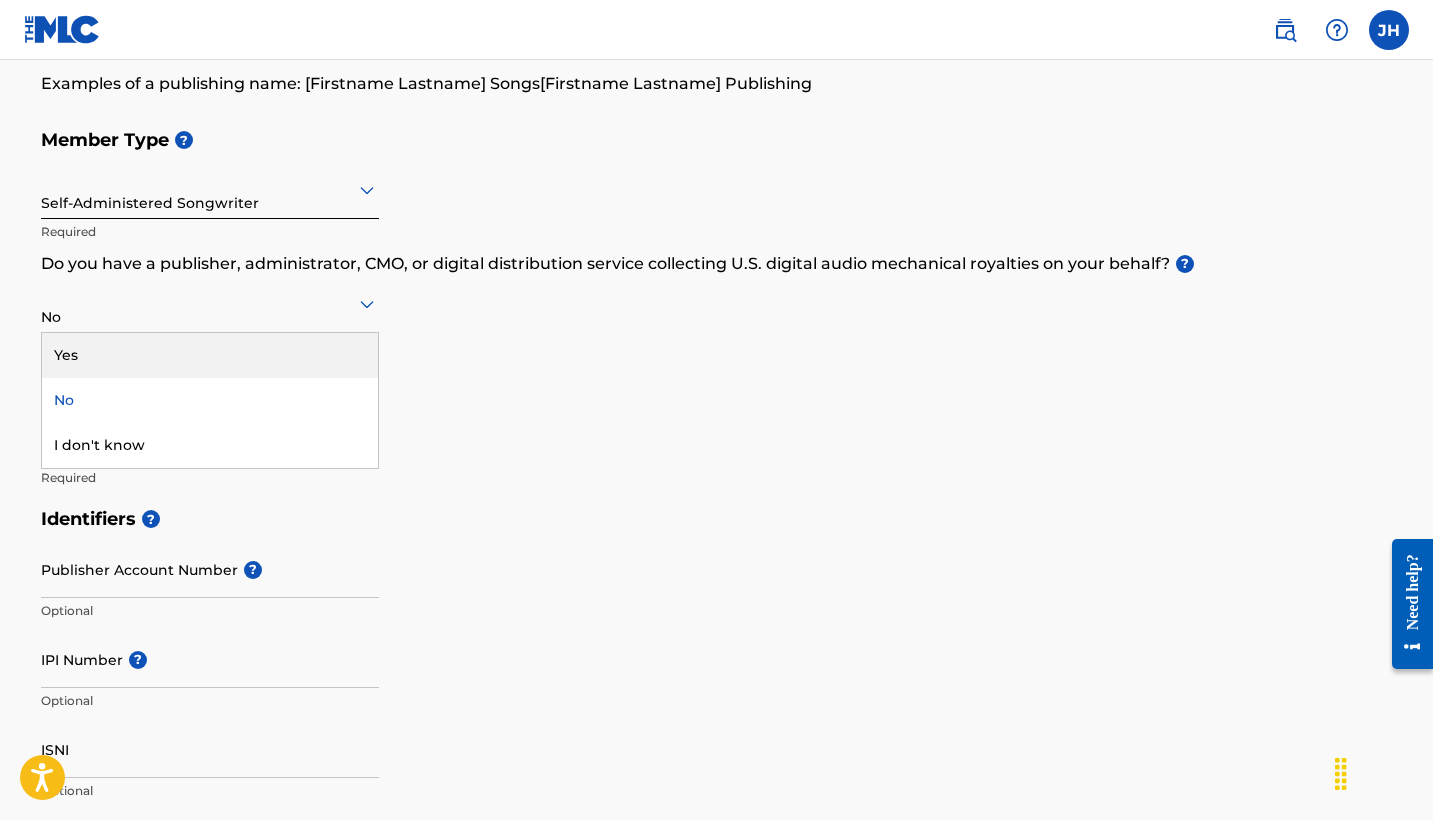 click on "Yes" at bounding box center (210, 355) 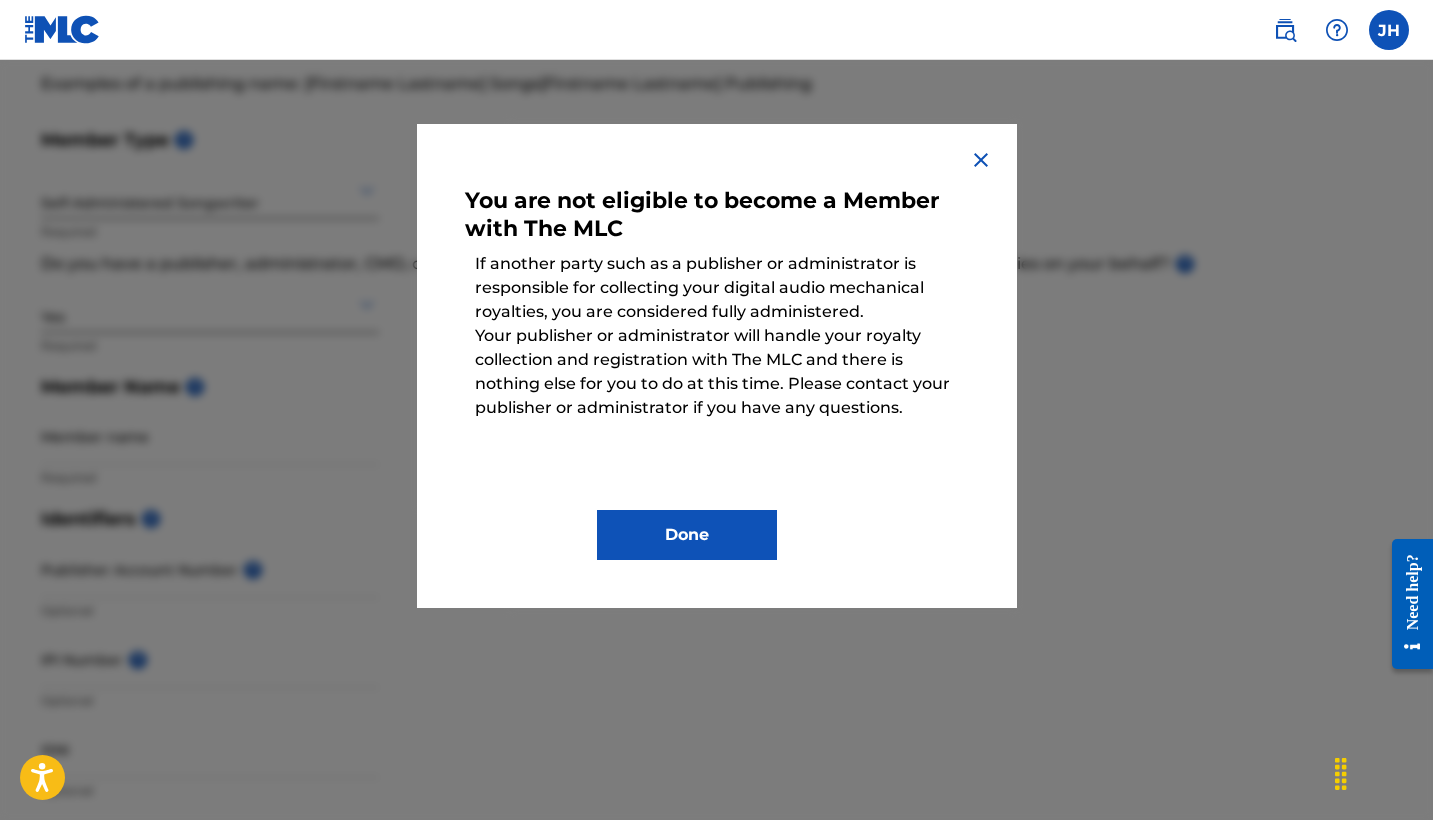 click at bounding box center (981, 160) 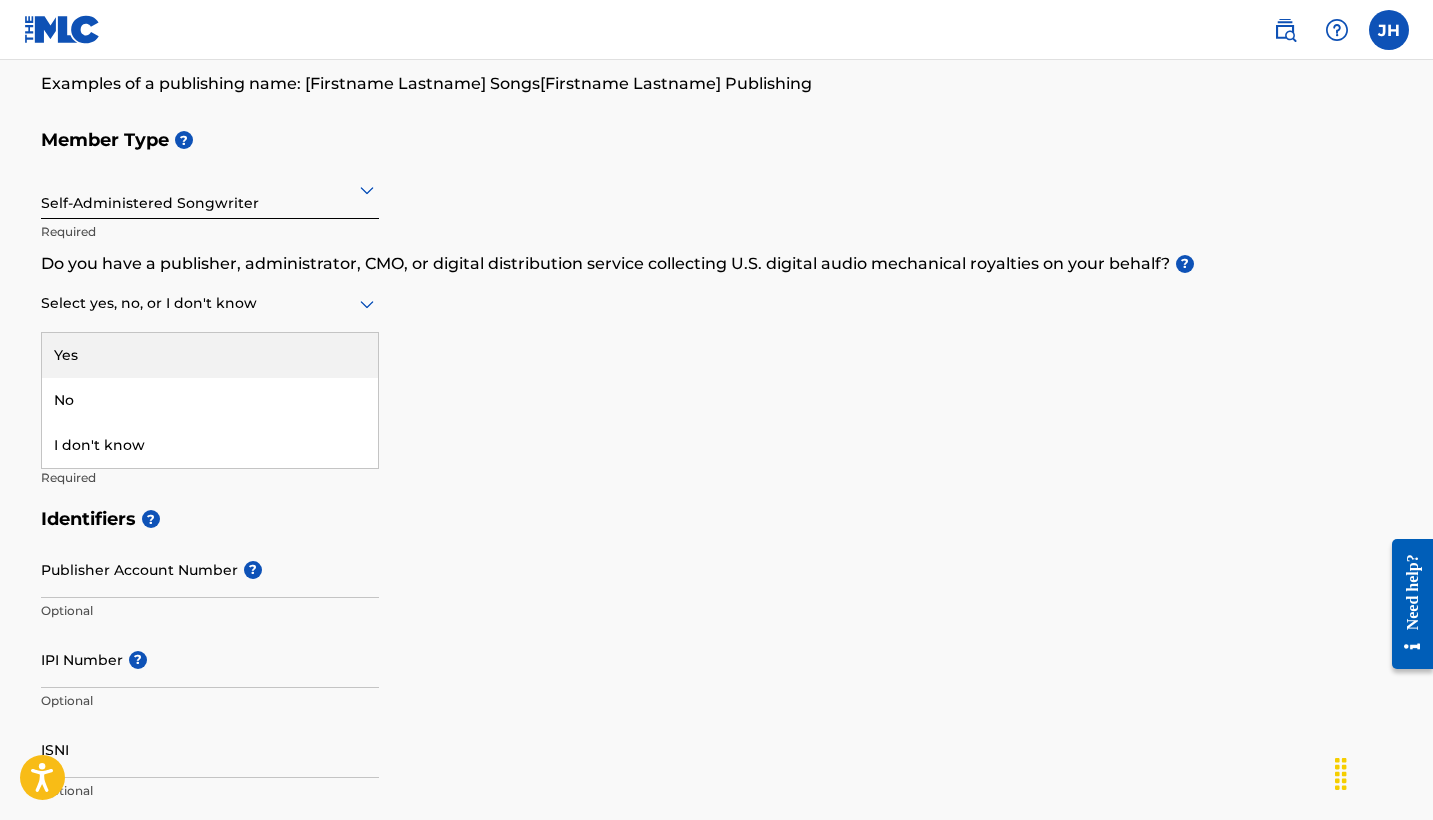 click at bounding box center [210, 303] 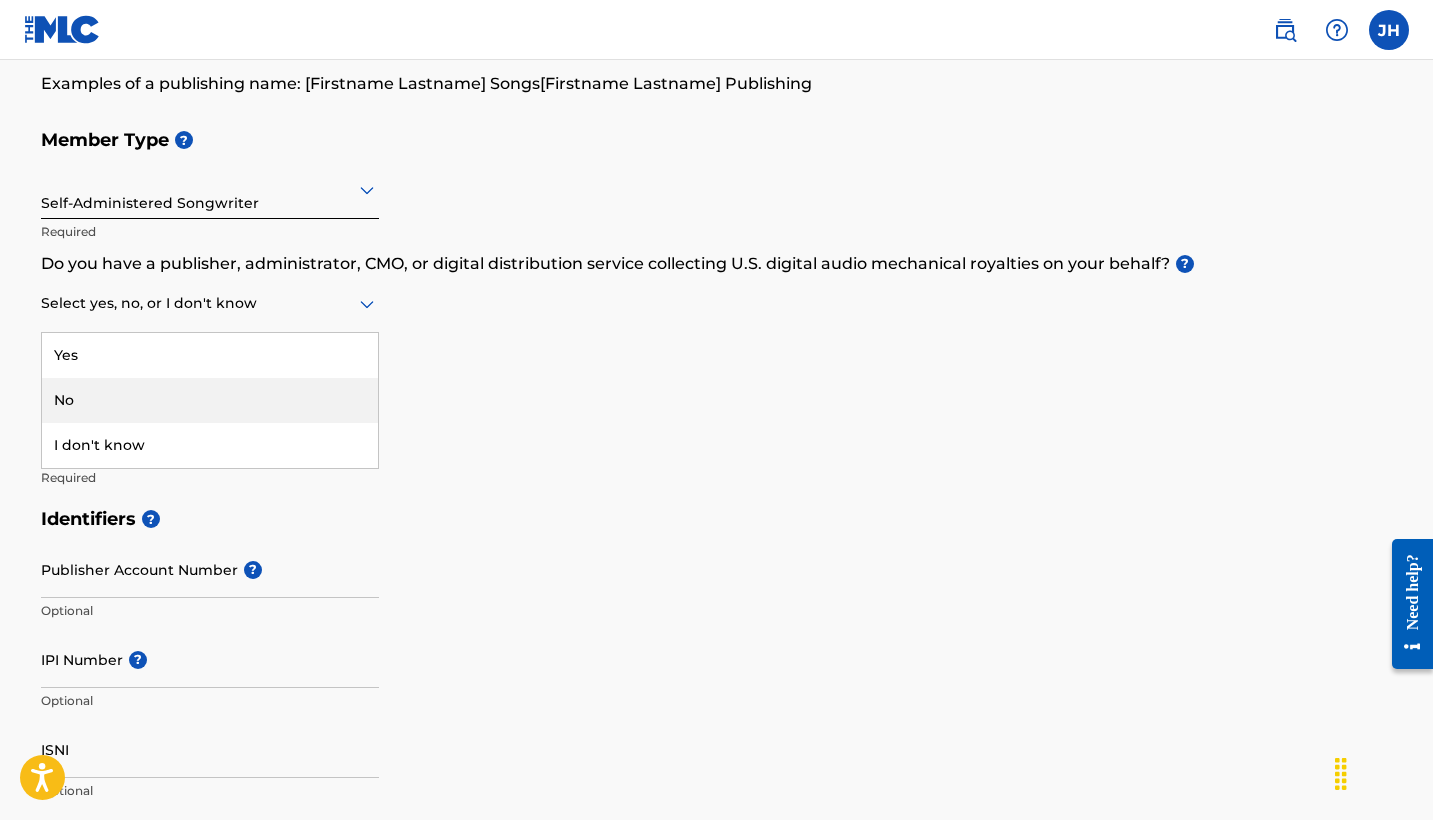 click on "No" at bounding box center (210, 400) 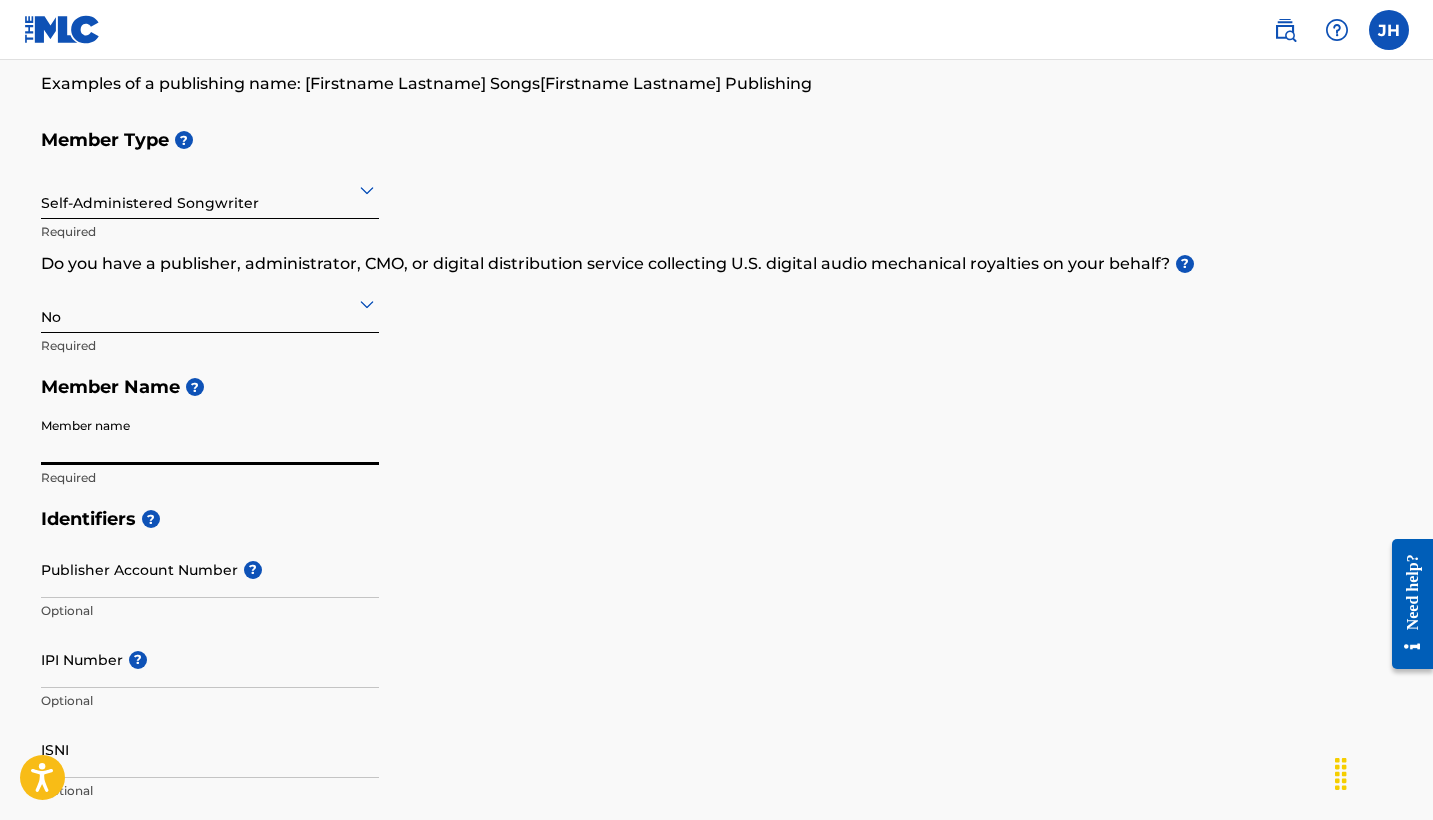 click on "Member name" at bounding box center [210, 436] 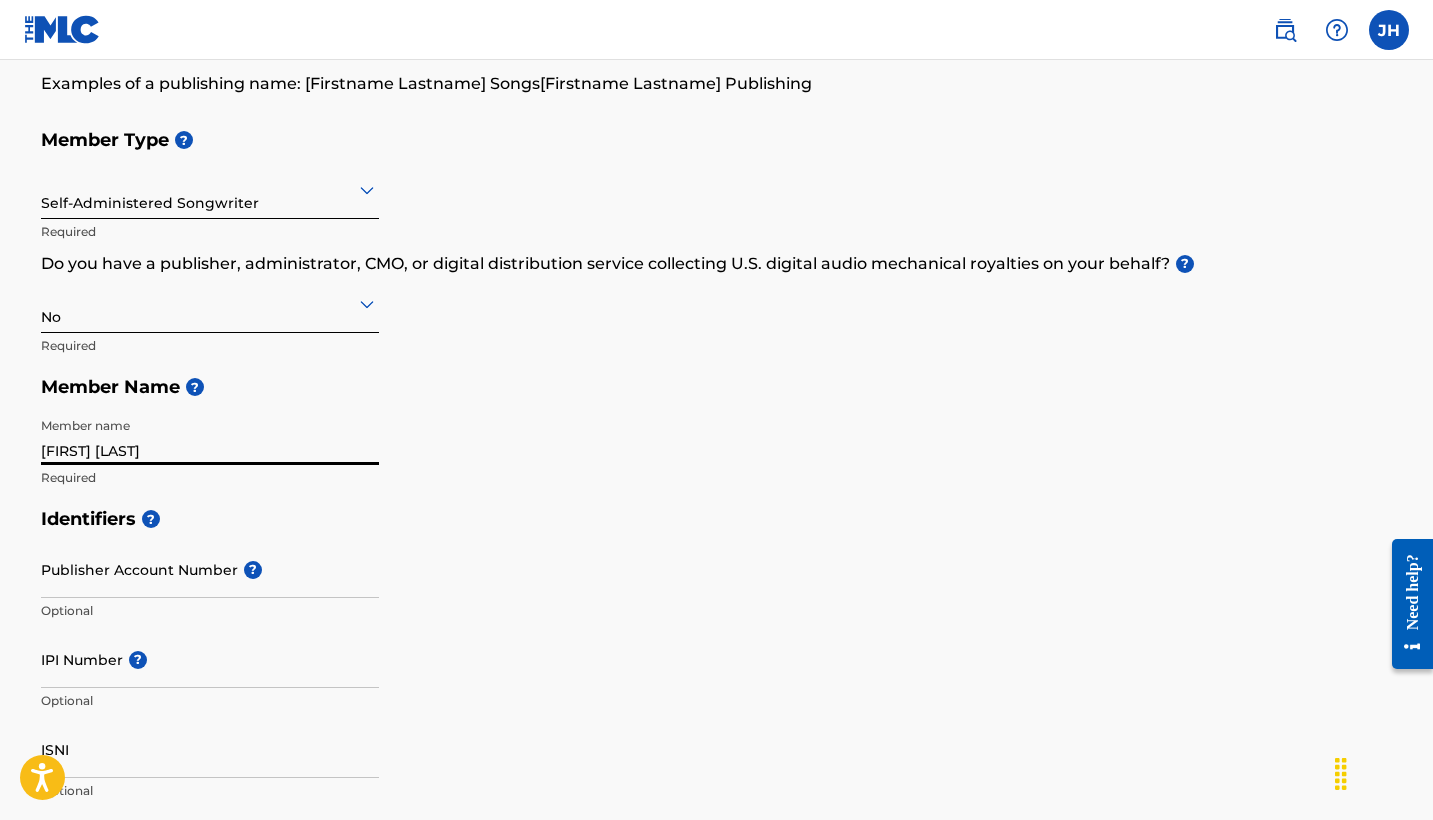 type on "[FIRST] [LAST]" 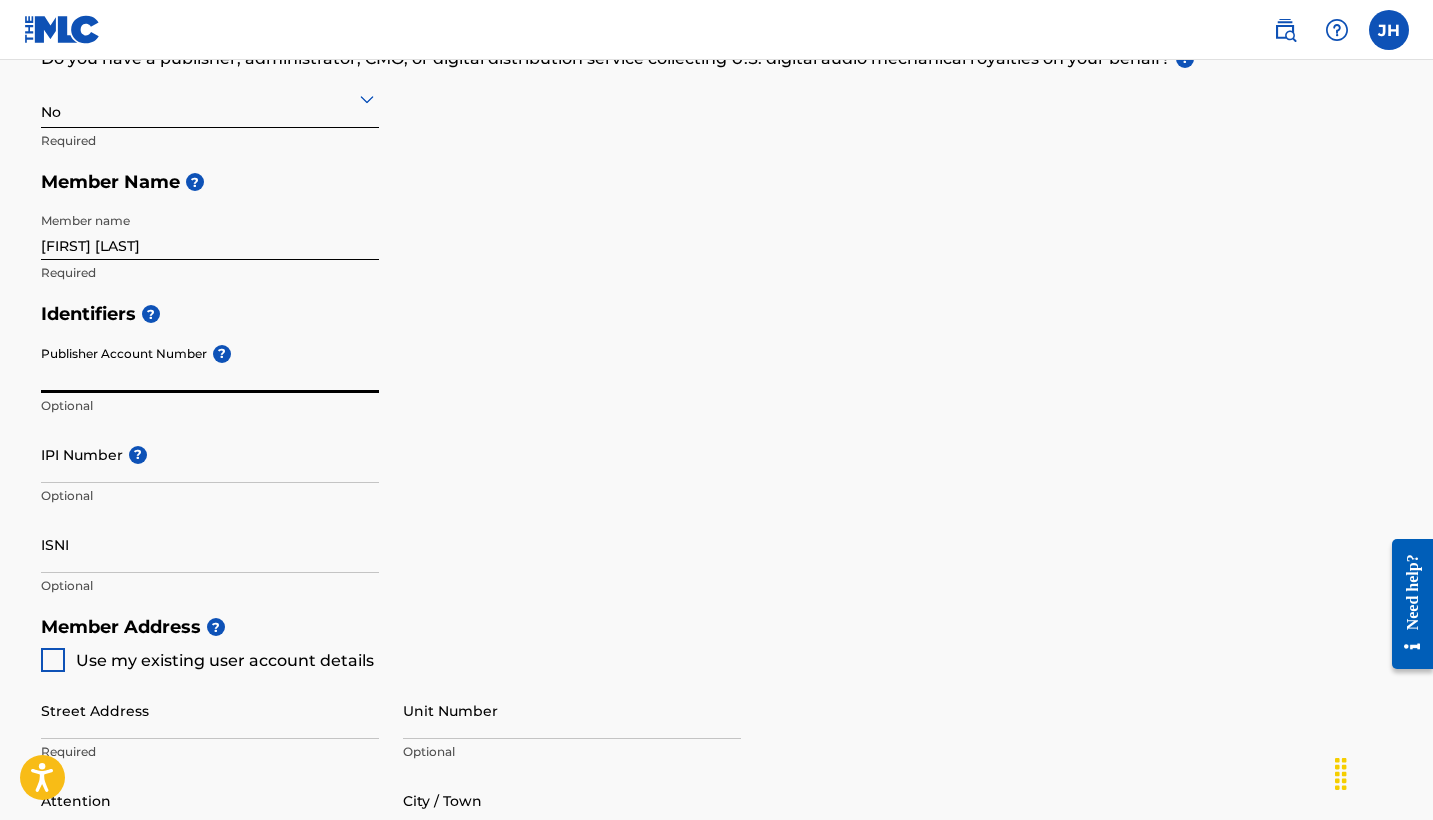 scroll, scrollTop: 398, scrollLeft: 0, axis: vertical 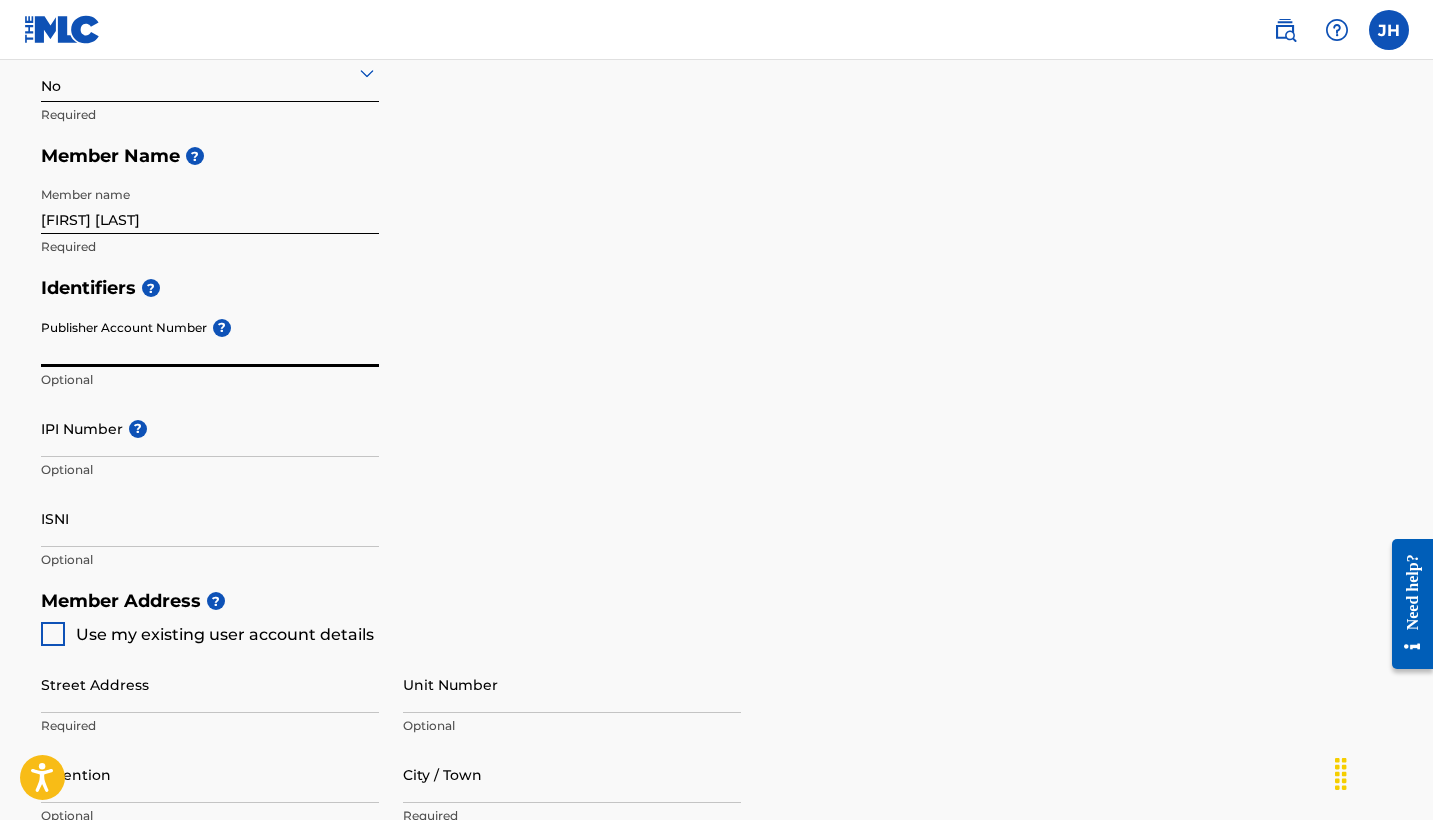 click on "ISNI" at bounding box center (210, 518) 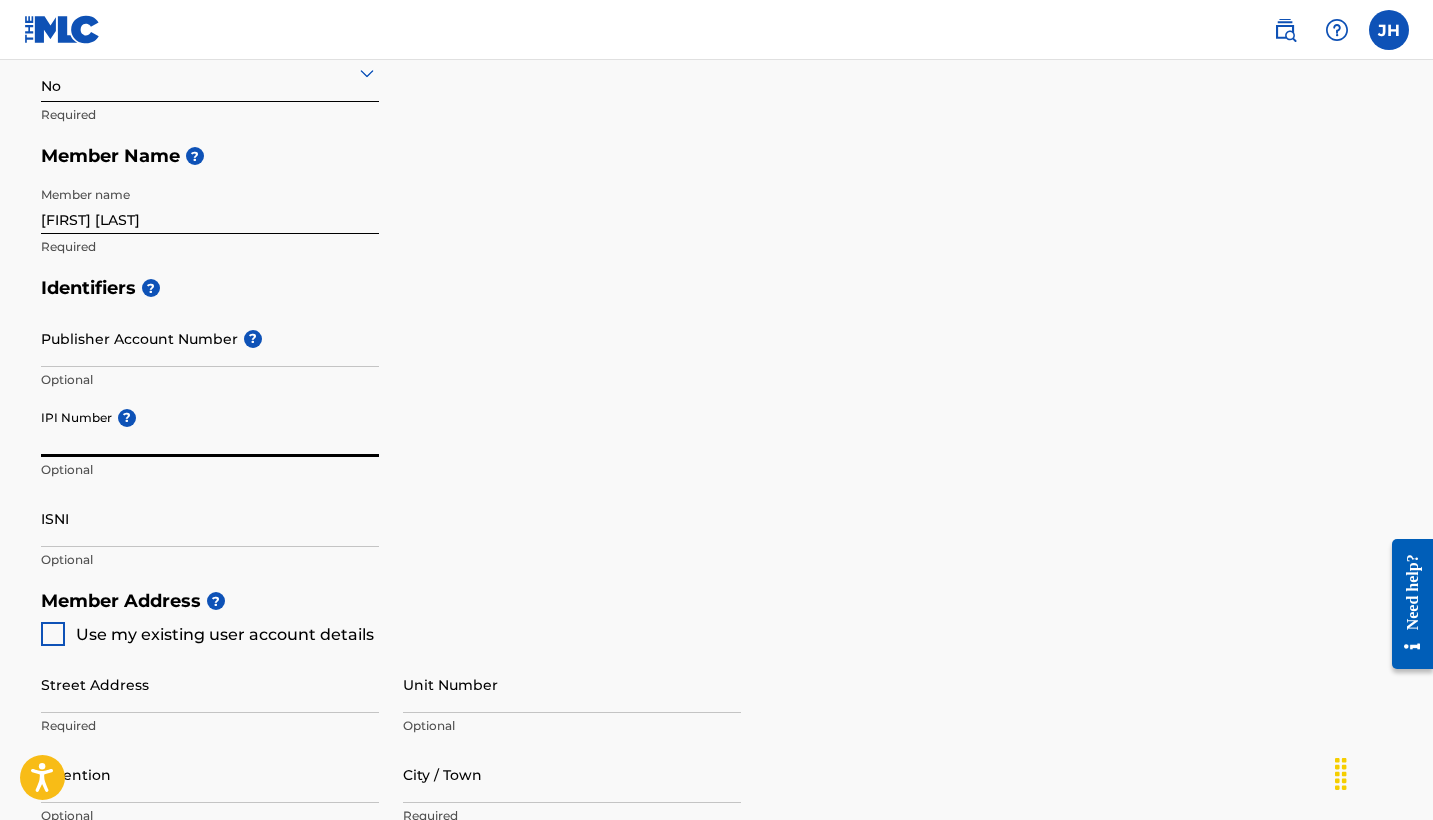click on "IPI Number ?" at bounding box center [210, 428] 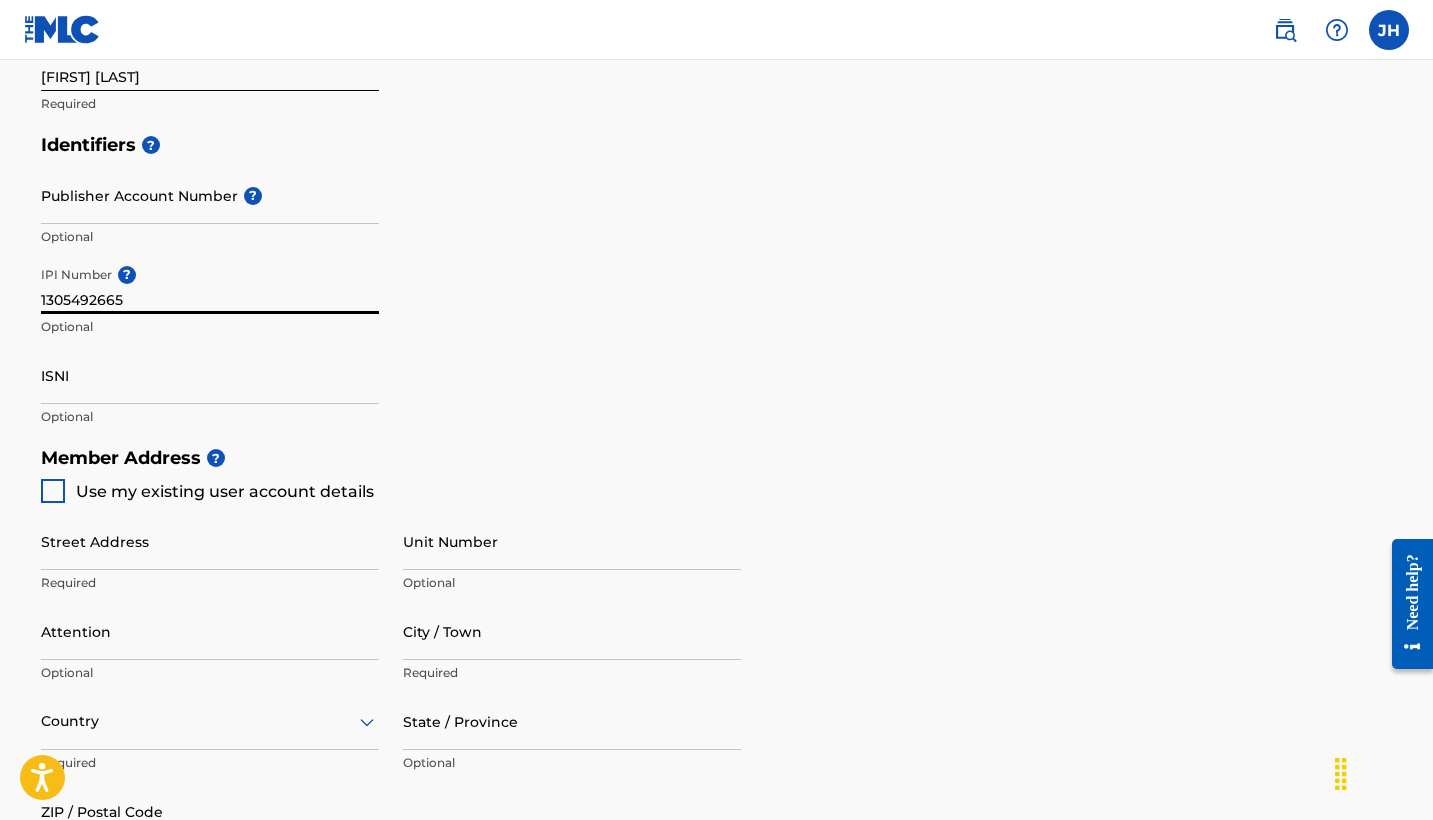 scroll, scrollTop: 552, scrollLeft: 0, axis: vertical 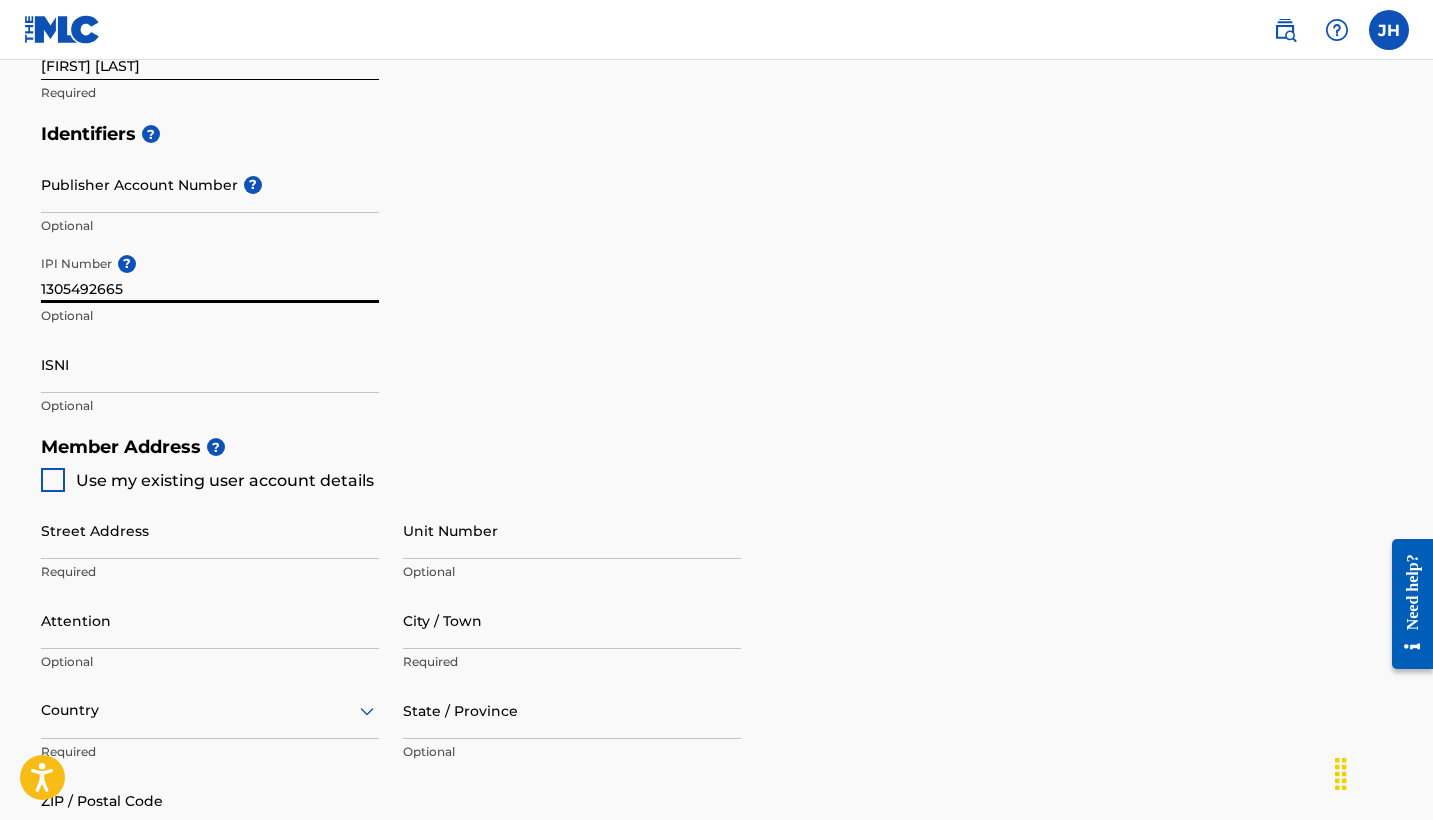 type on "1305492665" 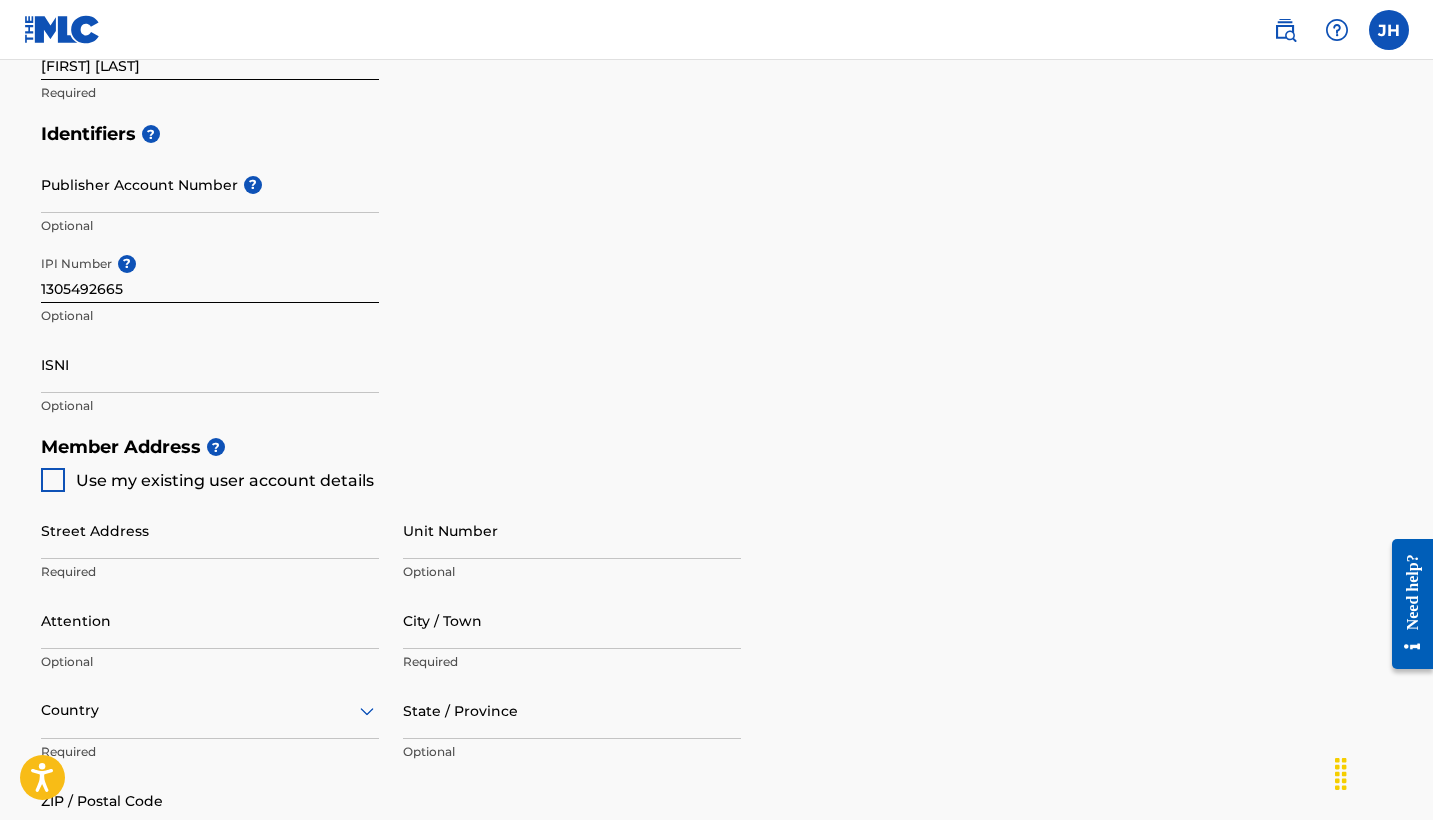 click on "Street Address Required Unit Number Optional Attention Optional City / Town Required Country Required State / Province Optional ZIP / Postal Code Optional" at bounding box center [391, 682] 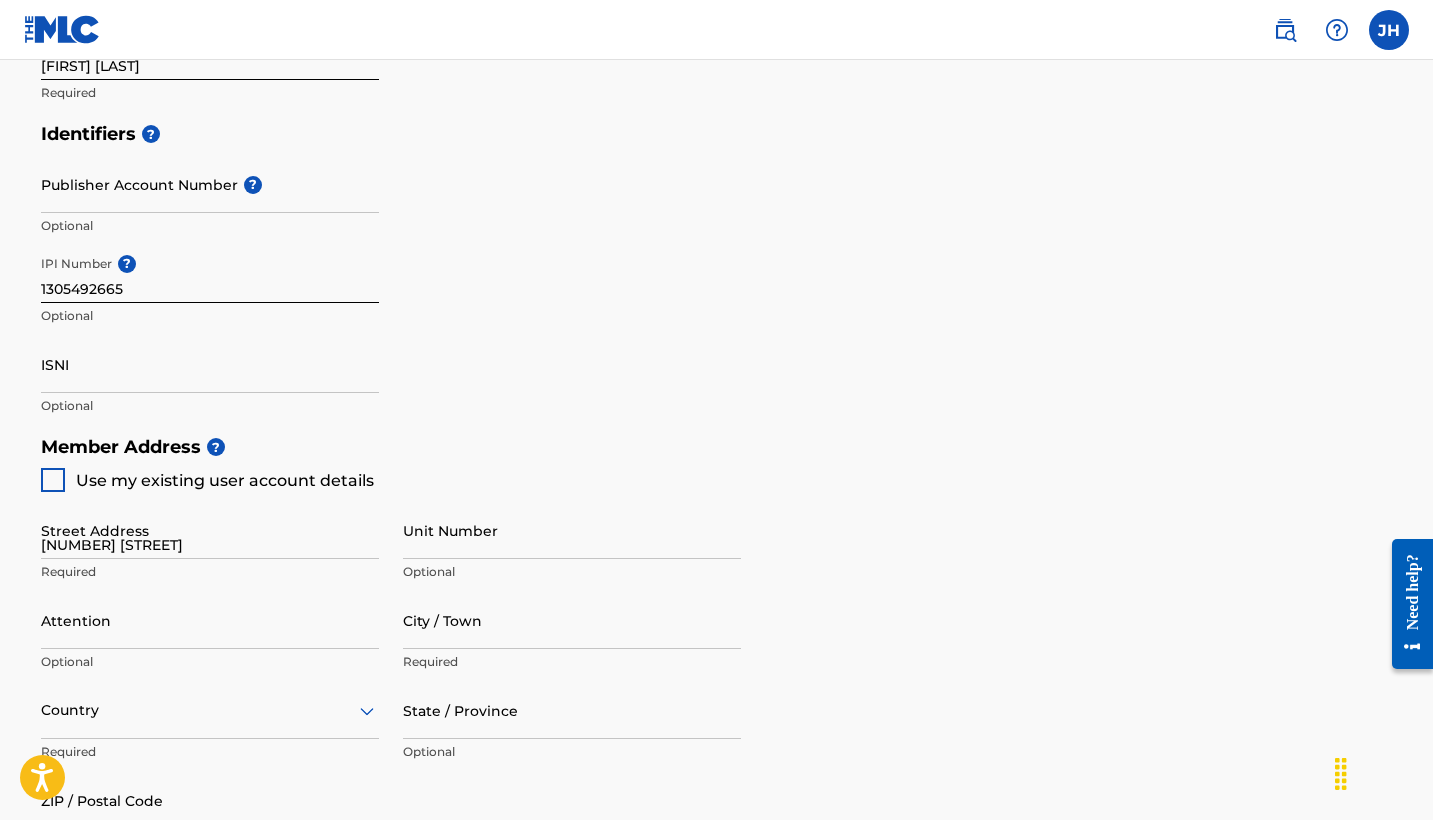 type on "[CITY]" 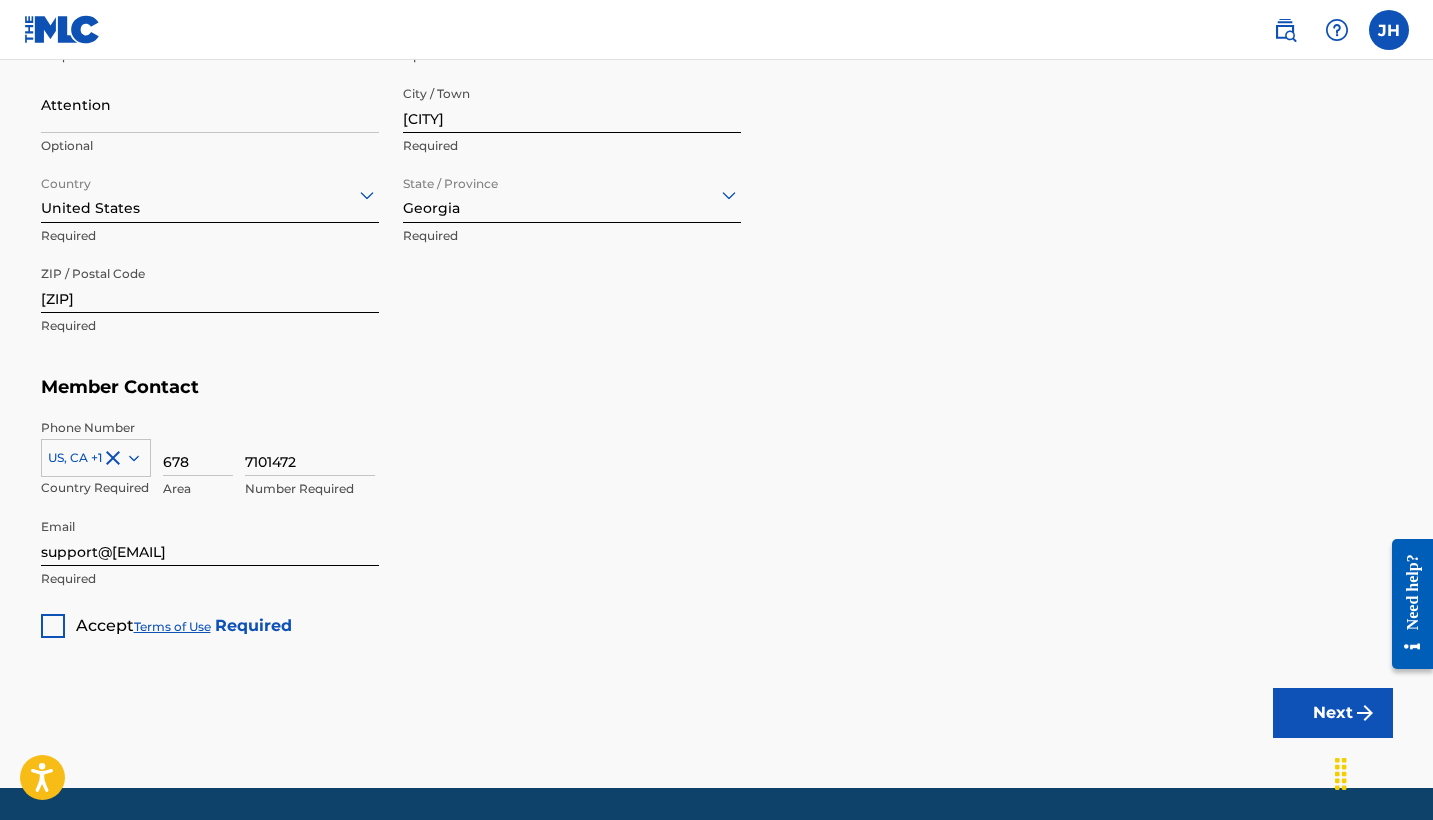 scroll, scrollTop: 1073, scrollLeft: 0, axis: vertical 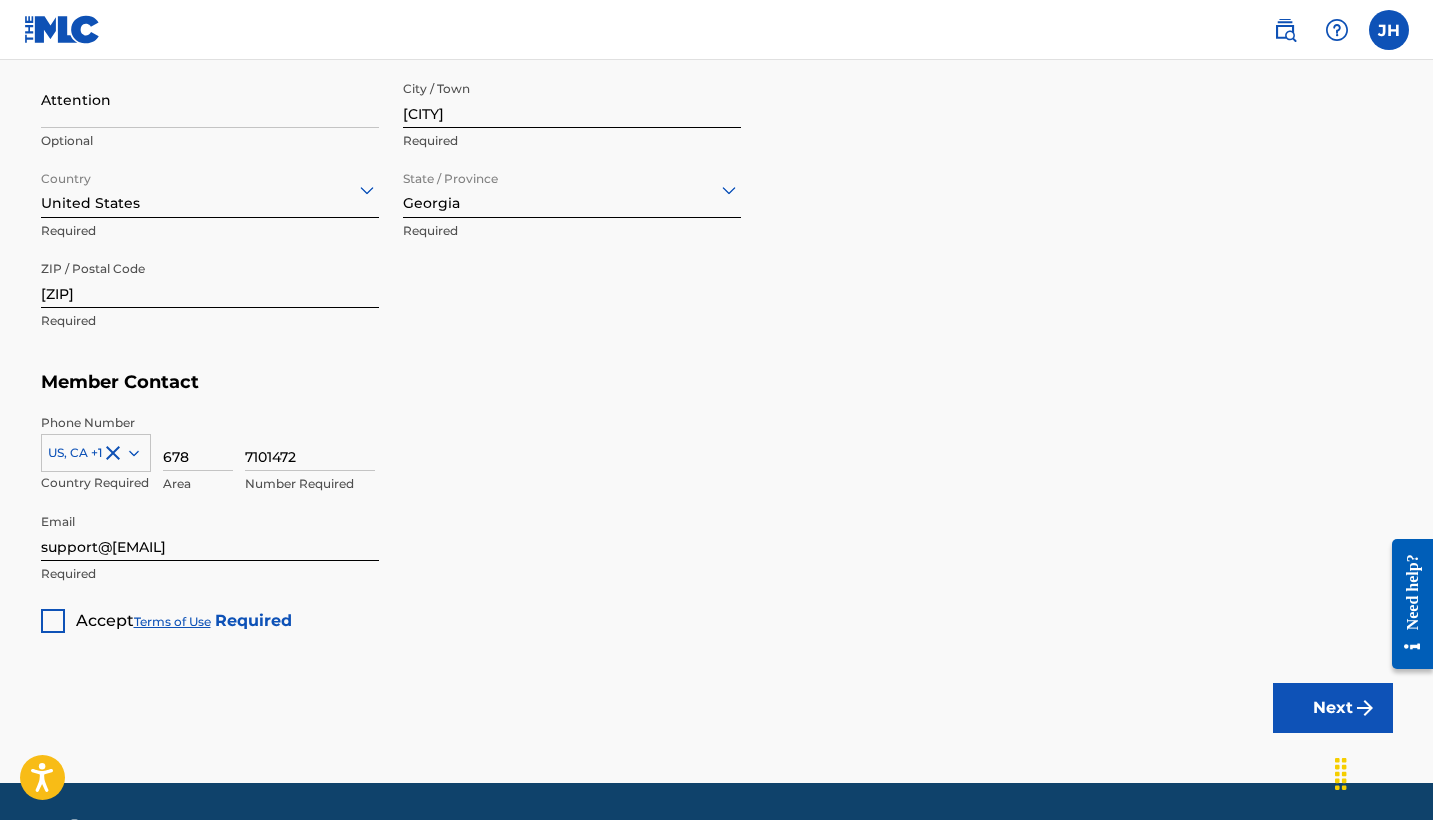 click on "Accept" at bounding box center [105, 620] 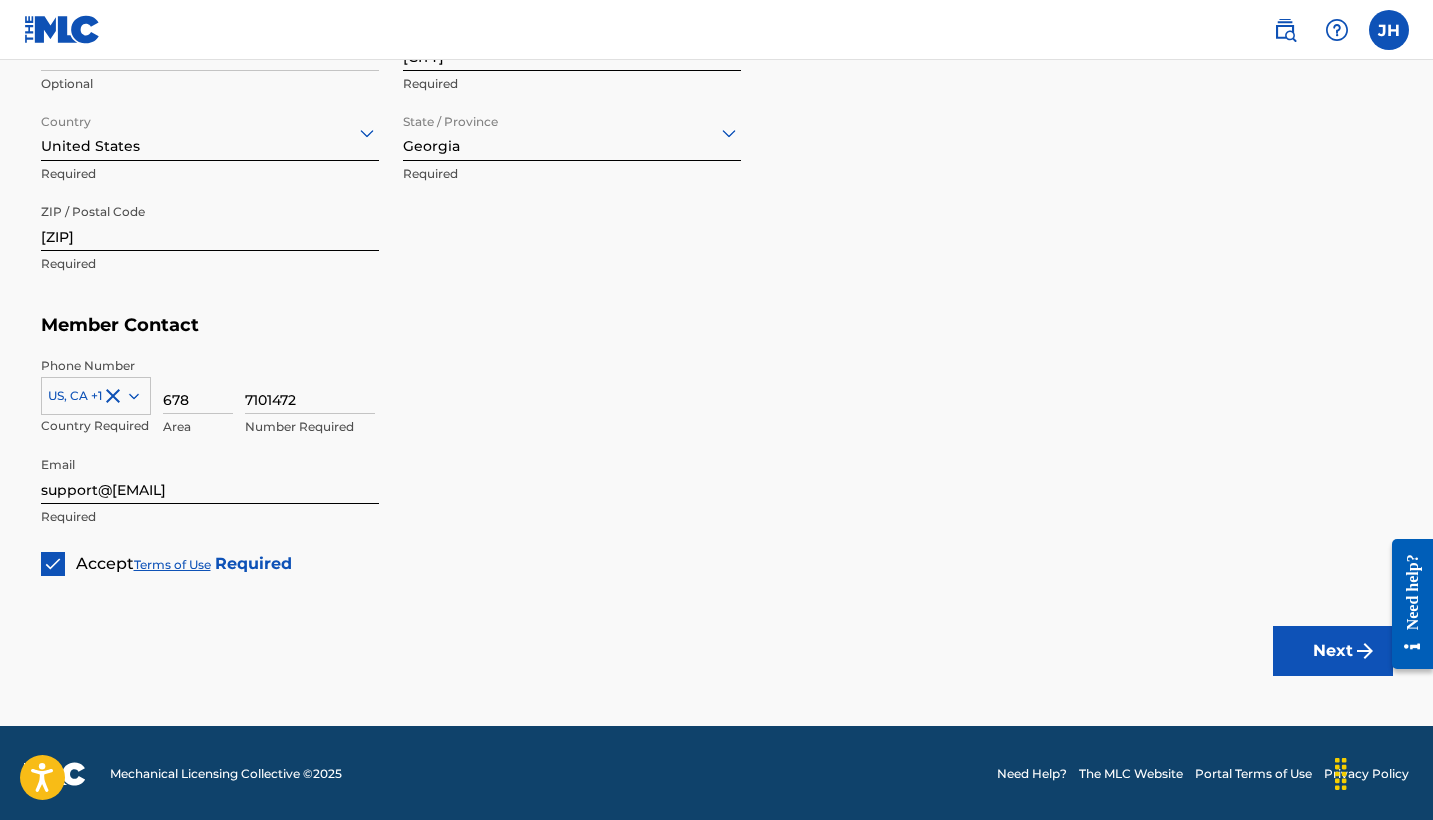 scroll, scrollTop: 1129, scrollLeft: 0, axis: vertical 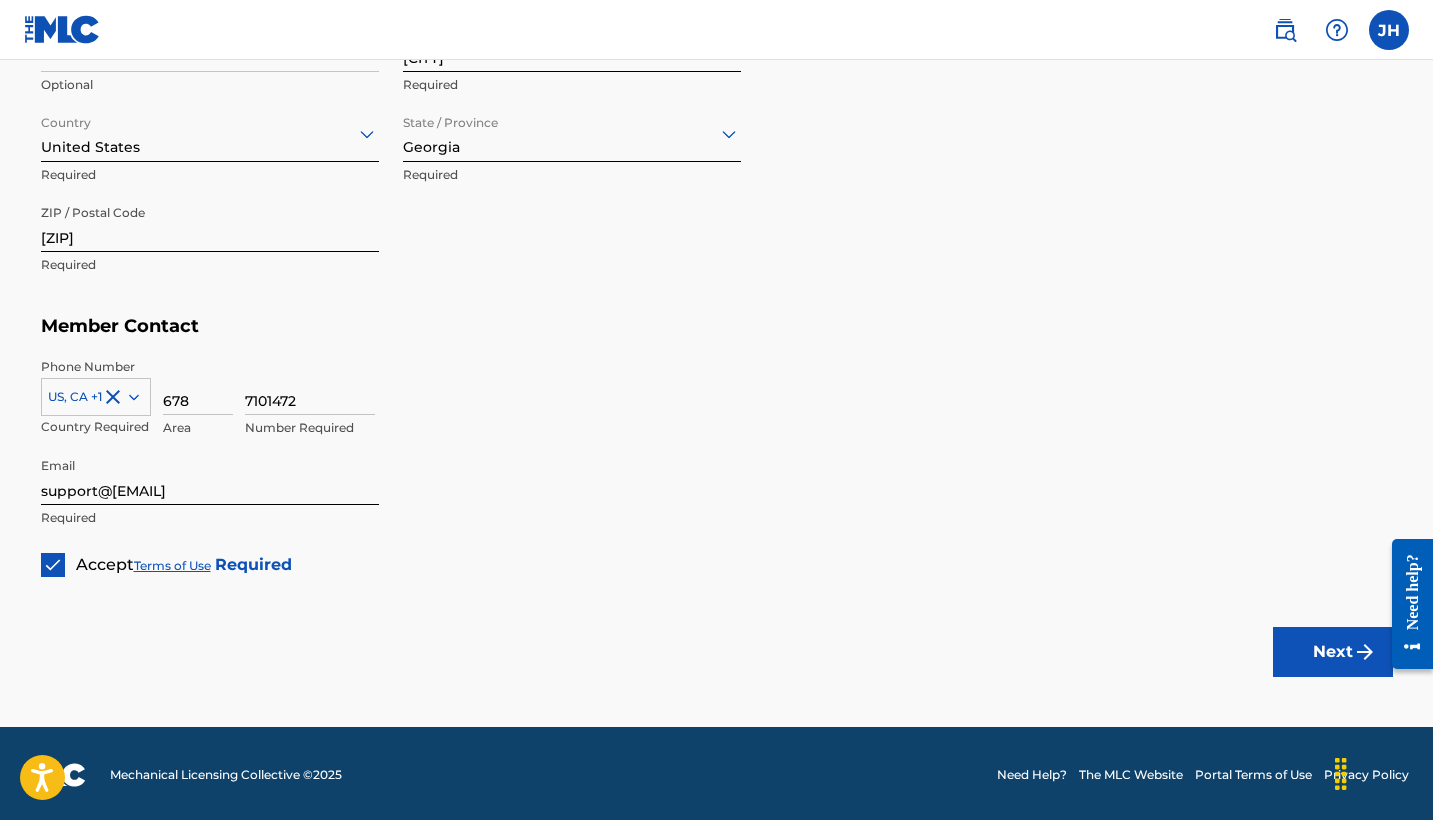 click on "Next" at bounding box center (1333, 652) 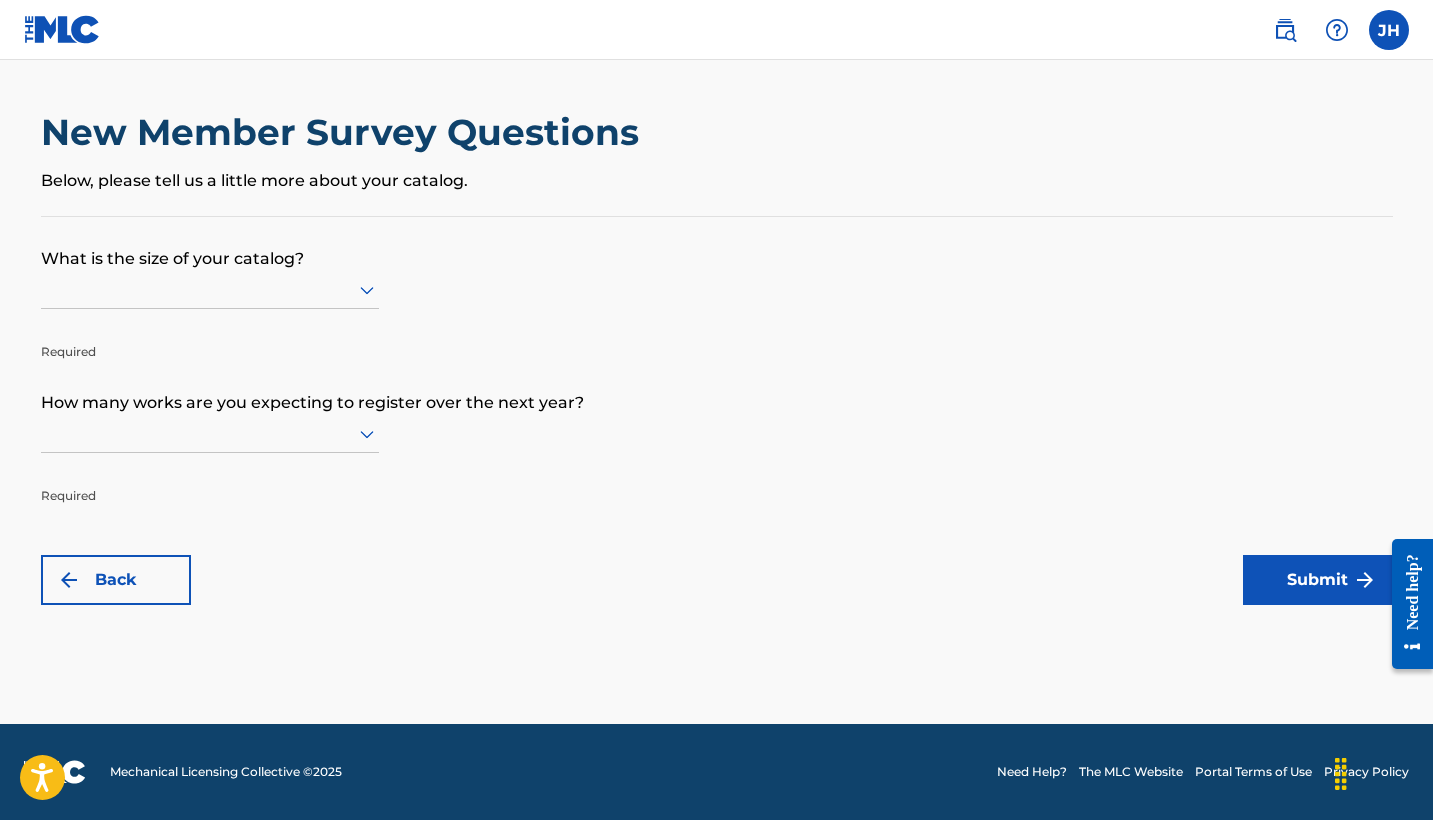 scroll, scrollTop: 0, scrollLeft: 0, axis: both 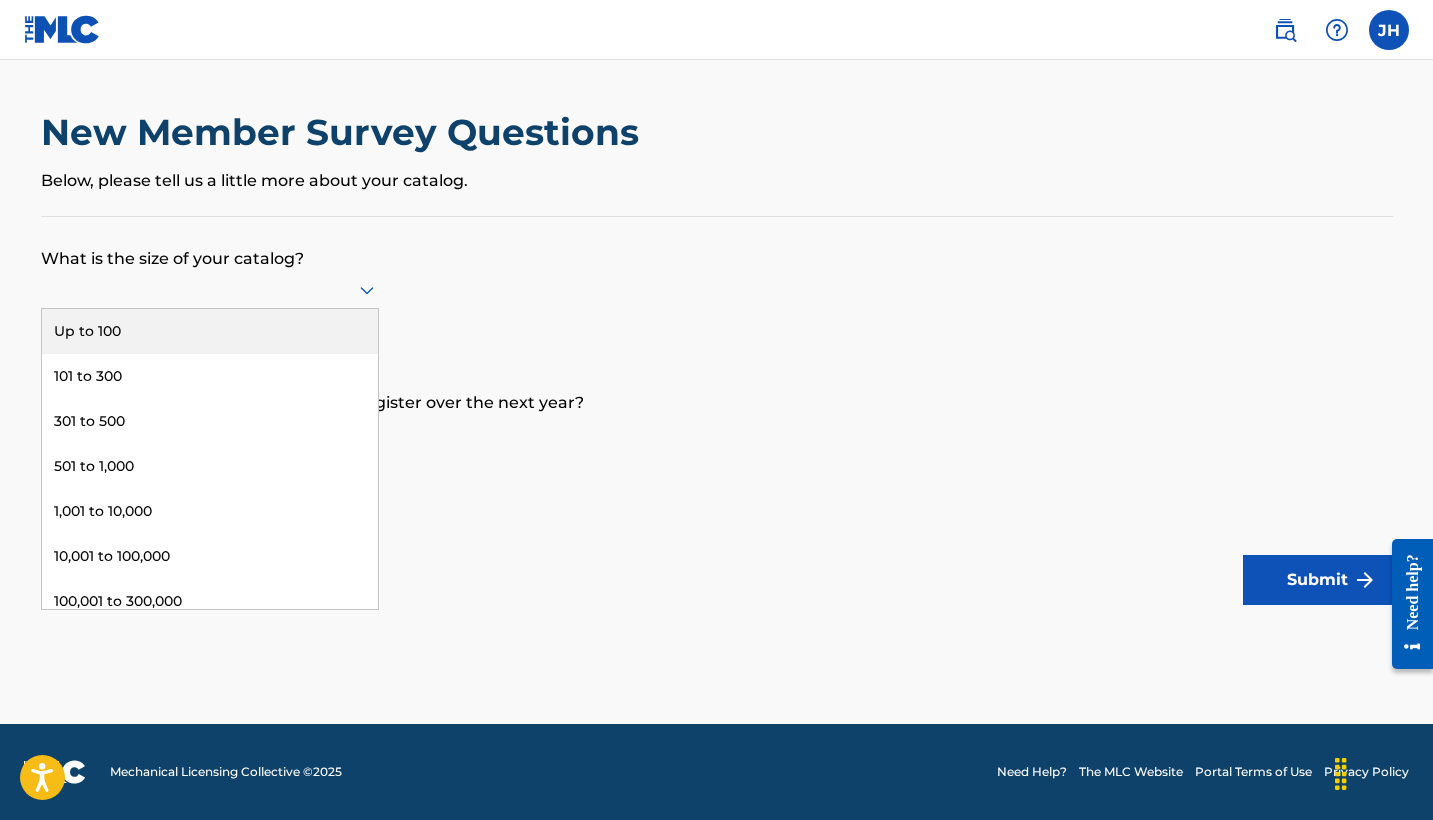 click on "Up to 100" at bounding box center (210, 331) 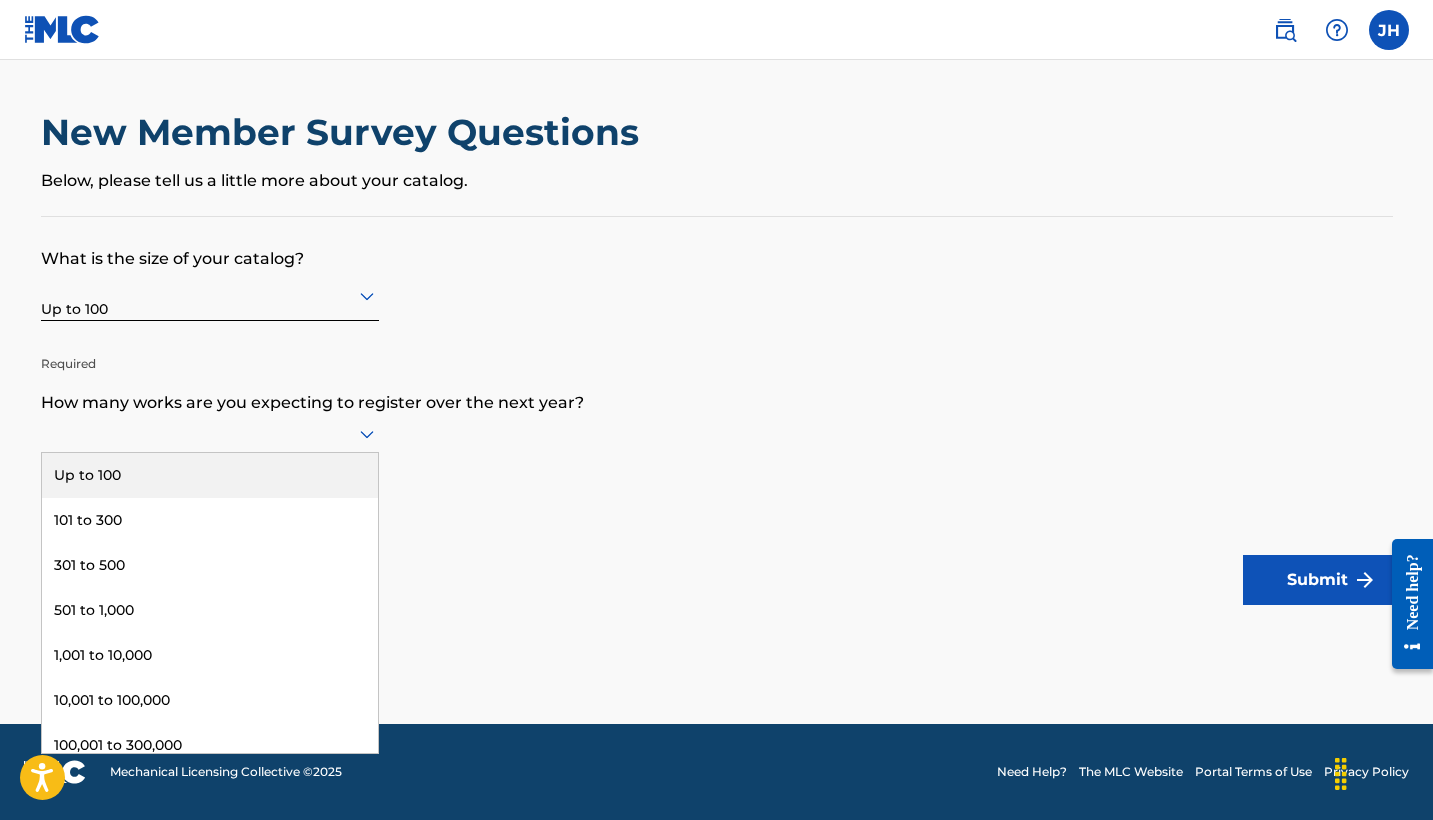 click at bounding box center (210, 433) 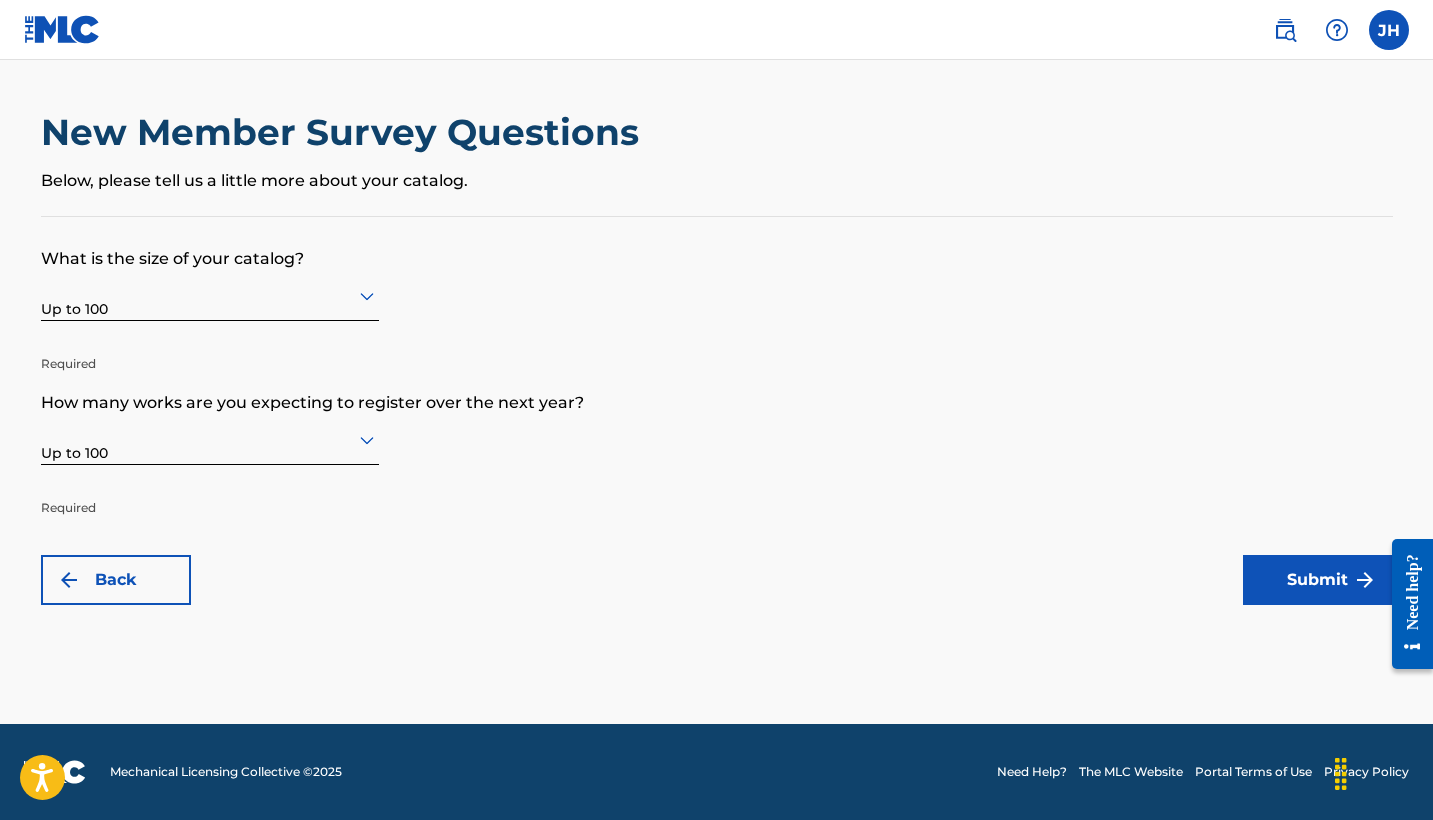 click on "Submit" at bounding box center [1318, 580] 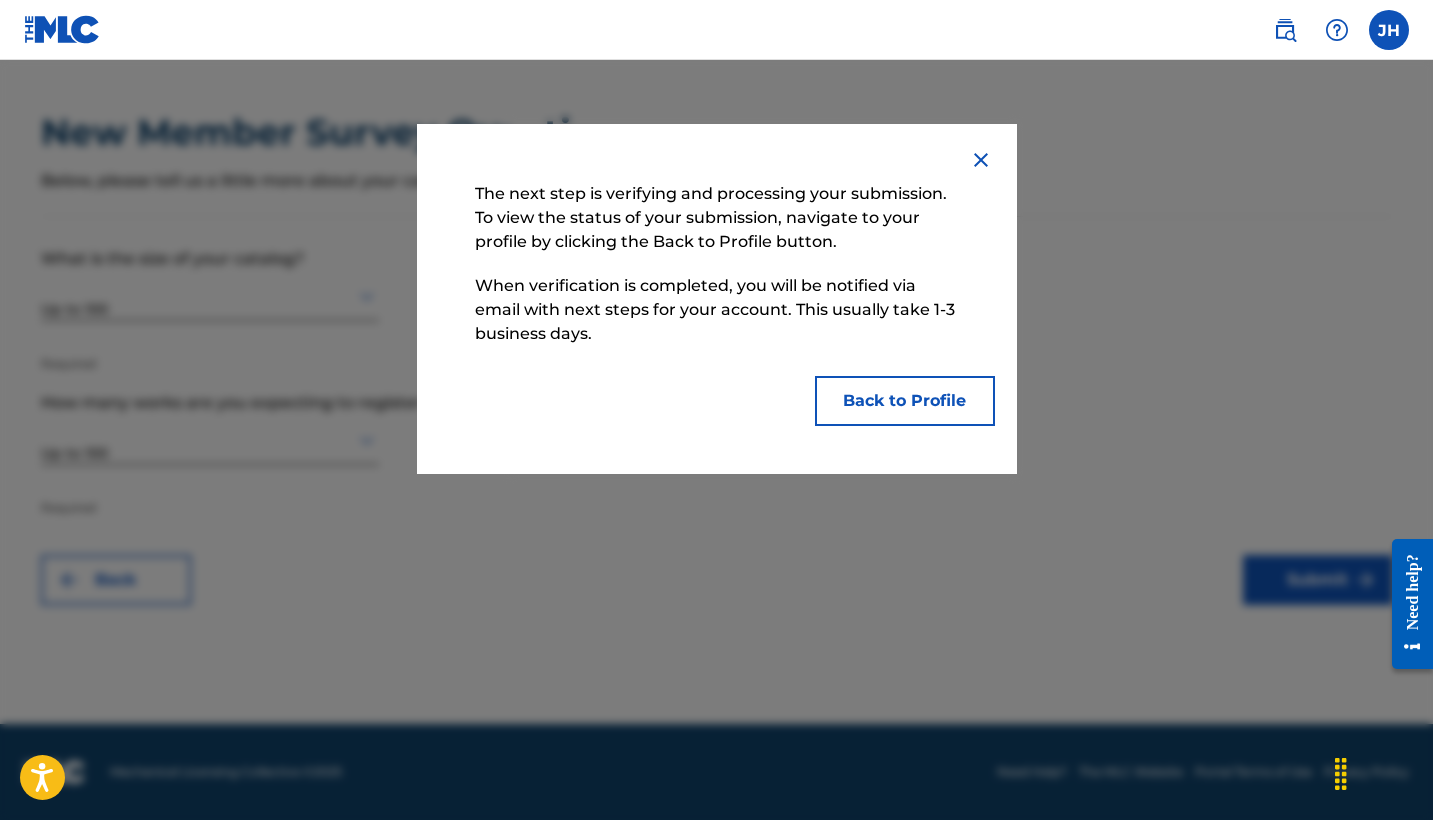 click on "Back to Profile" at bounding box center [905, 401] 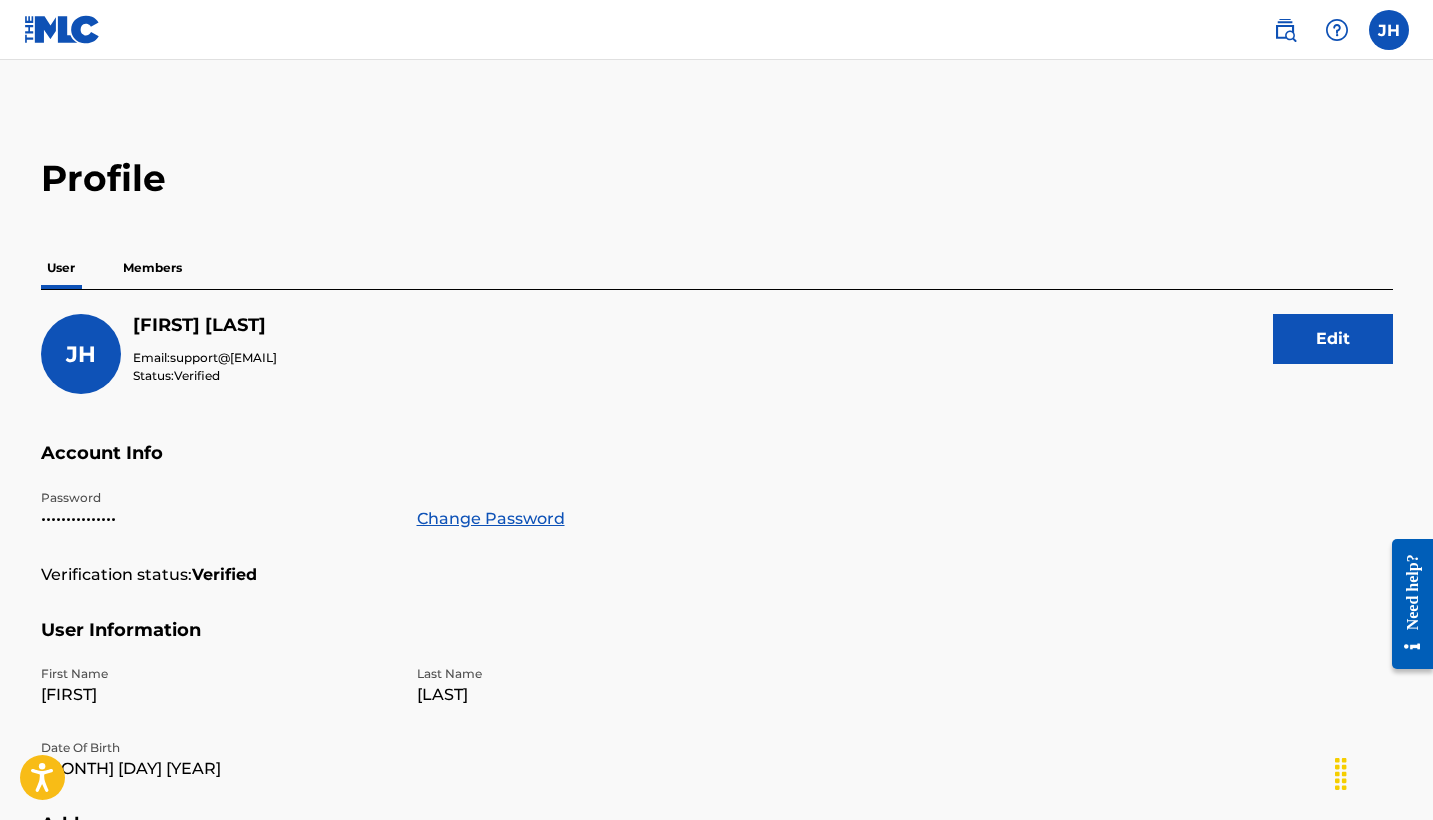 scroll, scrollTop: 0, scrollLeft: 0, axis: both 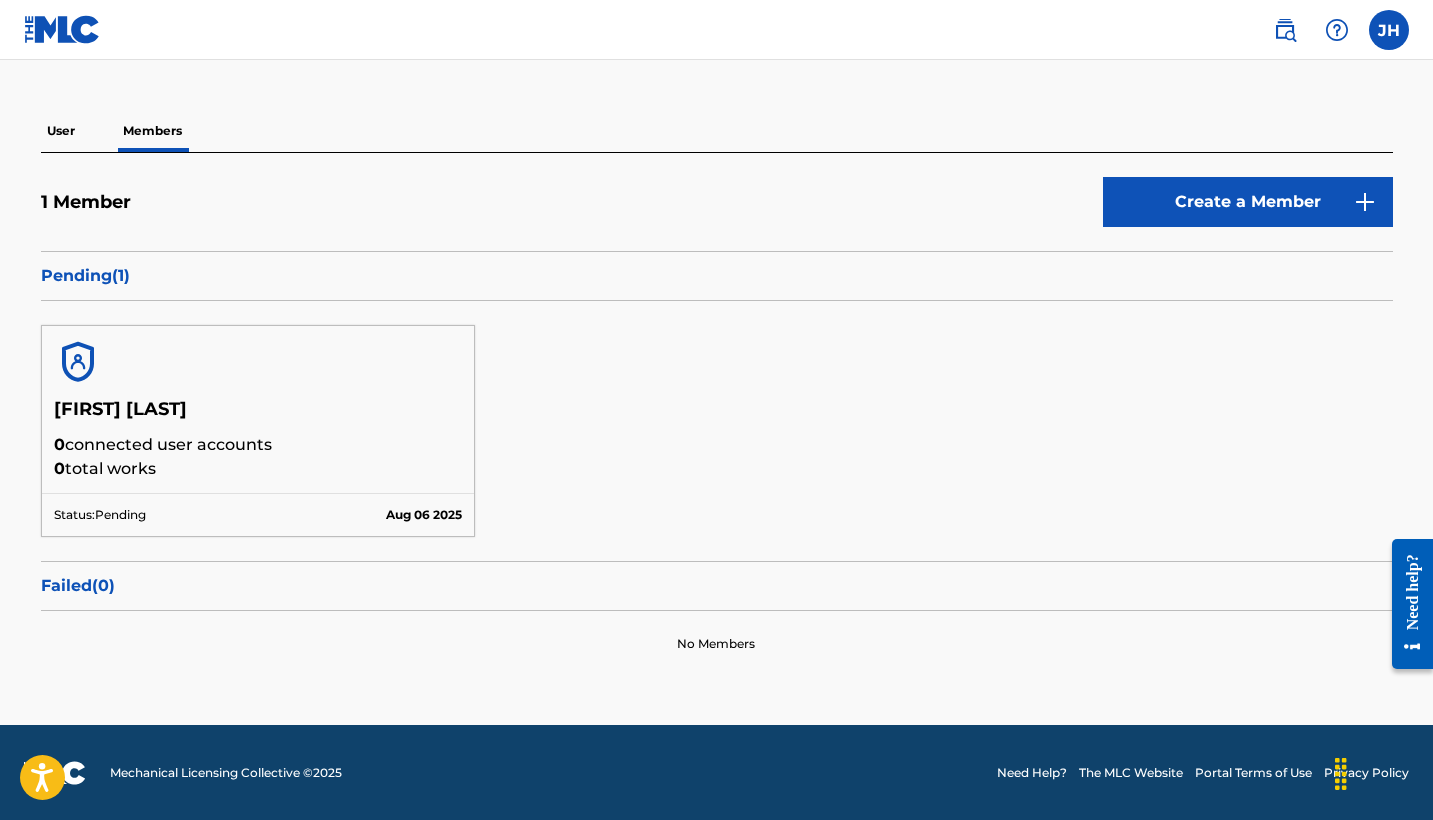 click at bounding box center (78, 362) 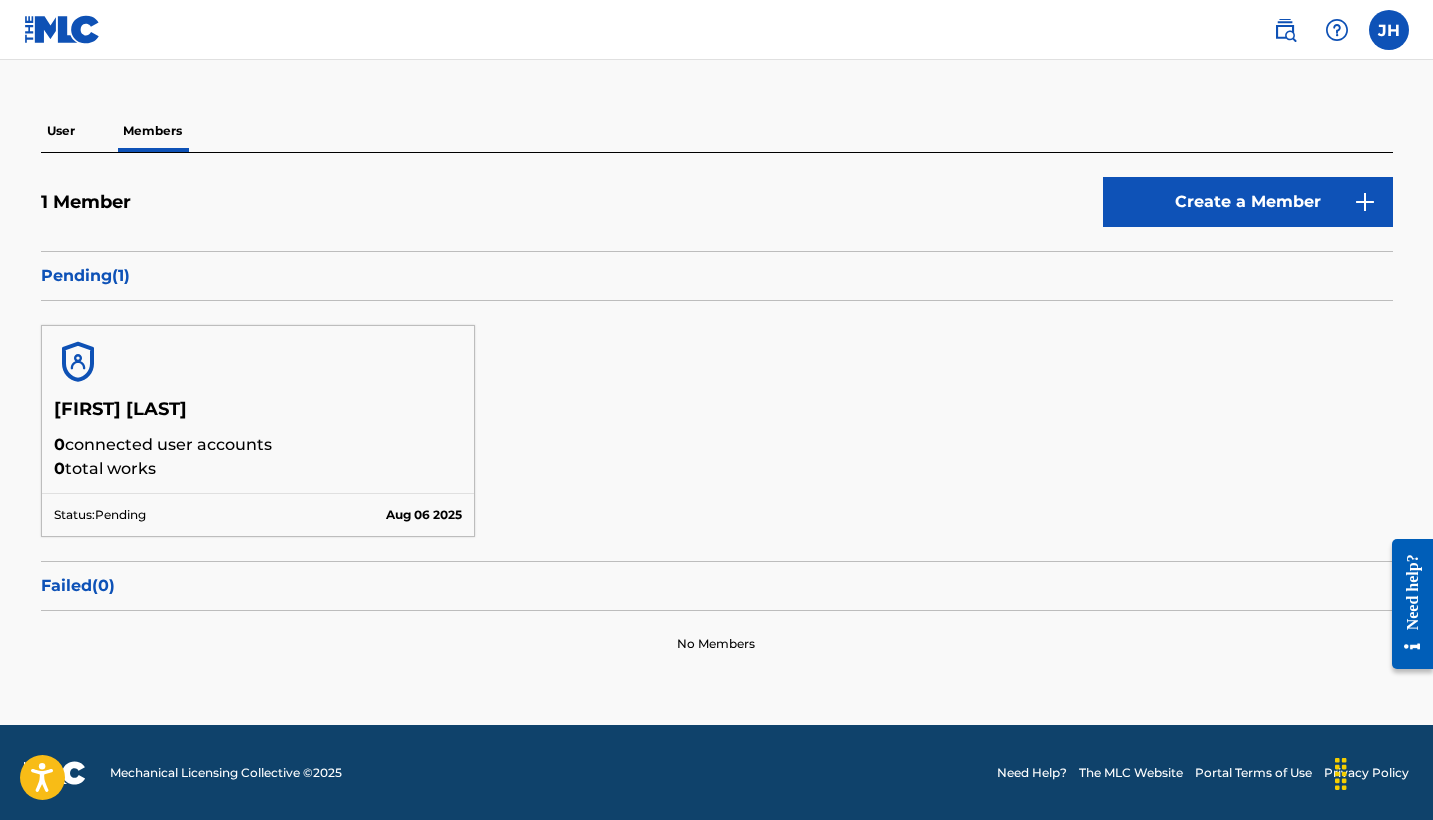 click at bounding box center (1389, 30) 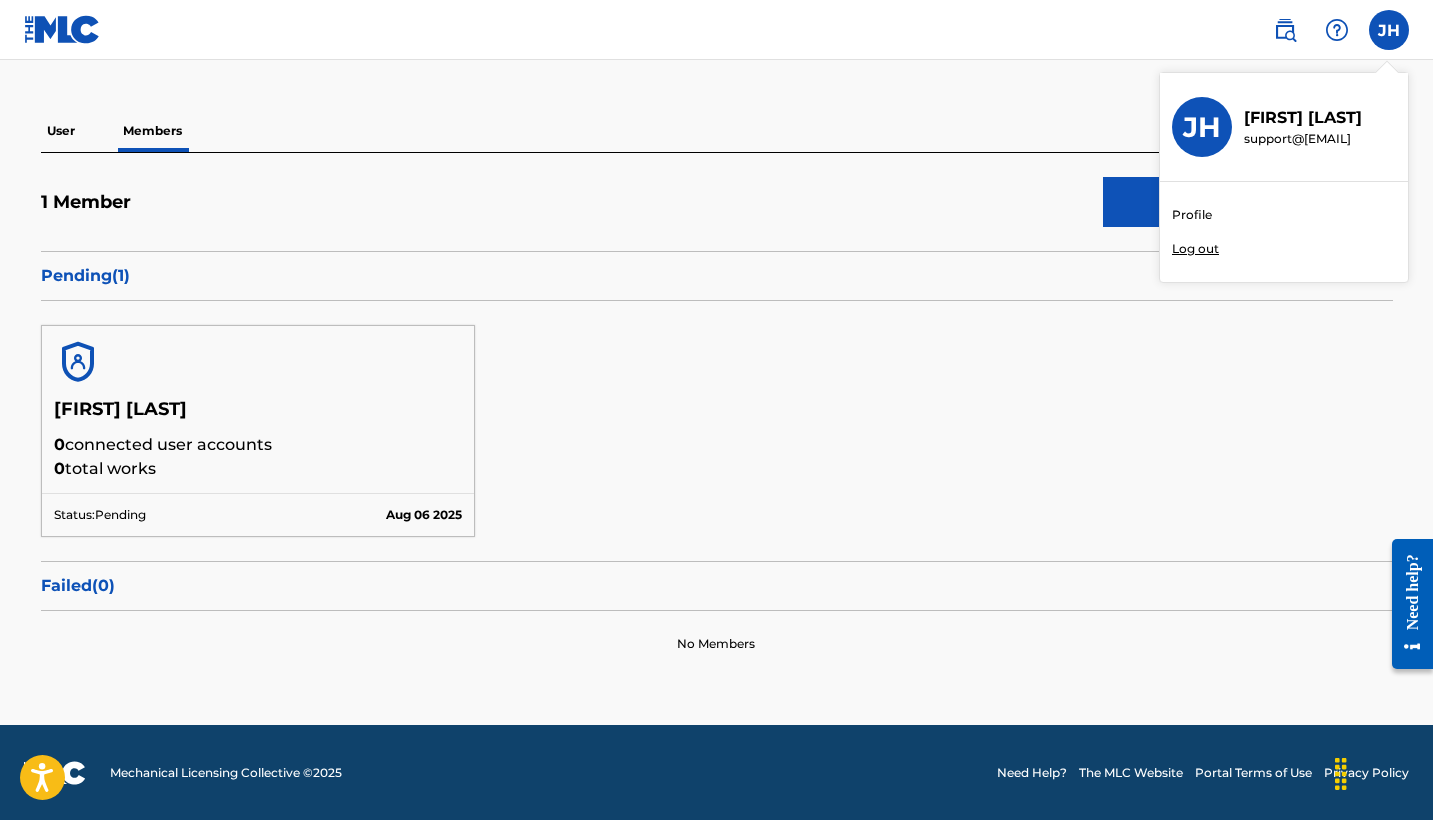 click on "JH" at bounding box center [1202, 127] 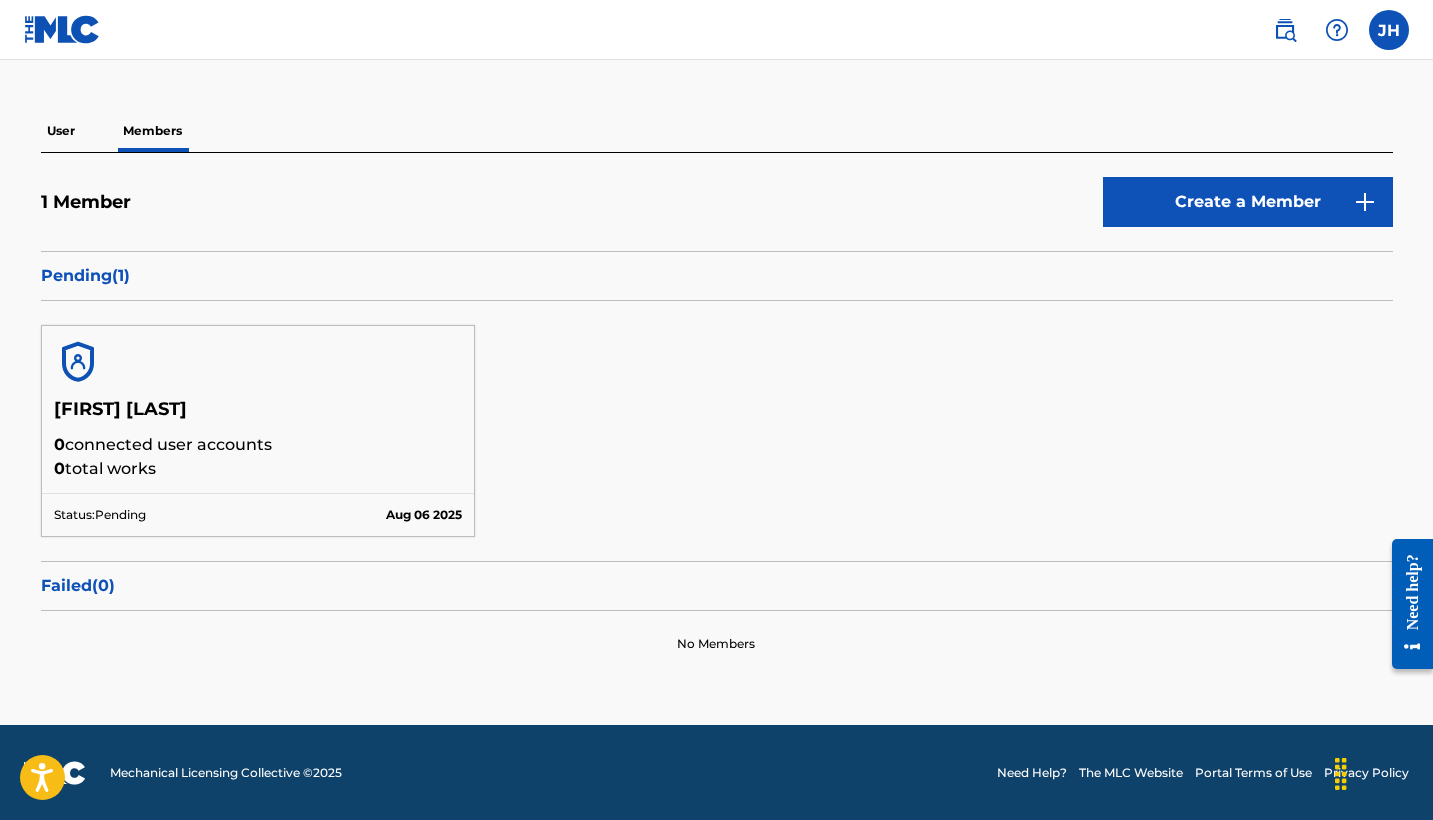 click on "[FIRST] [LAST] 0 connected user accounts 0 total works Status: Pending Aug 06 2025" at bounding box center [717, 431] 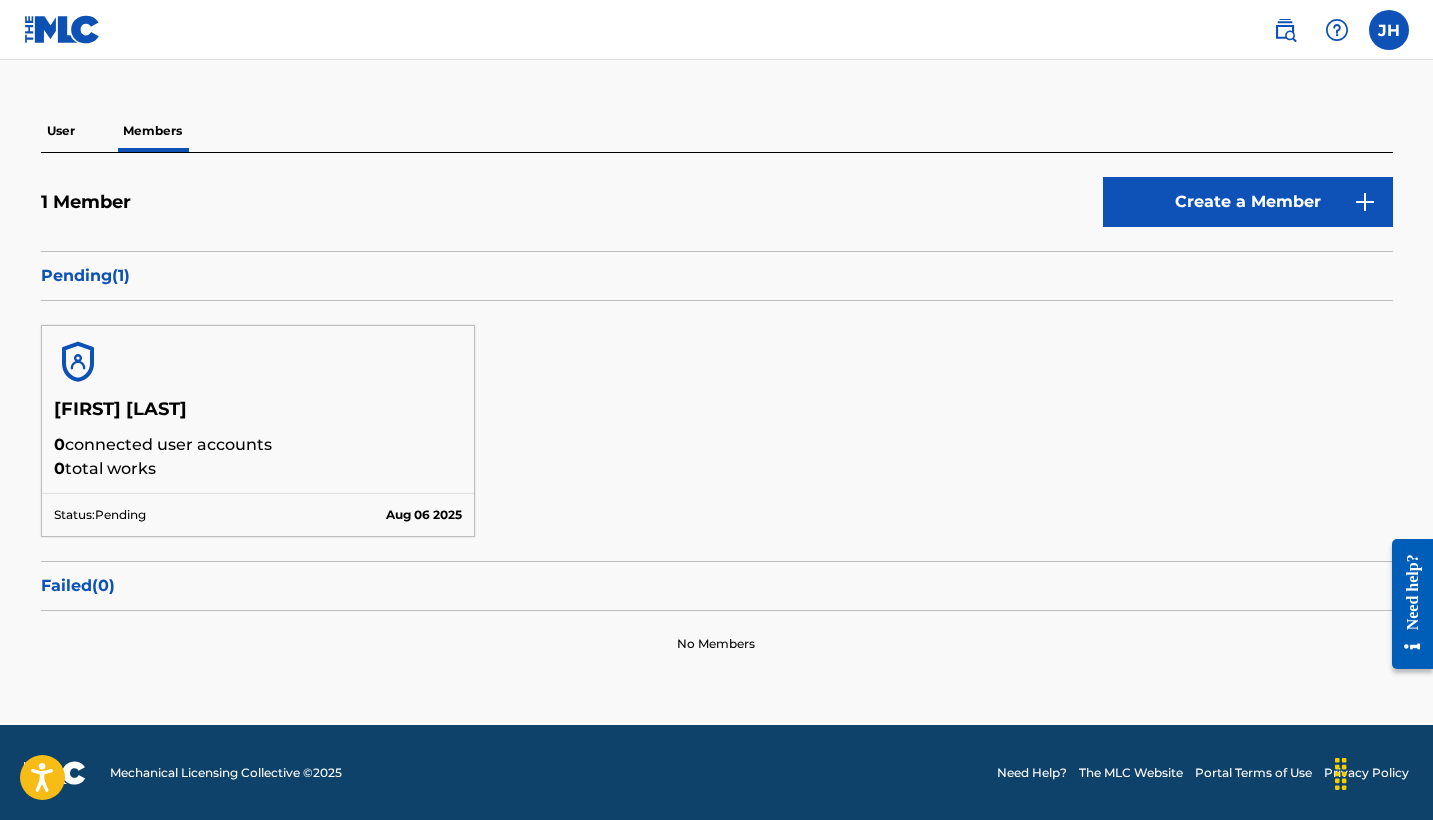 click on "User" at bounding box center (61, 131) 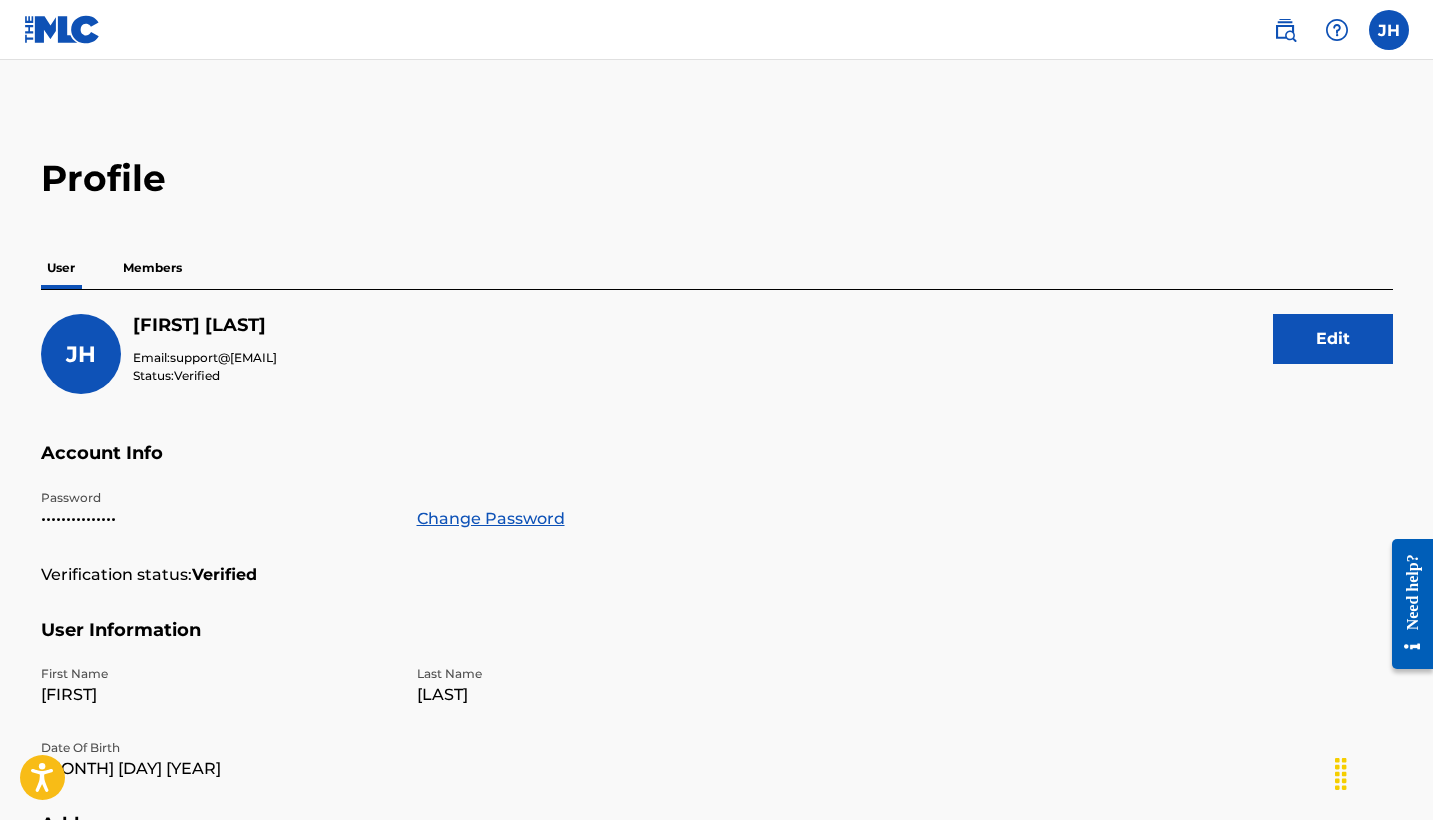 scroll, scrollTop: 0, scrollLeft: 0, axis: both 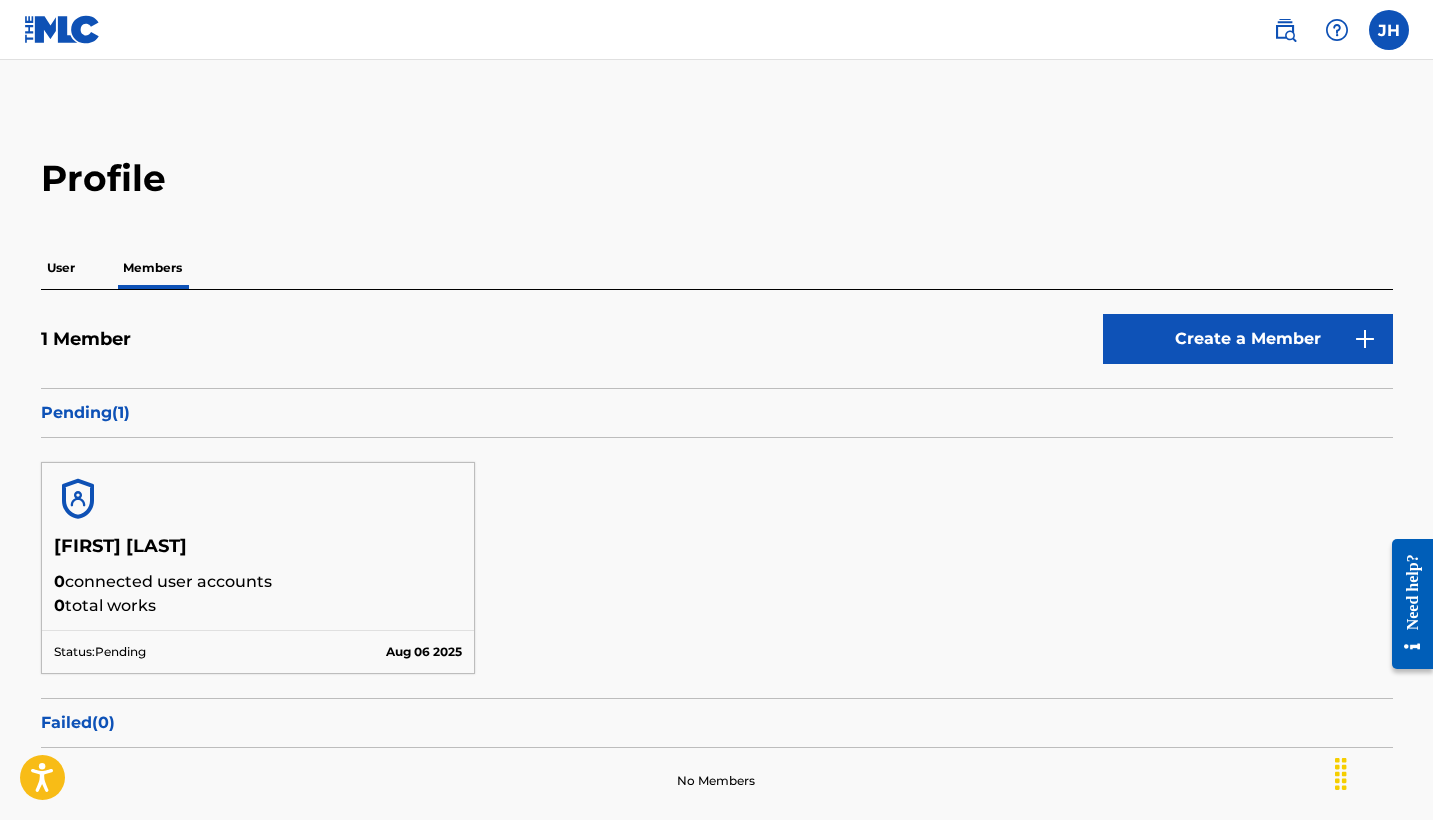 click at bounding box center (1337, 30) 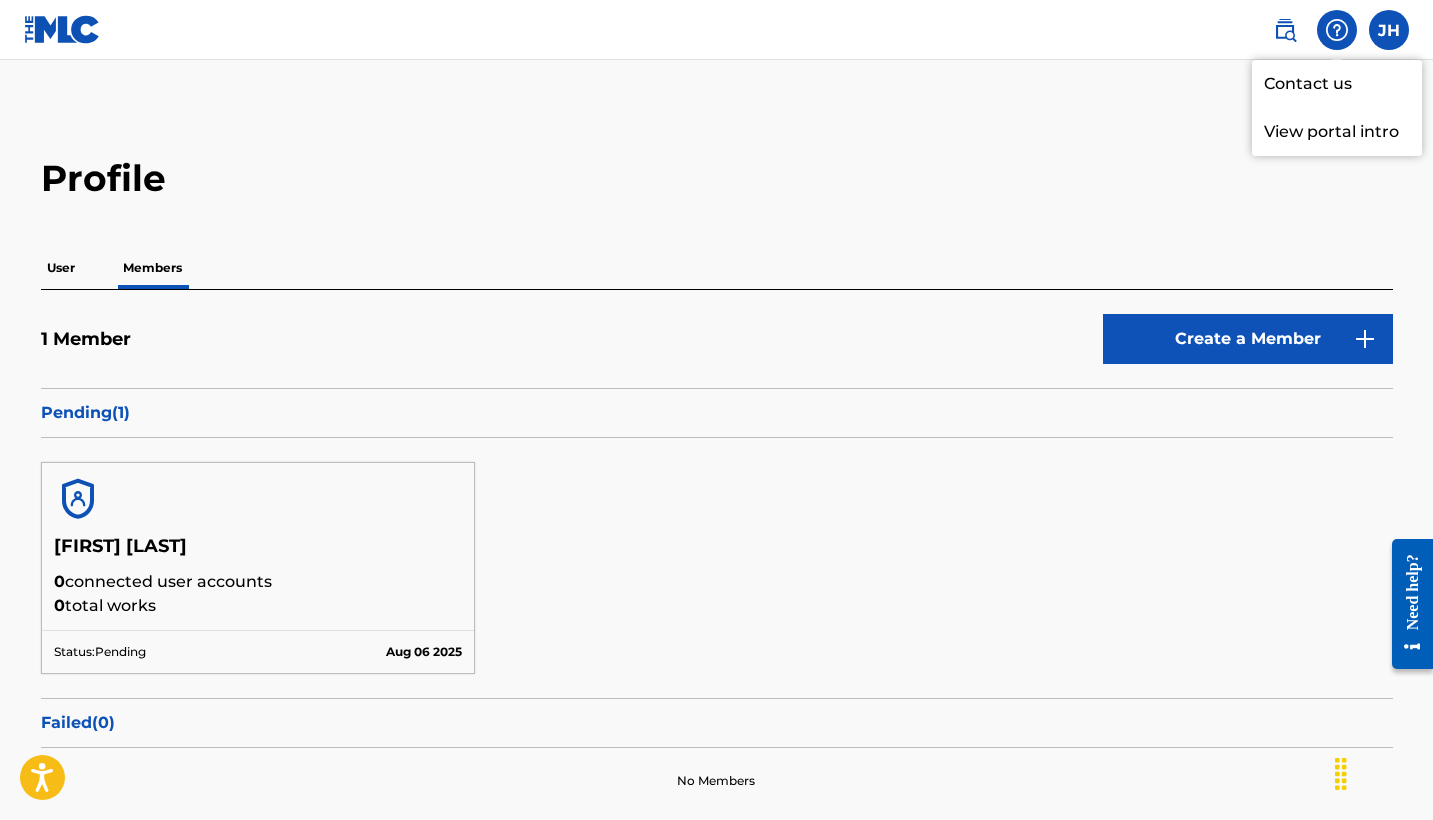 click at bounding box center (1285, 30) 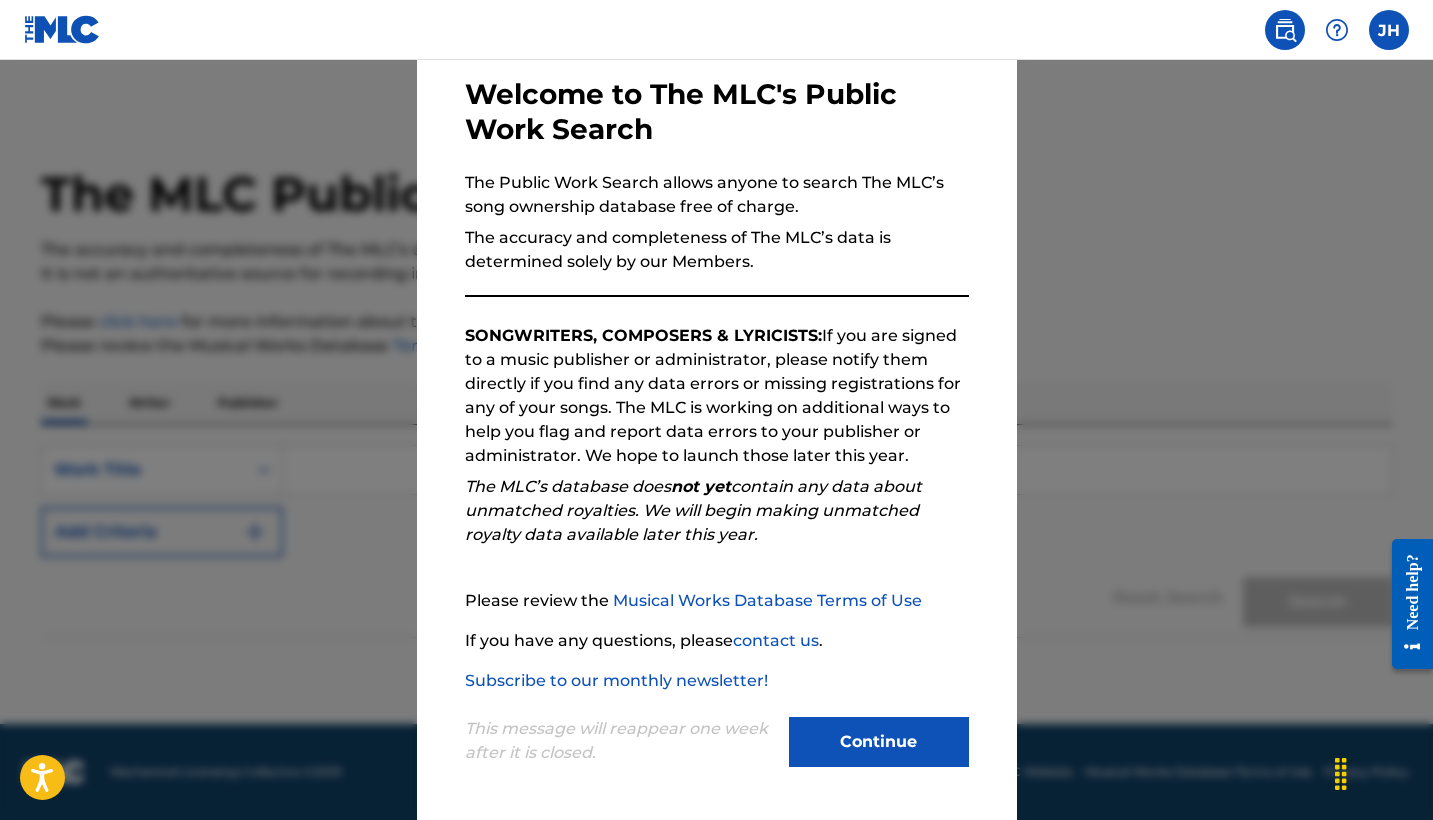 scroll, scrollTop: 95, scrollLeft: 0, axis: vertical 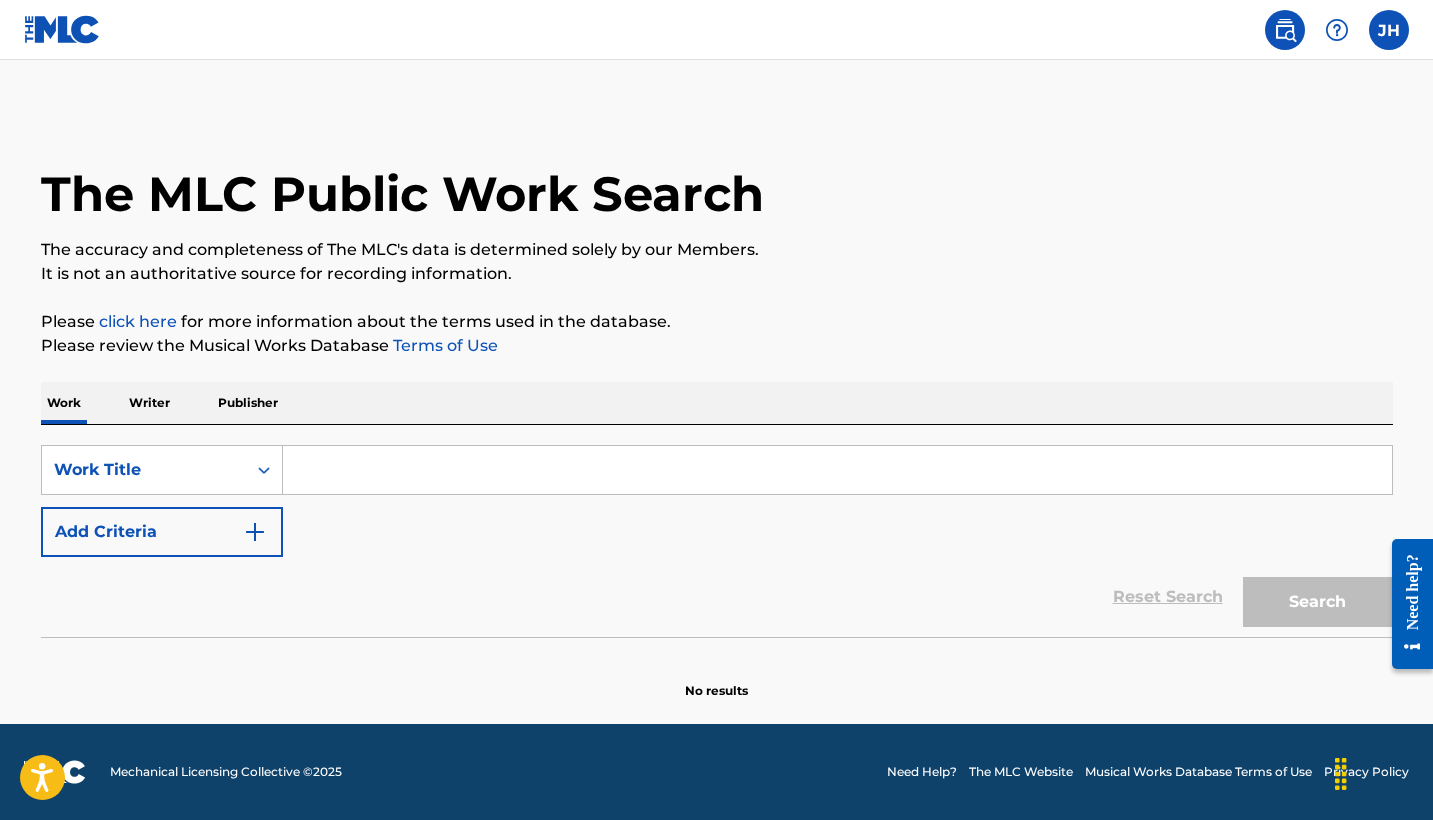 click at bounding box center [837, 470] 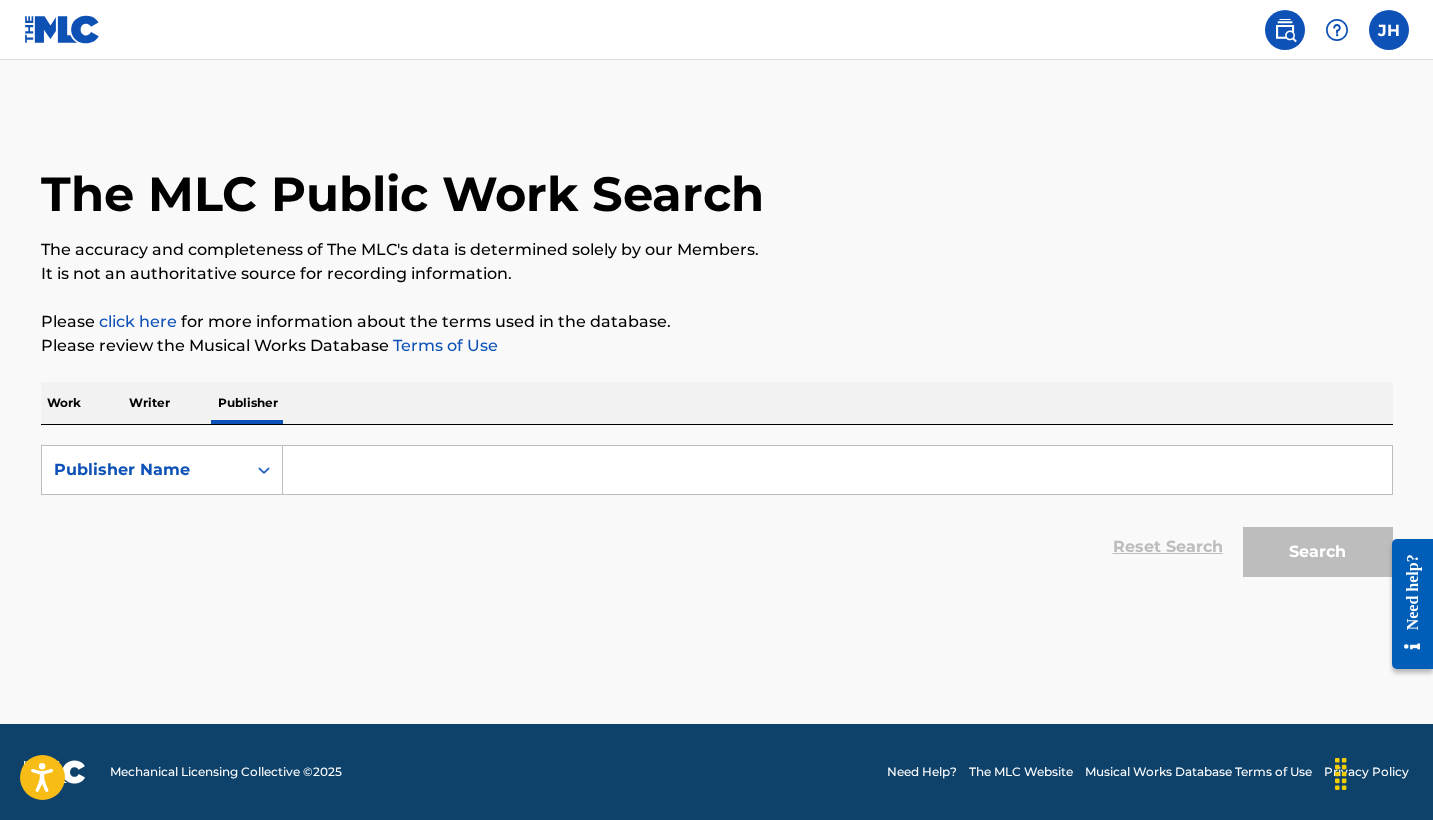 click on "SearchWithCriteria2e835459-c75d-45e4-a76d-77f6e40e0e30 Publisher Name Reset Search Search" at bounding box center [717, 516] 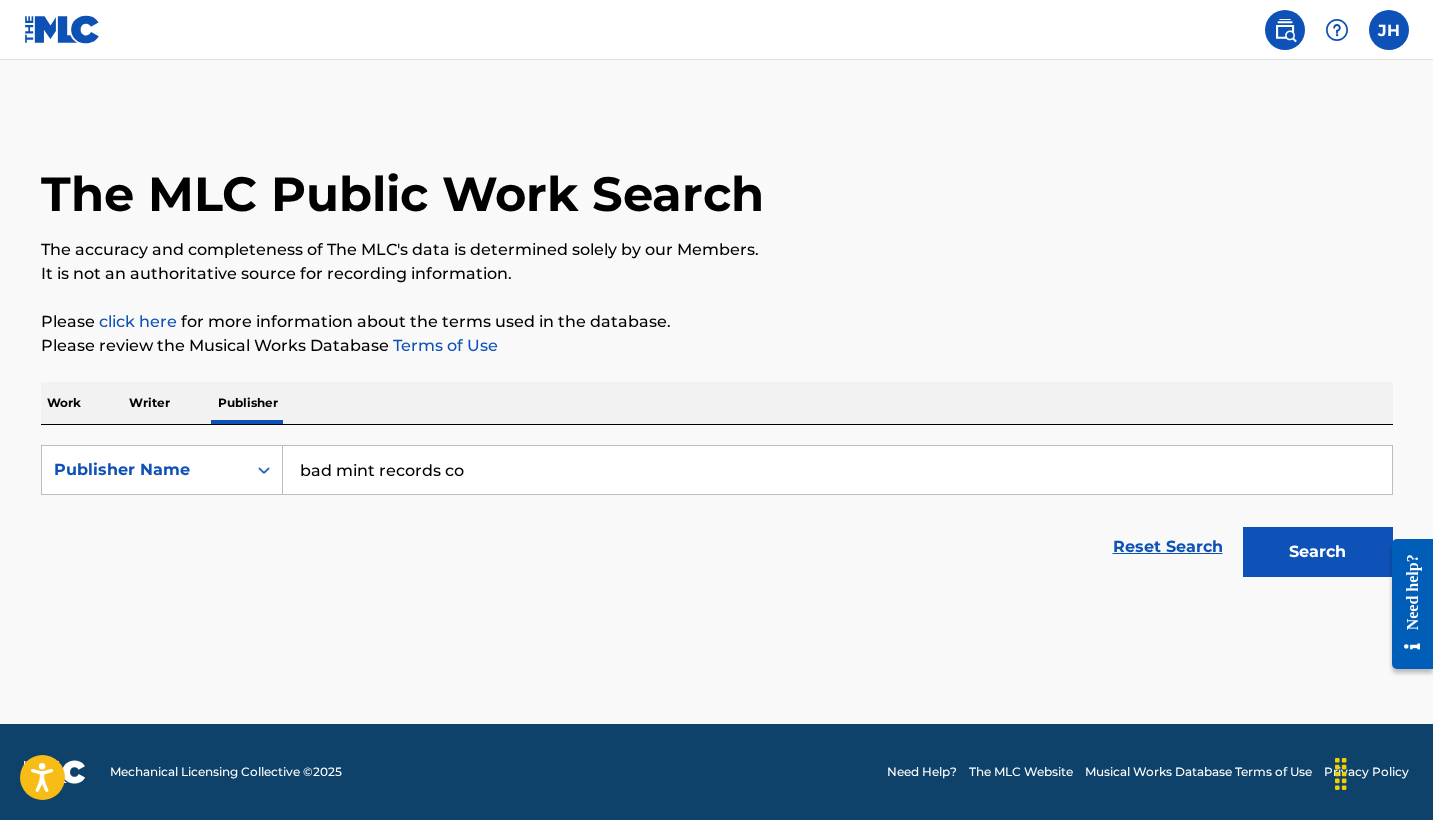 type on "bad mint records co" 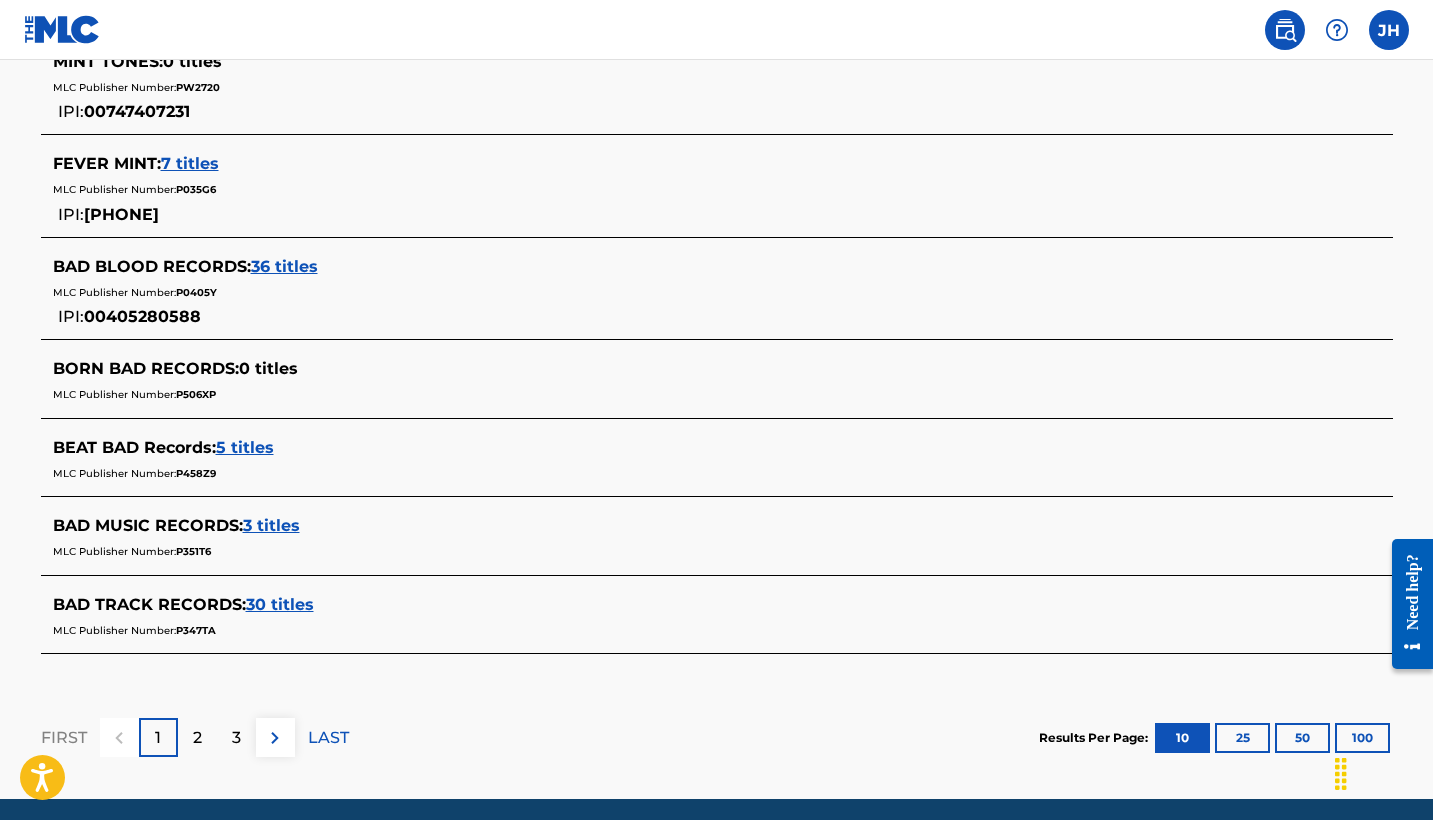 scroll, scrollTop: 909, scrollLeft: 0, axis: vertical 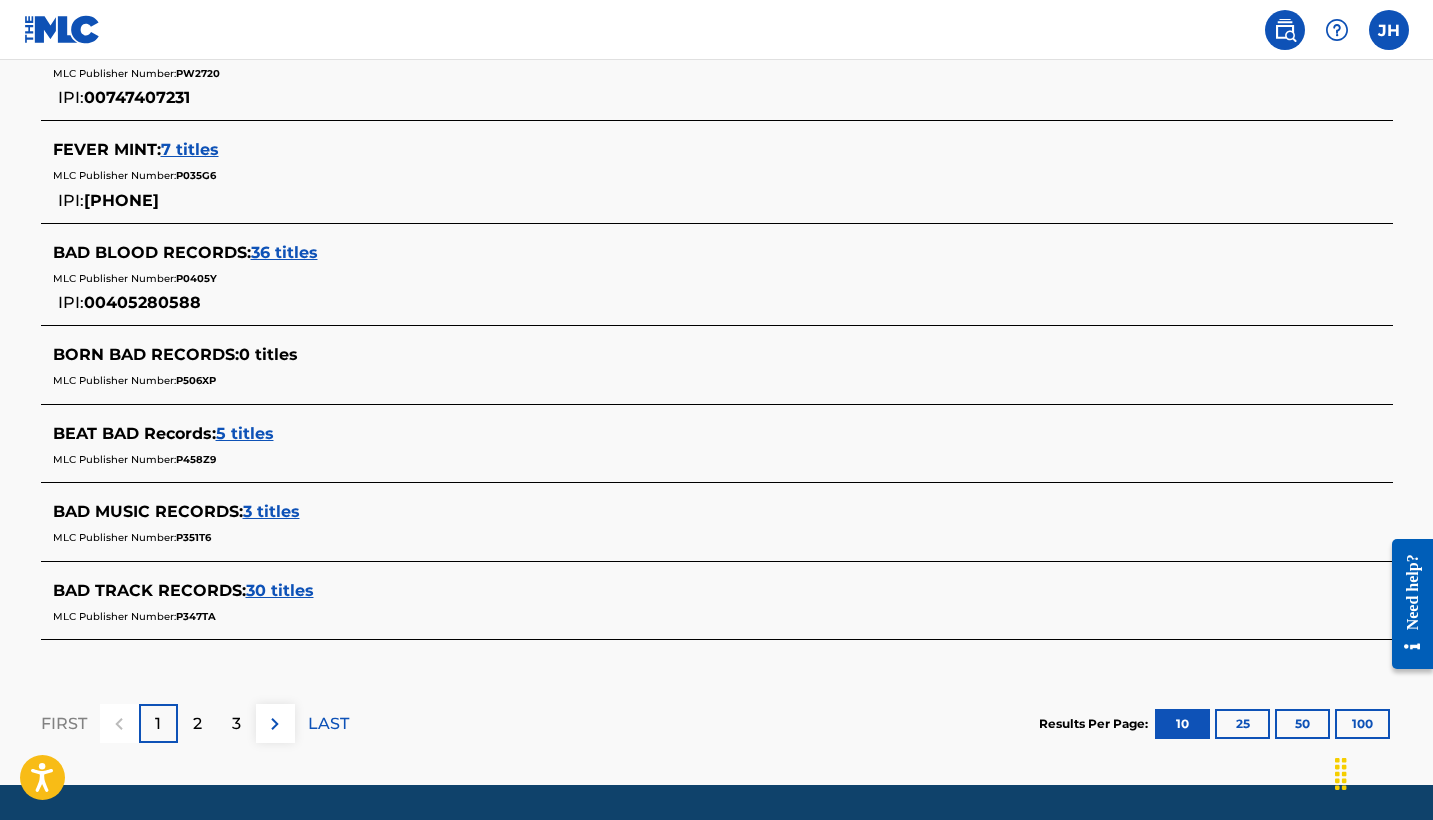 click at bounding box center (275, 724) 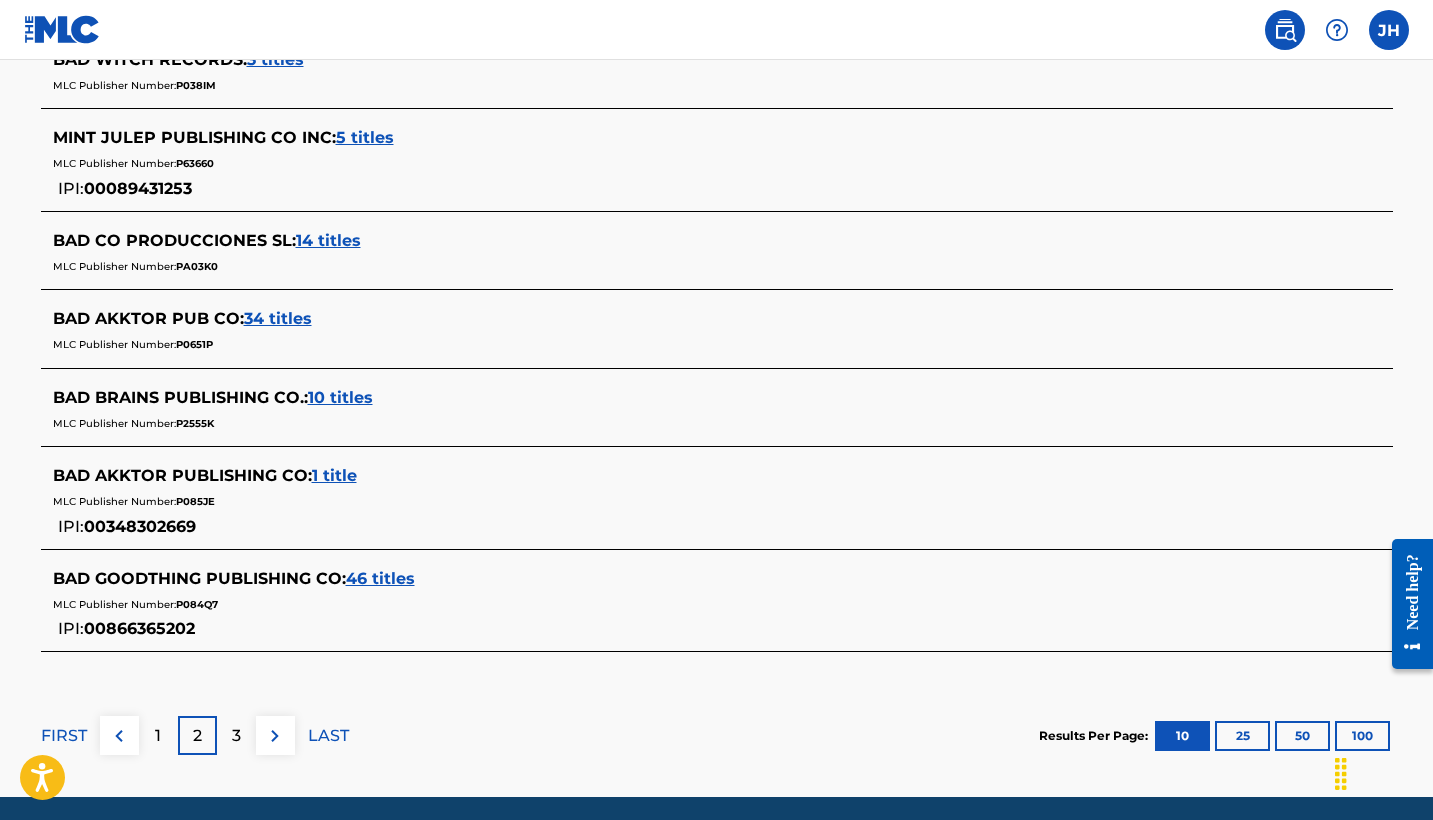 scroll, scrollTop: 906, scrollLeft: 0, axis: vertical 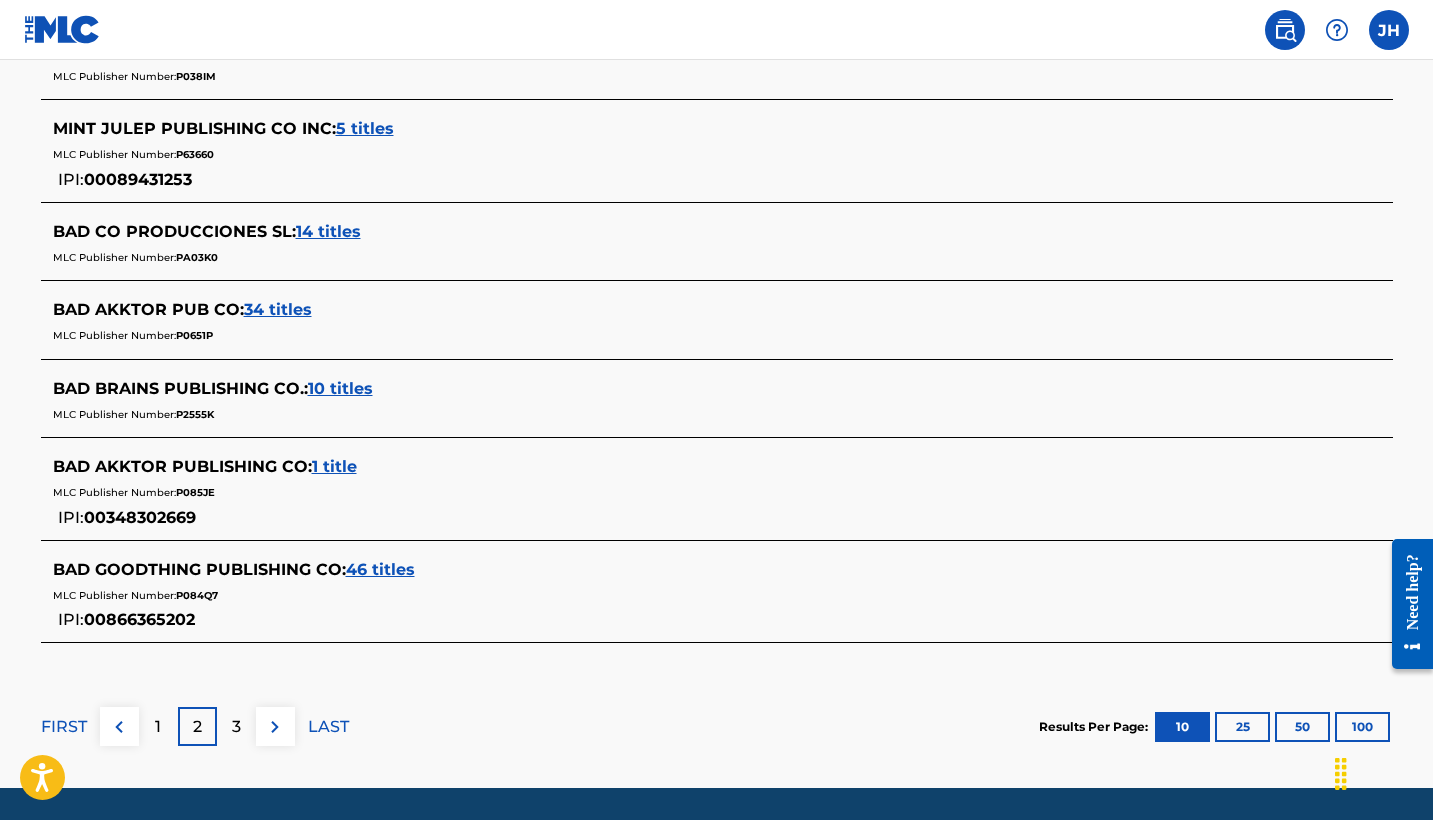 click on "3" at bounding box center (236, 726) 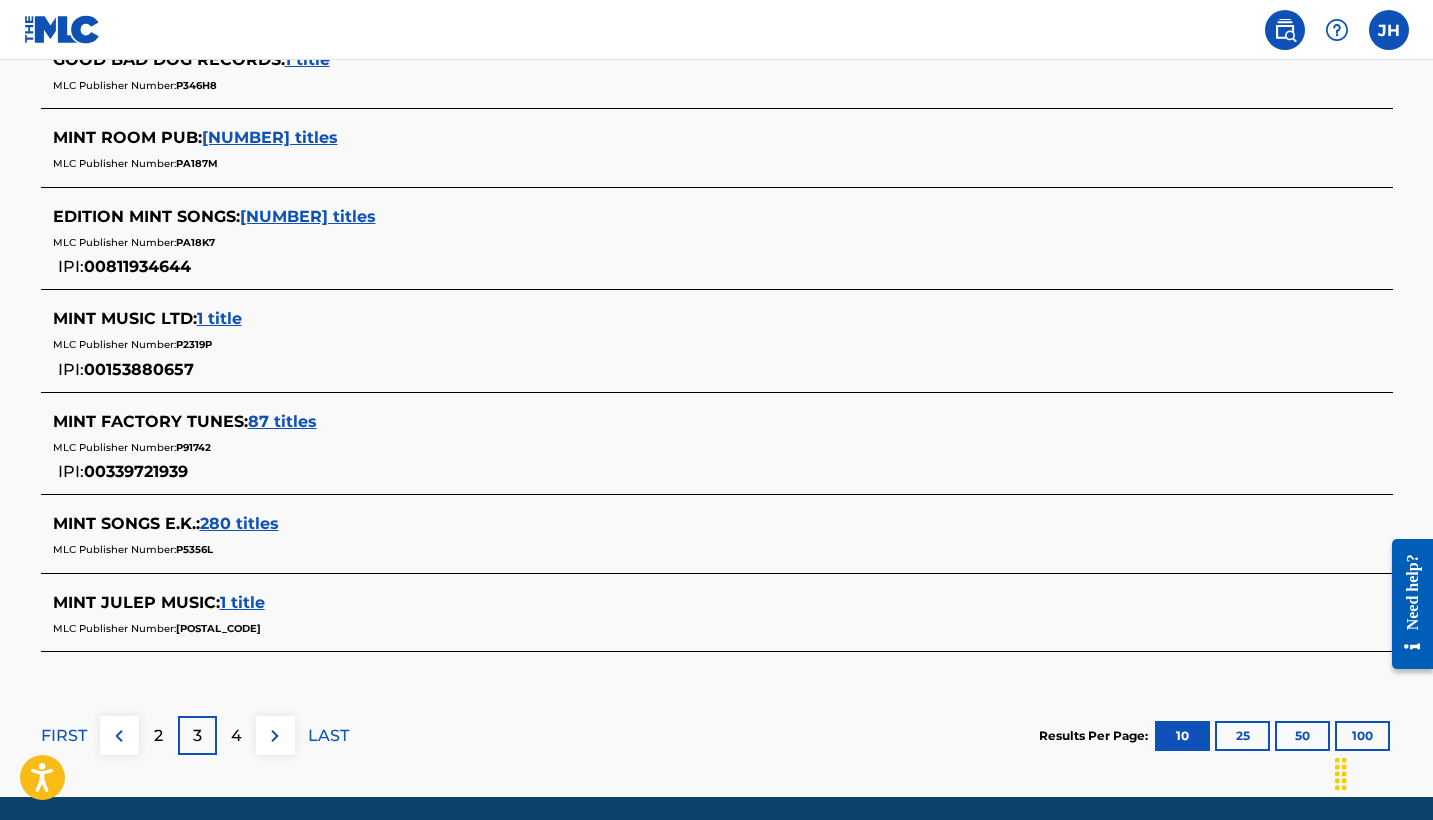 scroll, scrollTop: 906, scrollLeft: 0, axis: vertical 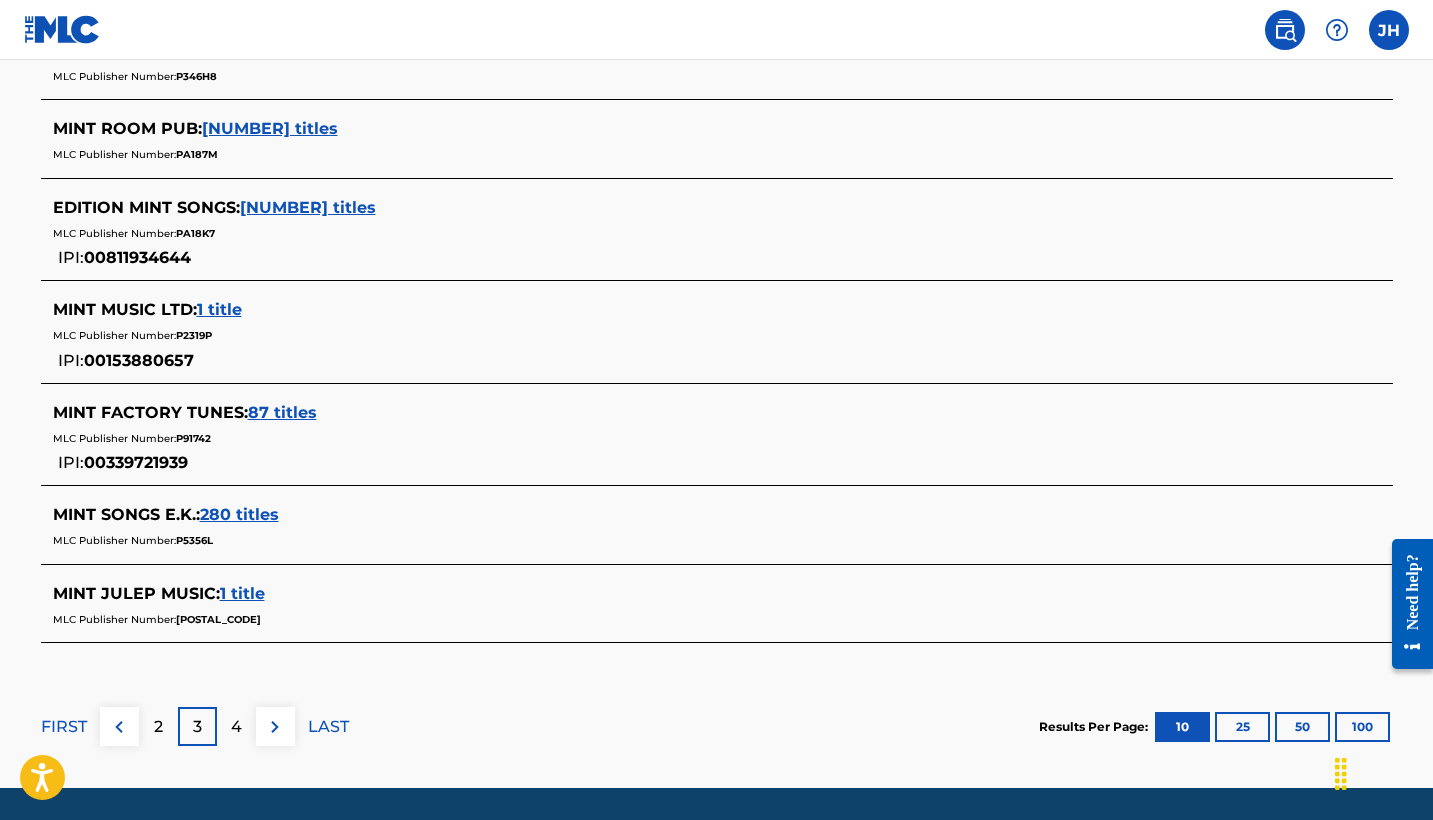 click on "4" at bounding box center [236, 727] 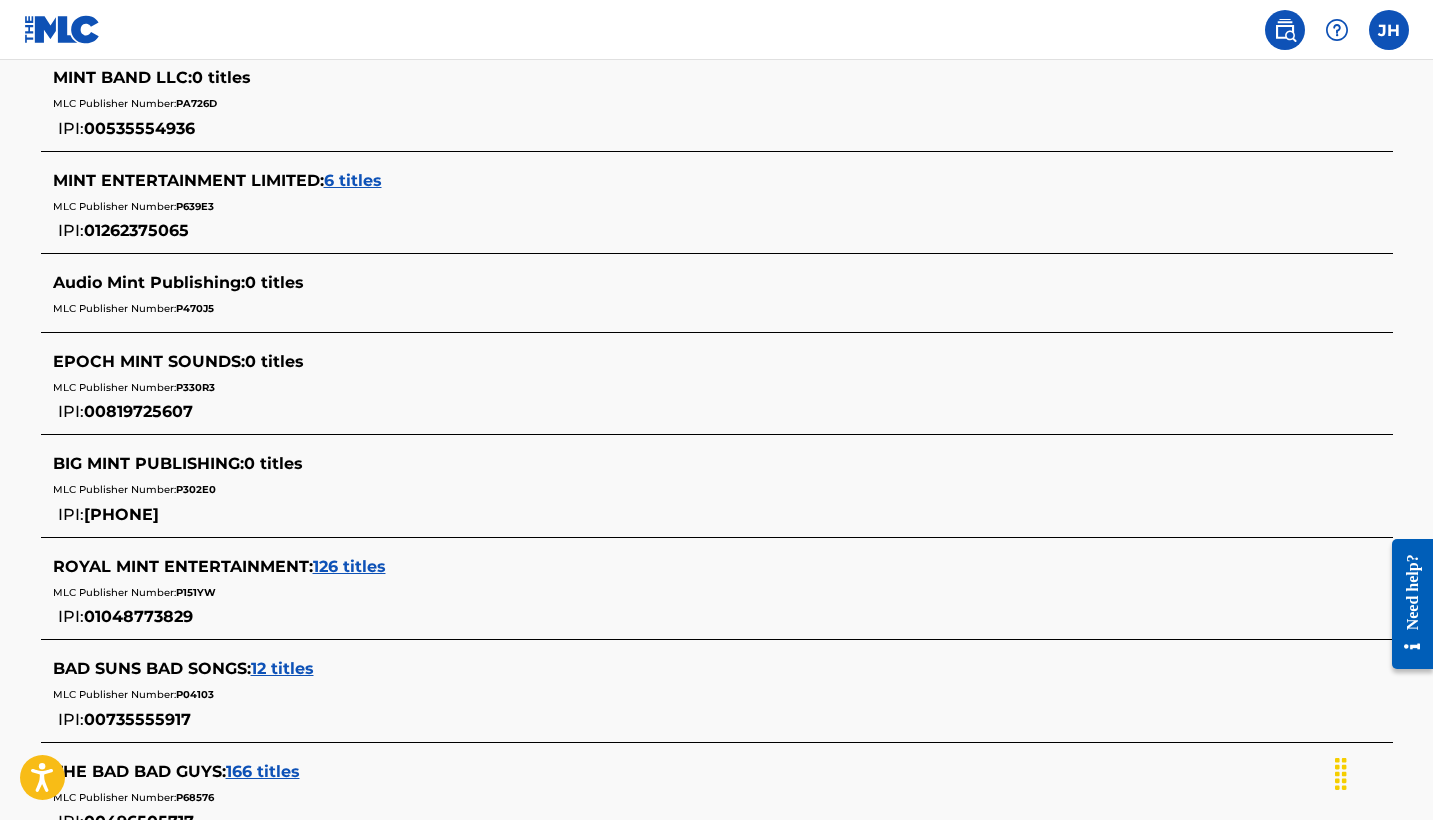 scroll, scrollTop: 621, scrollLeft: 0, axis: vertical 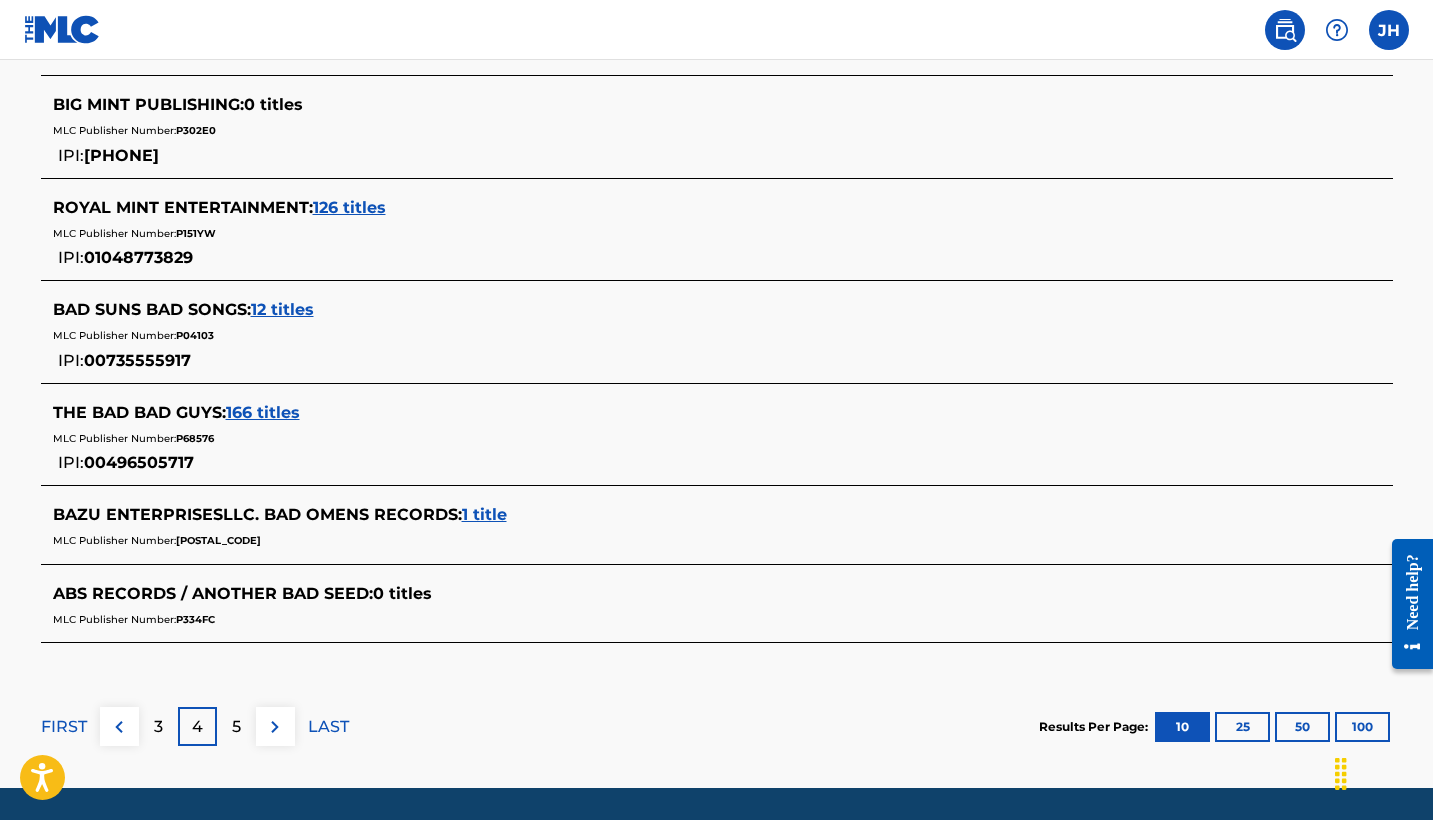 click on "5" at bounding box center [236, 727] 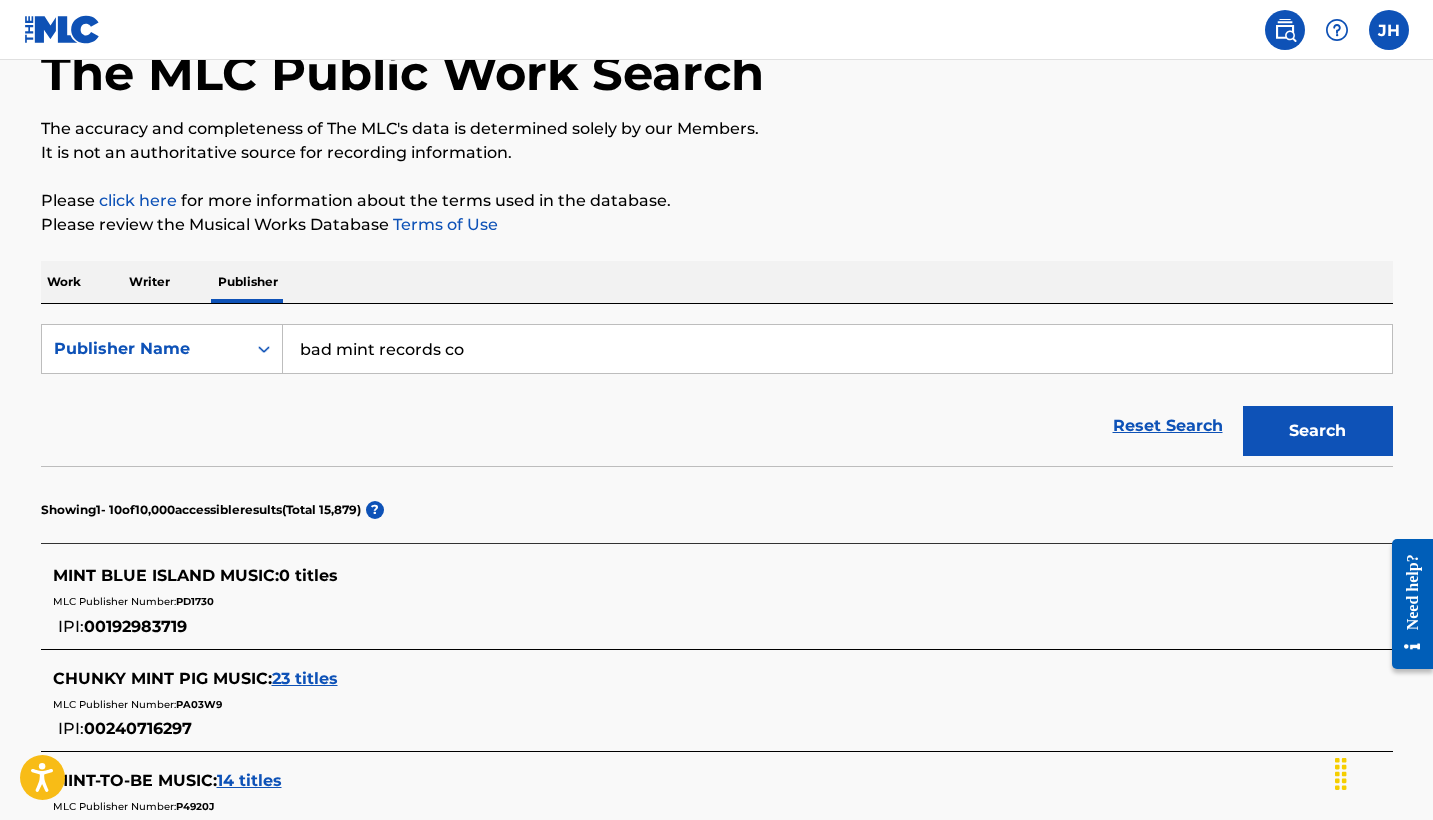 scroll, scrollTop: 154, scrollLeft: 1, axis: both 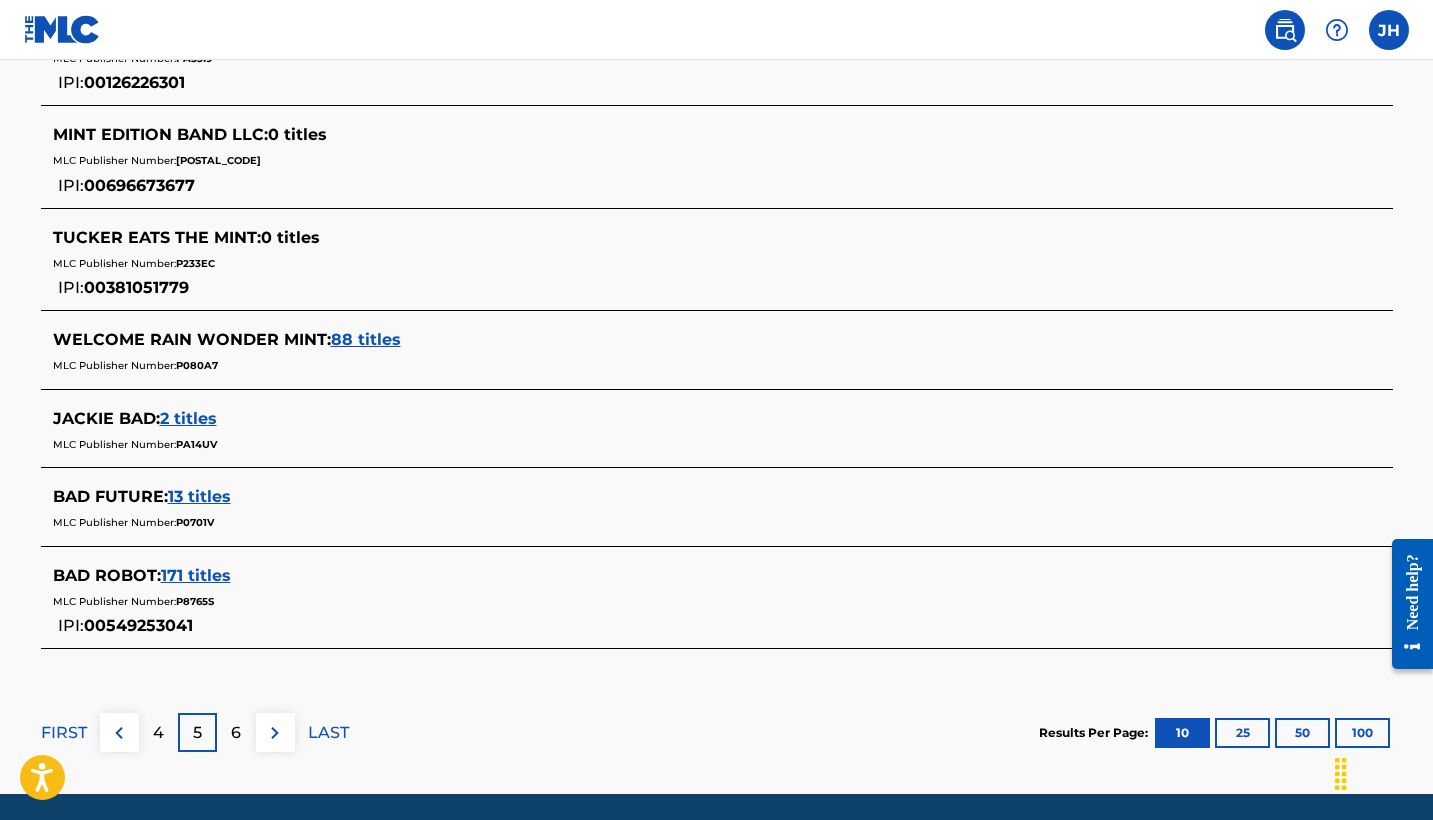 click on "6" at bounding box center [236, 732] 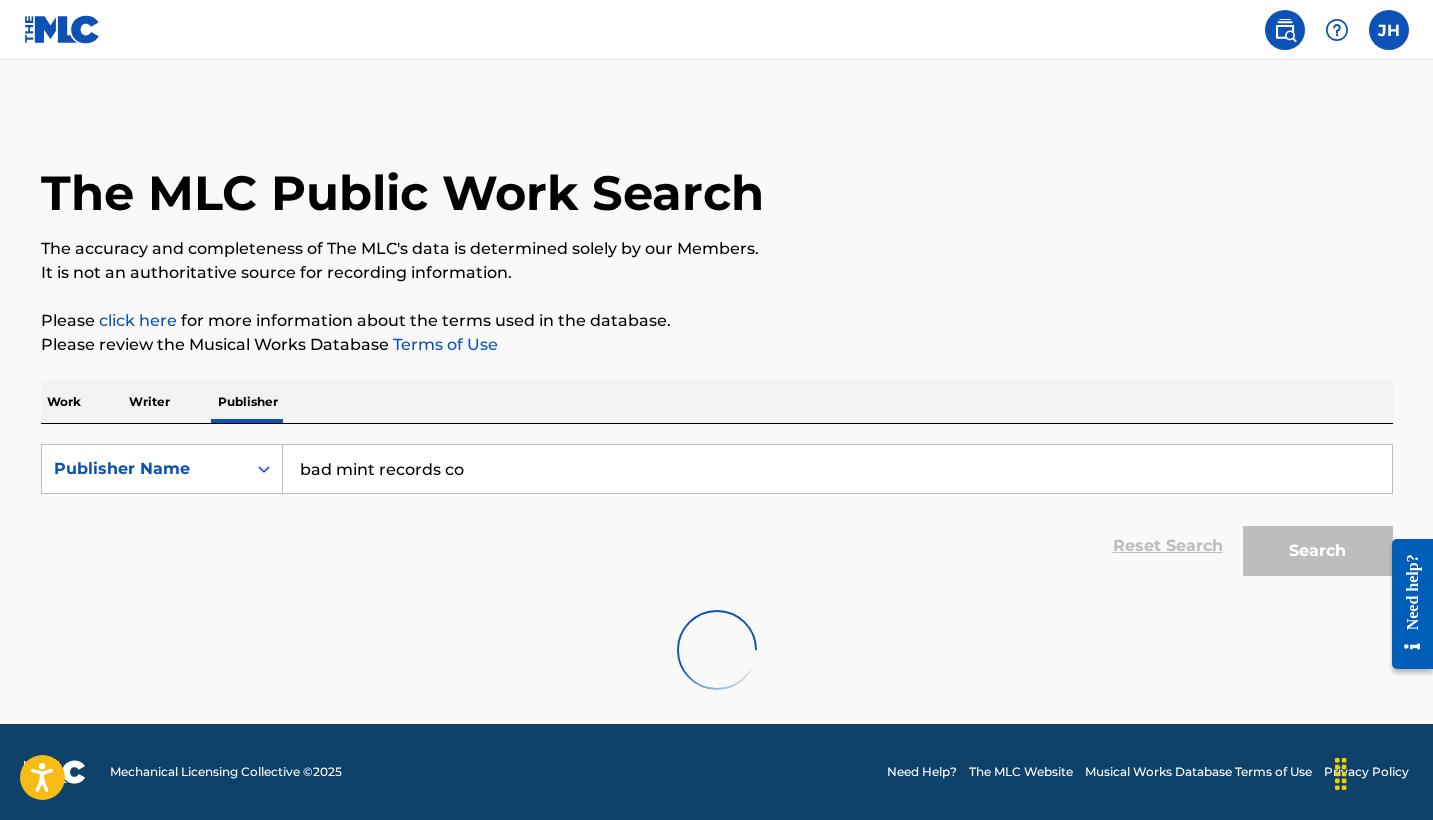 scroll, scrollTop: 1, scrollLeft: 0, axis: vertical 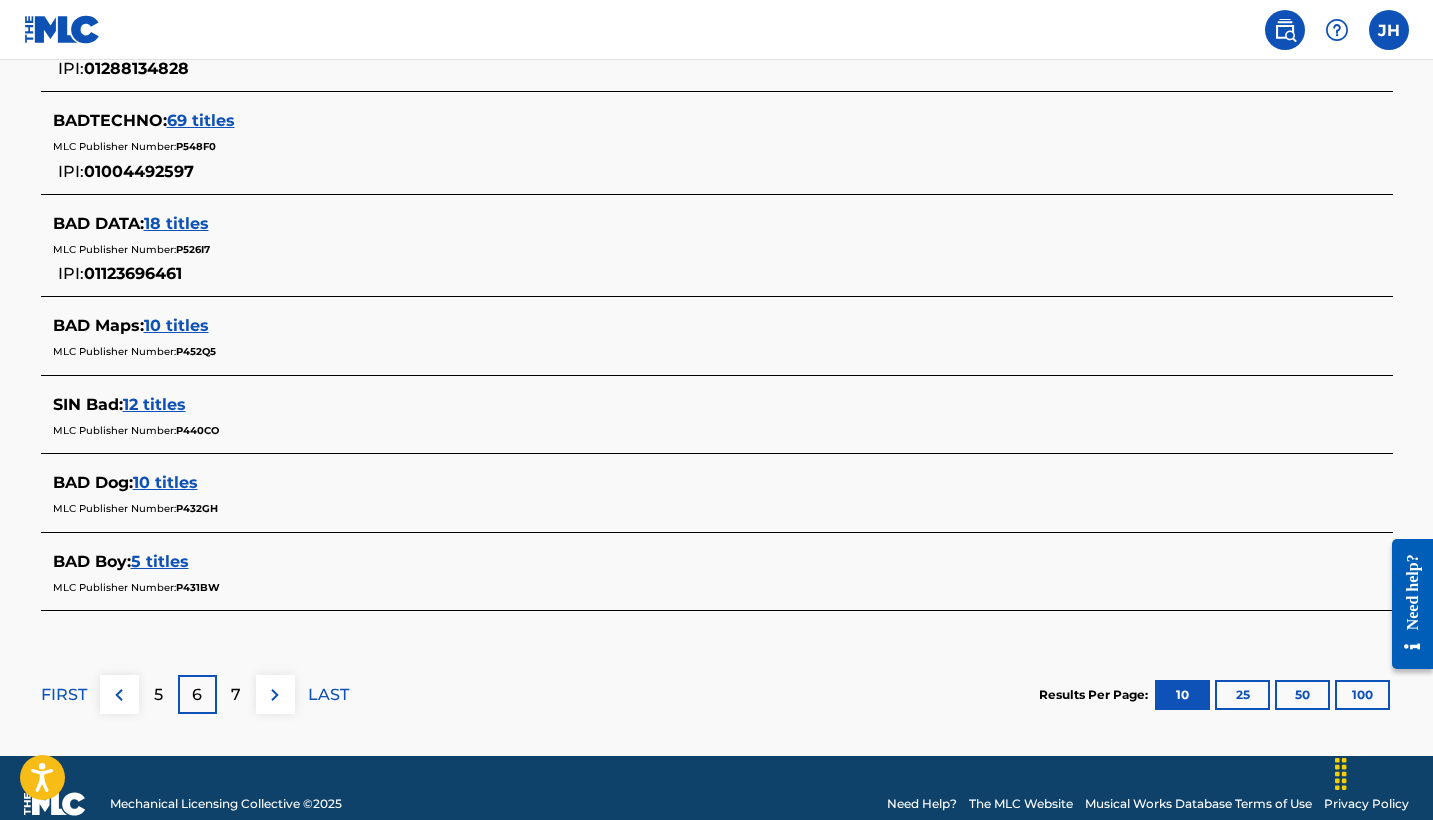 click on "7" at bounding box center [236, 694] 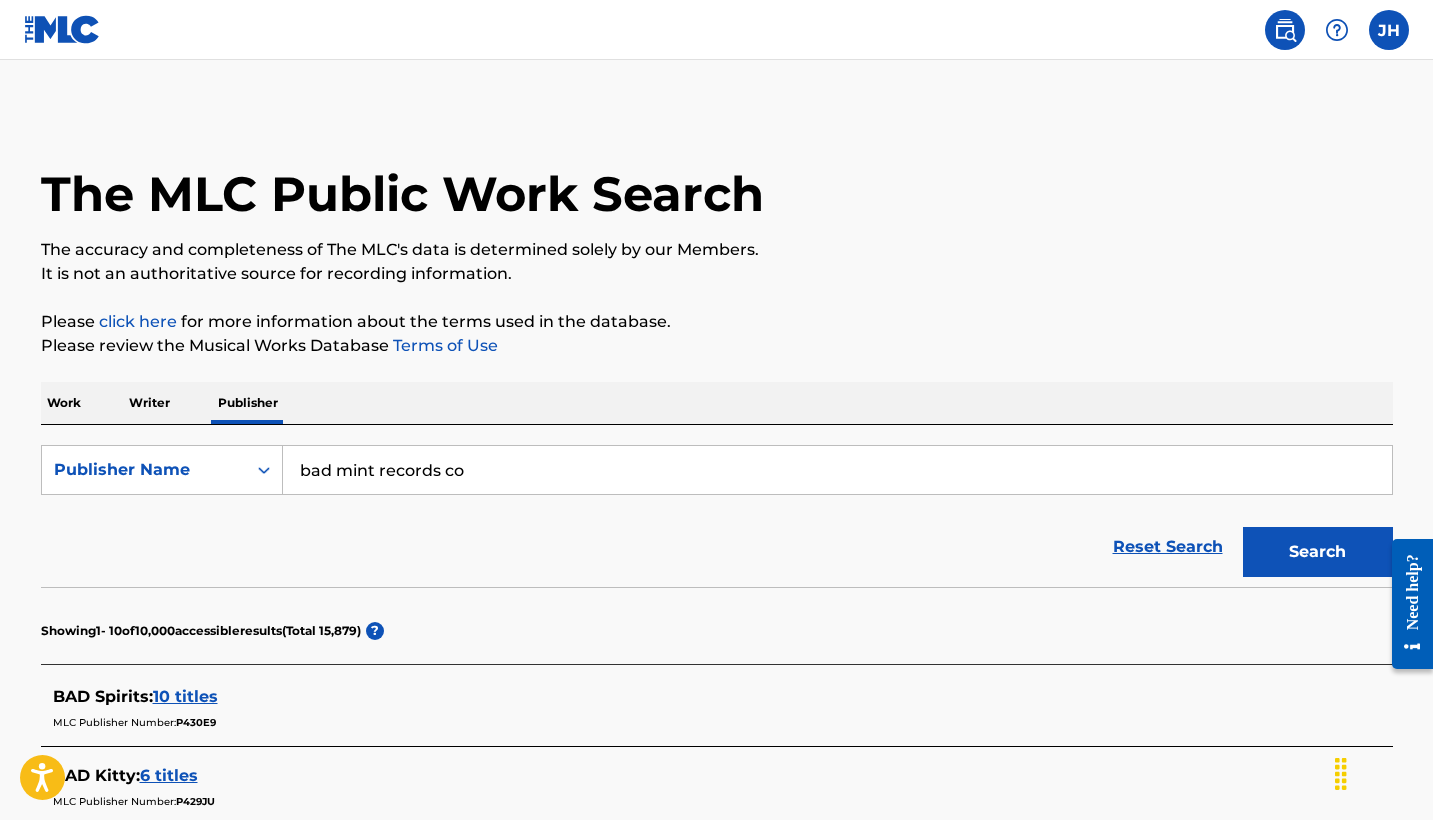 scroll, scrollTop: 0, scrollLeft: 0, axis: both 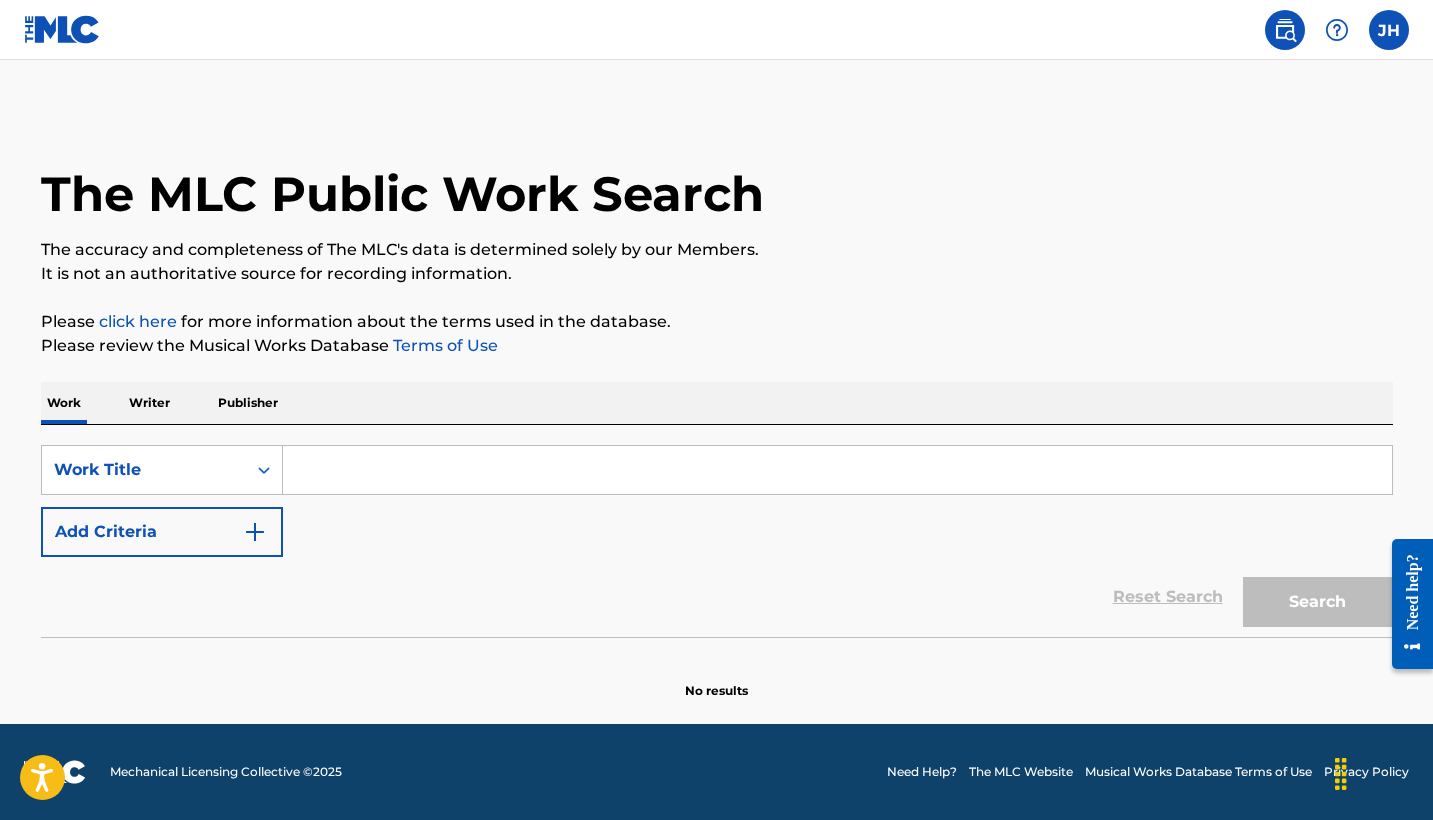 click at bounding box center (837, 470) 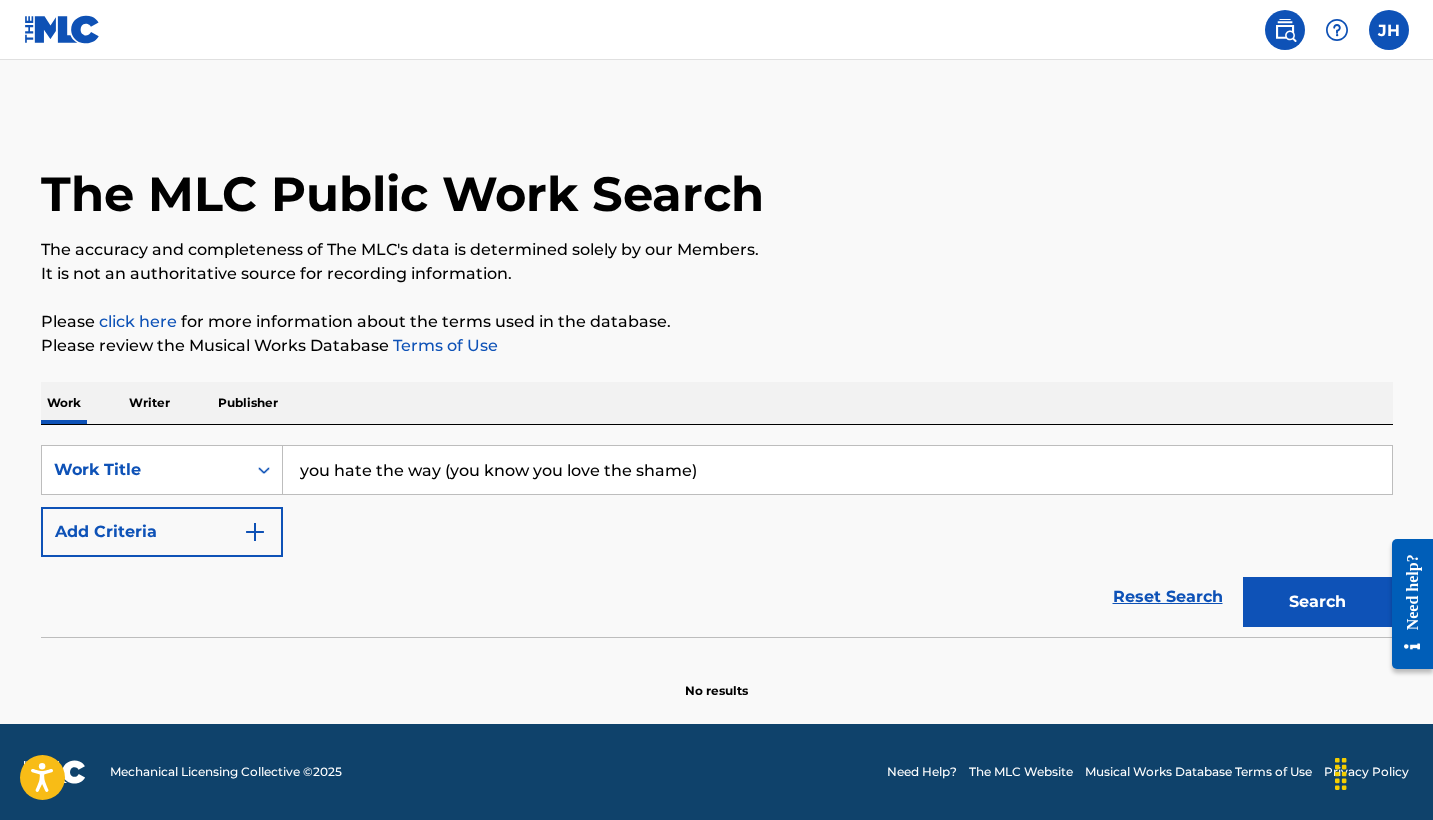 type on "you hate the way (you know you love the shame)" 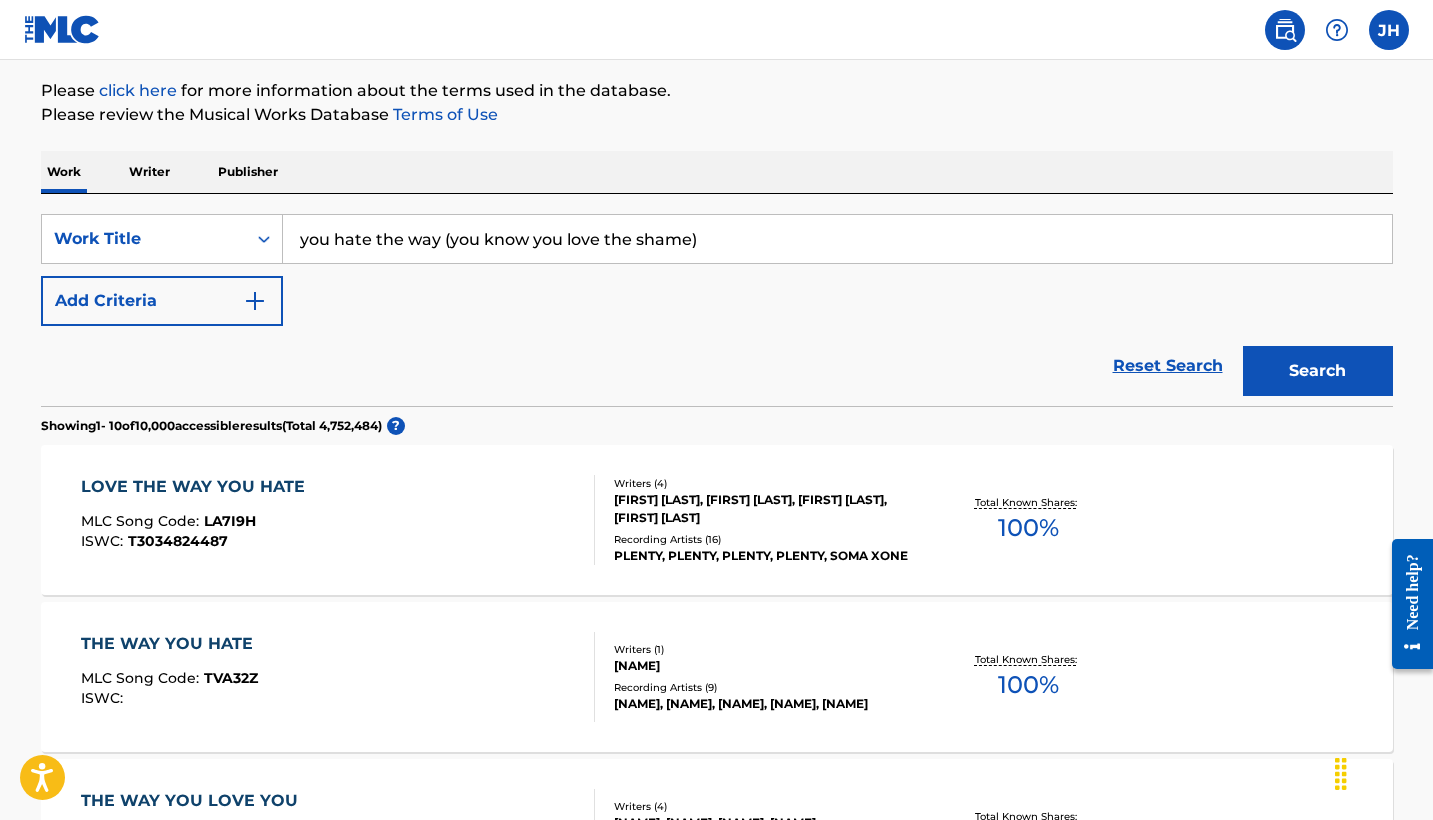 scroll, scrollTop: 239, scrollLeft: 0, axis: vertical 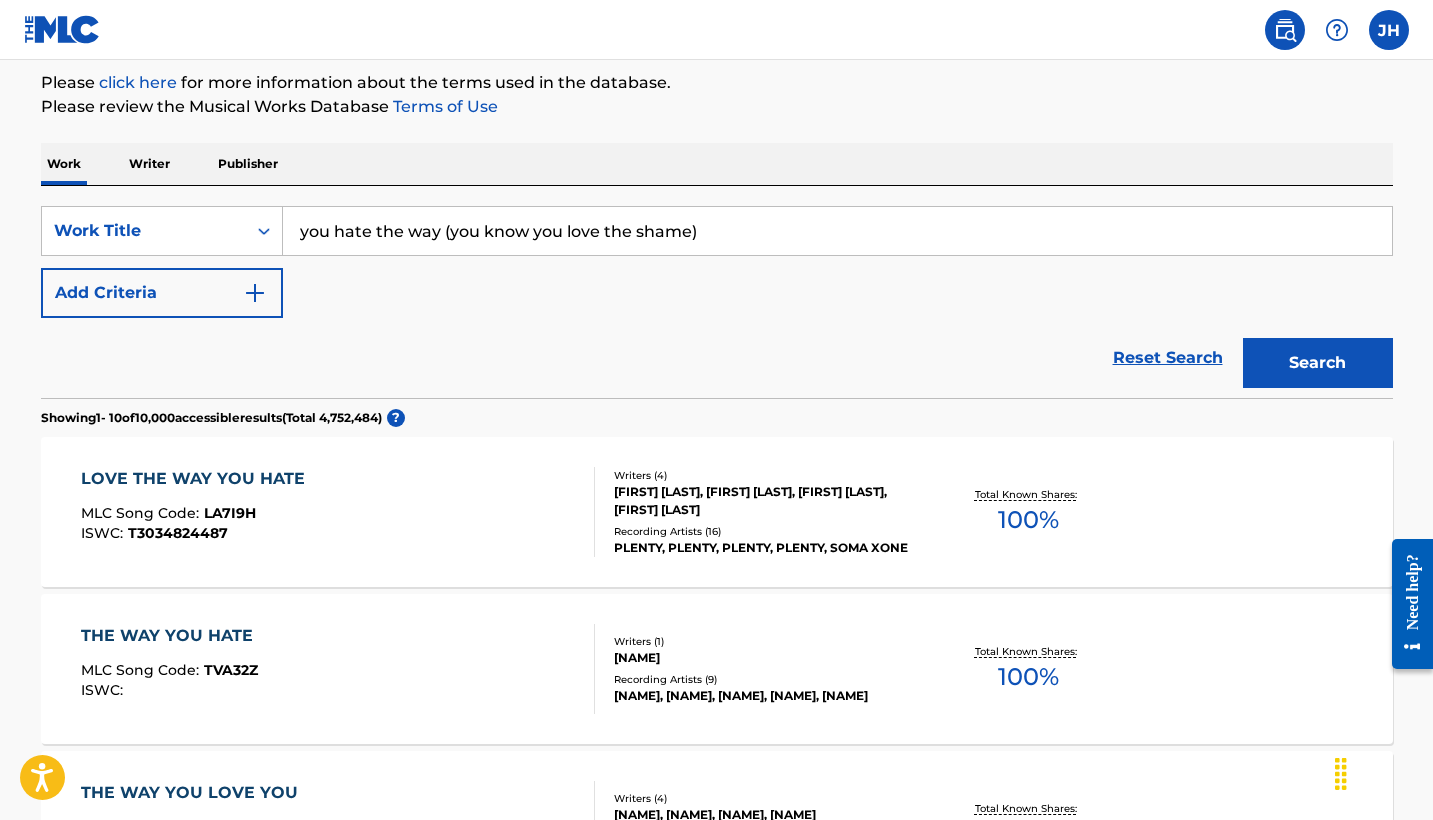 click on "Add Criteria" at bounding box center [162, 293] 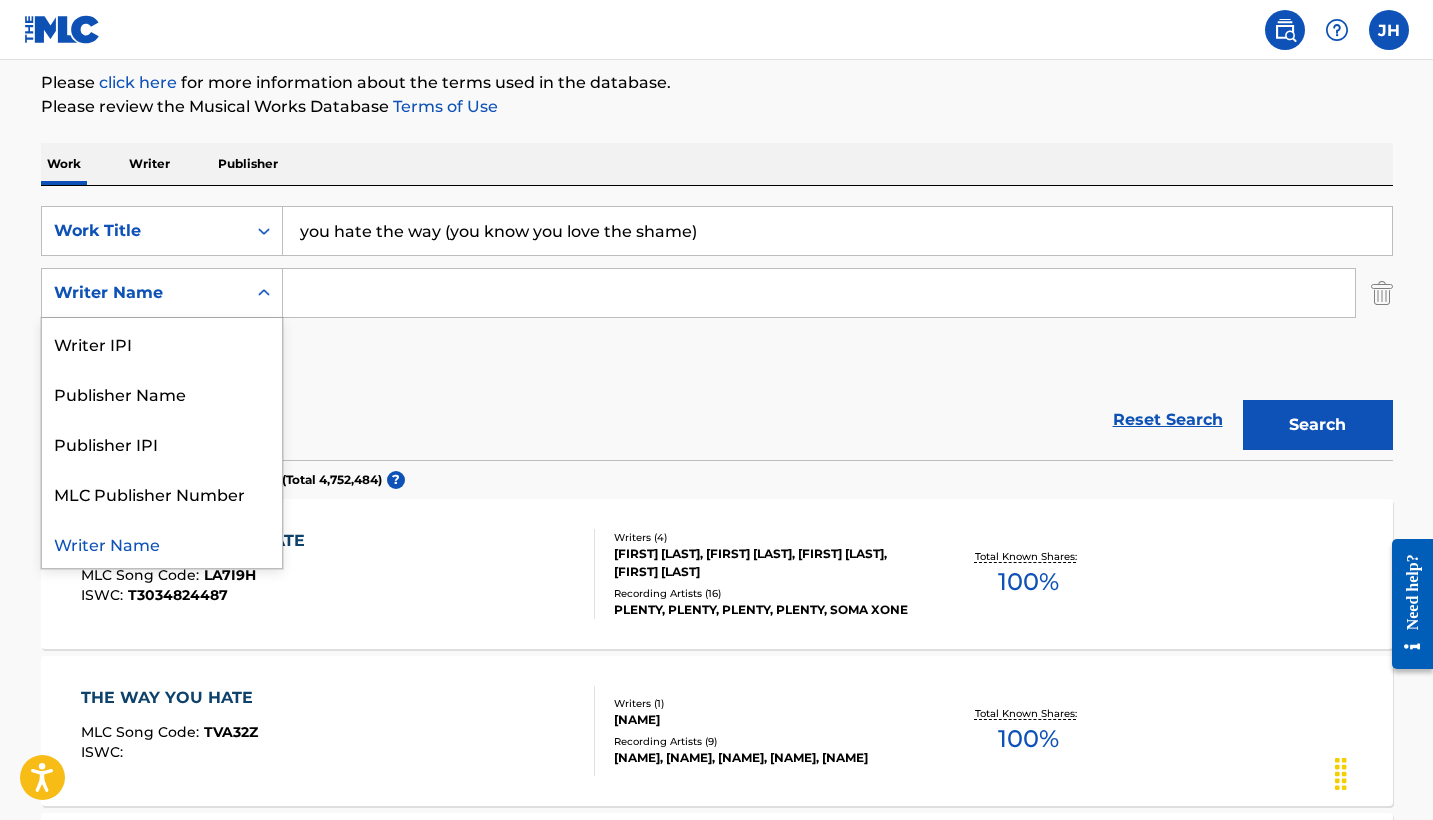 click 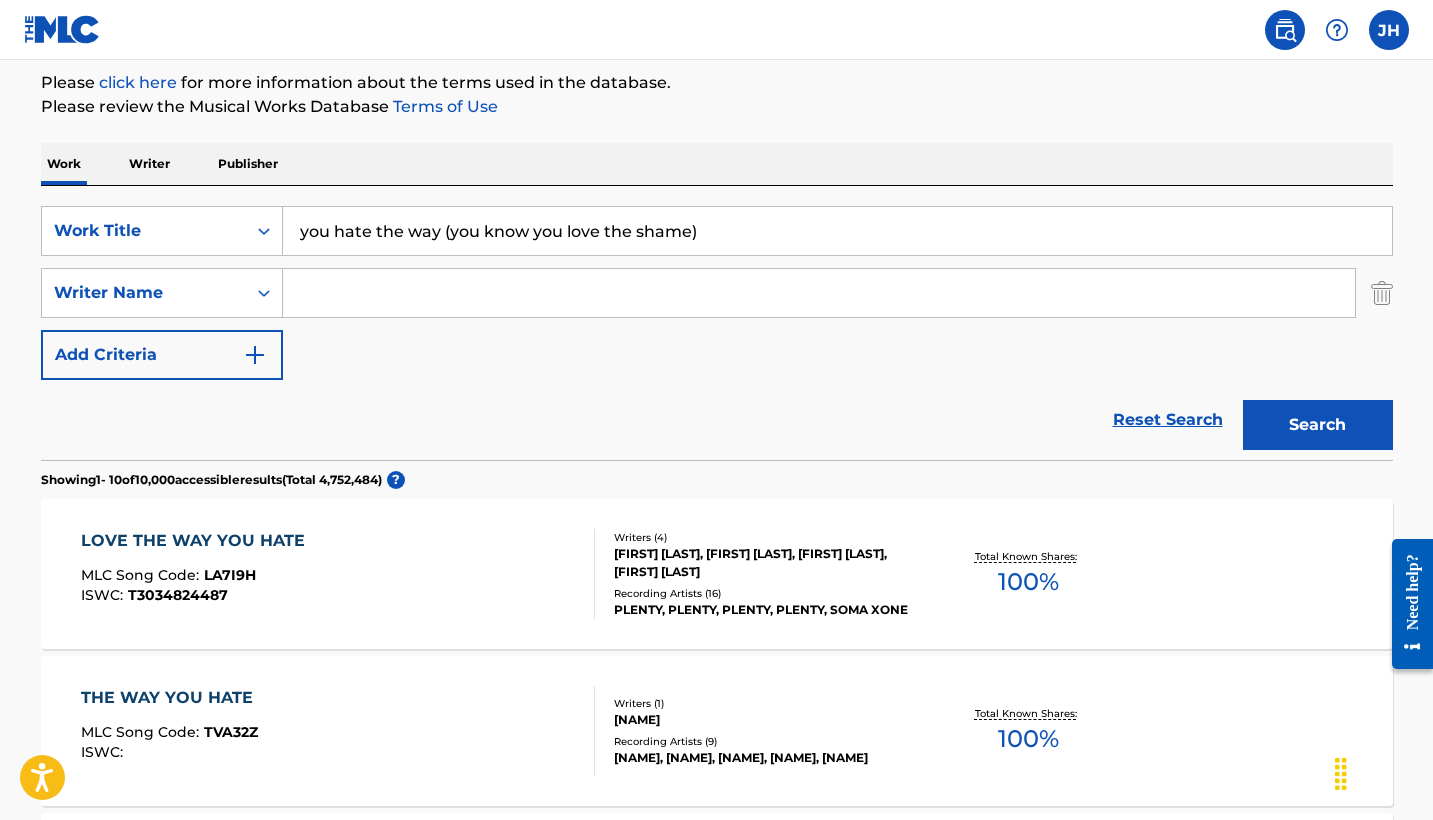 click at bounding box center (264, 293) 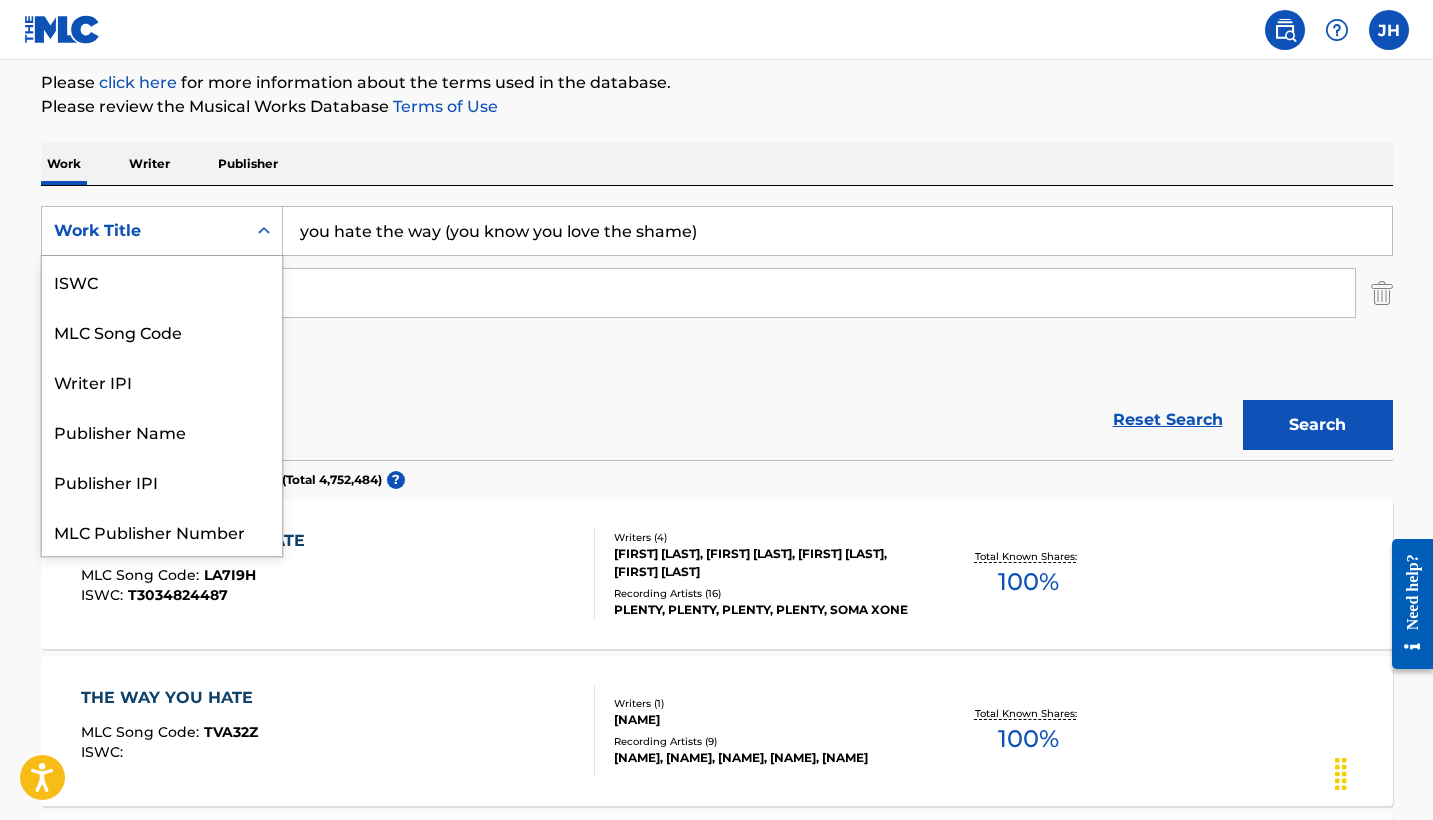 click at bounding box center (264, 231) 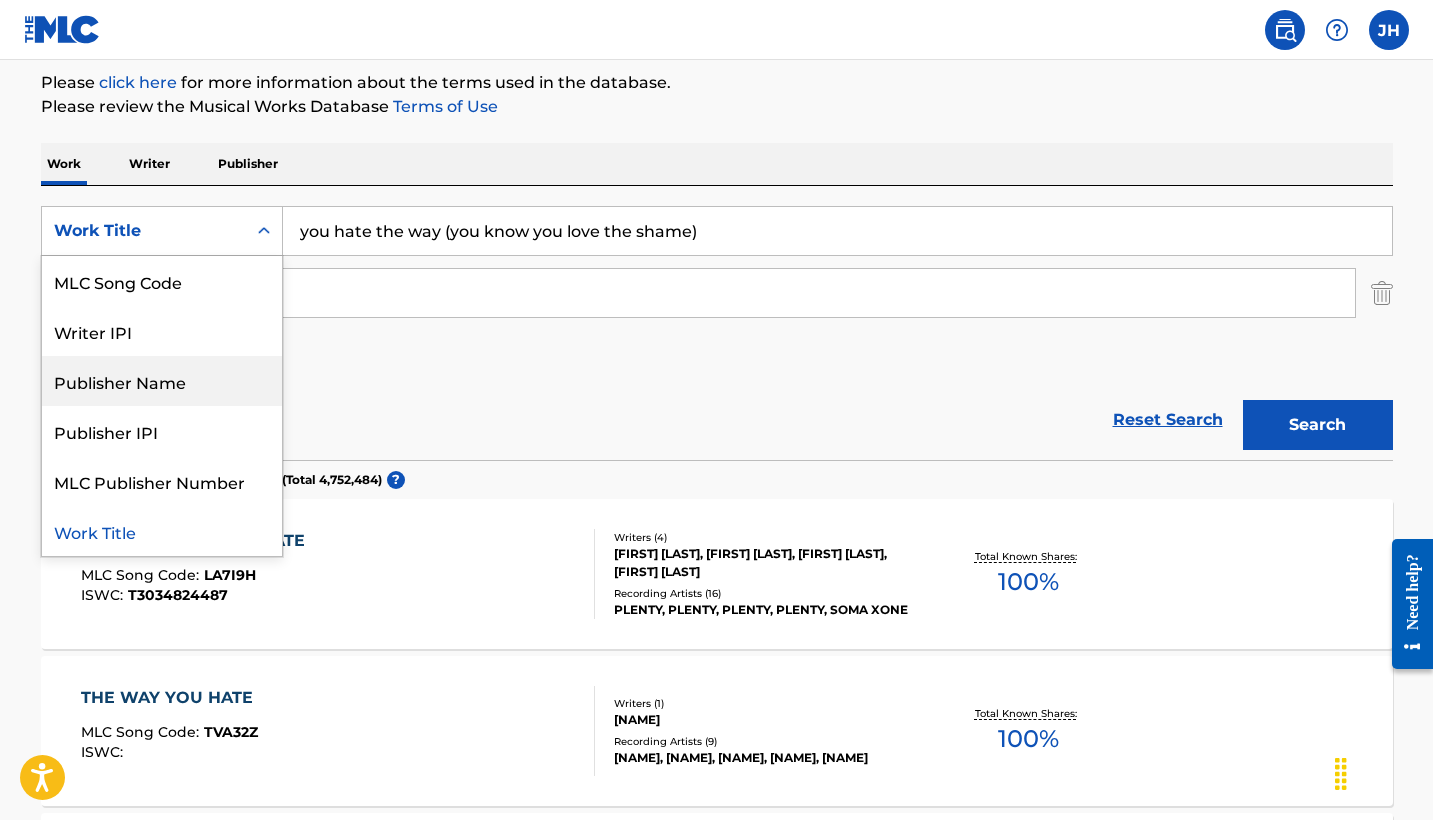 click on "Publisher Name" at bounding box center (162, 381) 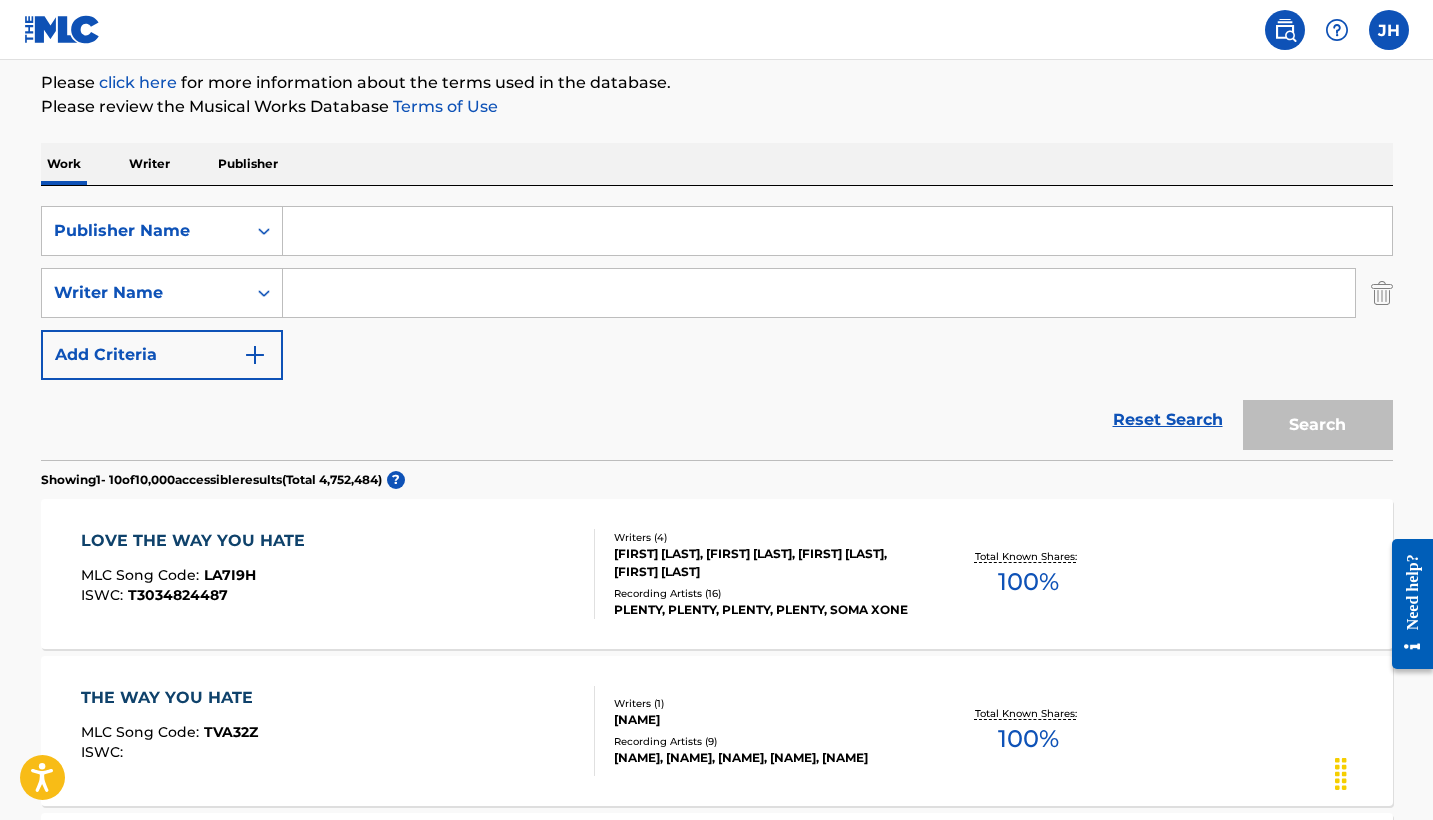 click at bounding box center [837, 231] 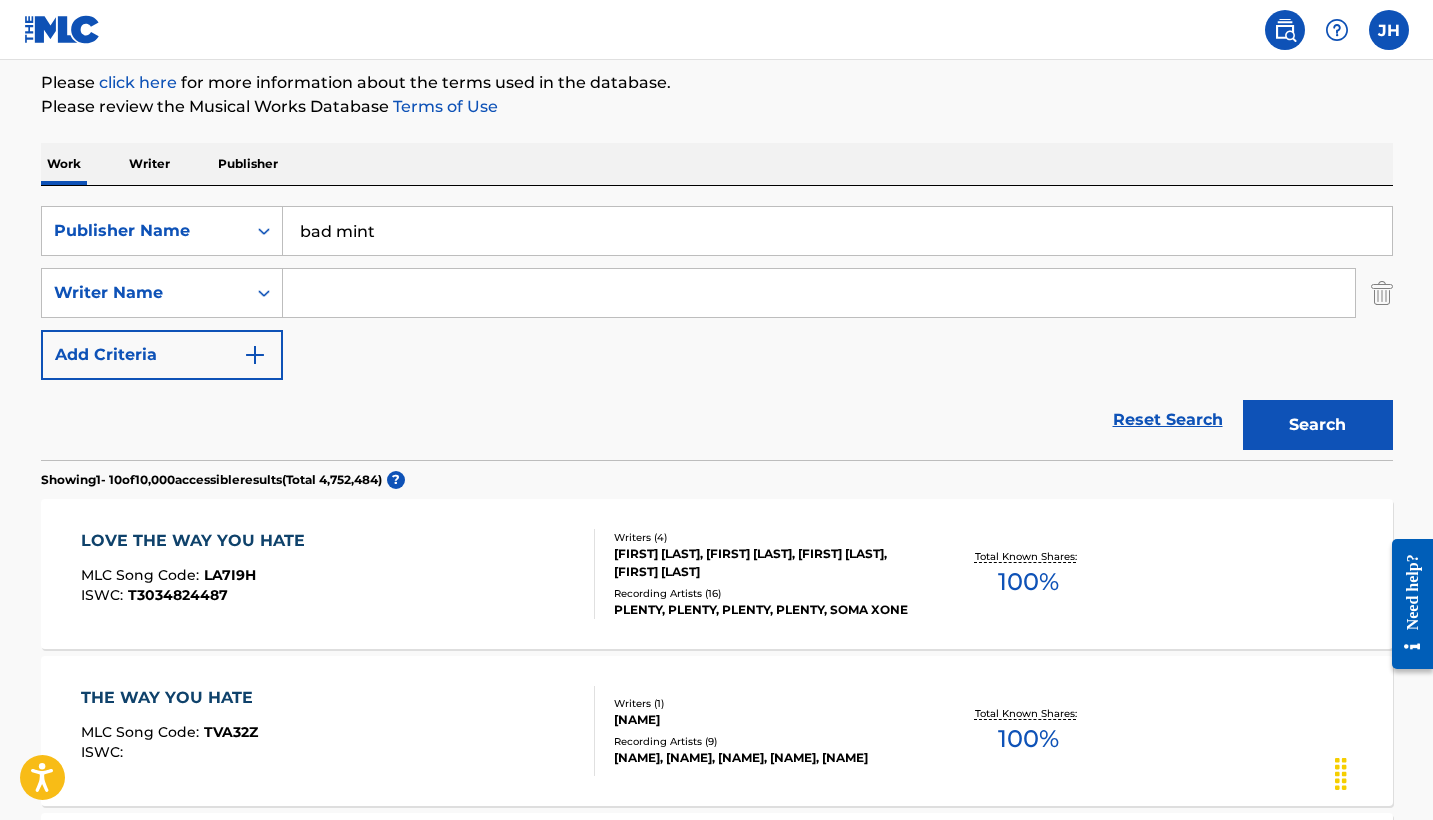 type on "bad mint" 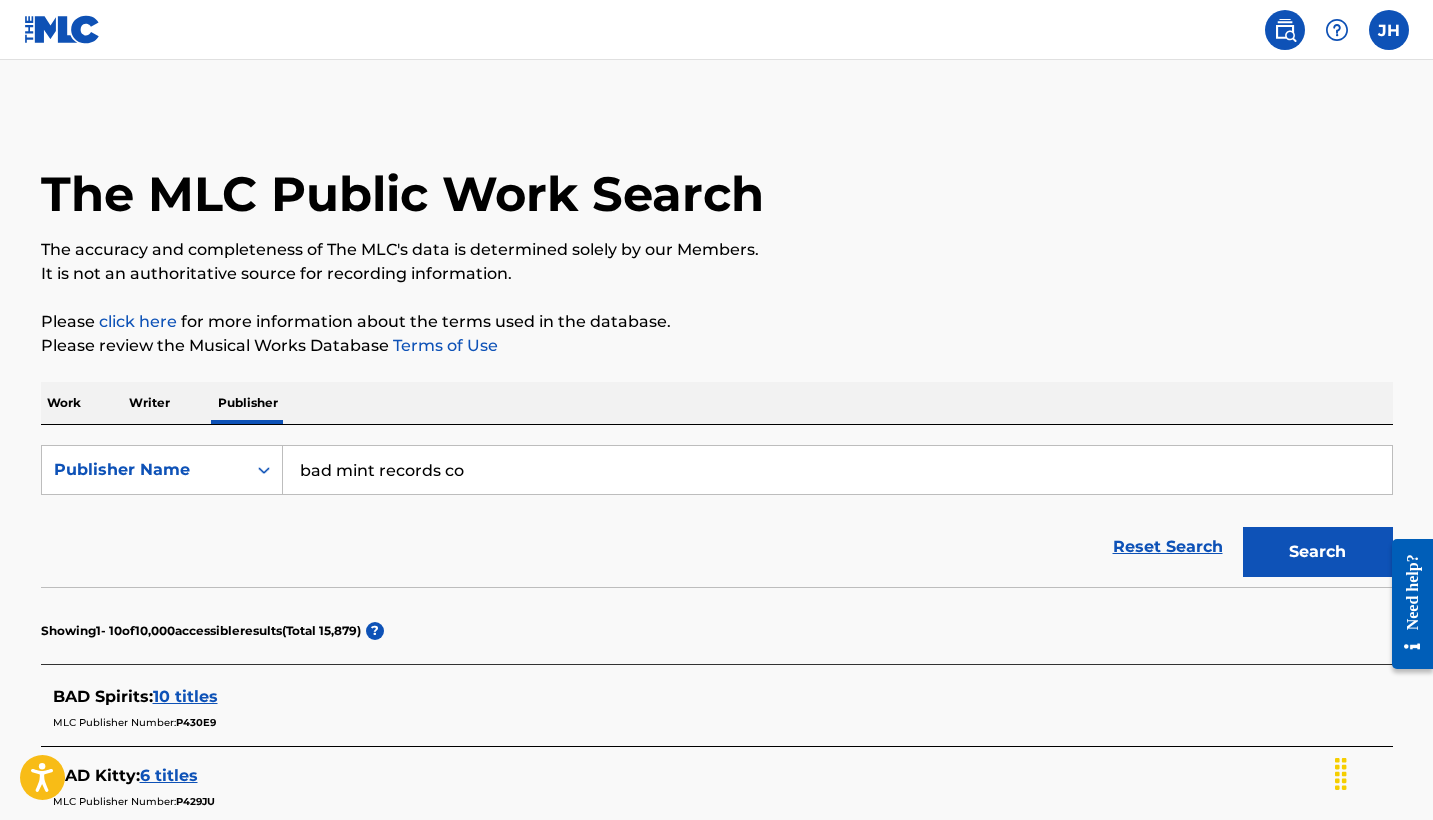 click on "bad mint records co" at bounding box center (837, 470) 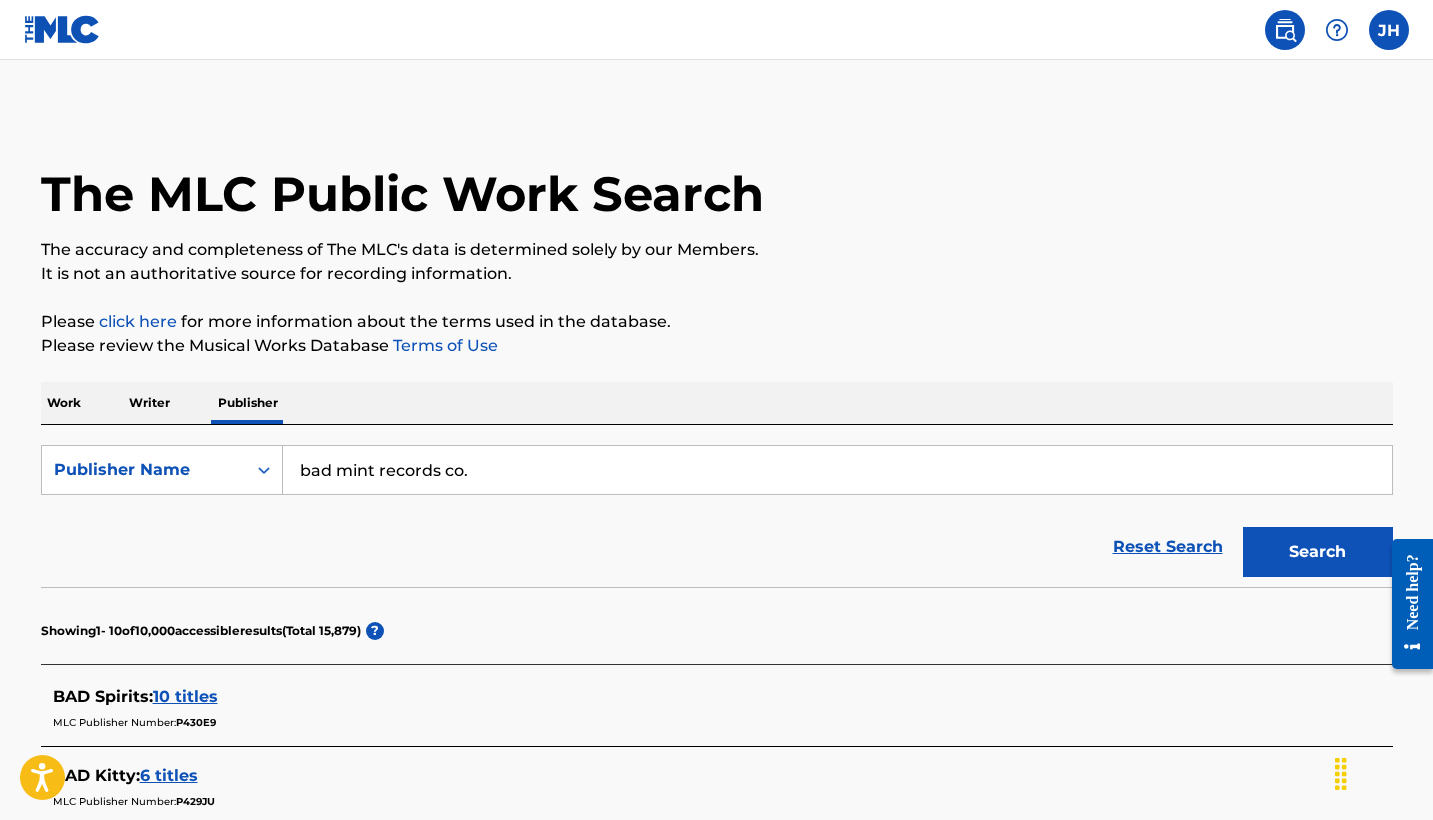 type on "bad mint records co." 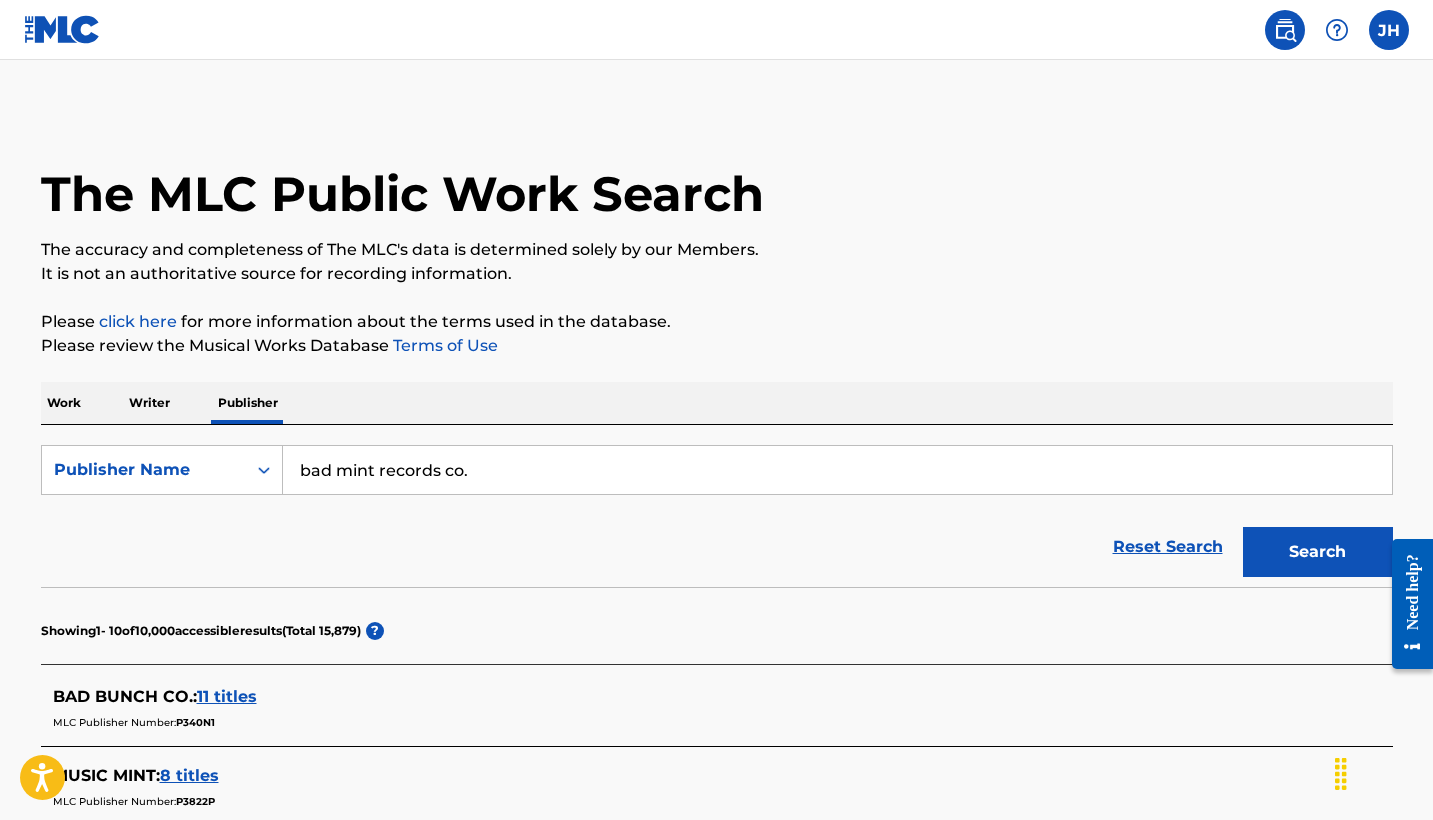 scroll, scrollTop: 0, scrollLeft: 0, axis: both 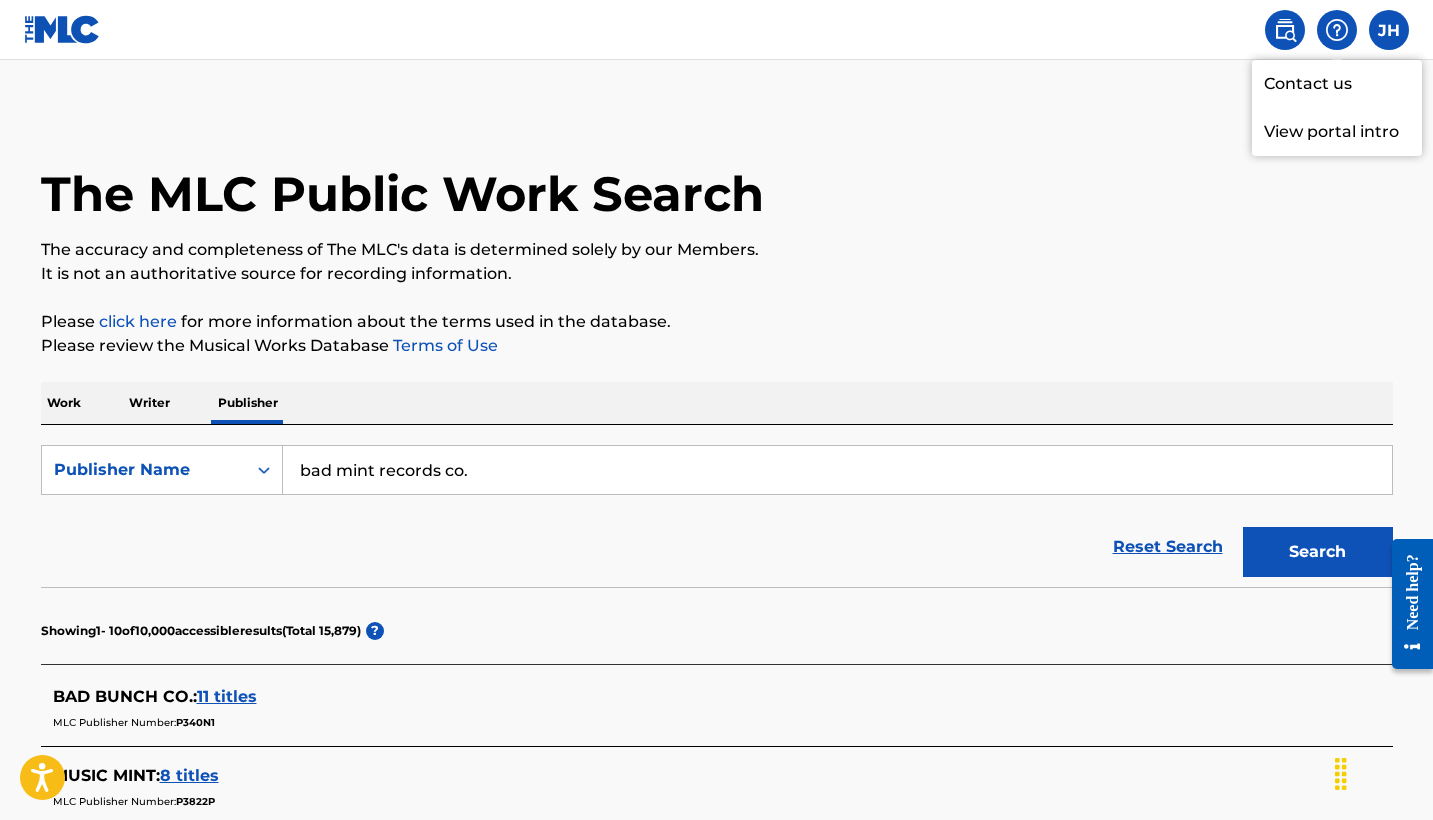 click at bounding box center [1389, 30] 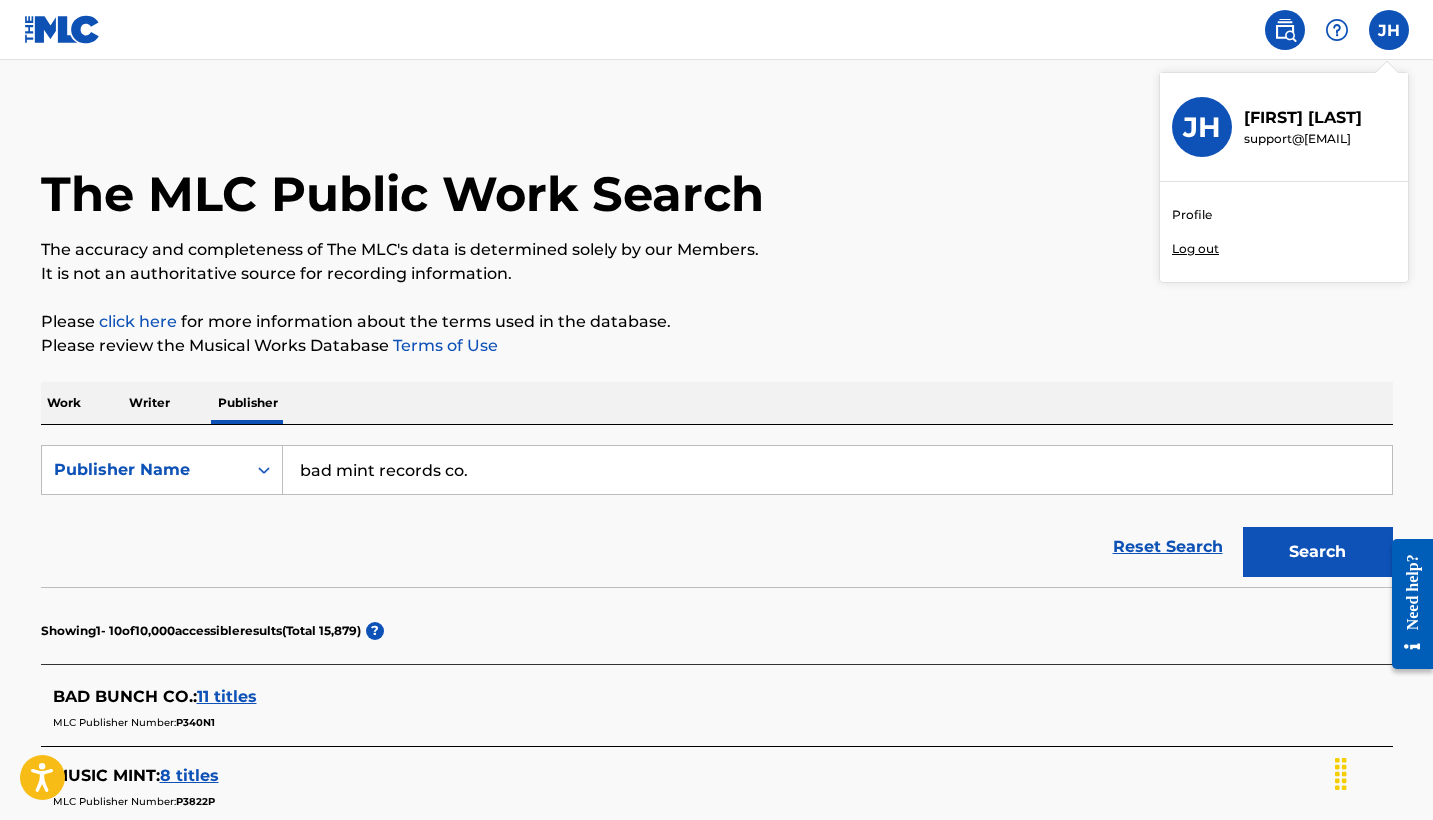 click on "The MLC Public Work Search" at bounding box center [717, 183] 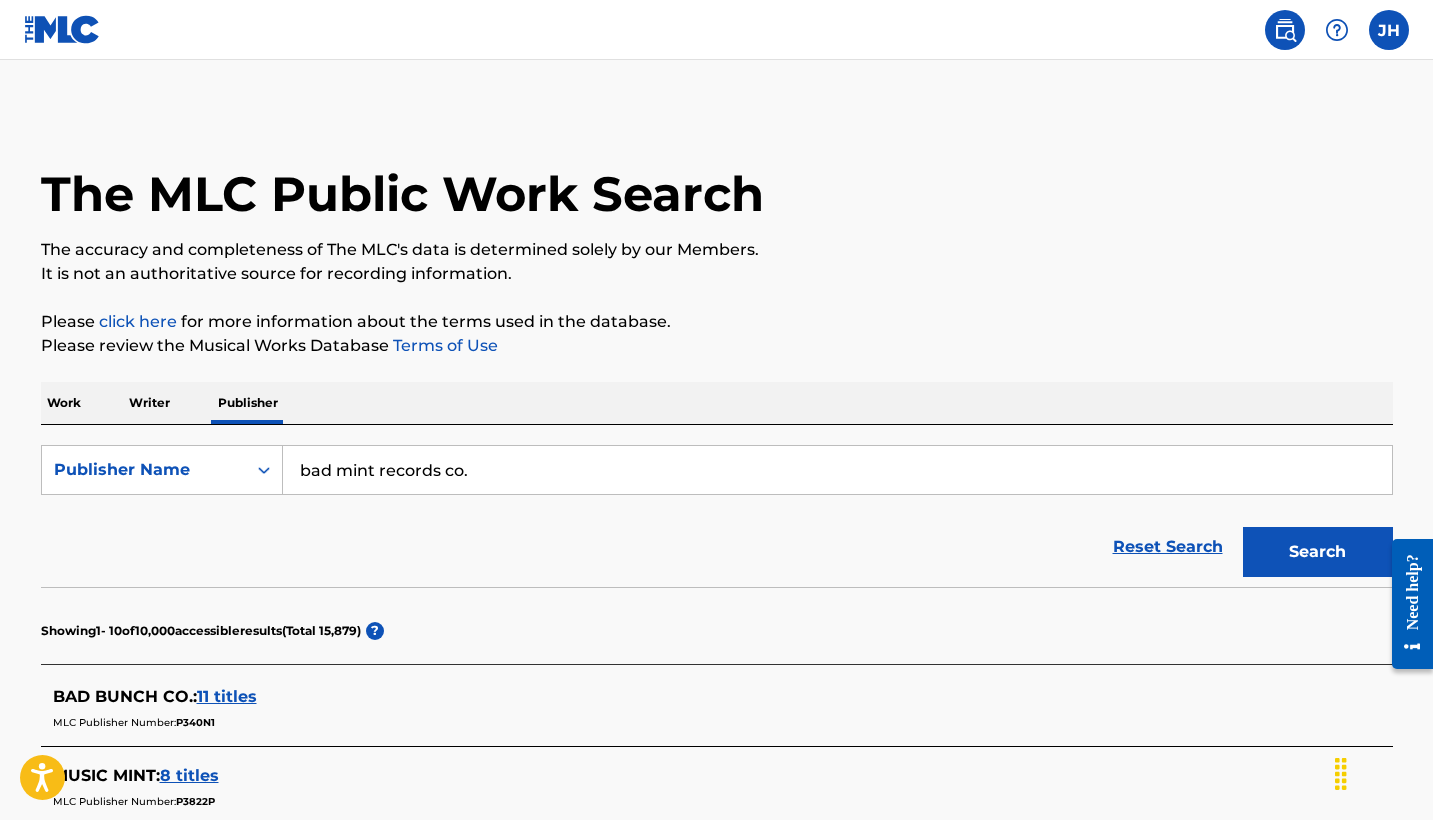 click at bounding box center (62, 29) 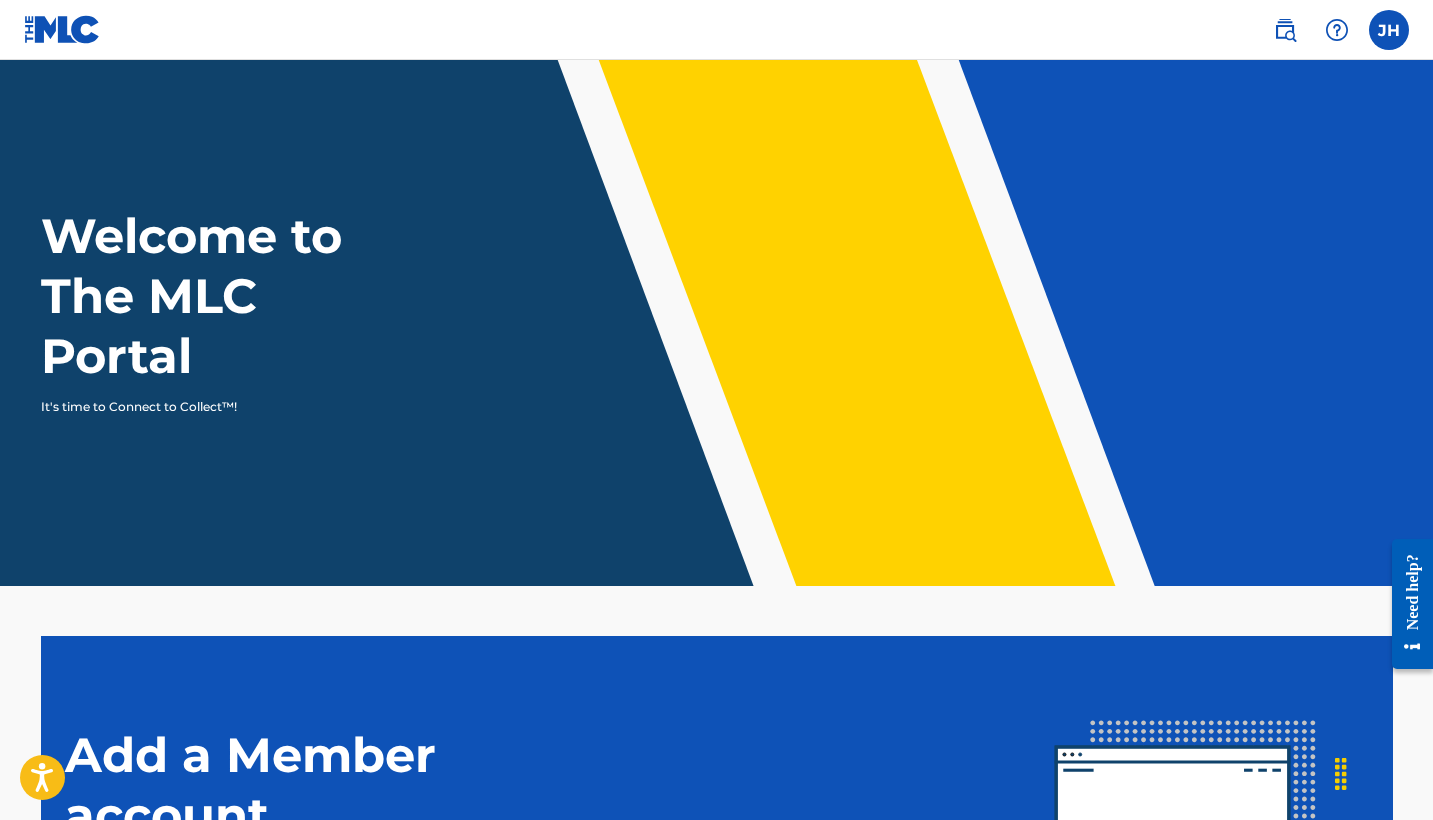 scroll, scrollTop: 0, scrollLeft: 0, axis: both 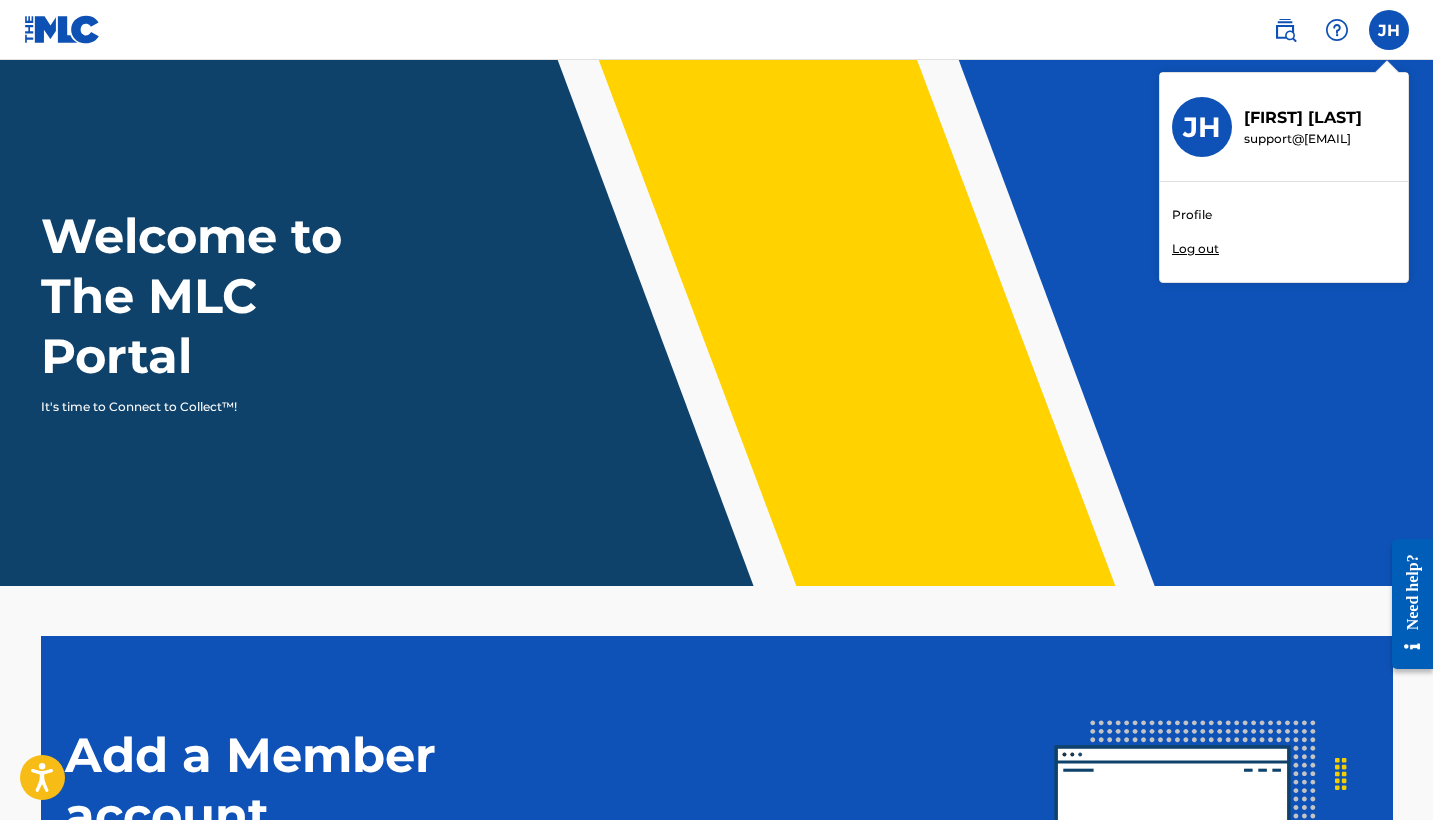 click on "Profile" at bounding box center (1192, 215) 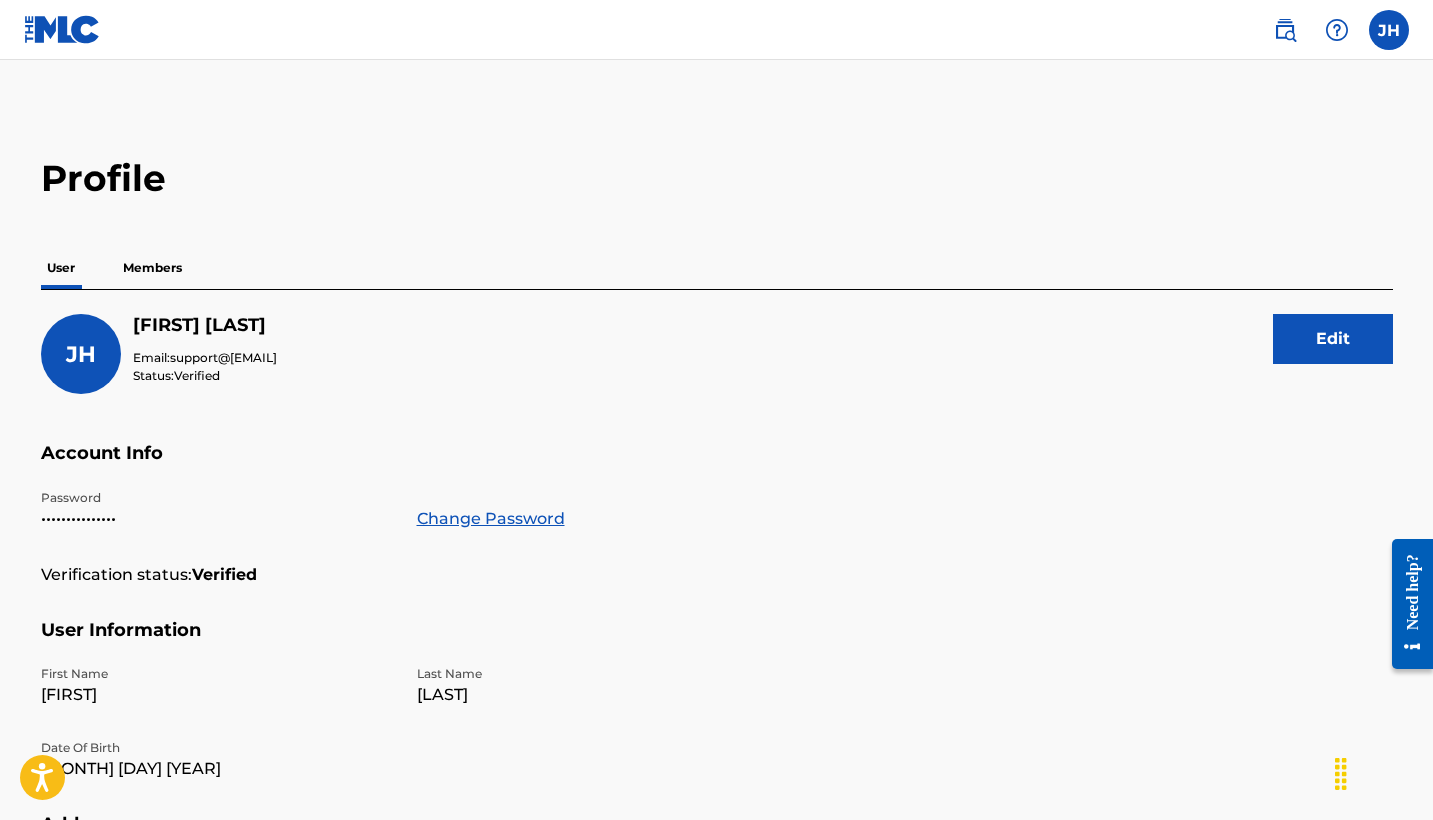 click on "Members" at bounding box center [152, 268] 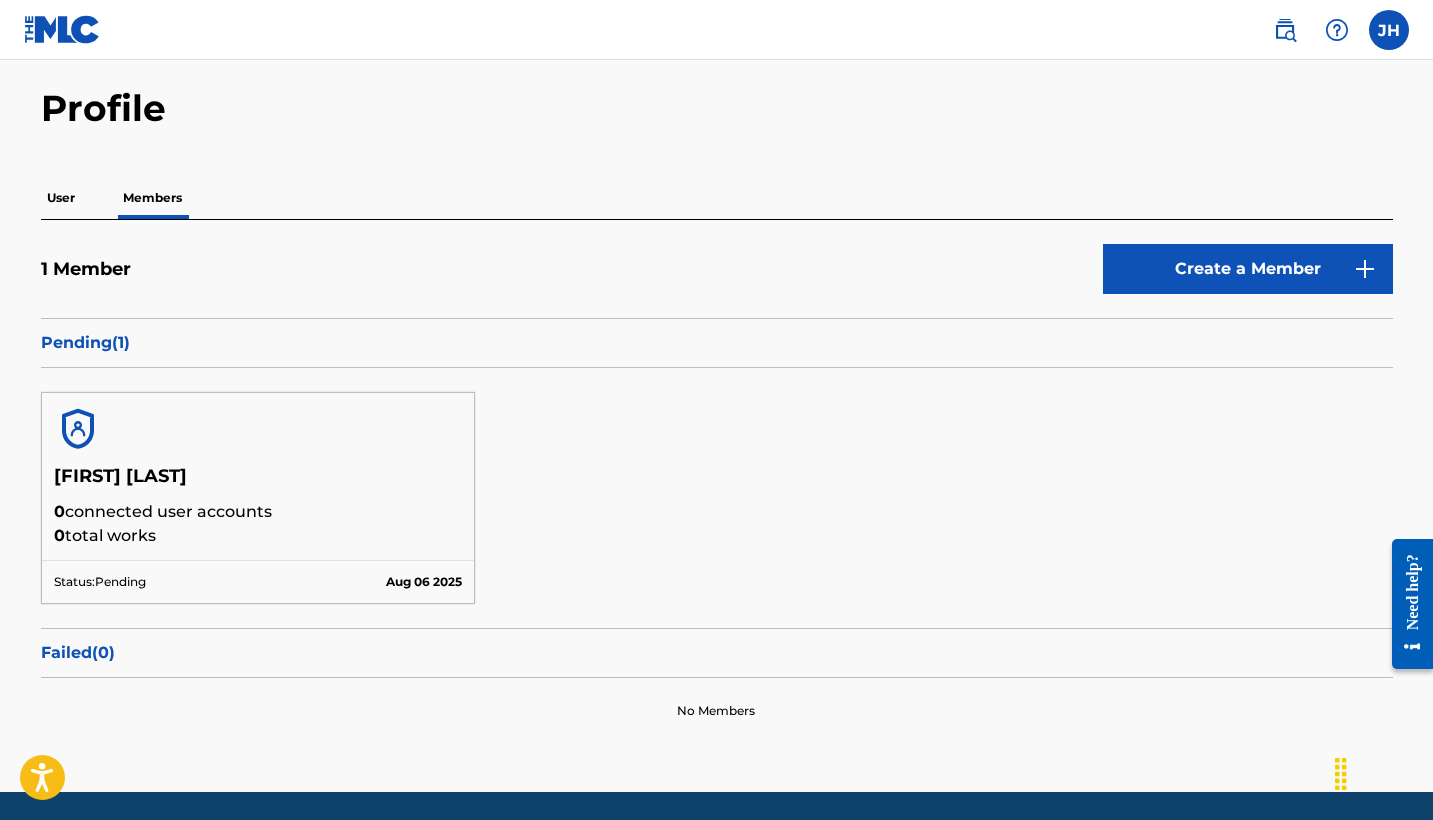 scroll, scrollTop: 73, scrollLeft: 0, axis: vertical 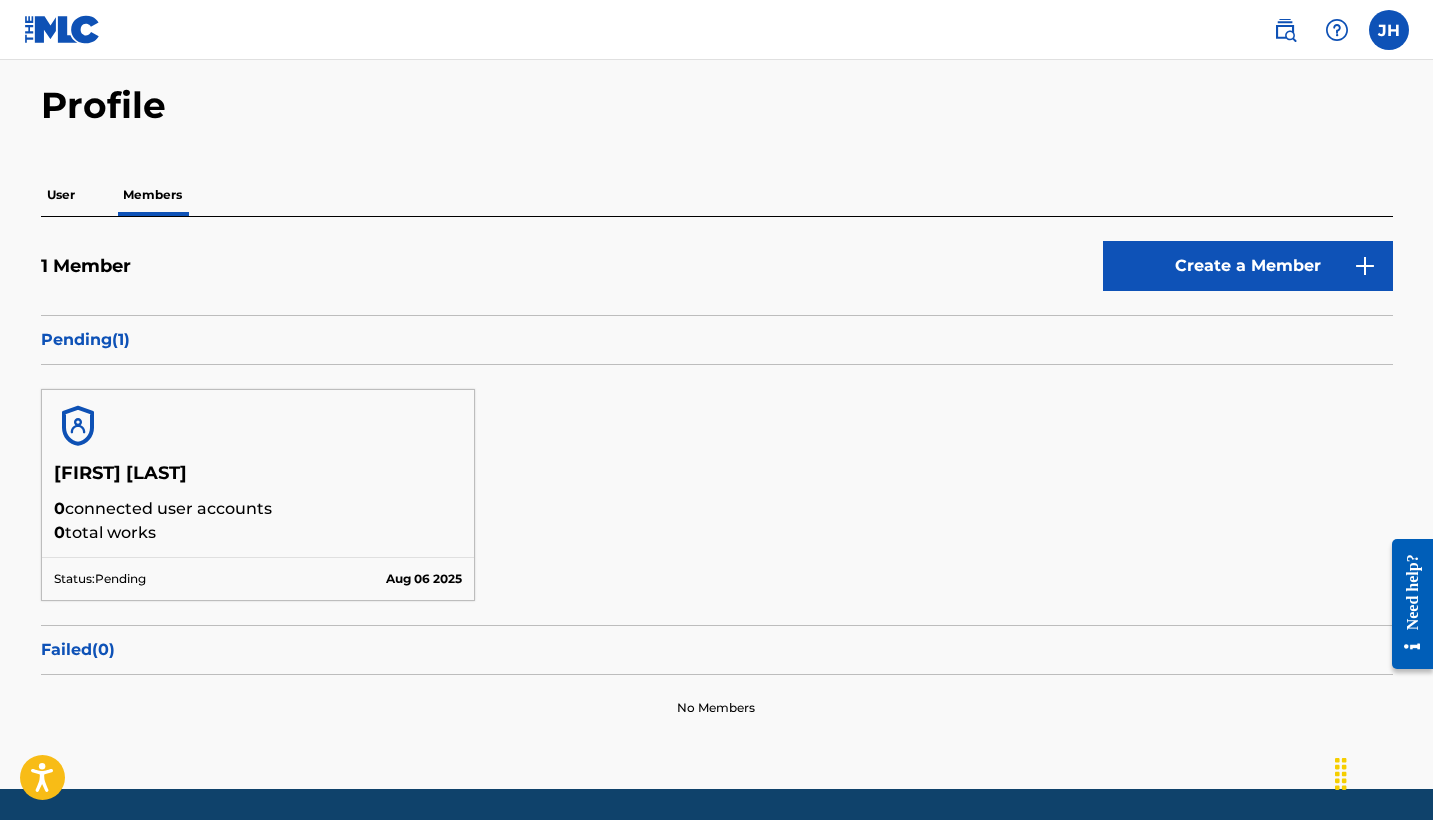 click at bounding box center [78, 426] 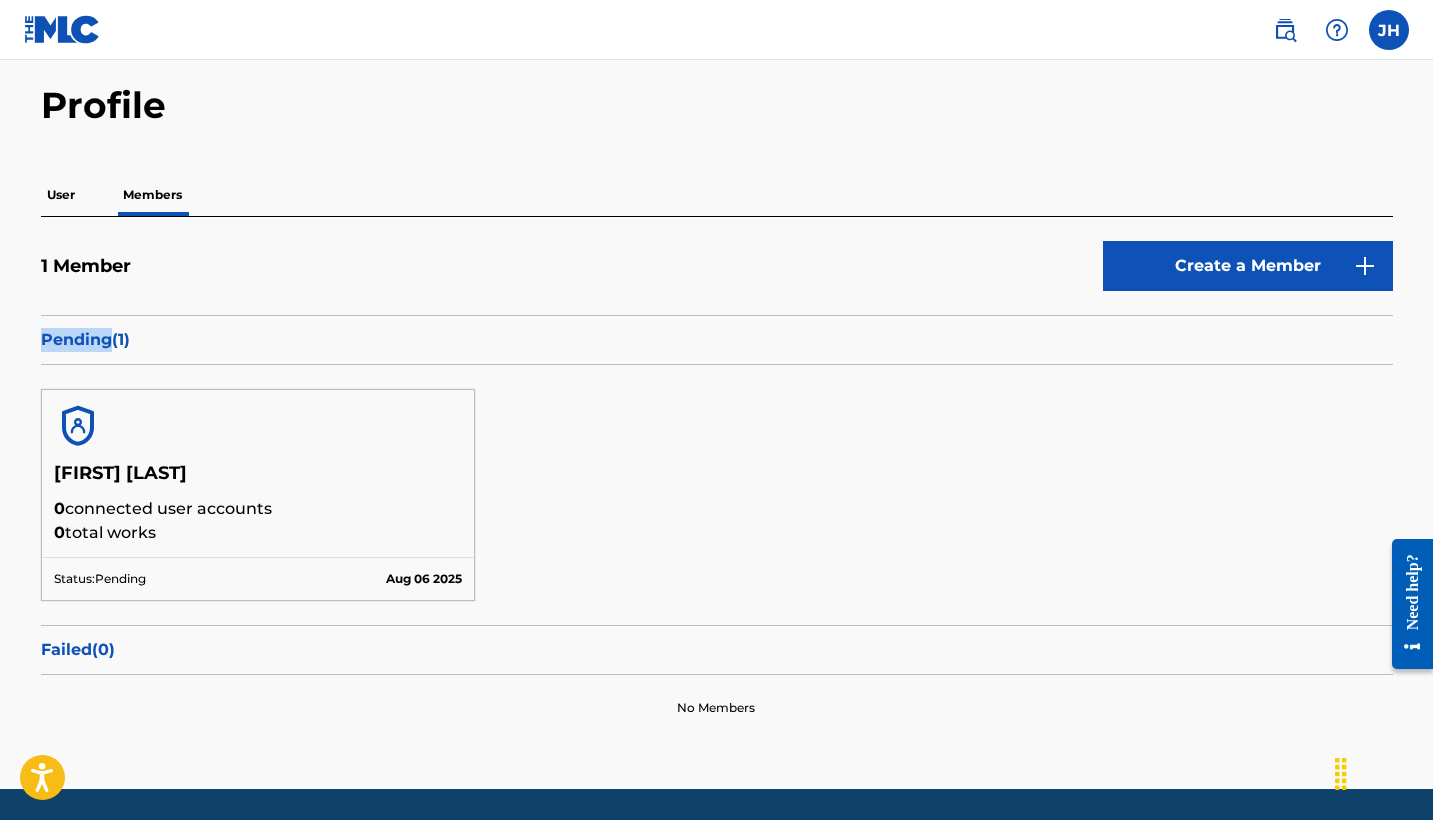click on "Pending  ( 1 )" at bounding box center [717, 340] 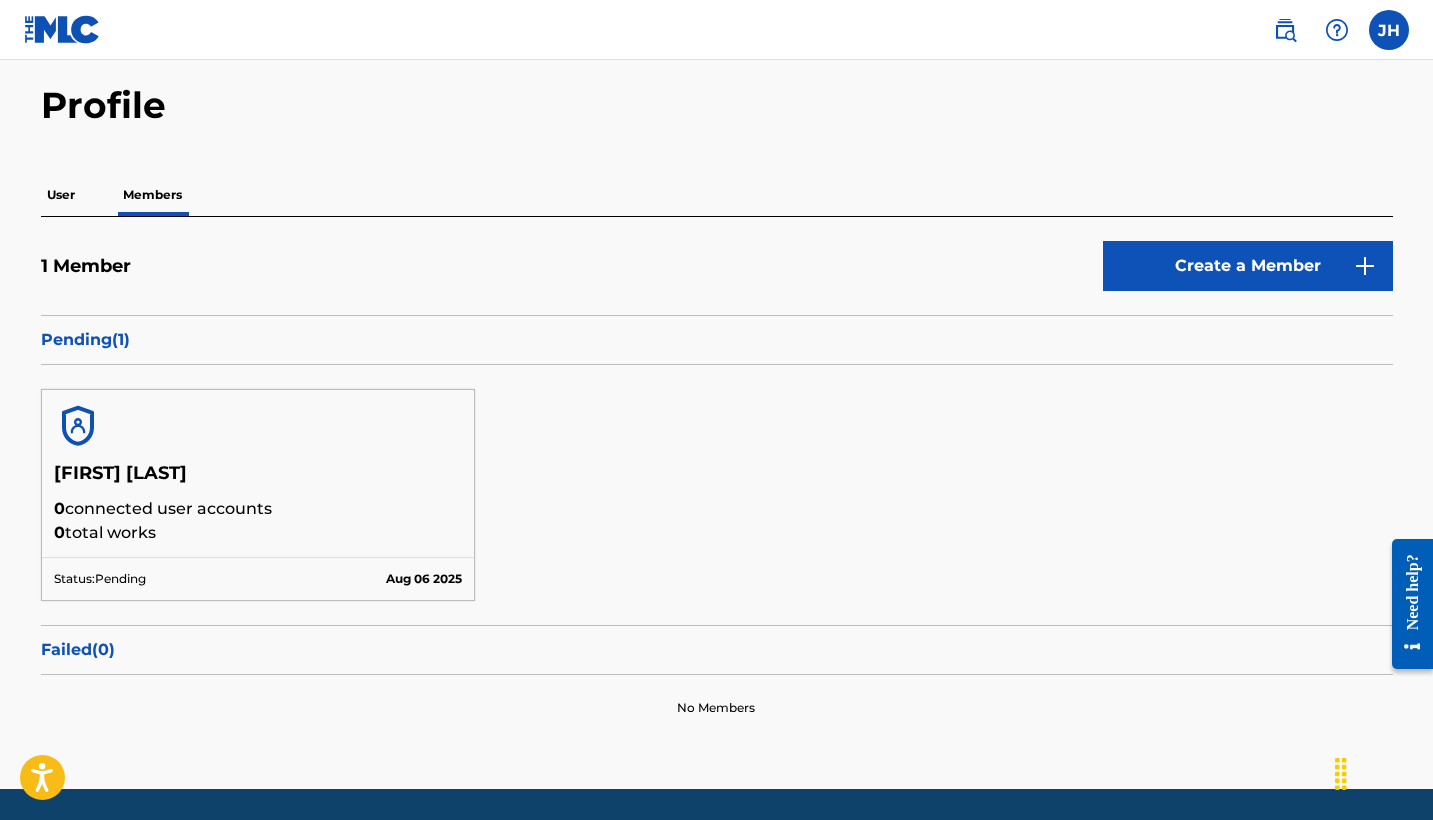 click on "0  connected user accounts" at bounding box center [258, 509] 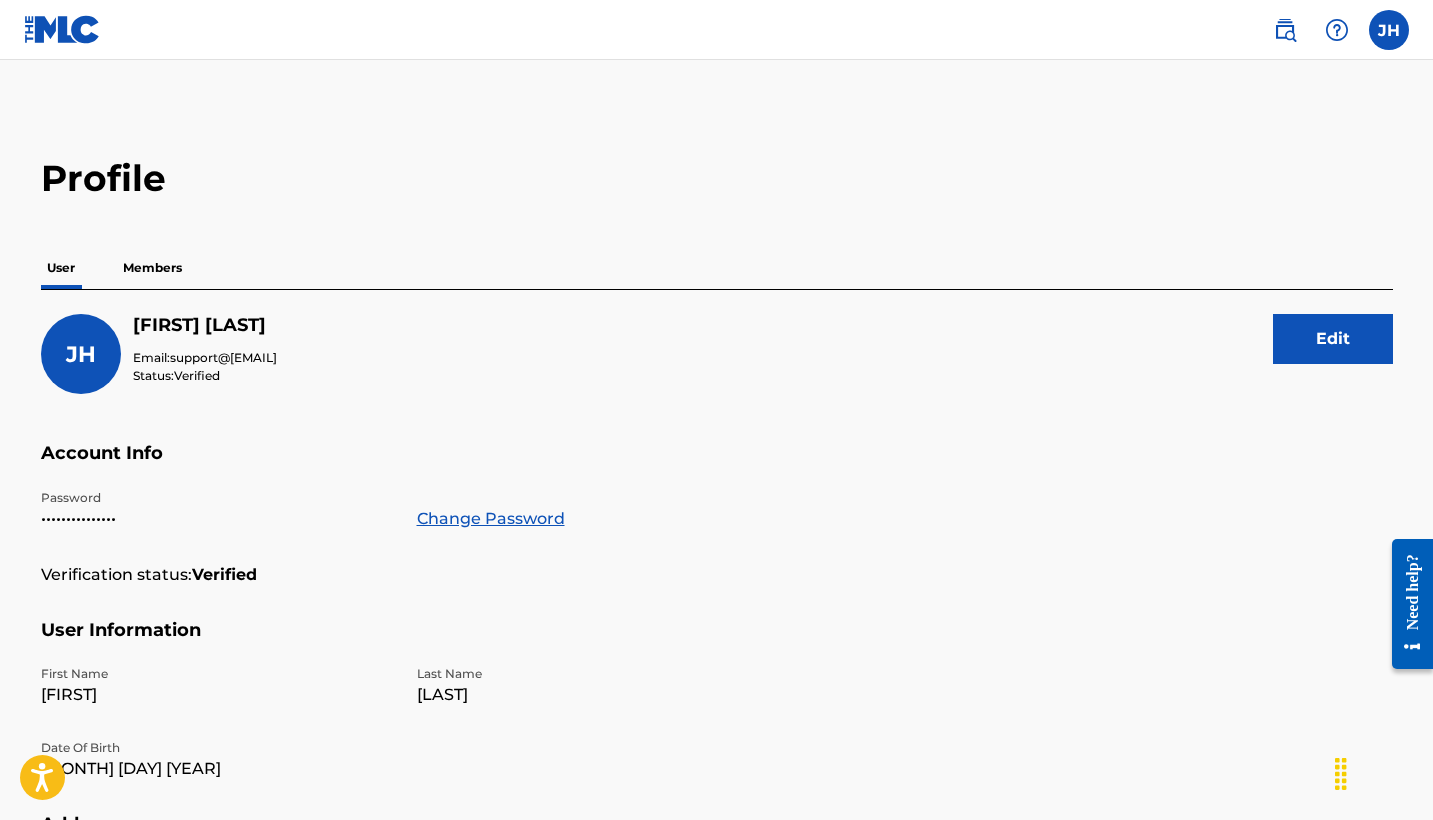 scroll, scrollTop: 0, scrollLeft: 0, axis: both 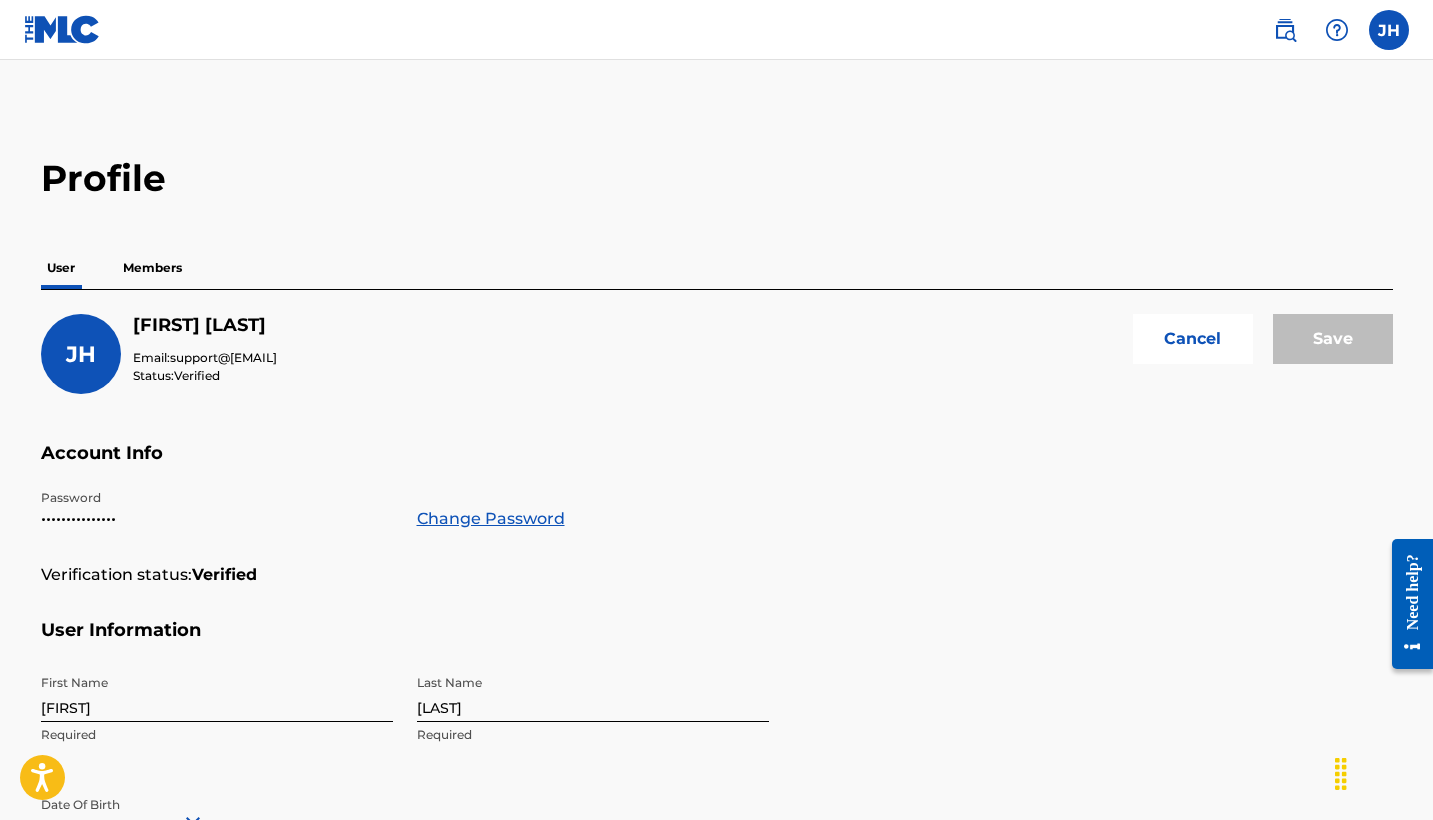 click on "Cancel" at bounding box center (1193, 339) 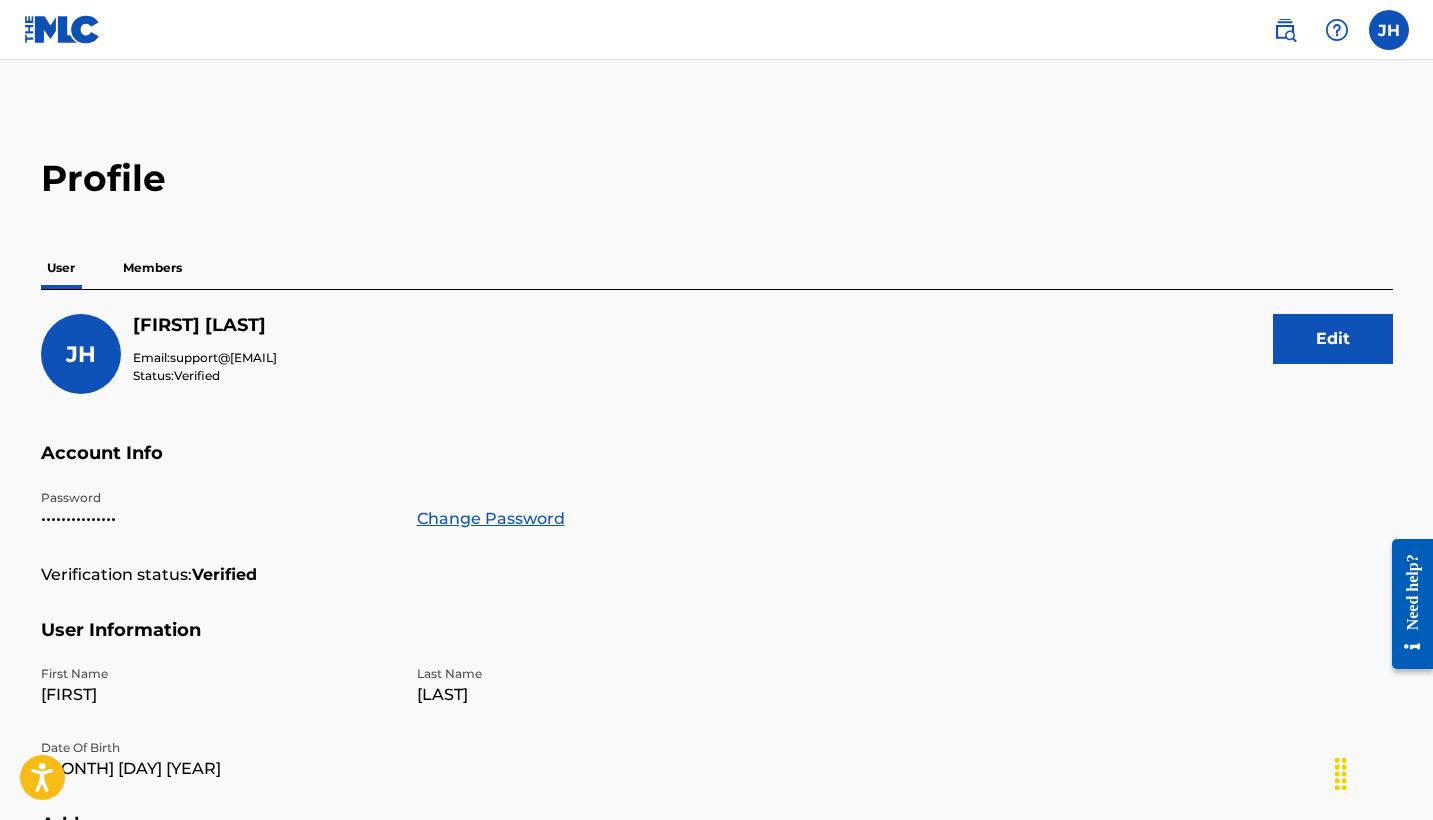 click at bounding box center (1285, 30) 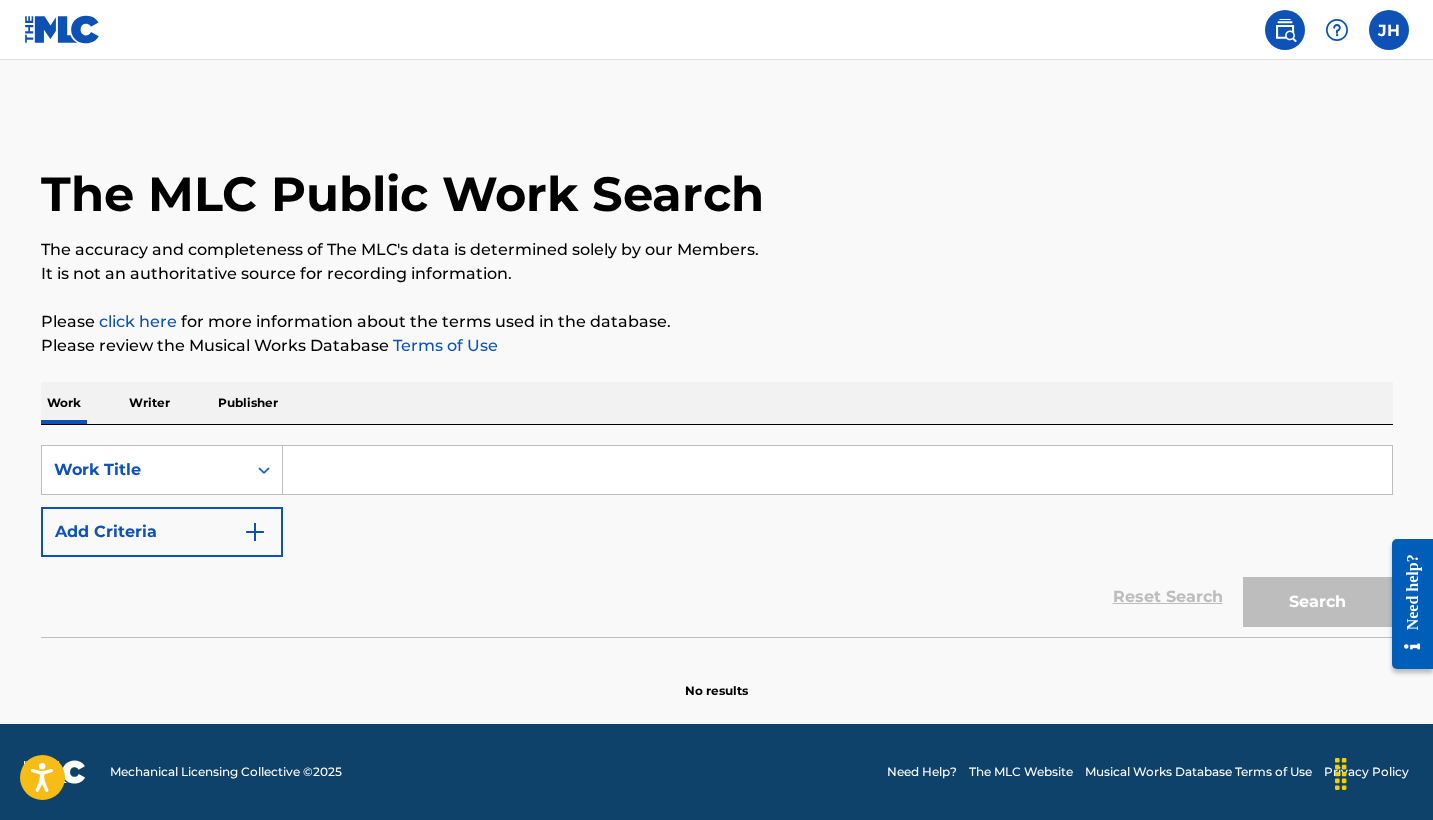 scroll, scrollTop: 0, scrollLeft: 0, axis: both 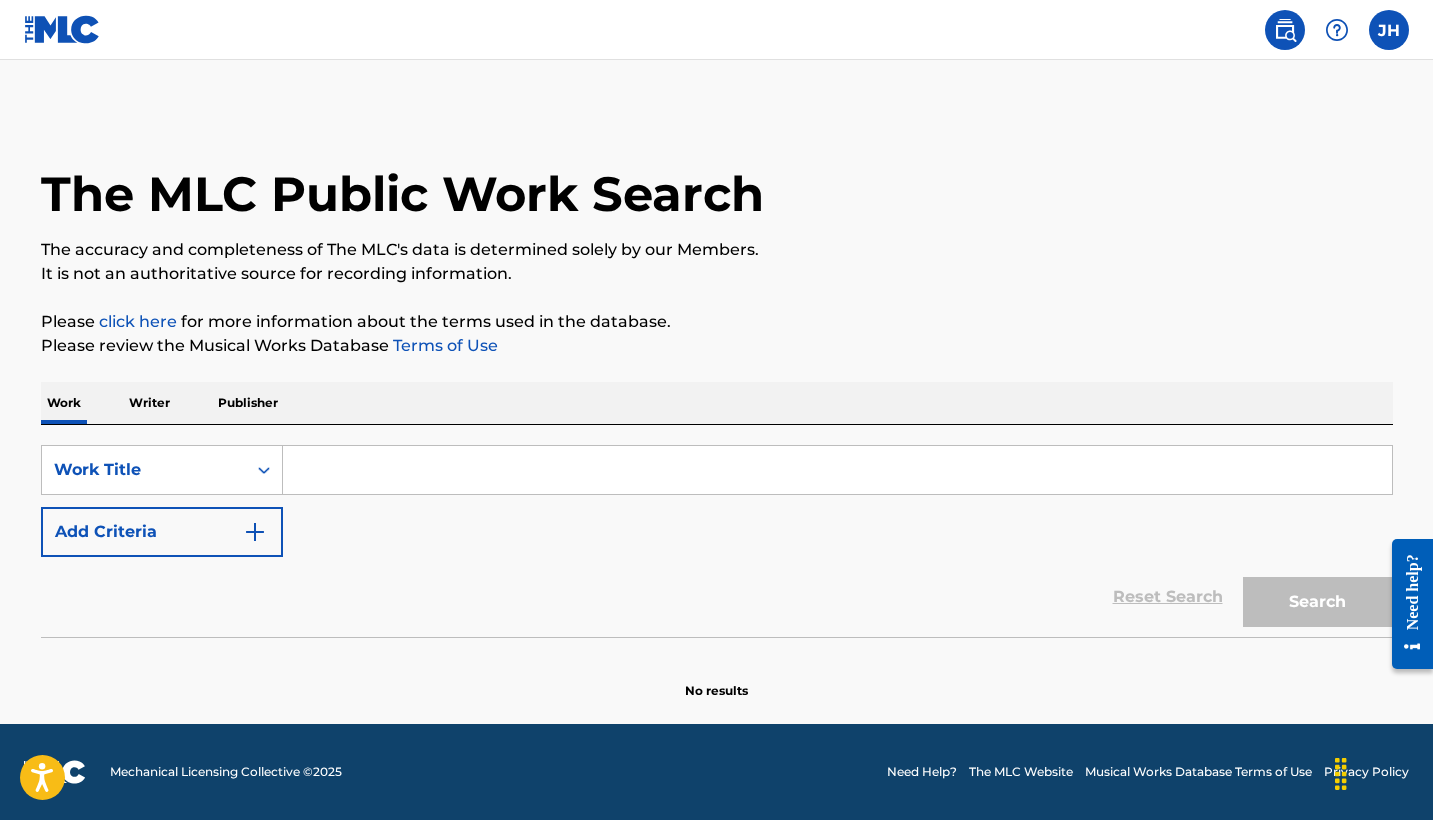 click at bounding box center (1389, 30) 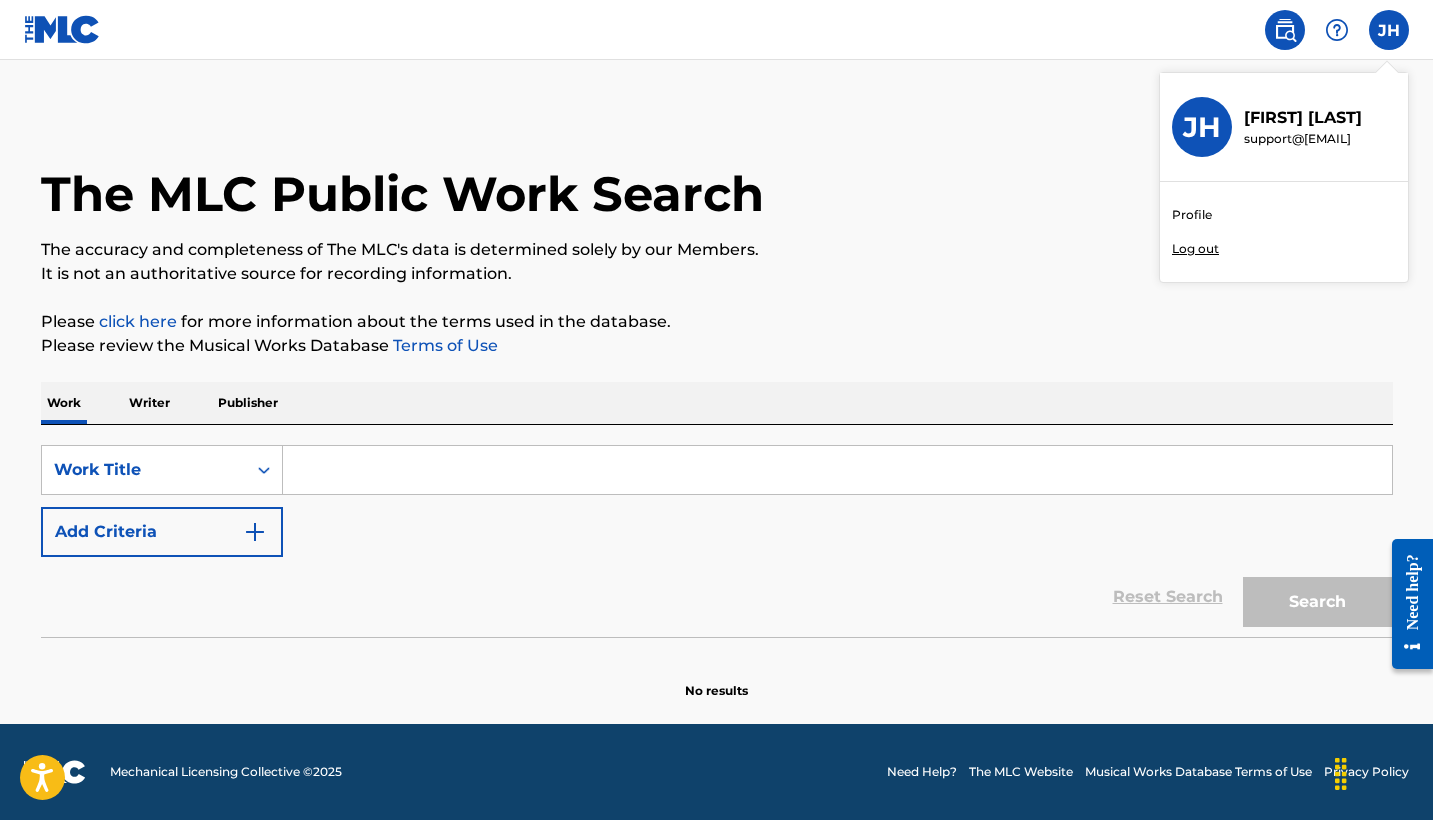 click on "JH" at bounding box center [1202, 127] 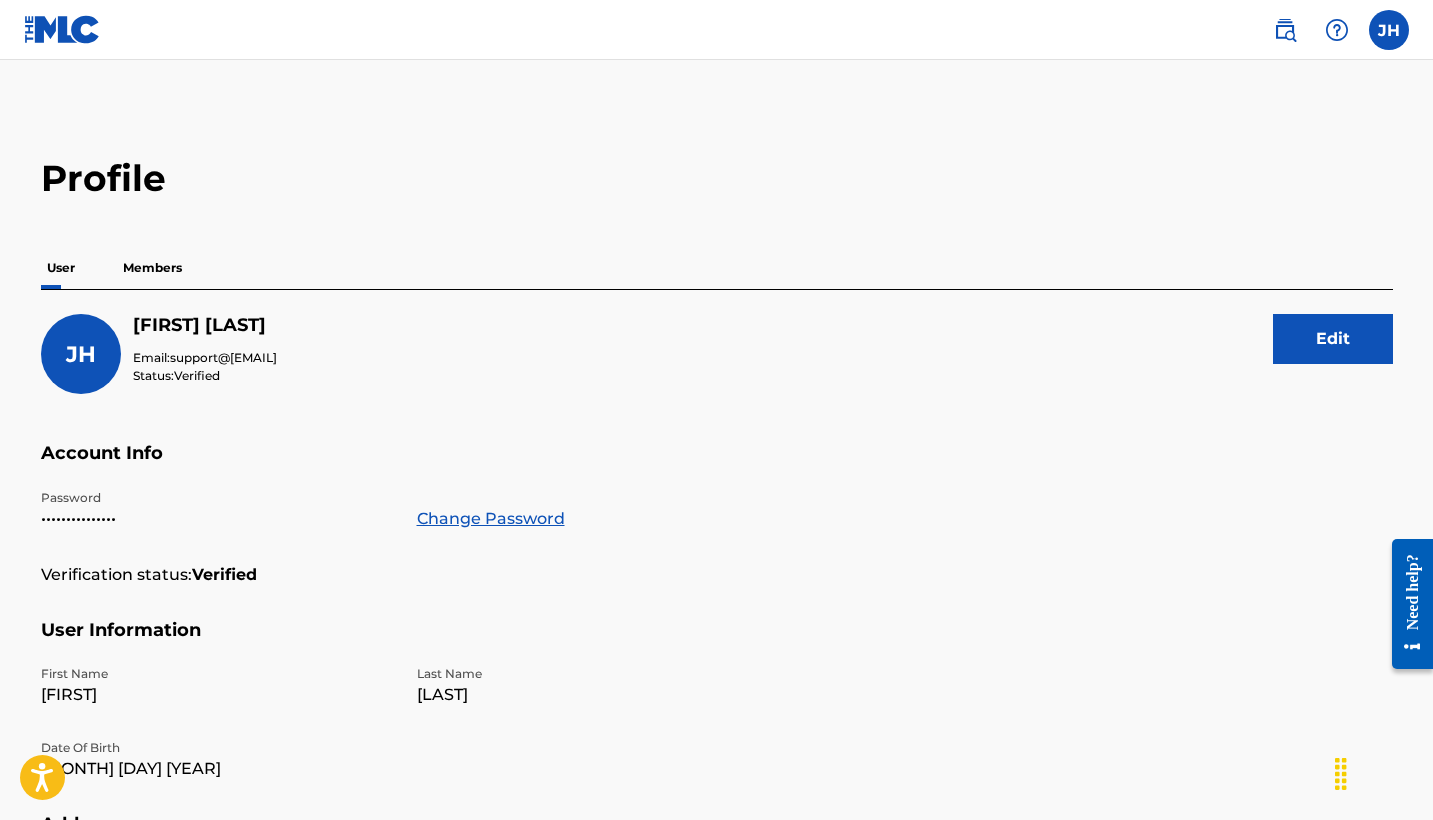 click on "Profile User Members JH [FIRST] [LAST] Email: [EMAIL] Status: Verified Edit Account Info Password ••••••••••••••• Change Password Verification status: Verified User Information First Name [FIRST] Last Name [LAST] Date Of Birth May 15 2002 Address Street Address 851 Hasty Trail Unit Number City / Town [CITY] State / Province Georgia Country United States ZIP / Postal Code [ZIP] Contact Information Phone Number +1-[PHONE] Email Address [EMAIL]" at bounding box center (717, 679) 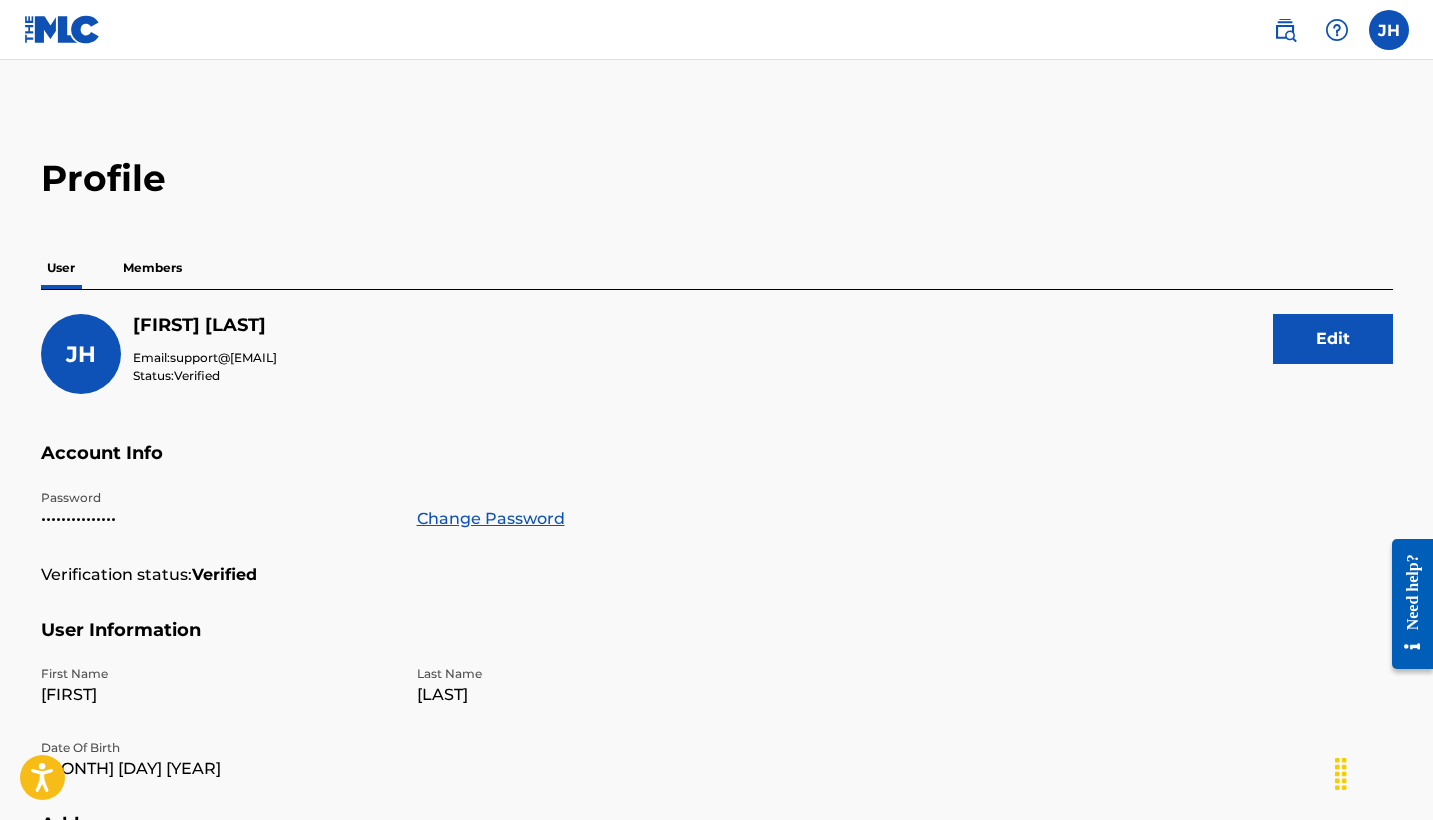 click on "Members" at bounding box center (152, 268) 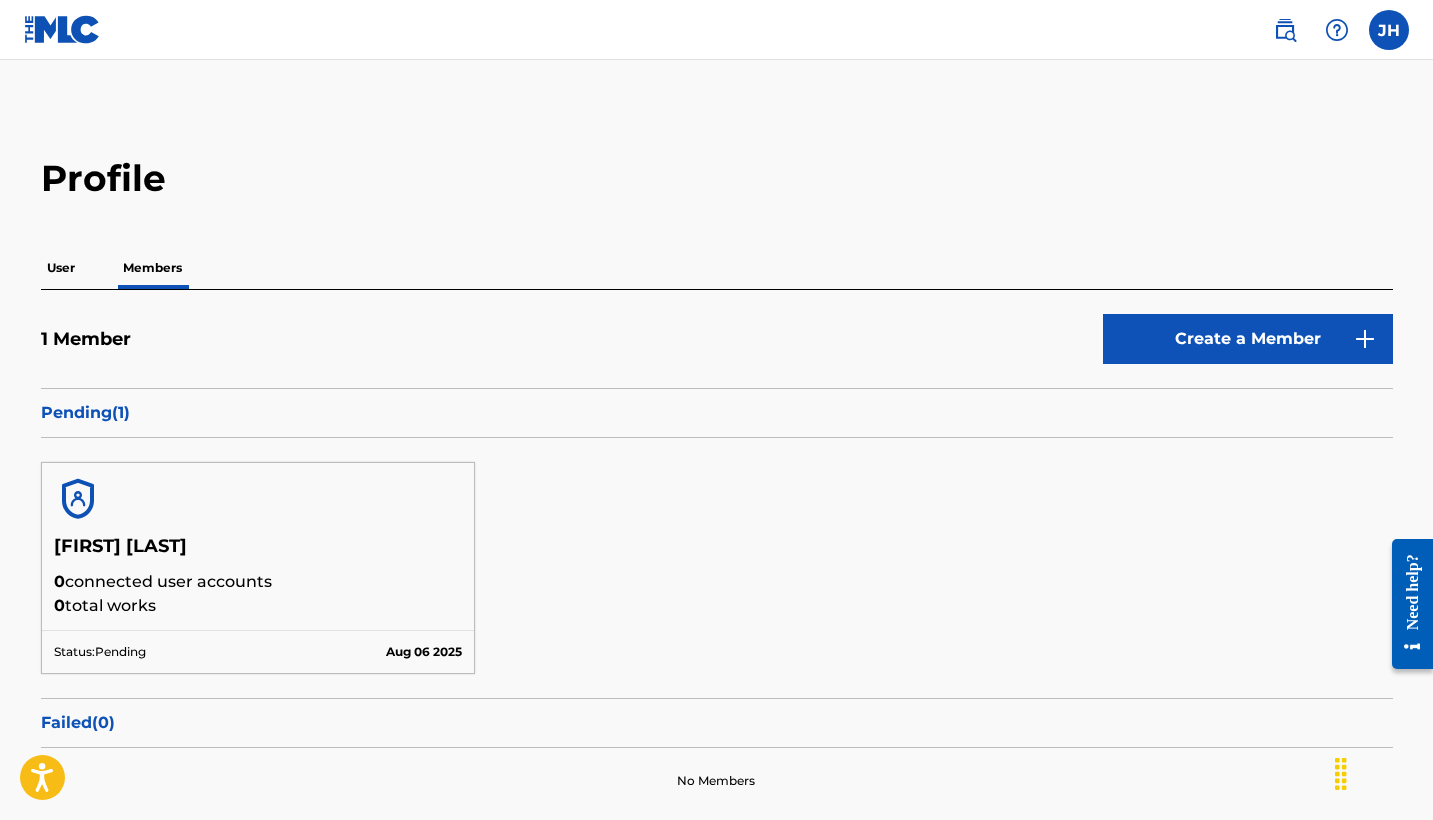click on "User Members" at bounding box center (717, 268) 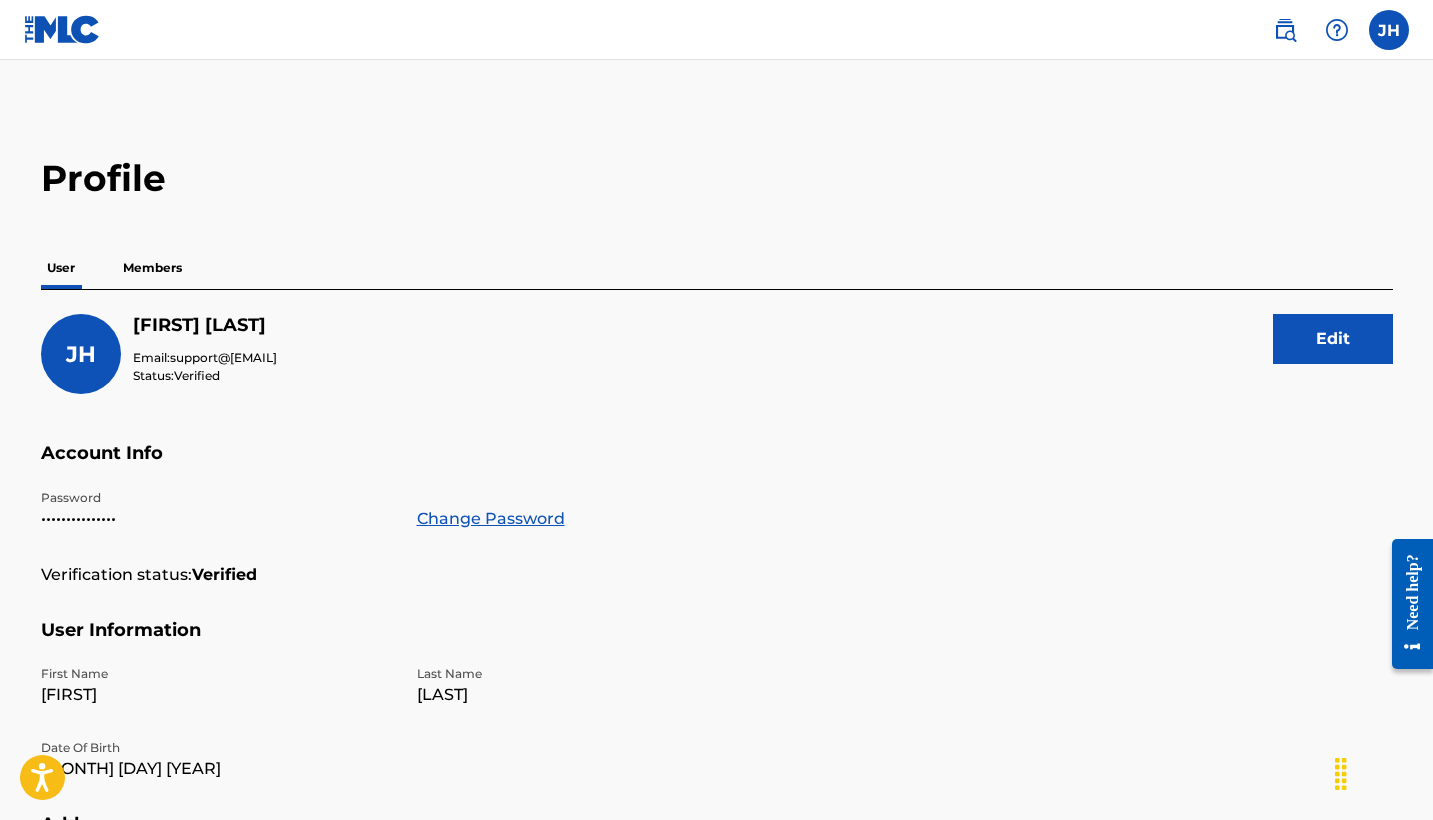 click on "Members" at bounding box center (152, 268) 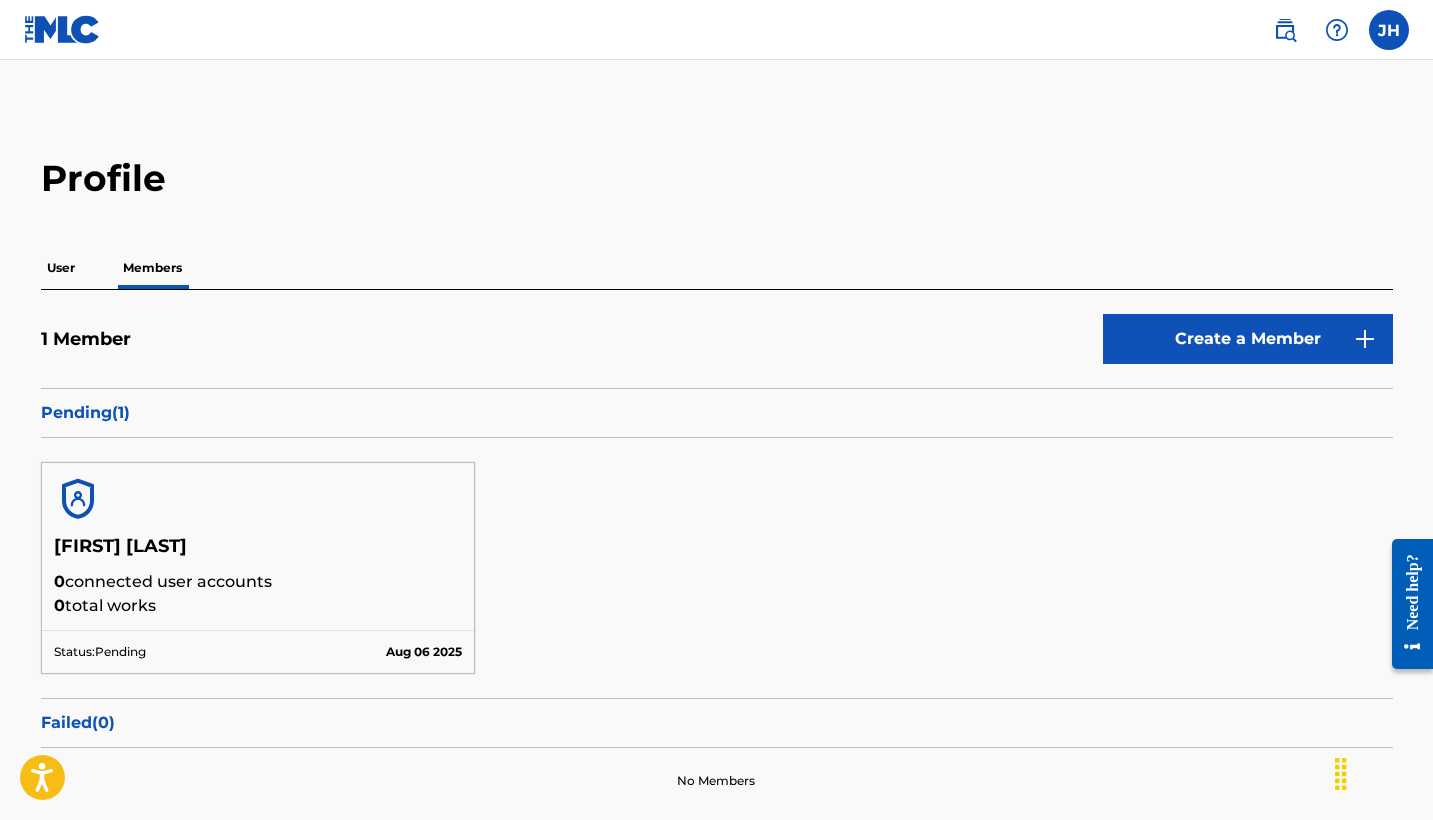 click on "Create a Member" at bounding box center [1248, 339] 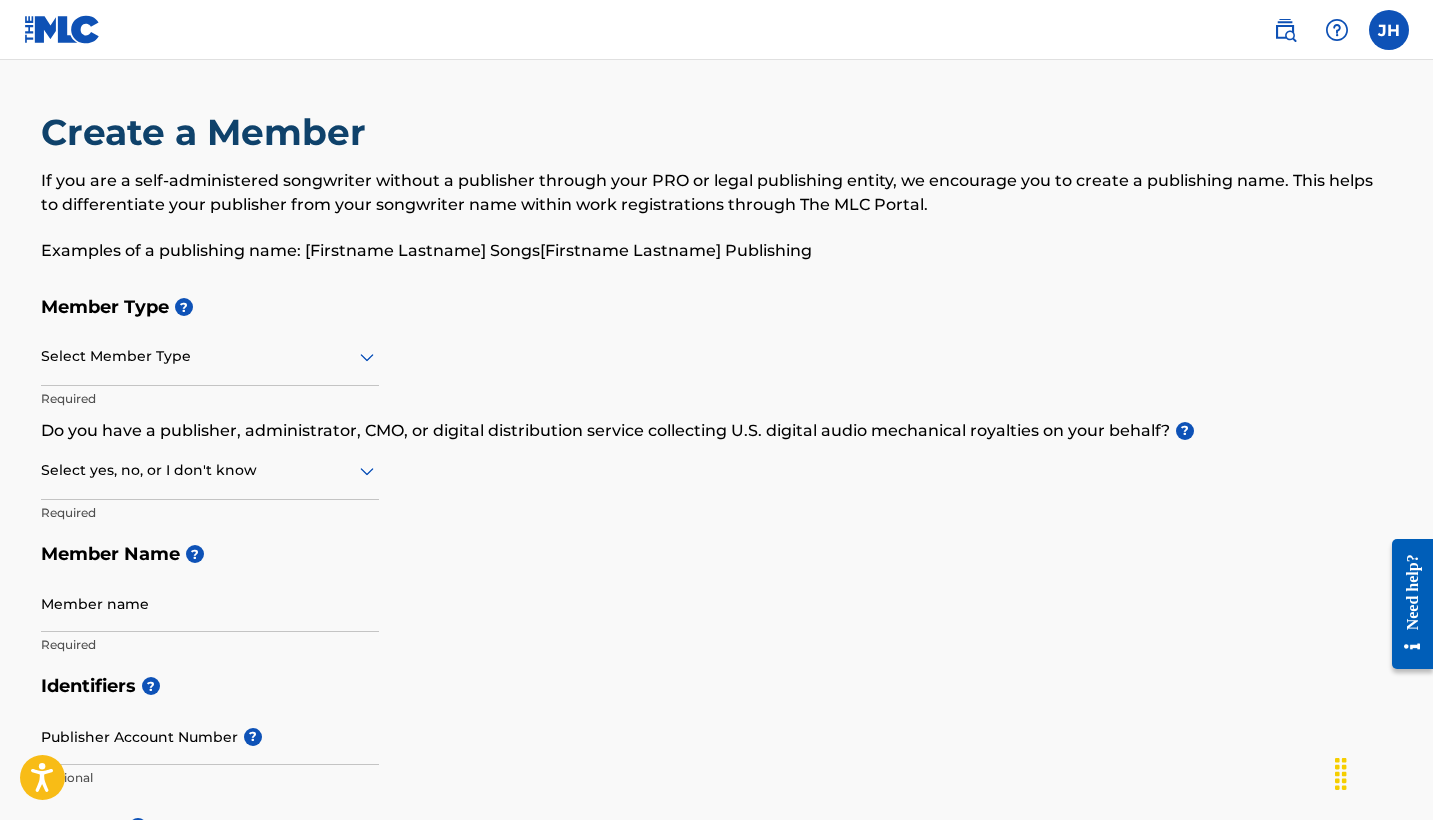 click at bounding box center (210, 356) 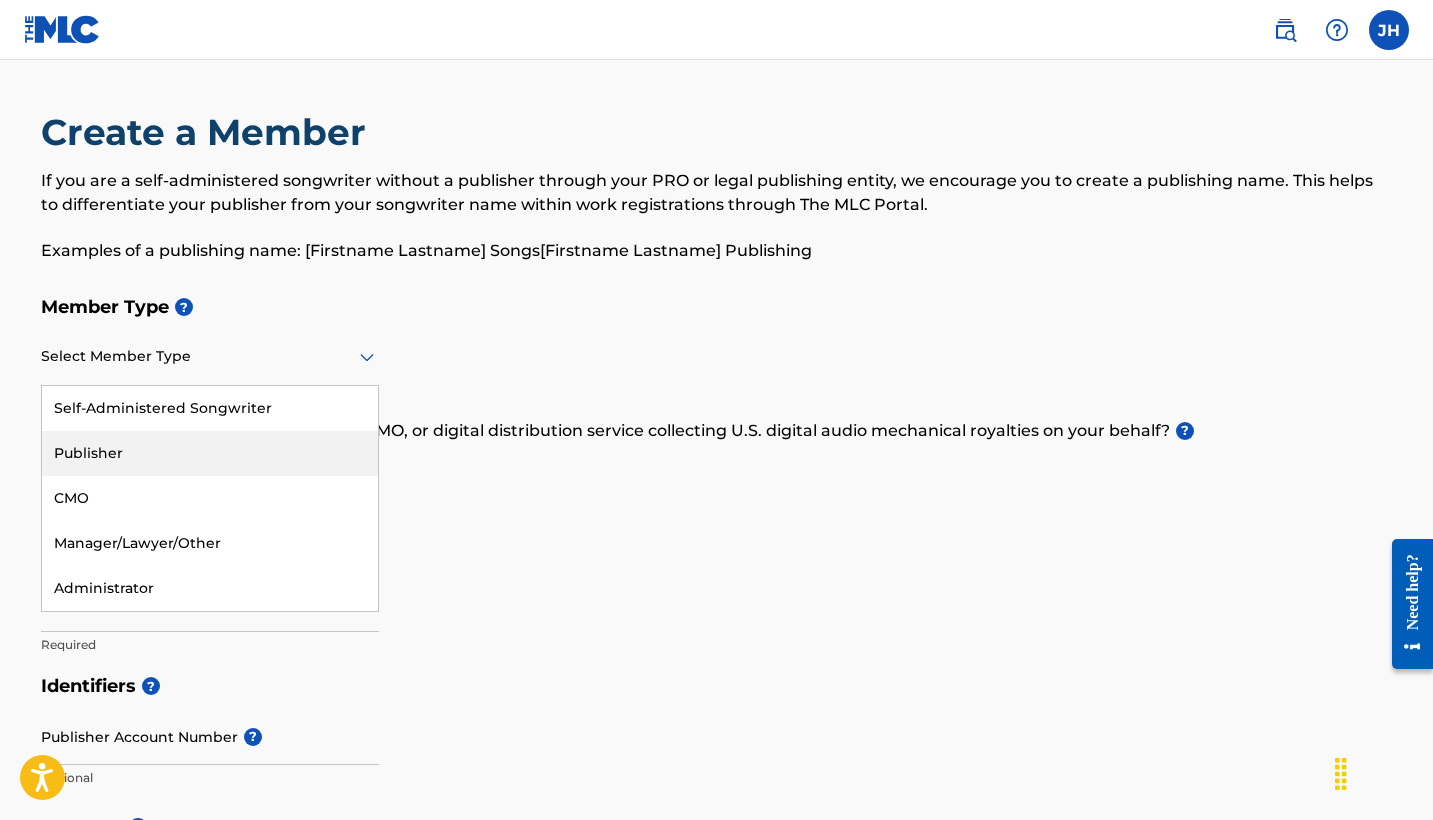 click on "Publisher" at bounding box center (210, 453) 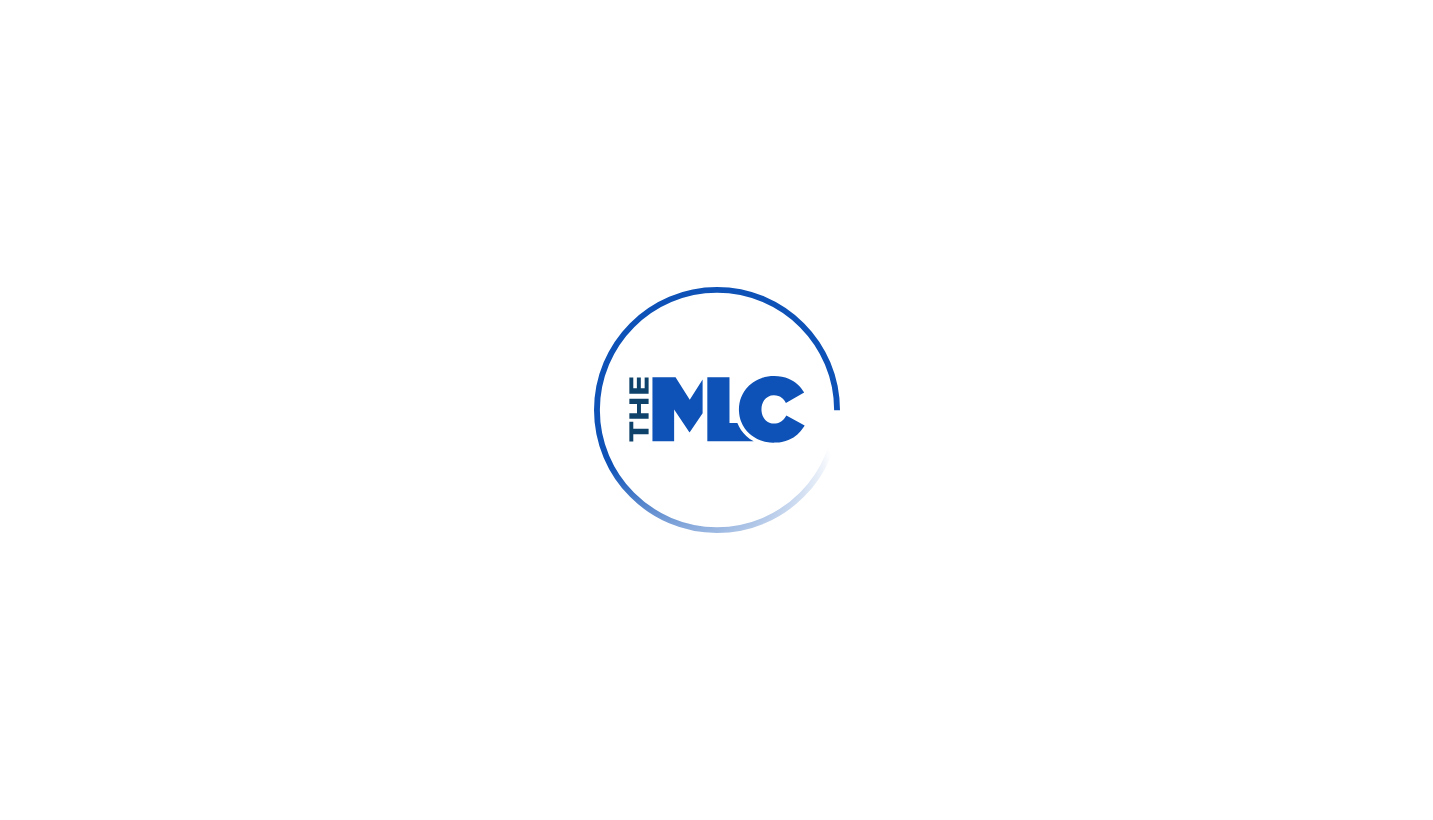 scroll, scrollTop: 0, scrollLeft: 0, axis: both 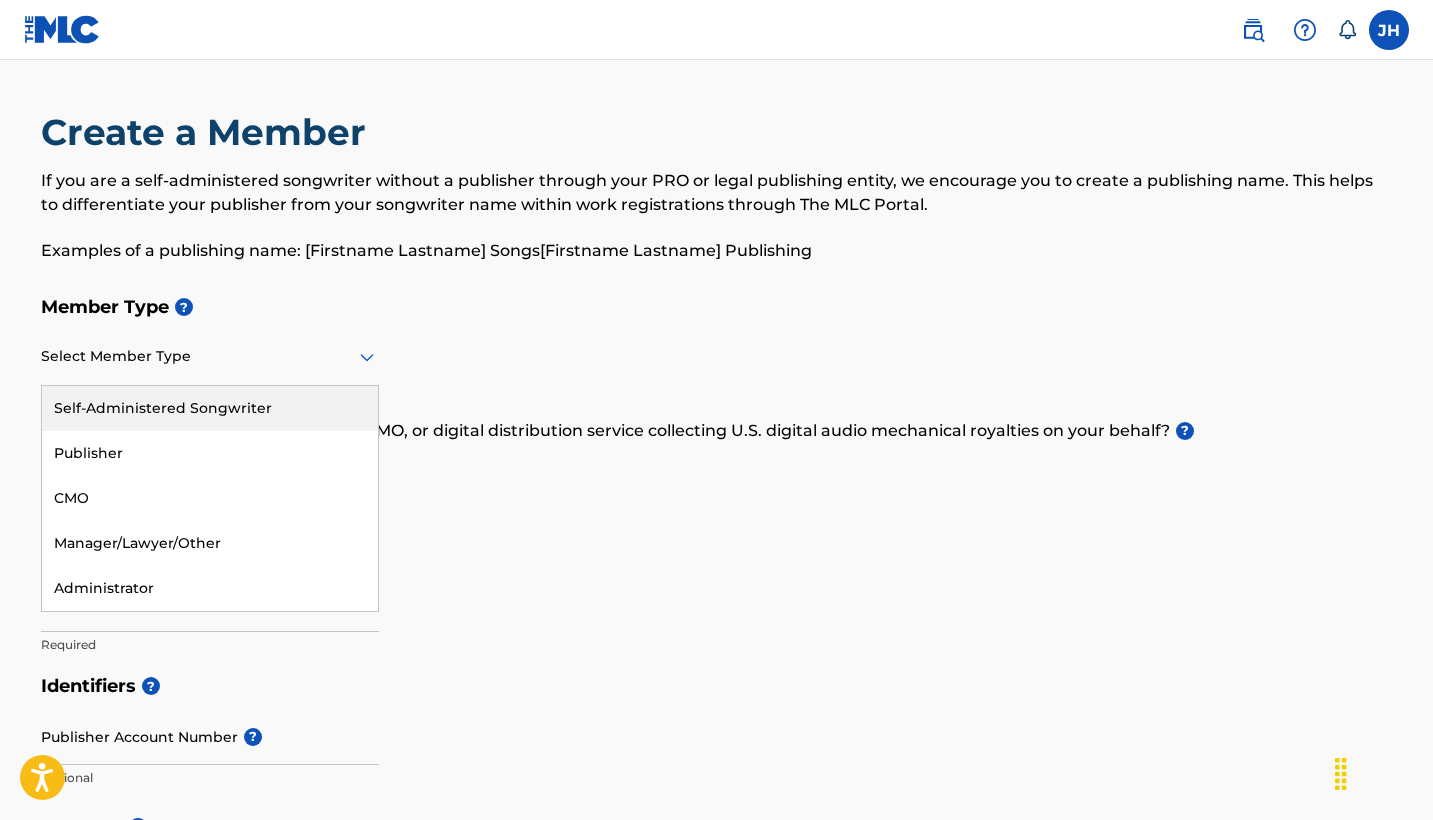 click on "Select Member Type" at bounding box center (210, 357) 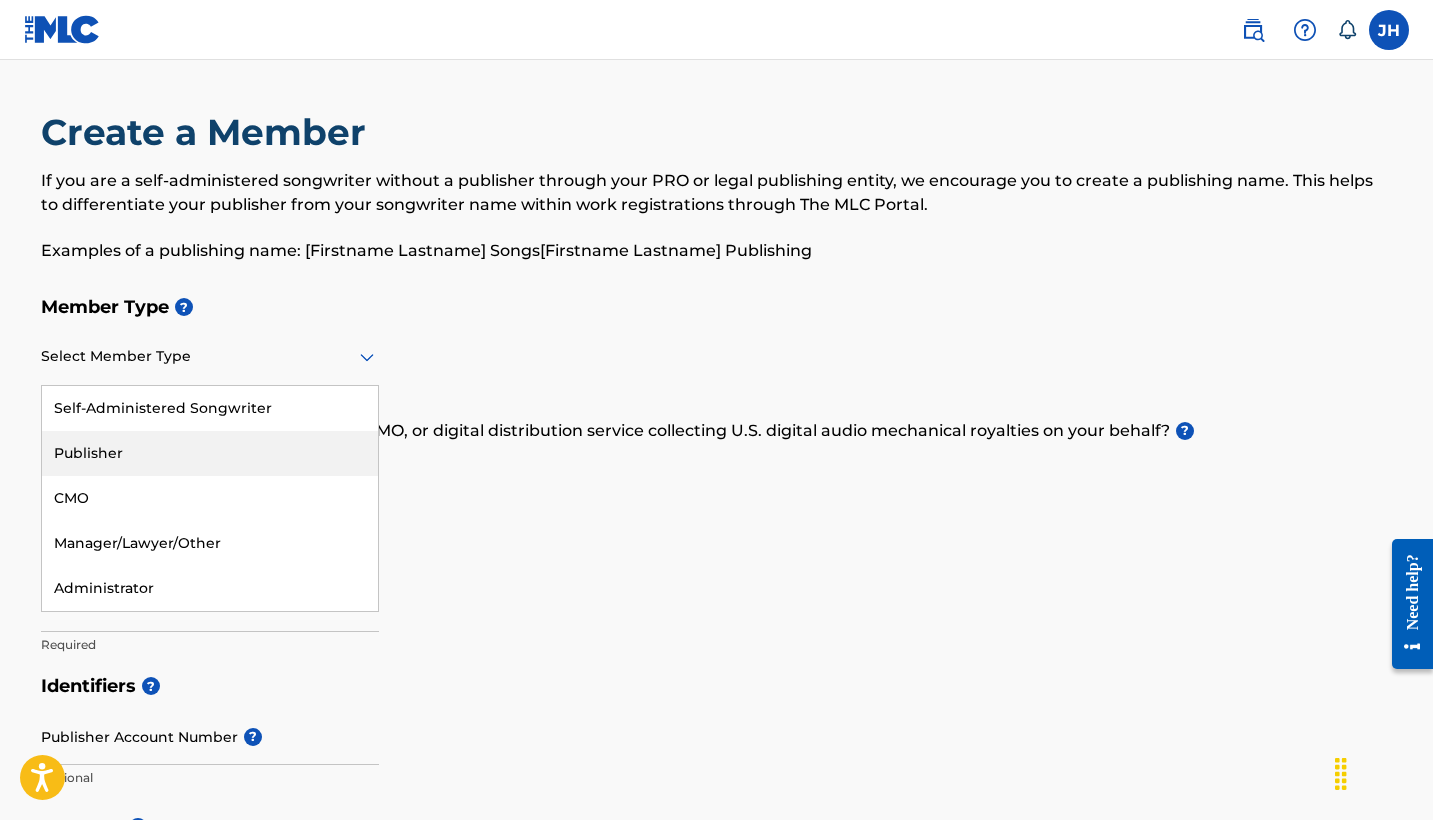 click on "Publisher" at bounding box center (210, 453) 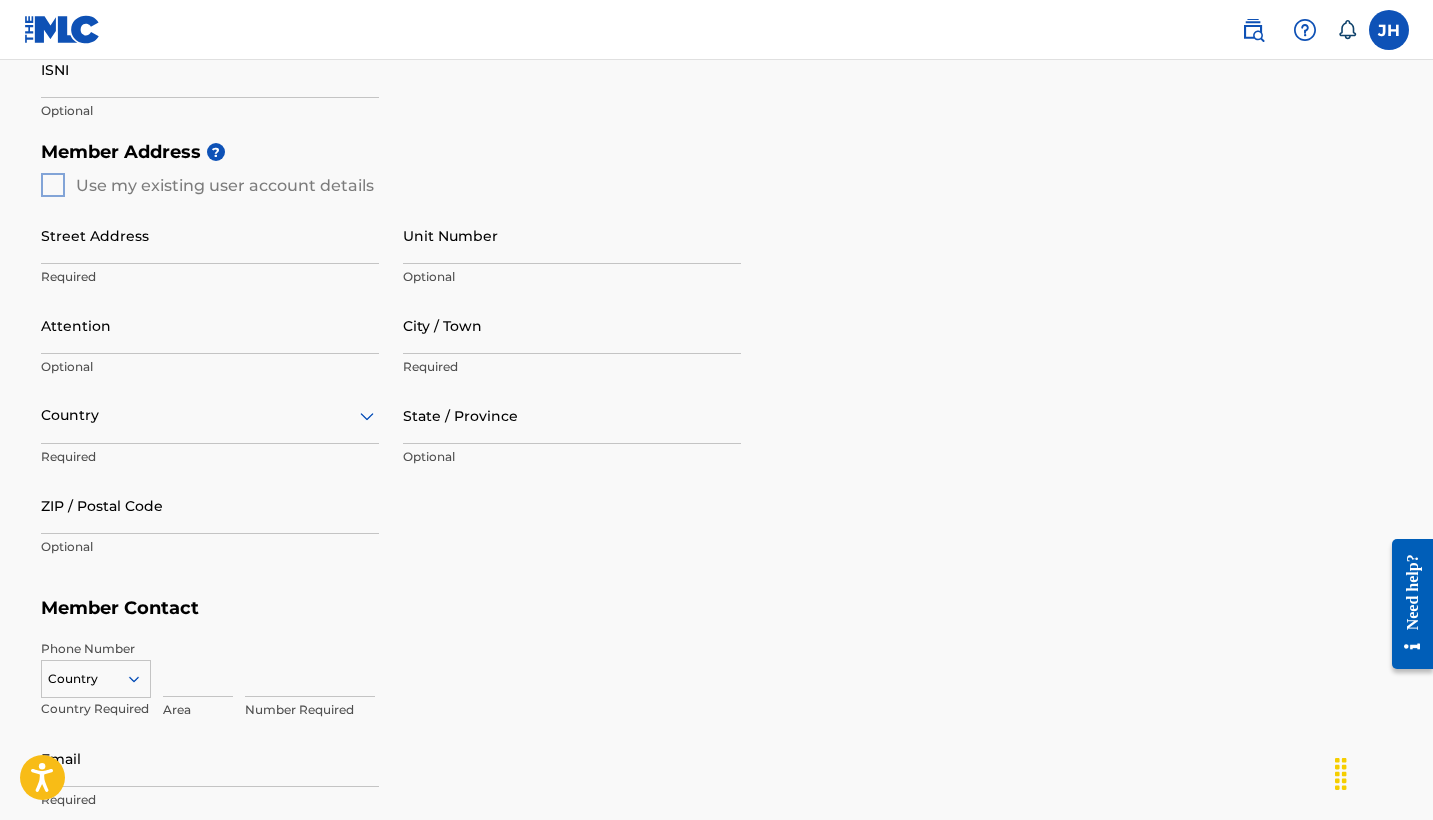 scroll, scrollTop: 744, scrollLeft: 0, axis: vertical 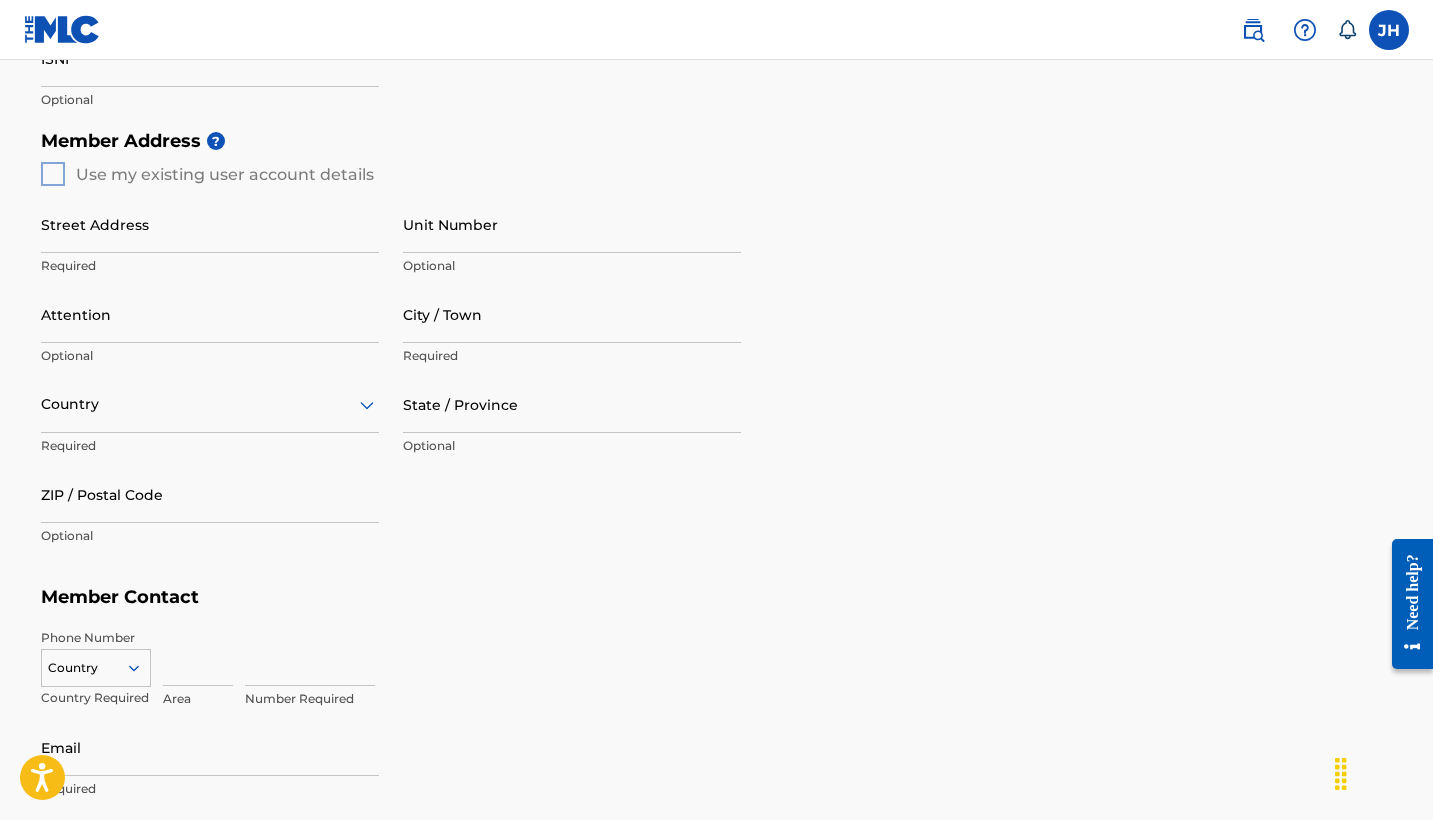type on "Bad Mint Records Co." 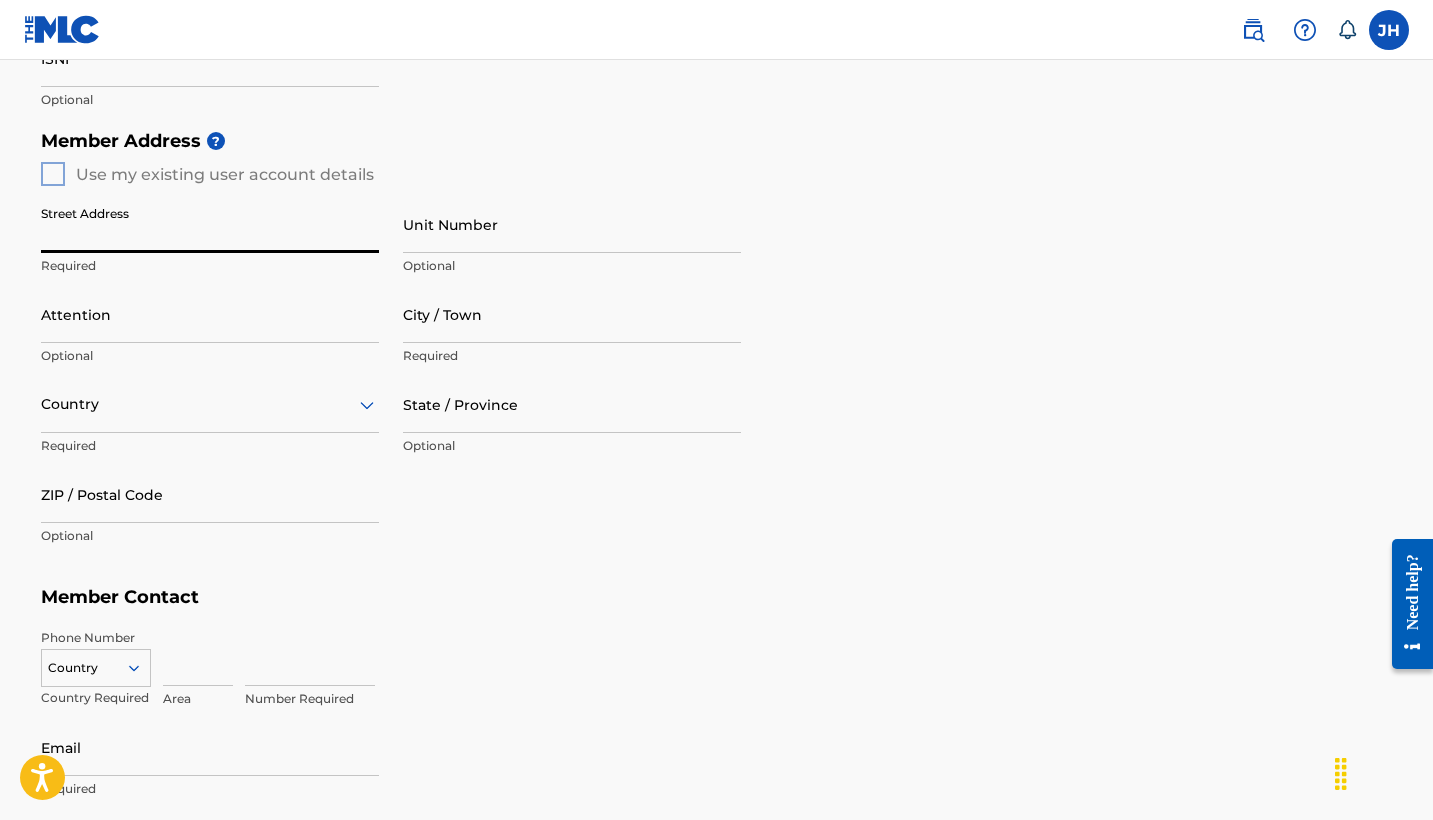 click on "Street Address" at bounding box center (210, 224) 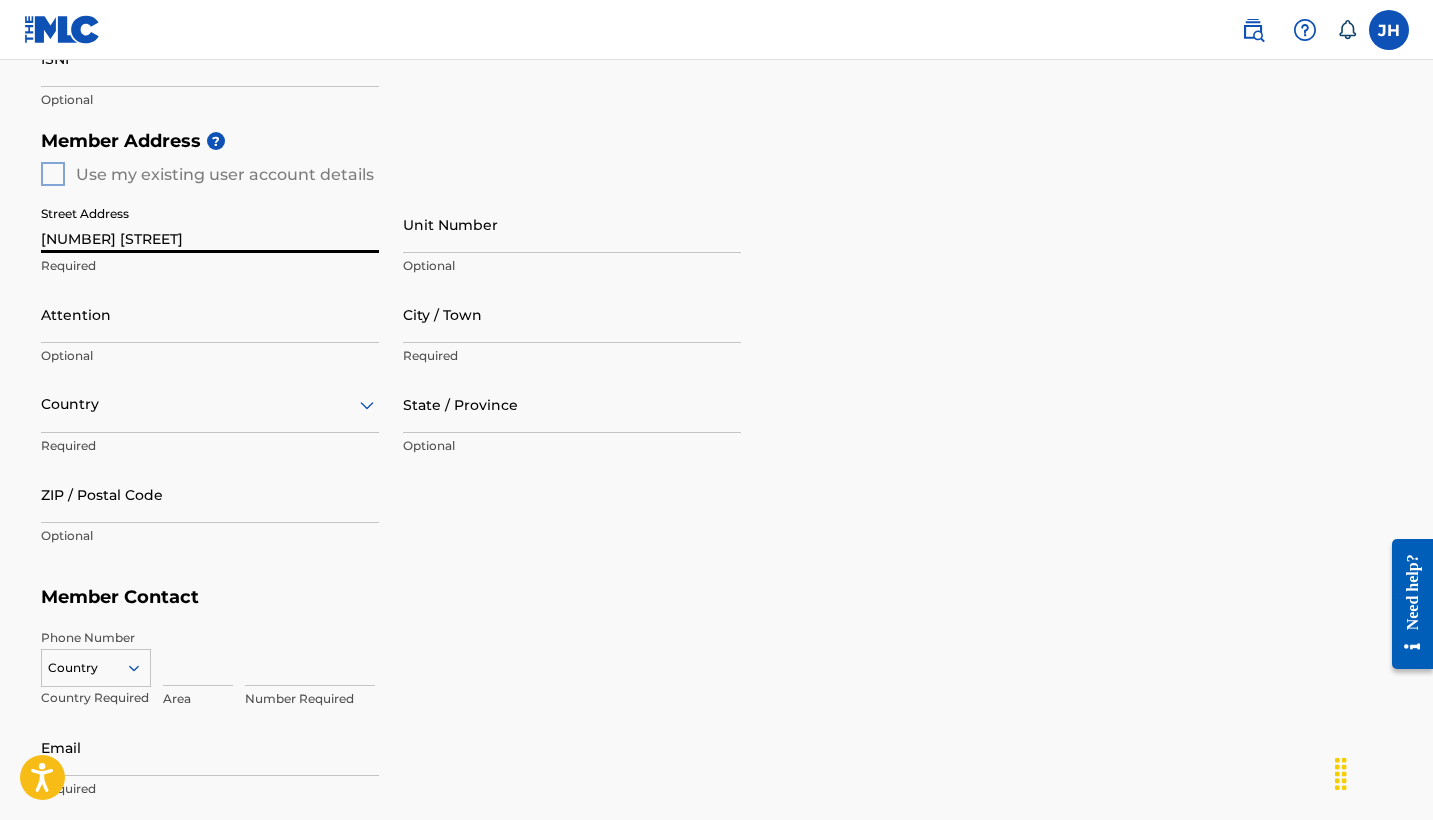 type on "[CITY]" 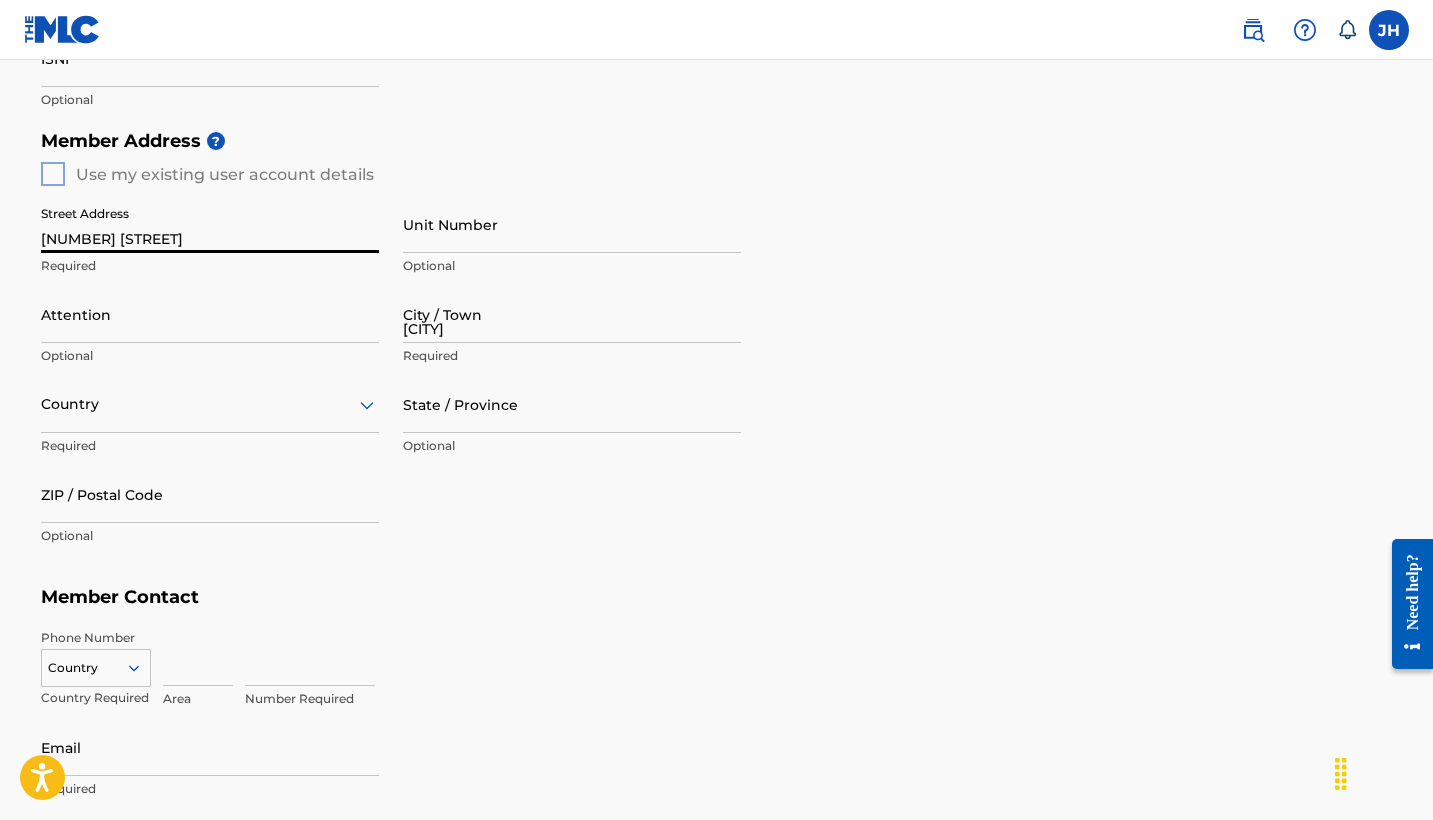 type on "United States" 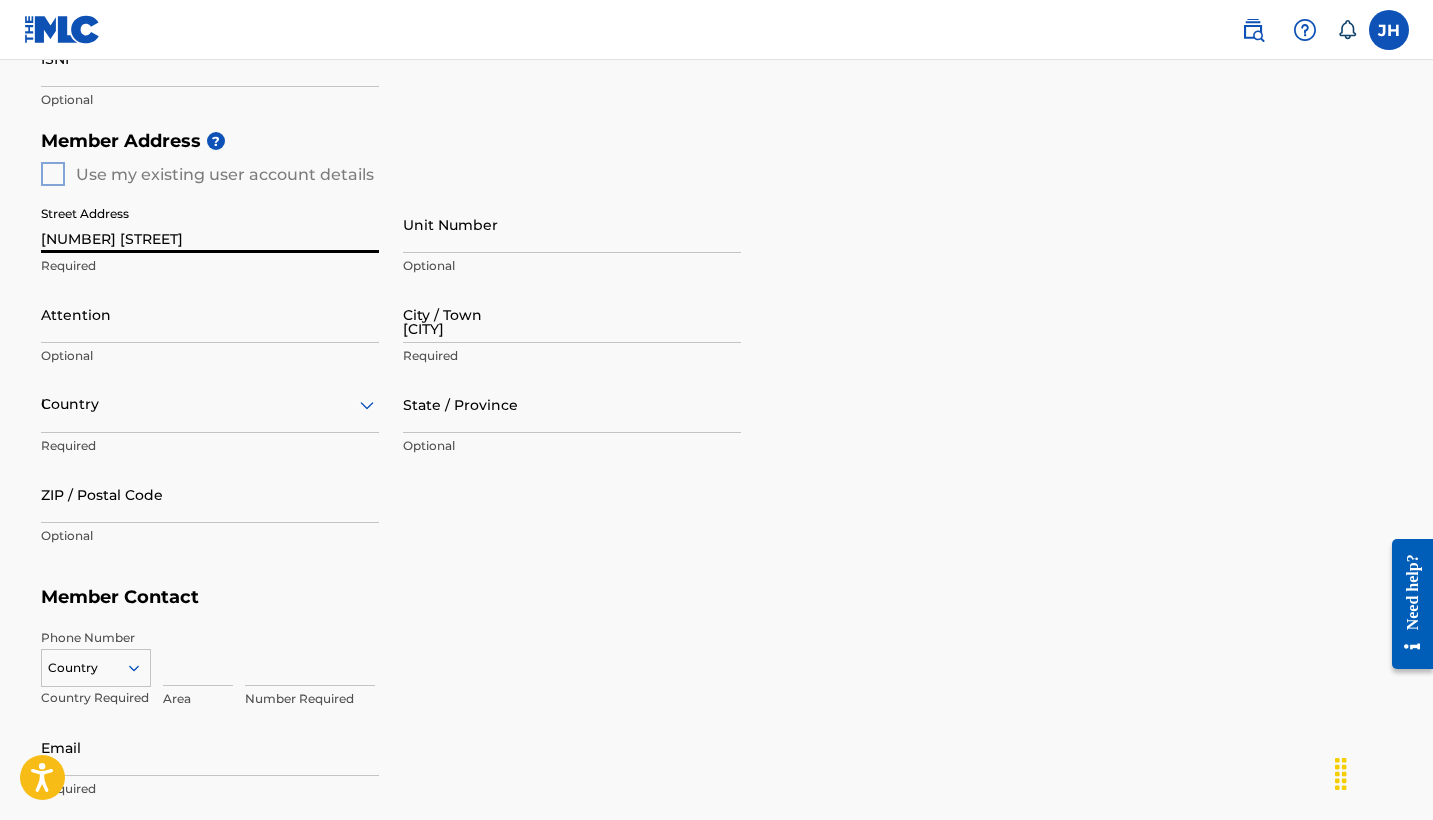 type on "Georgia" 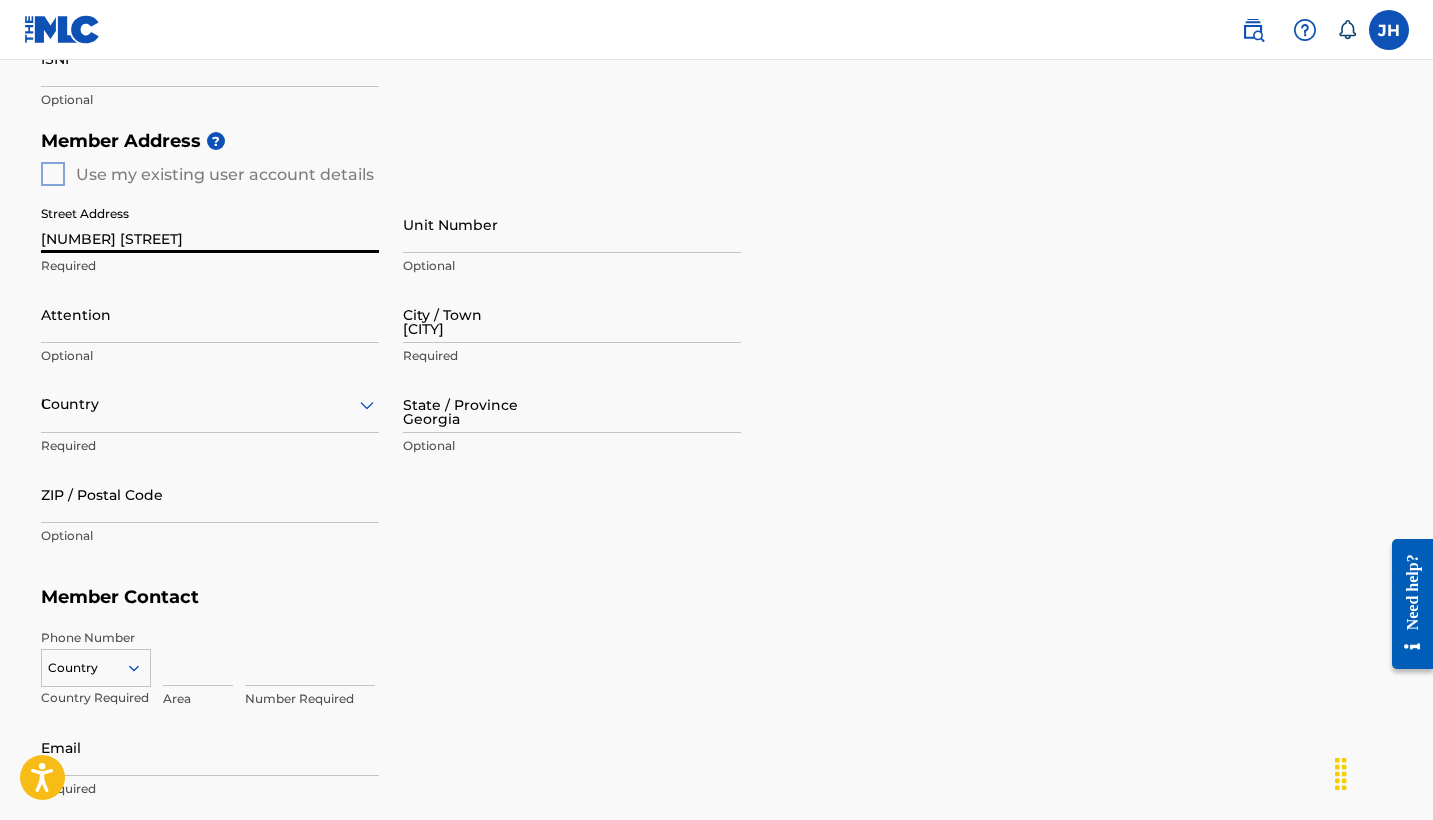 type on "[ZIP]" 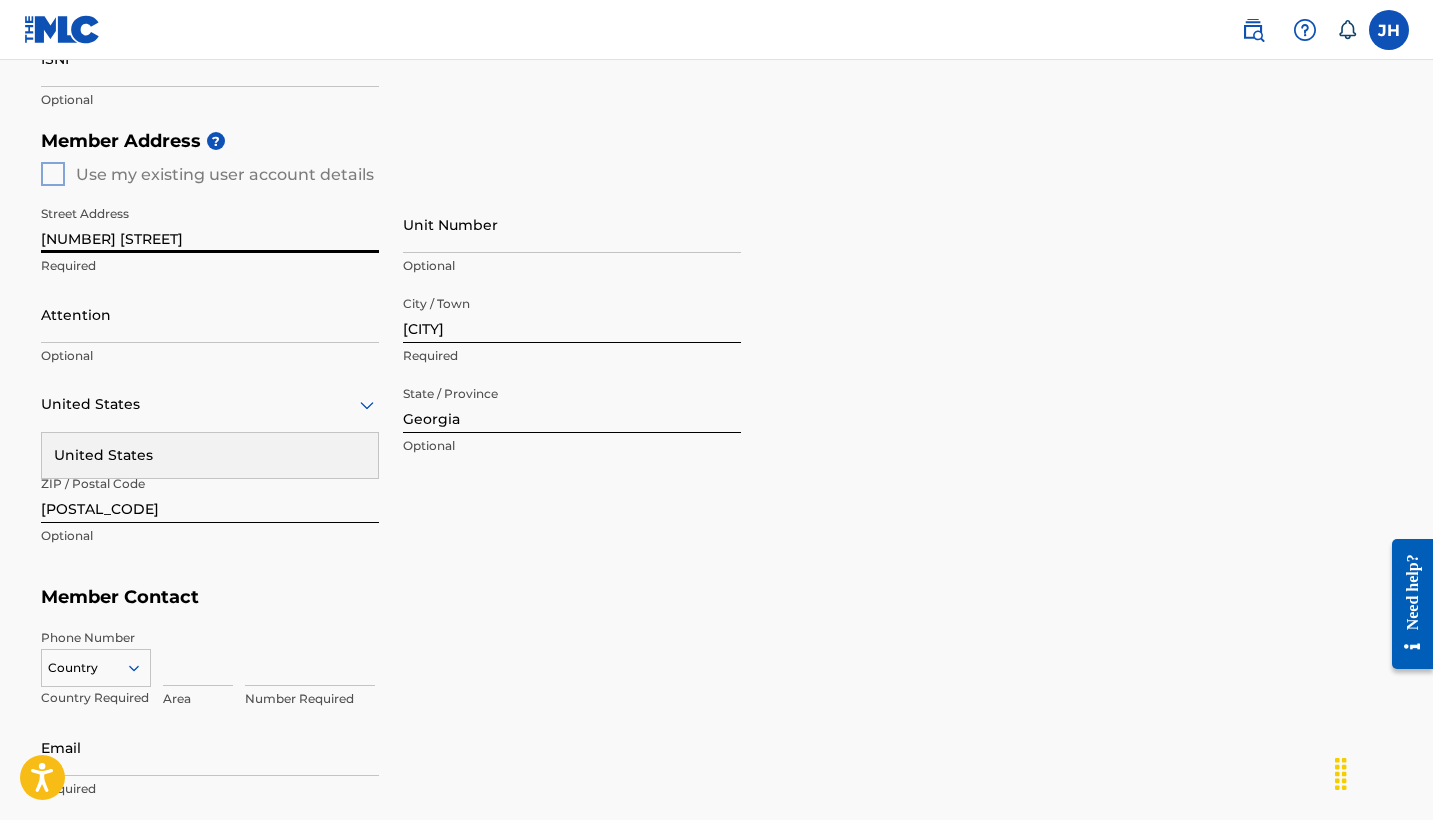 type on "United States" 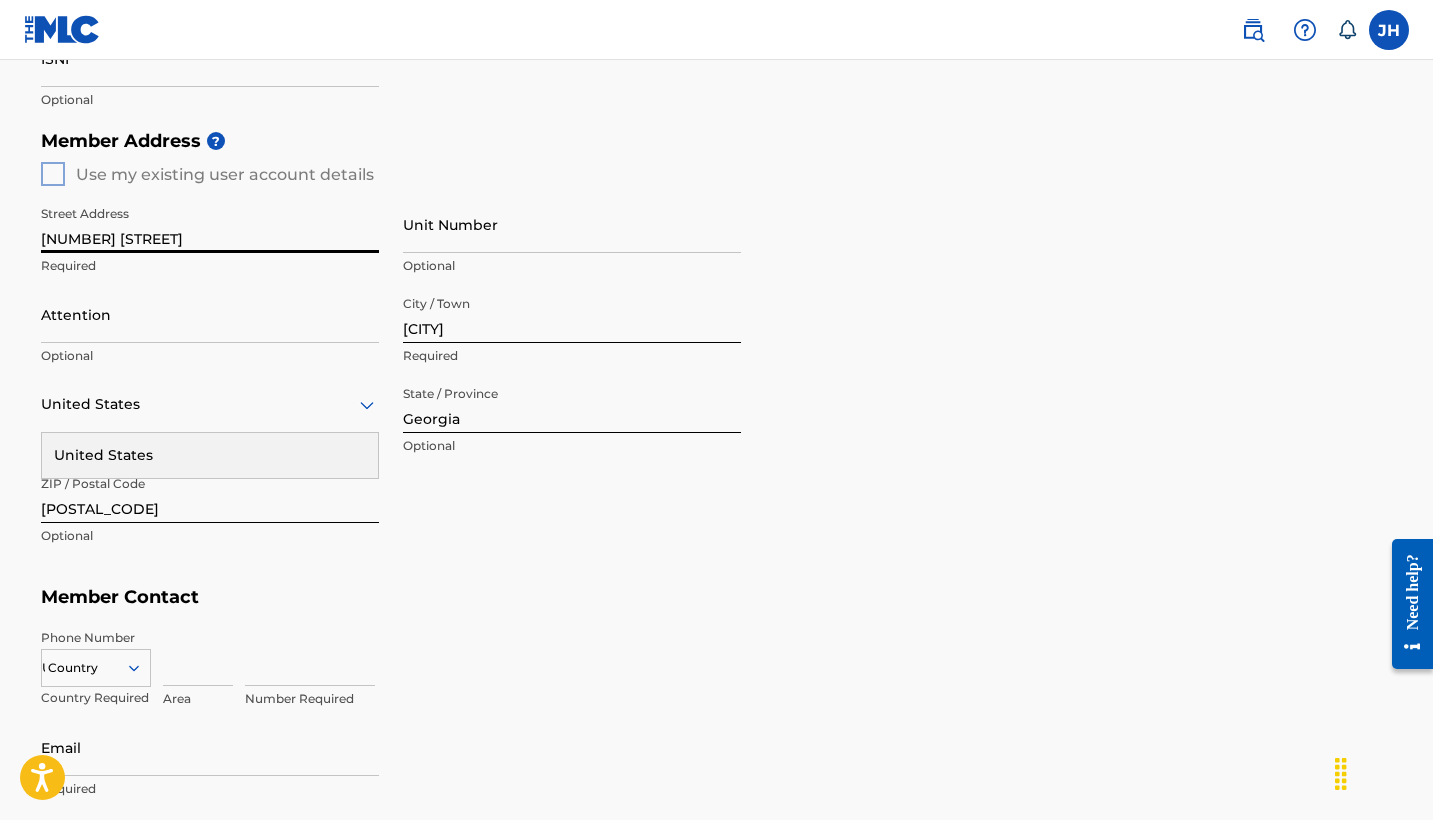 type on "support@[EMAIL]" 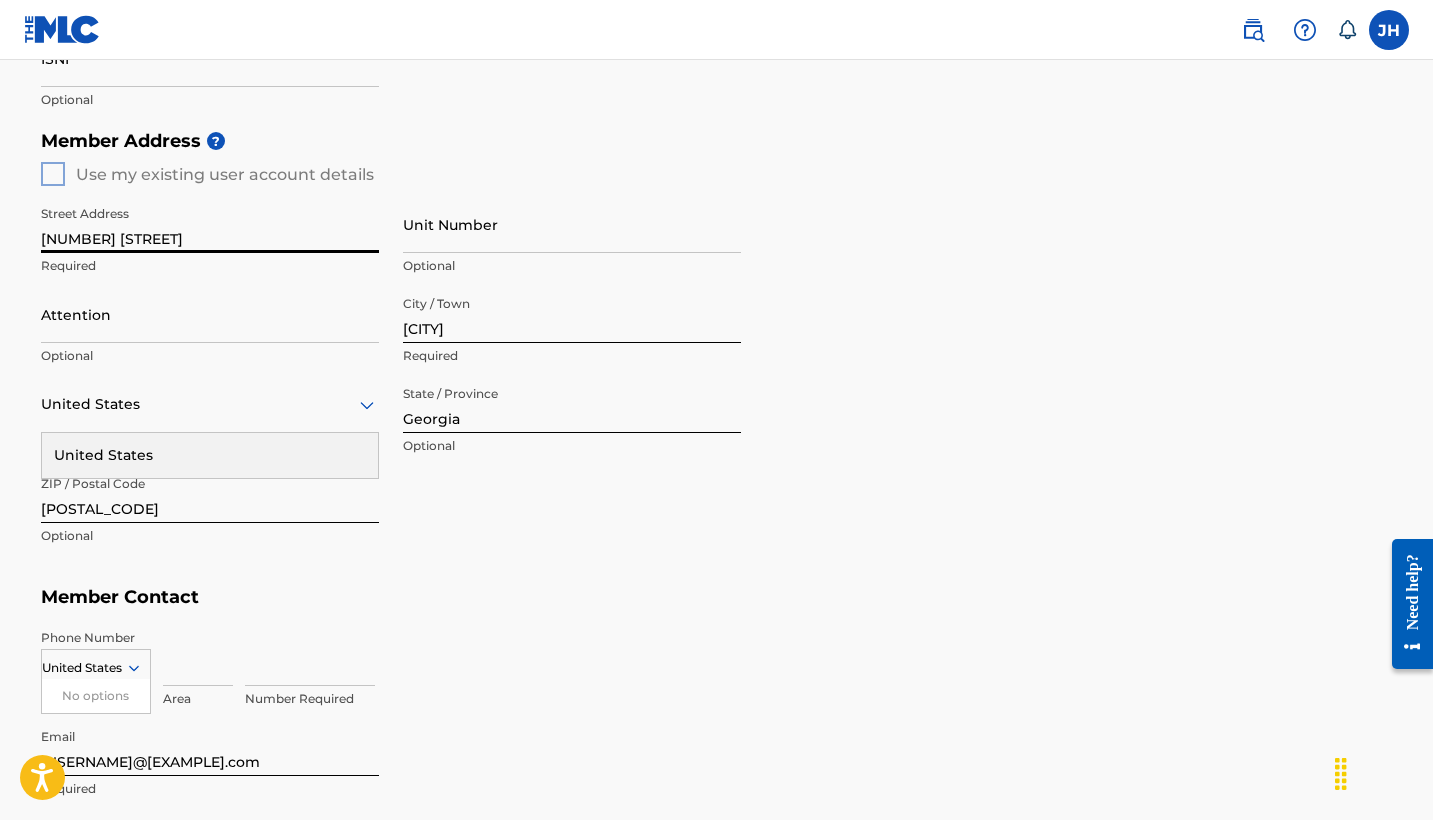 click on "United States" at bounding box center [210, 455] 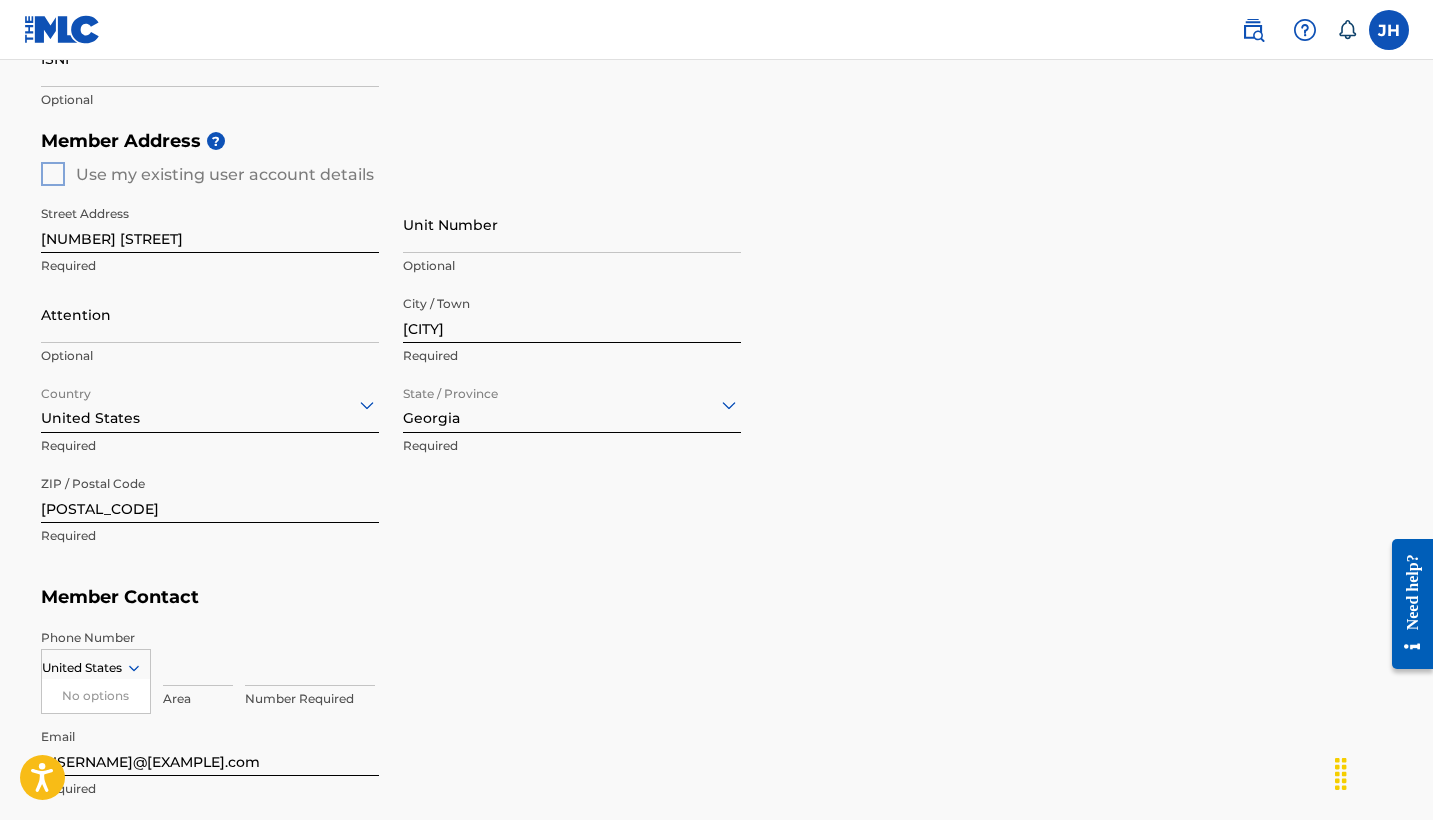 click on "United States" at bounding box center (96, 668) 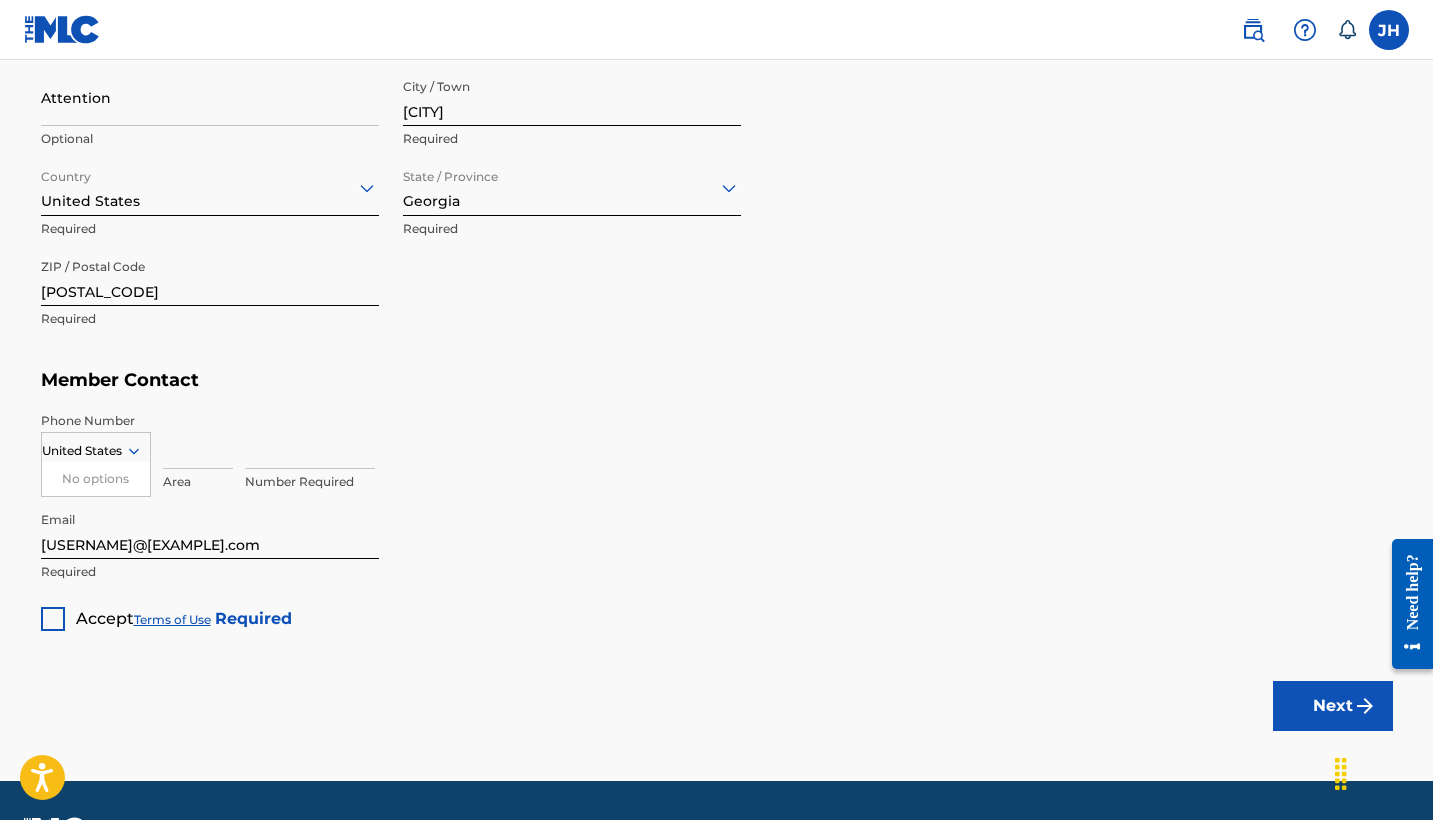 scroll, scrollTop: 967, scrollLeft: 0, axis: vertical 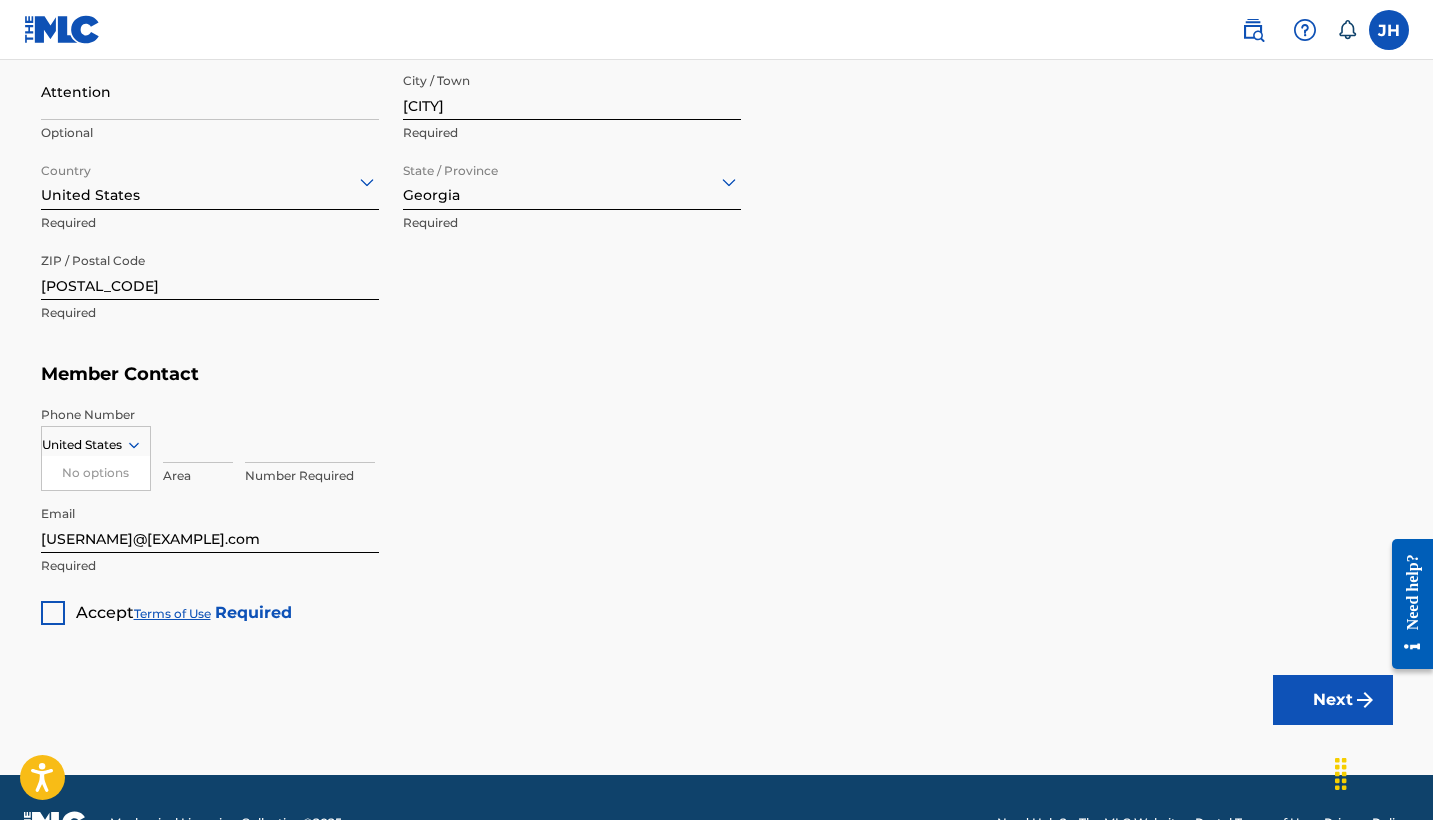 type 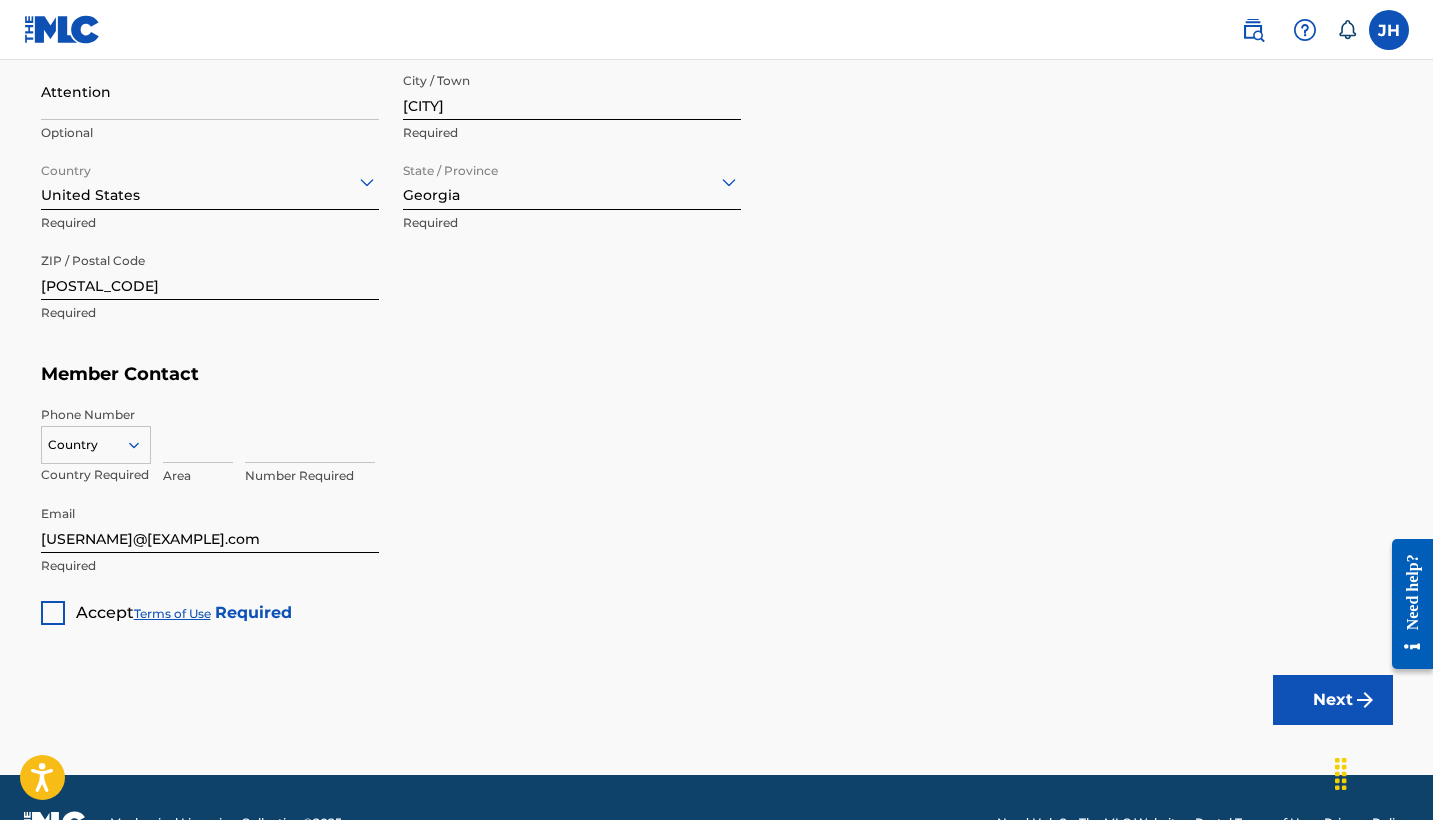 click 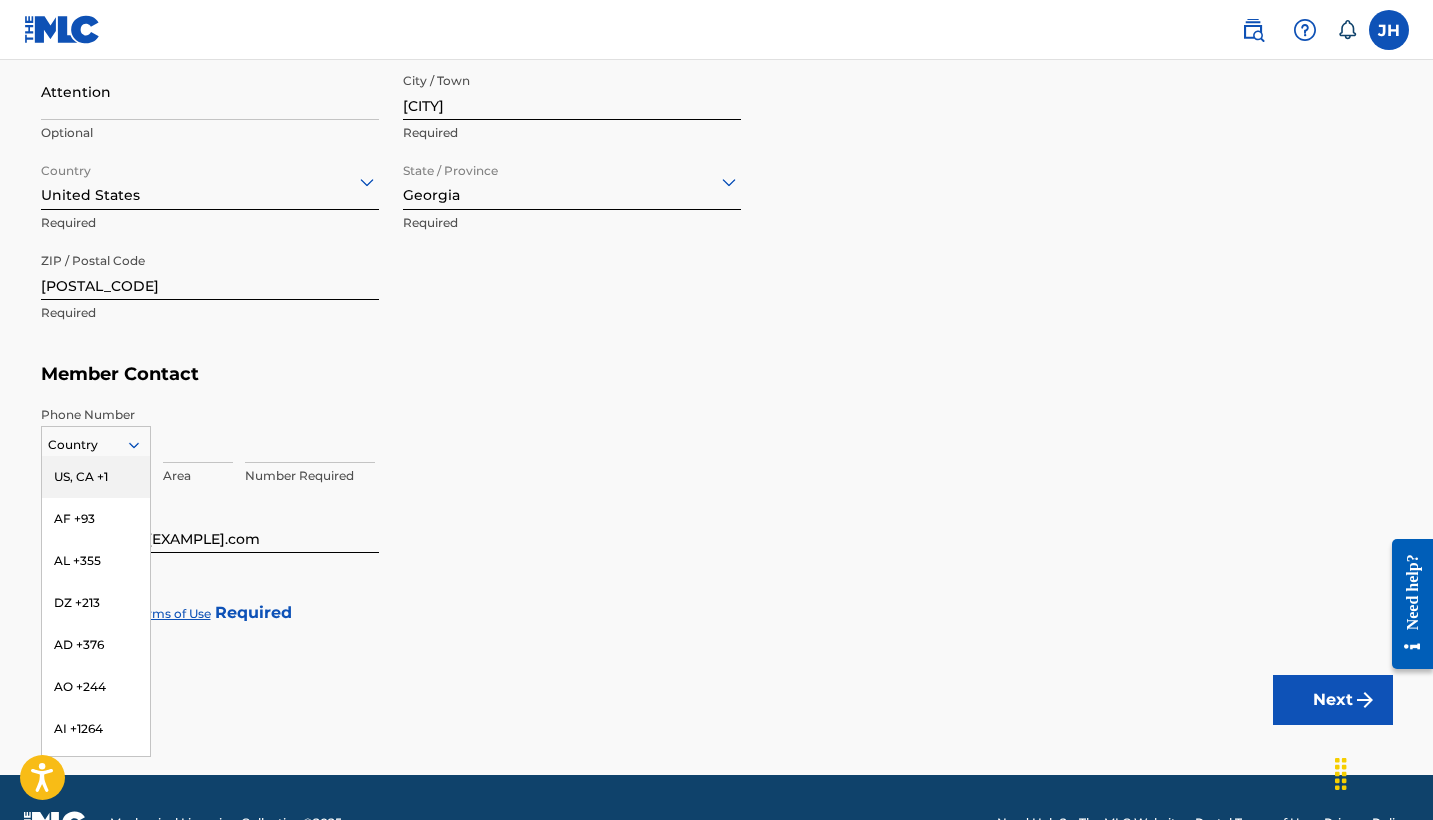 click on "US, CA +1" at bounding box center [96, 477] 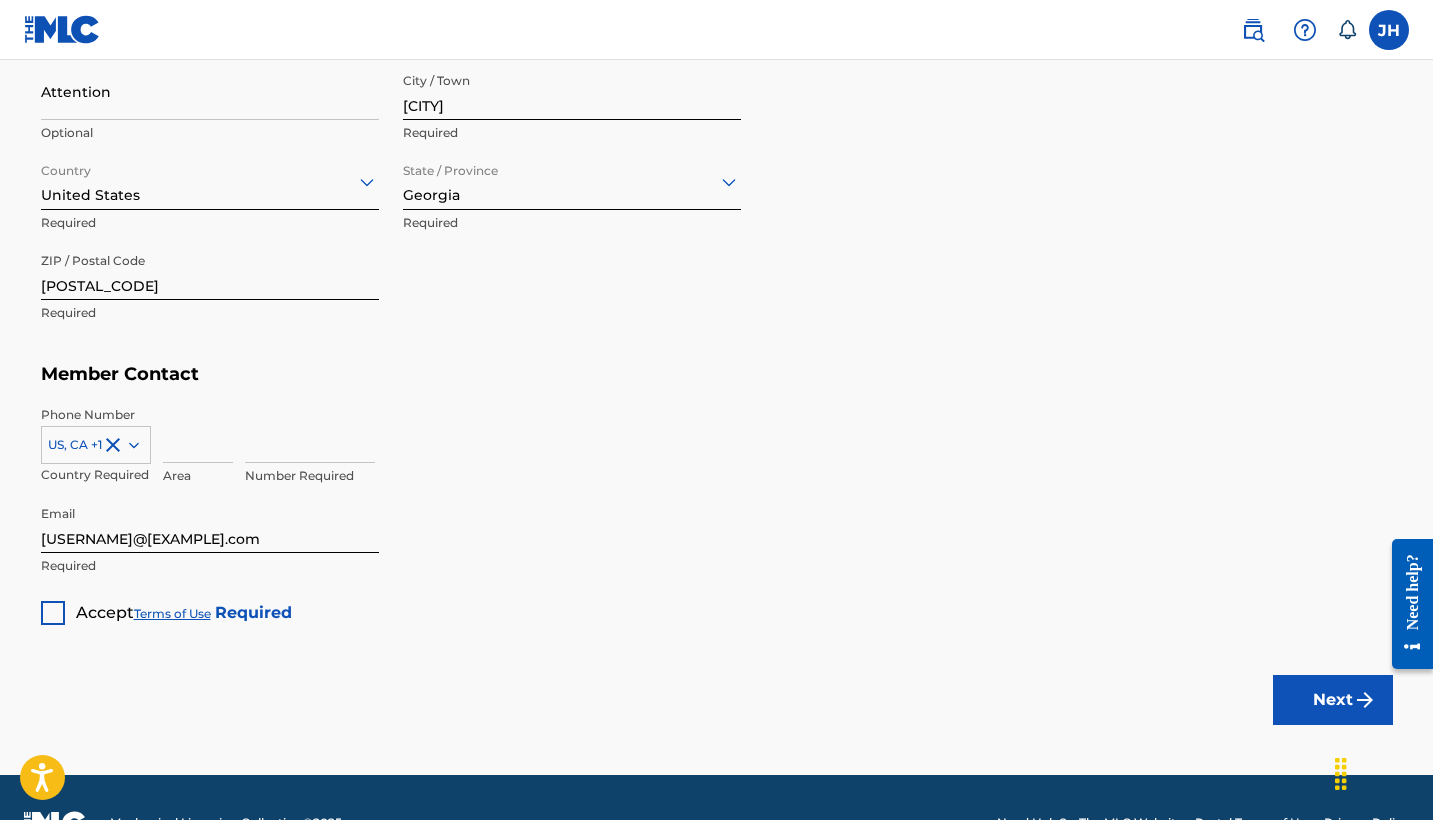 click at bounding box center (198, 434) 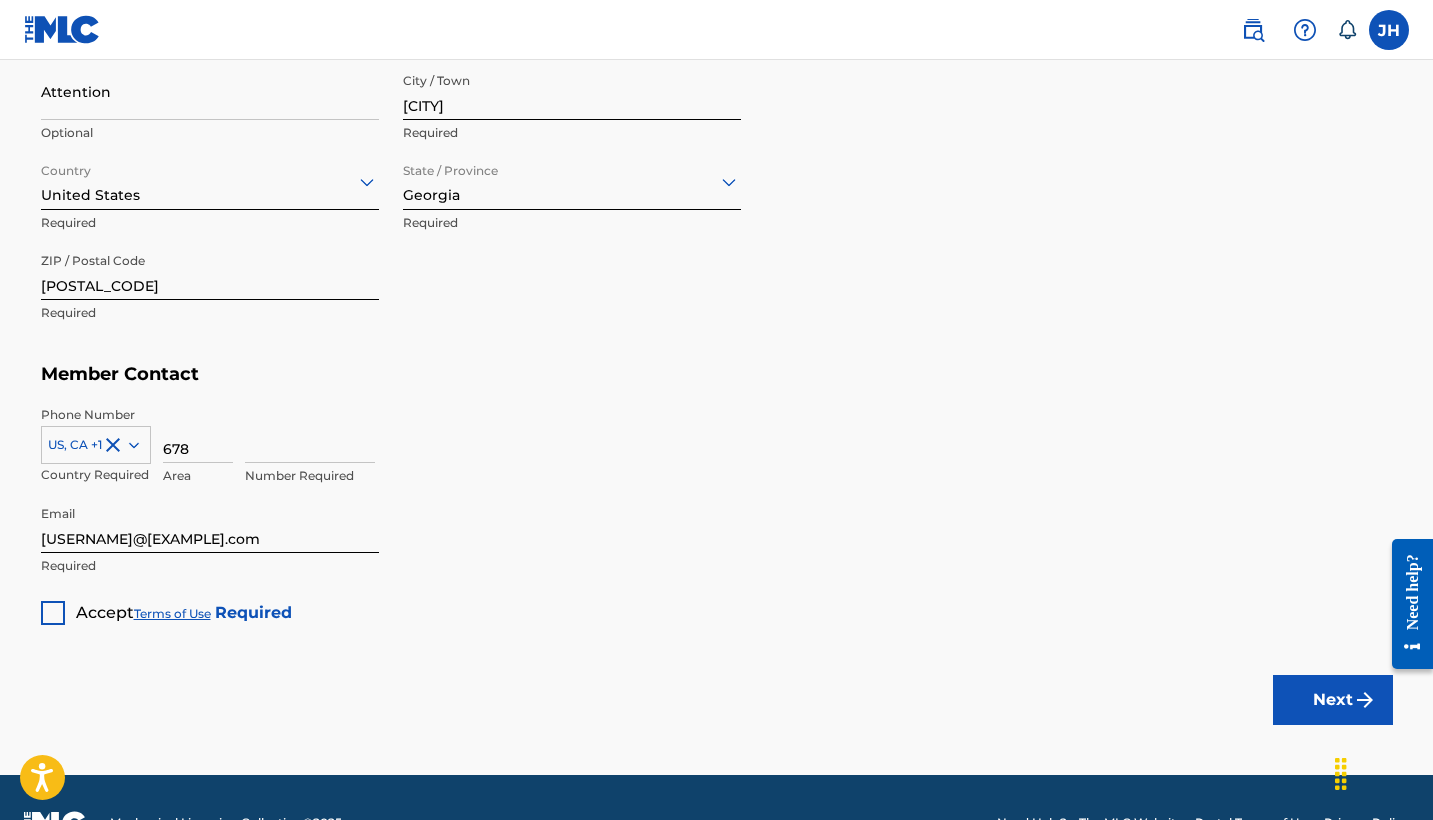 type on "678" 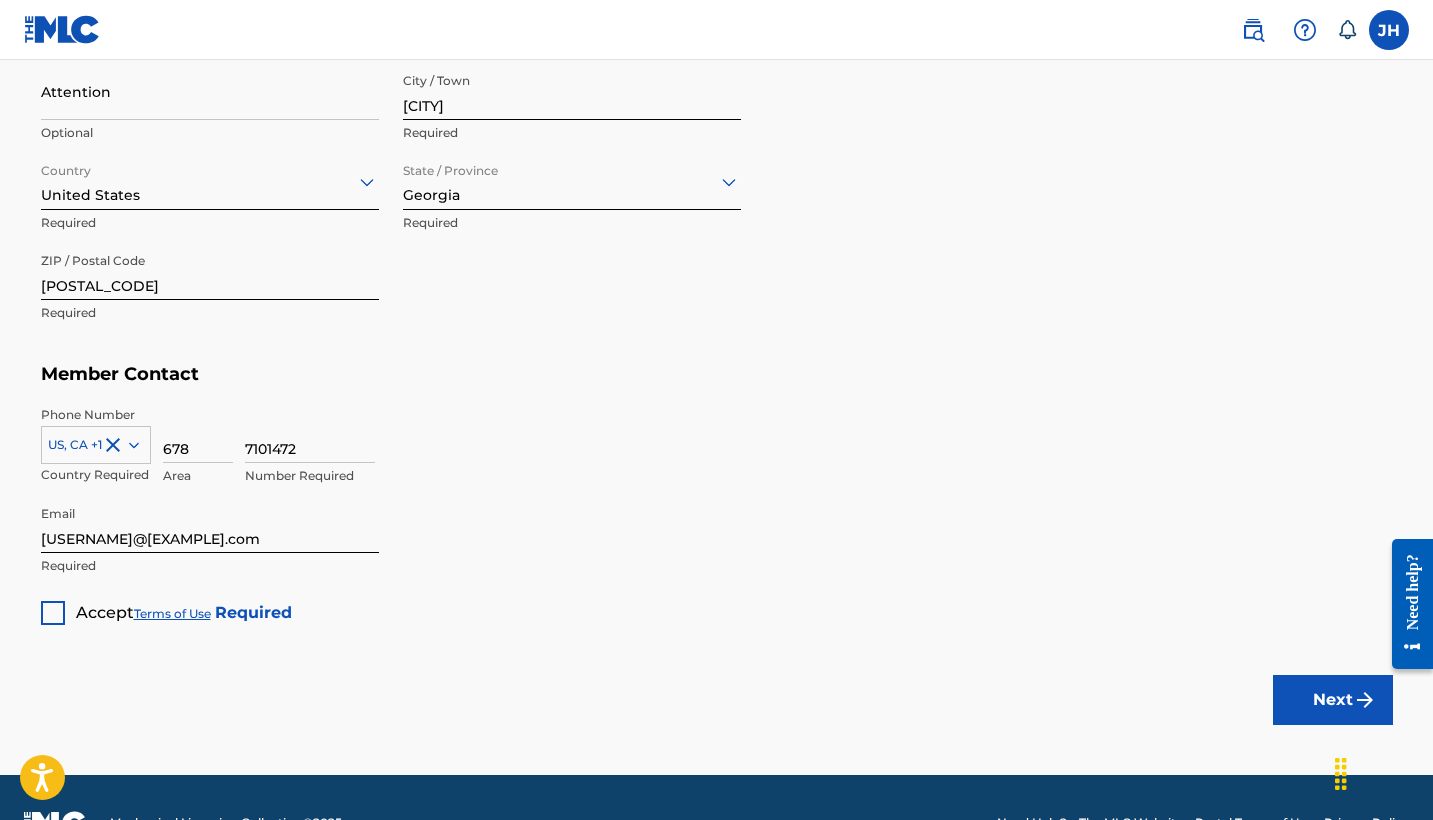 type on "7101472" 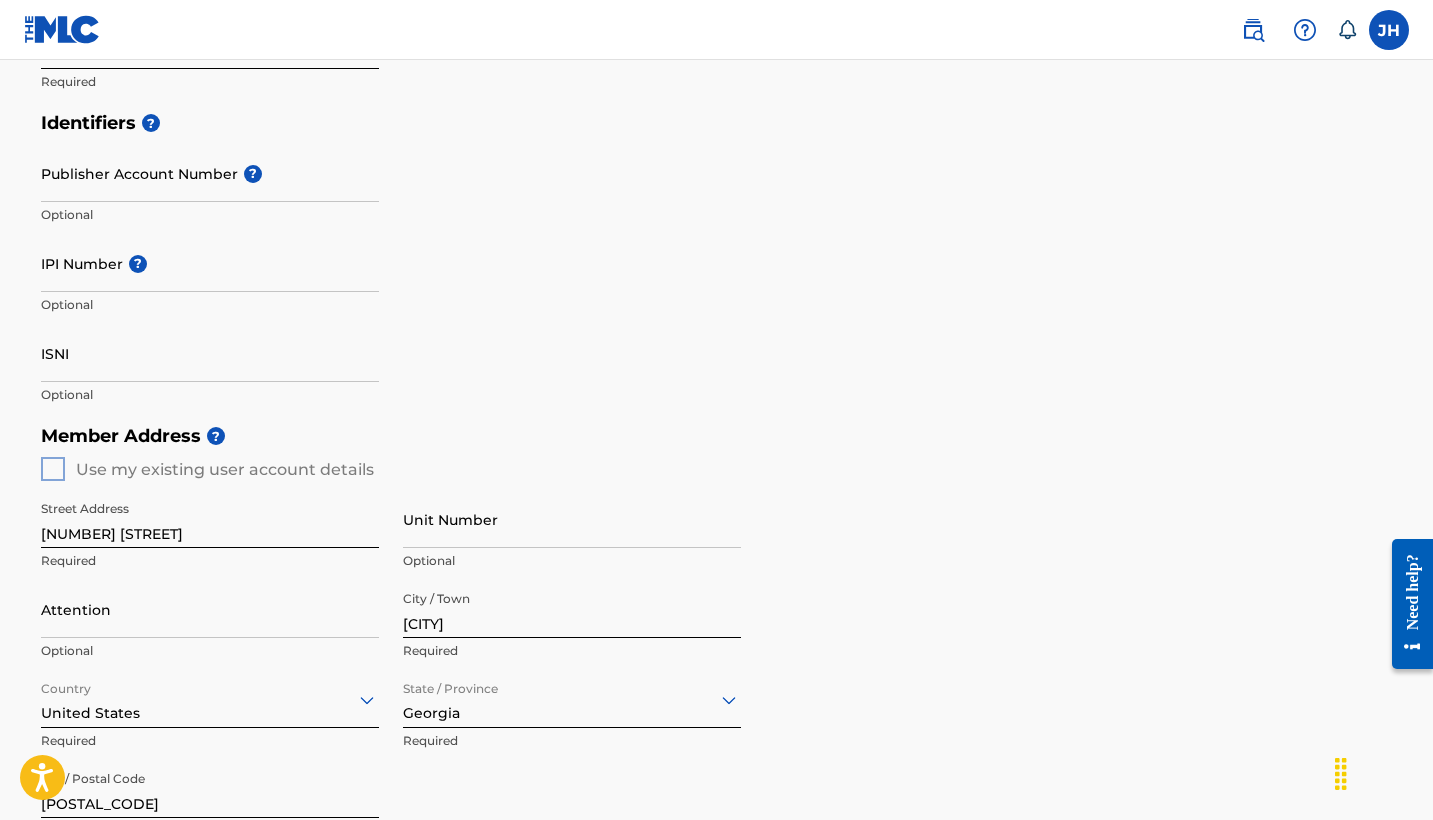 scroll, scrollTop: 444, scrollLeft: 0, axis: vertical 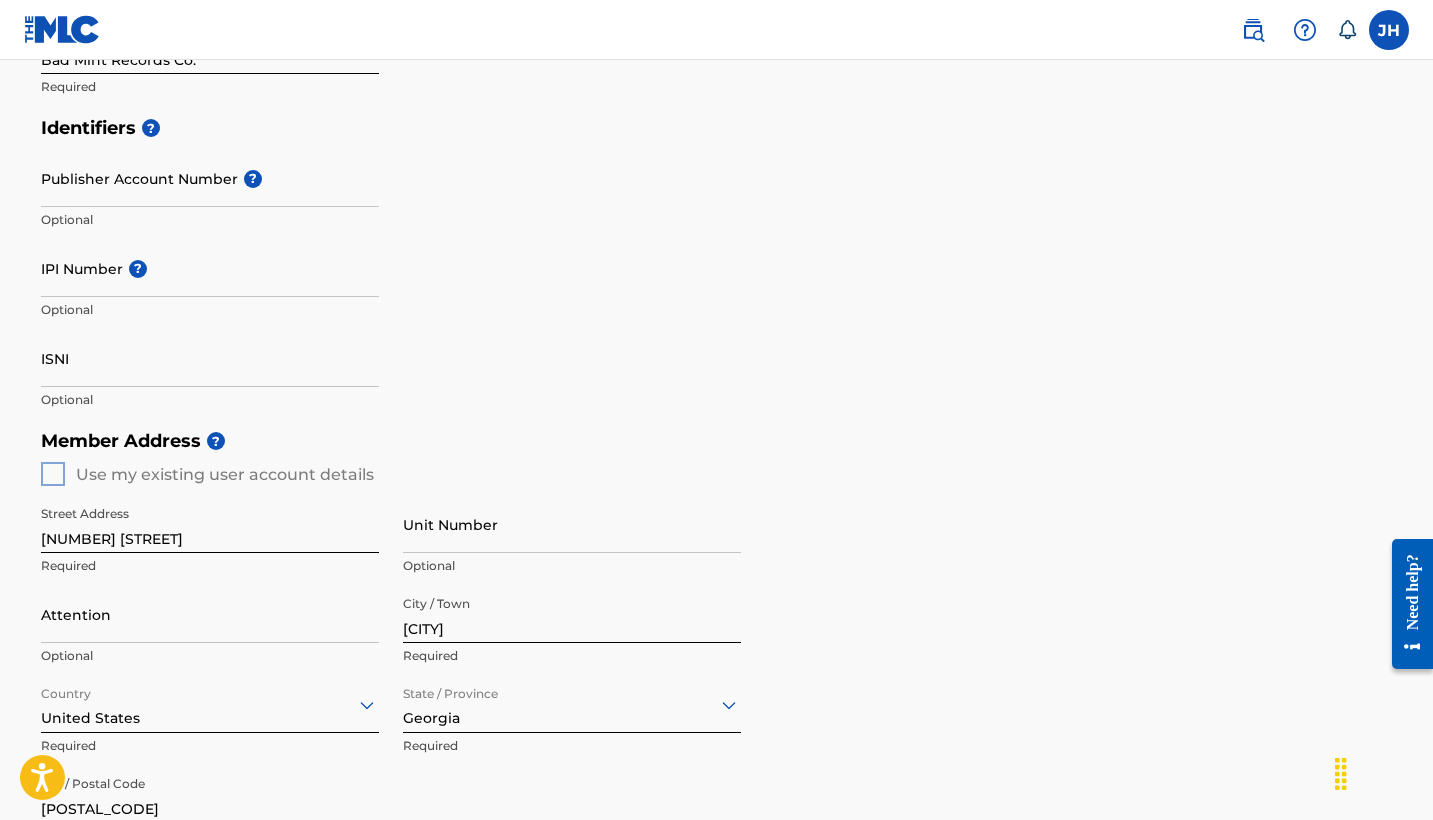 click on "IPI Number ?" at bounding box center [210, 268] 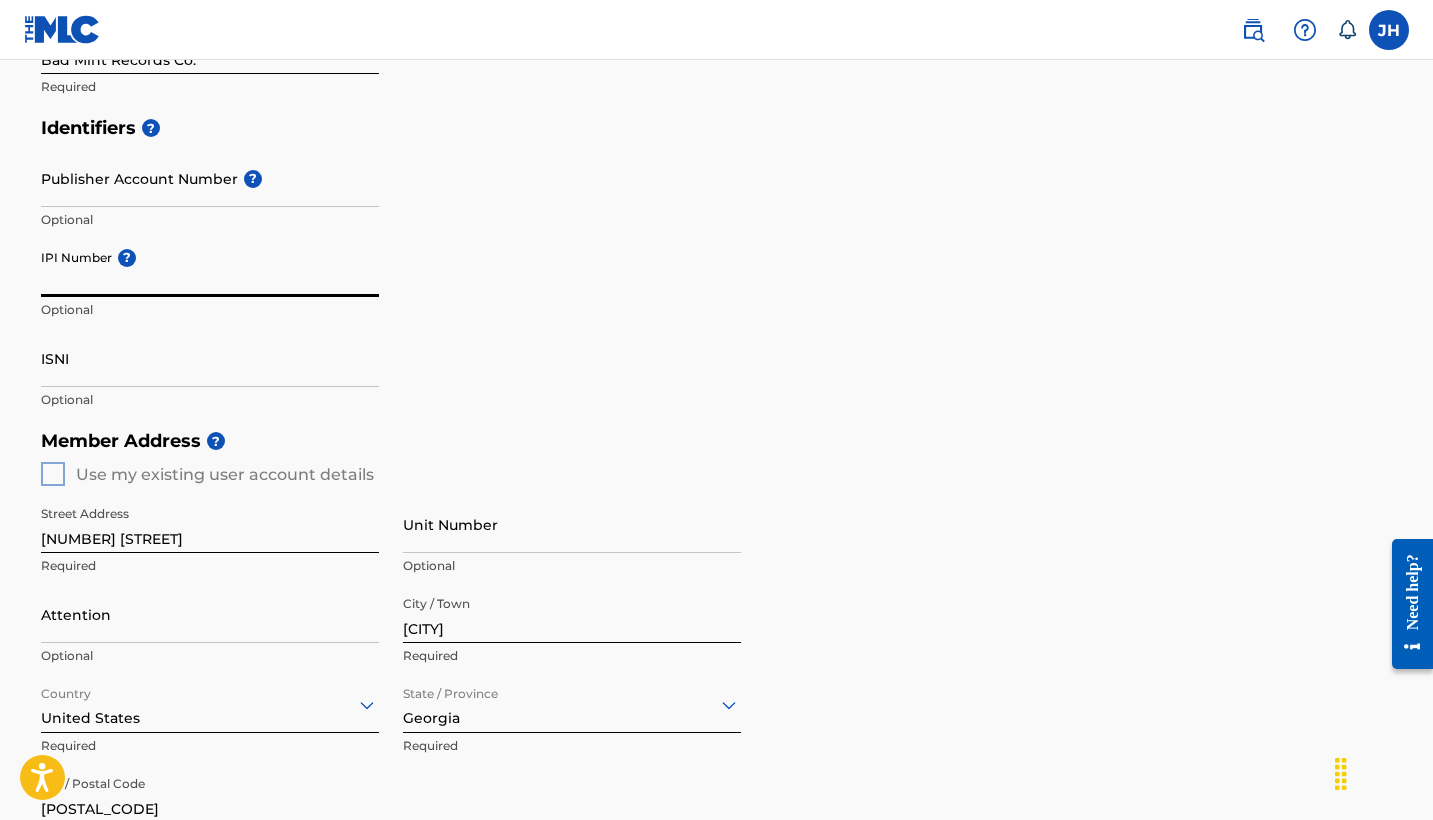 paste on "1305492567" 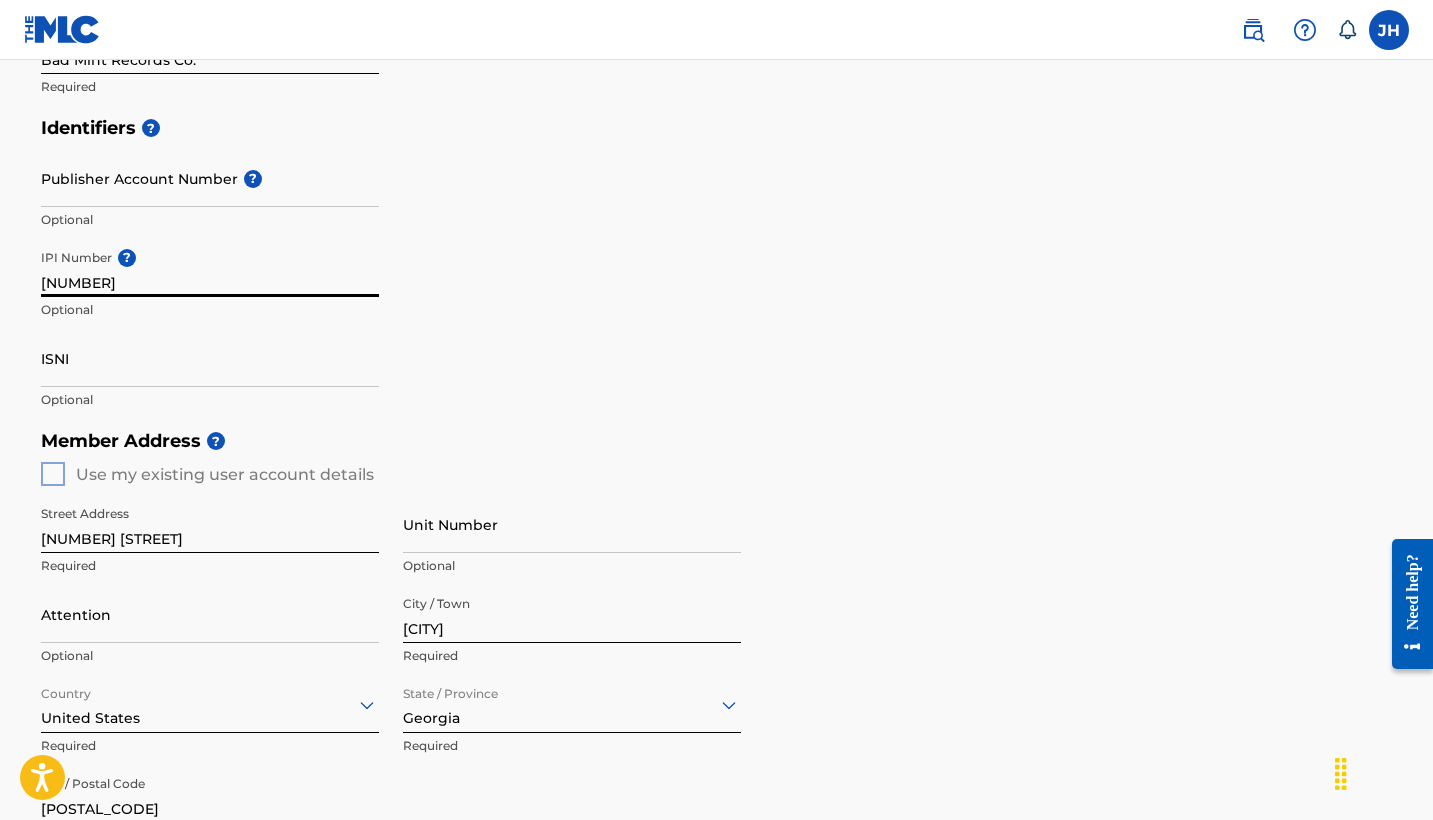 type on "1305492567" 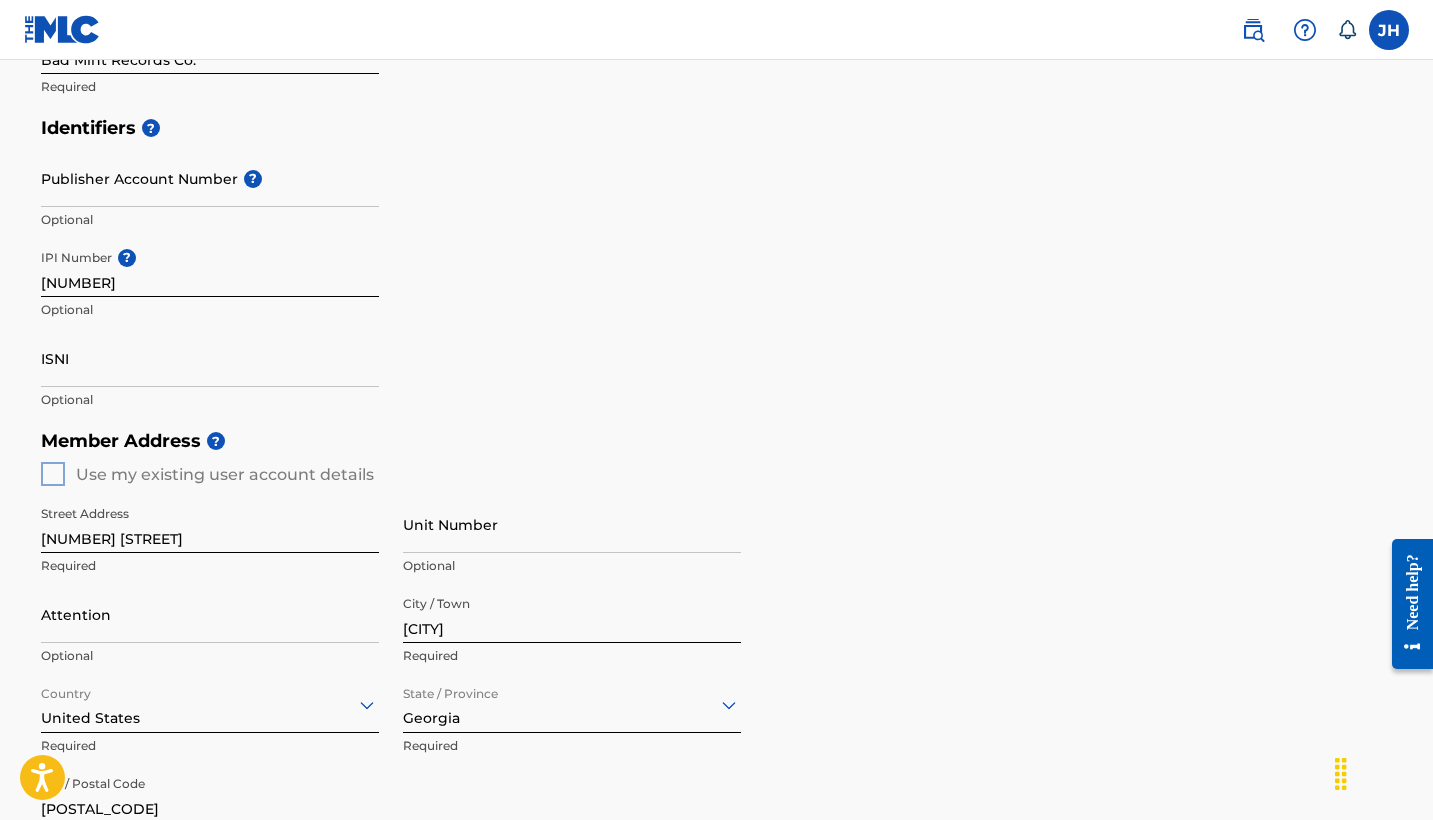 click on "Member Address ? Use my existing user account details Street Address 851 Hasty Trail Required Unit Number Optional Attention Optional City / Town Canton Required Country United States Required State / Province Georgia Required ZIP / Postal Code 30115 Required" at bounding box center [717, 648] 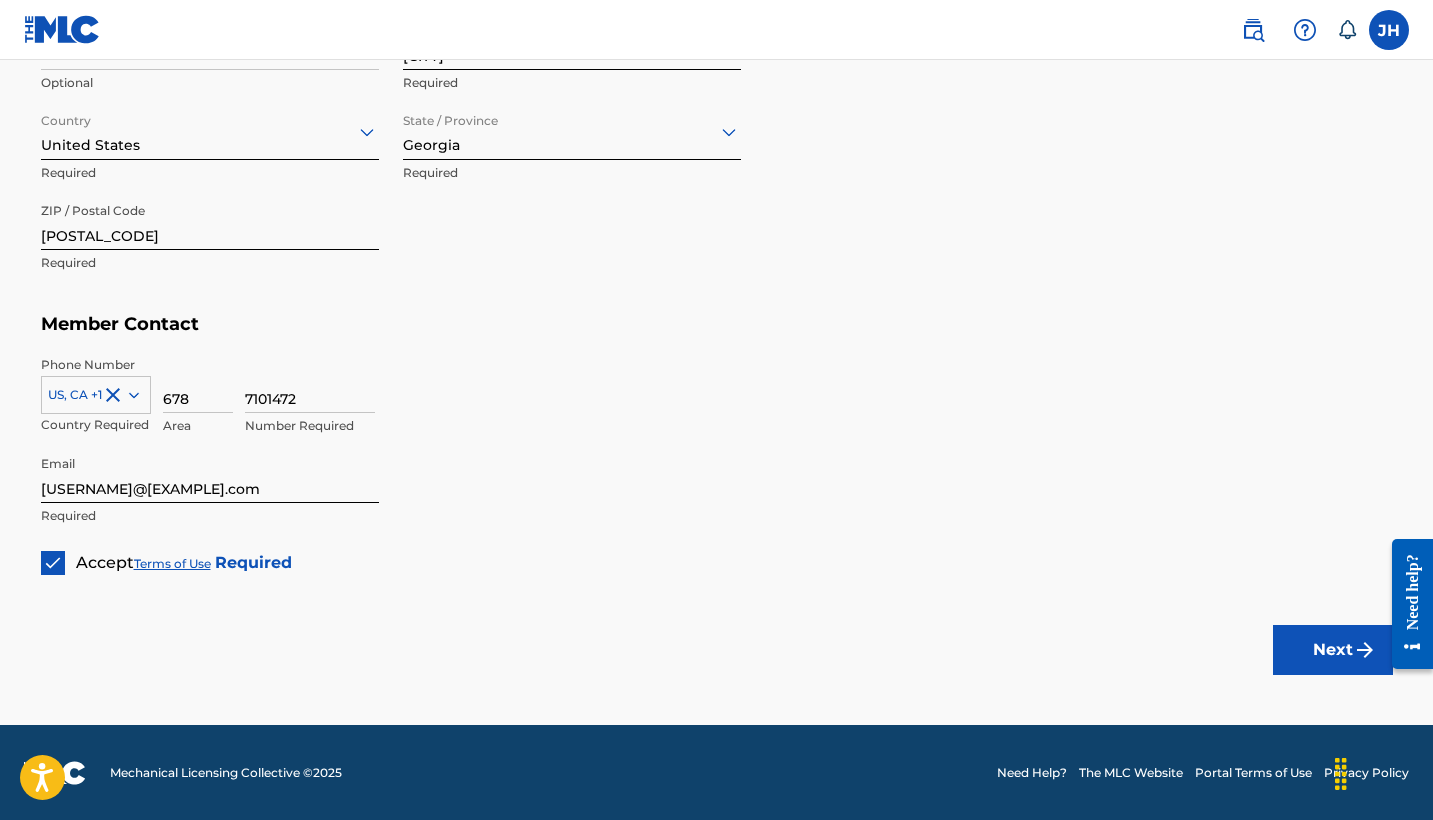 scroll, scrollTop: 1015, scrollLeft: 0, axis: vertical 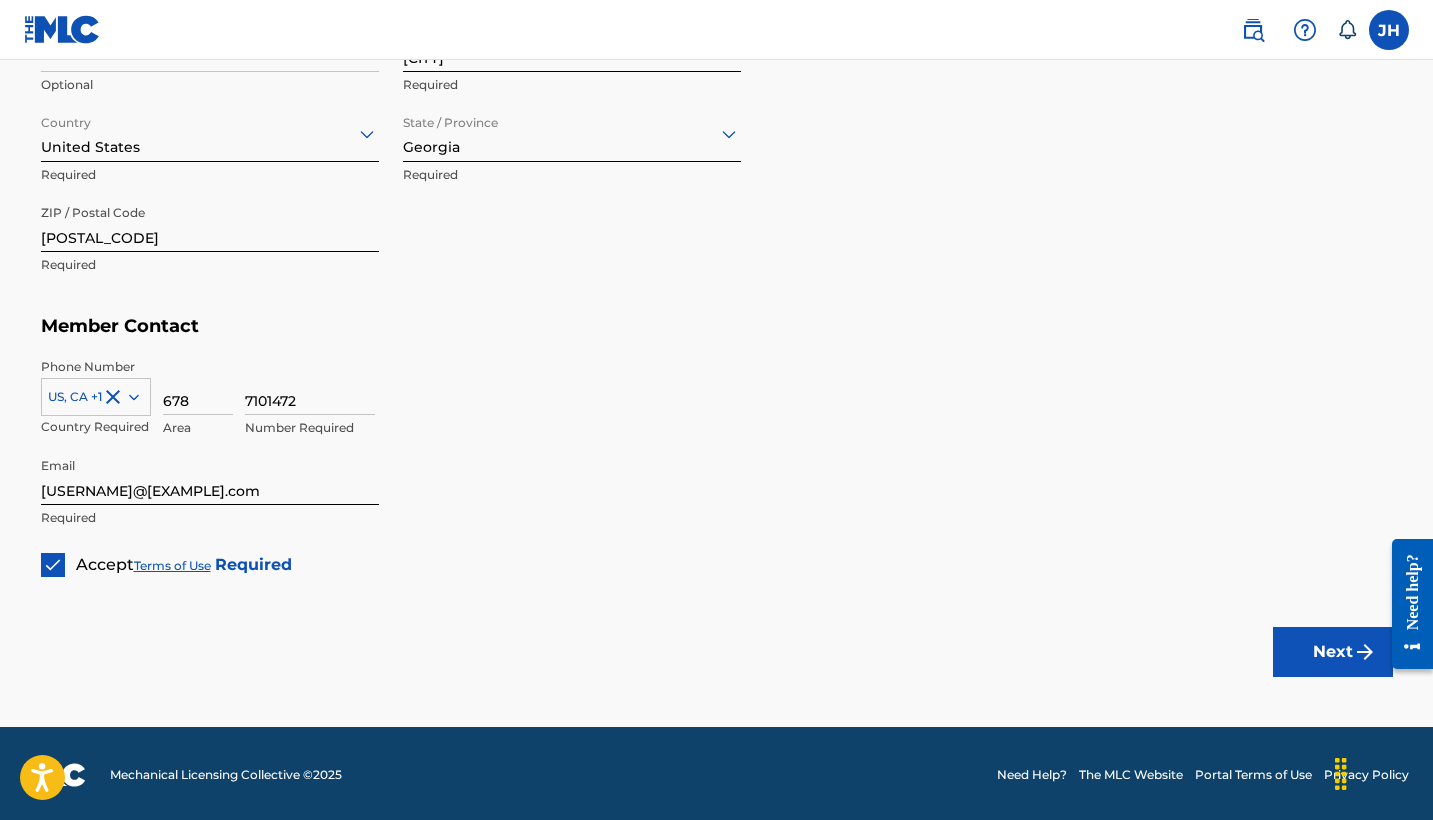 click on "Next" at bounding box center [1333, 652] 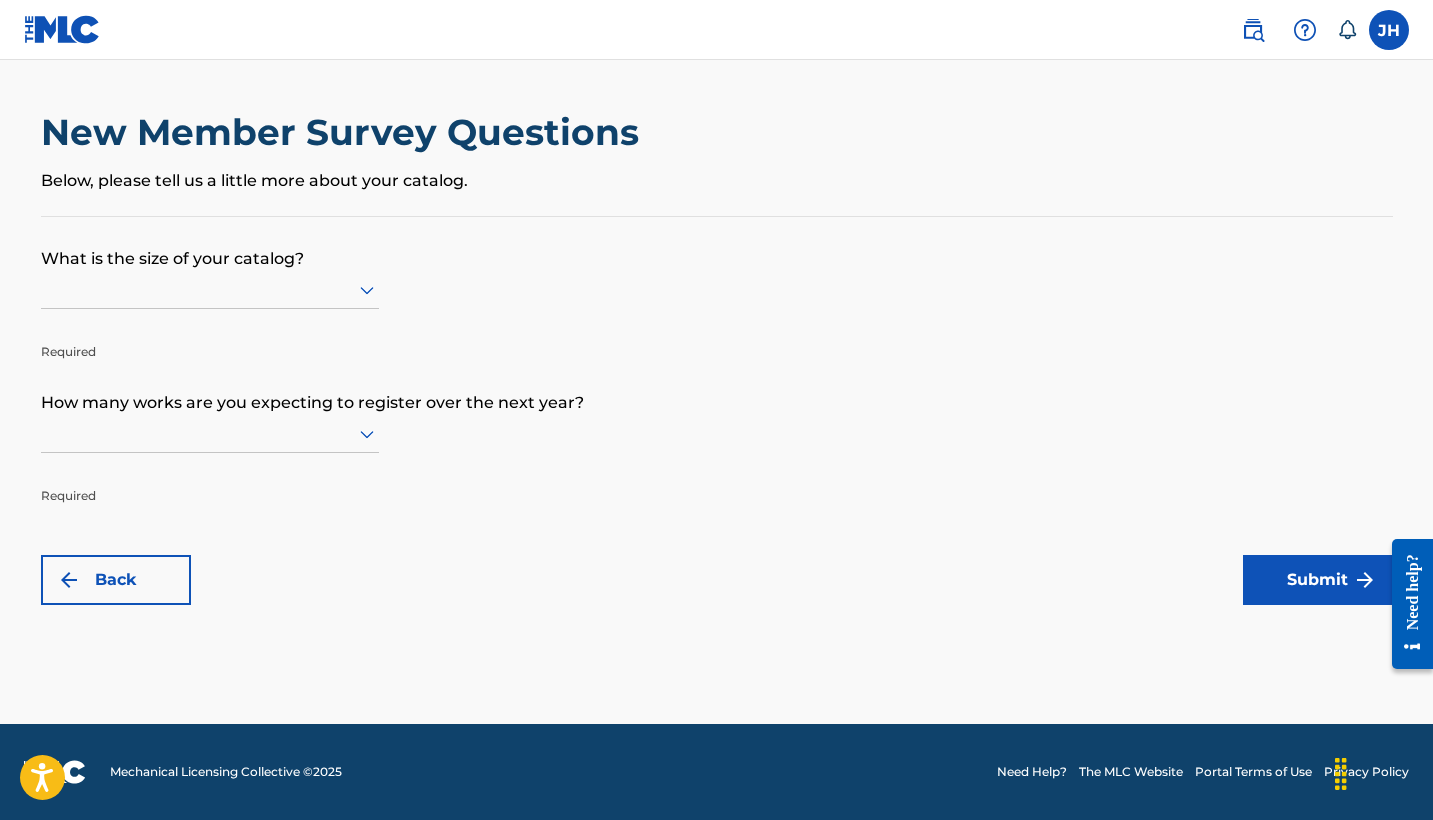 scroll, scrollTop: 0, scrollLeft: 0, axis: both 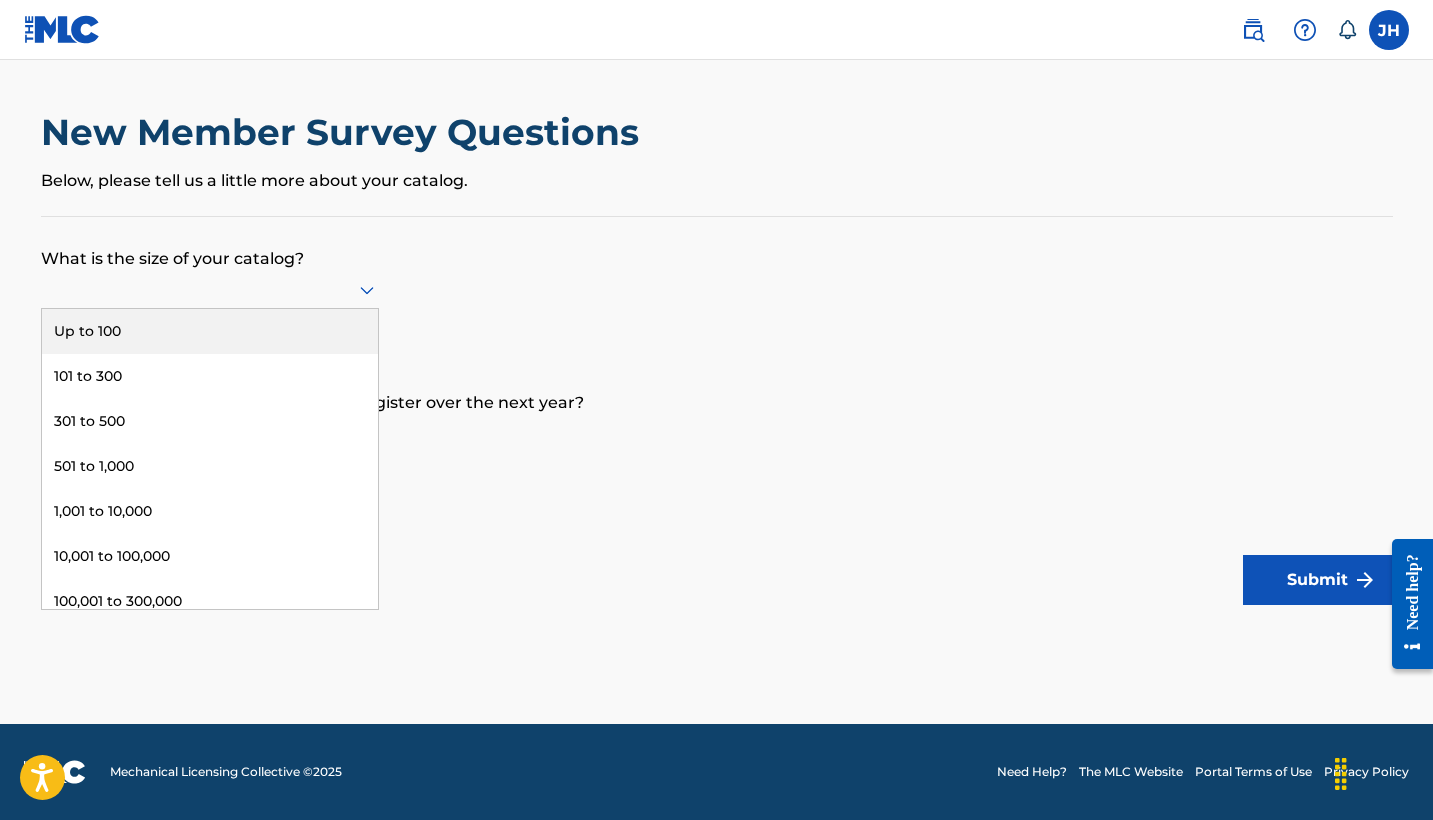 click 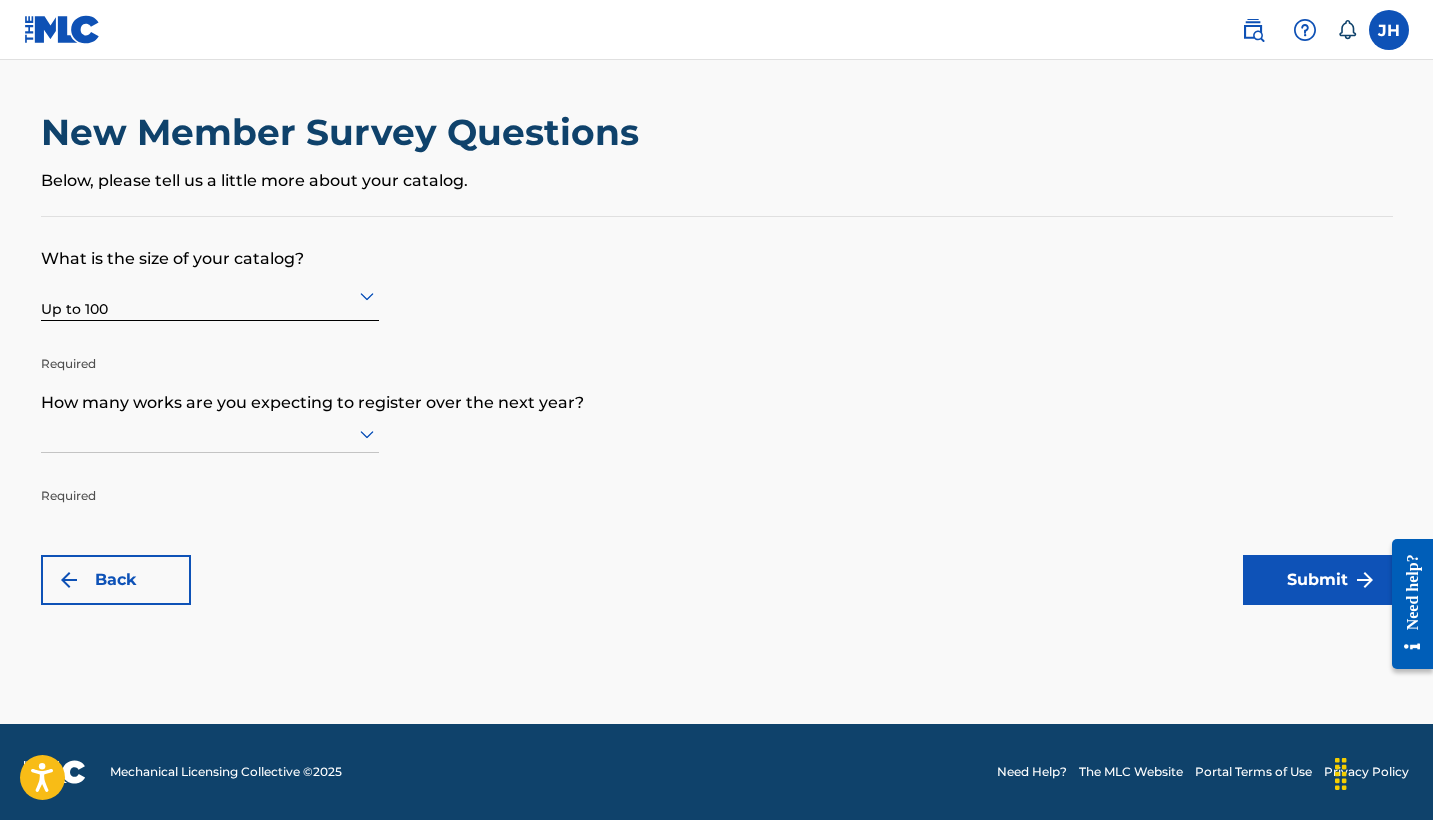 click at bounding box center (210, 433) 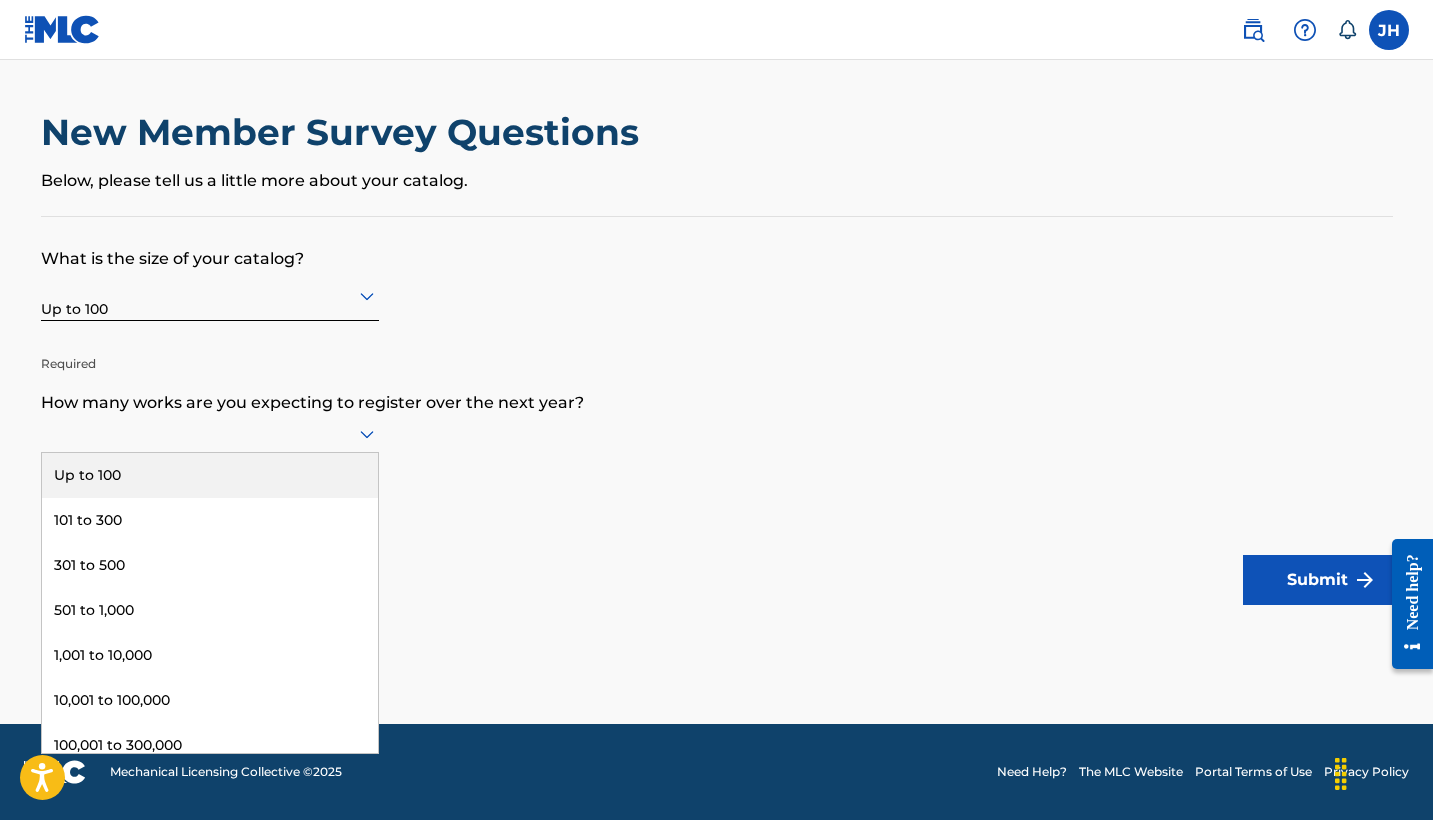 click on "Up to 100" at bounding box center (210, 475) 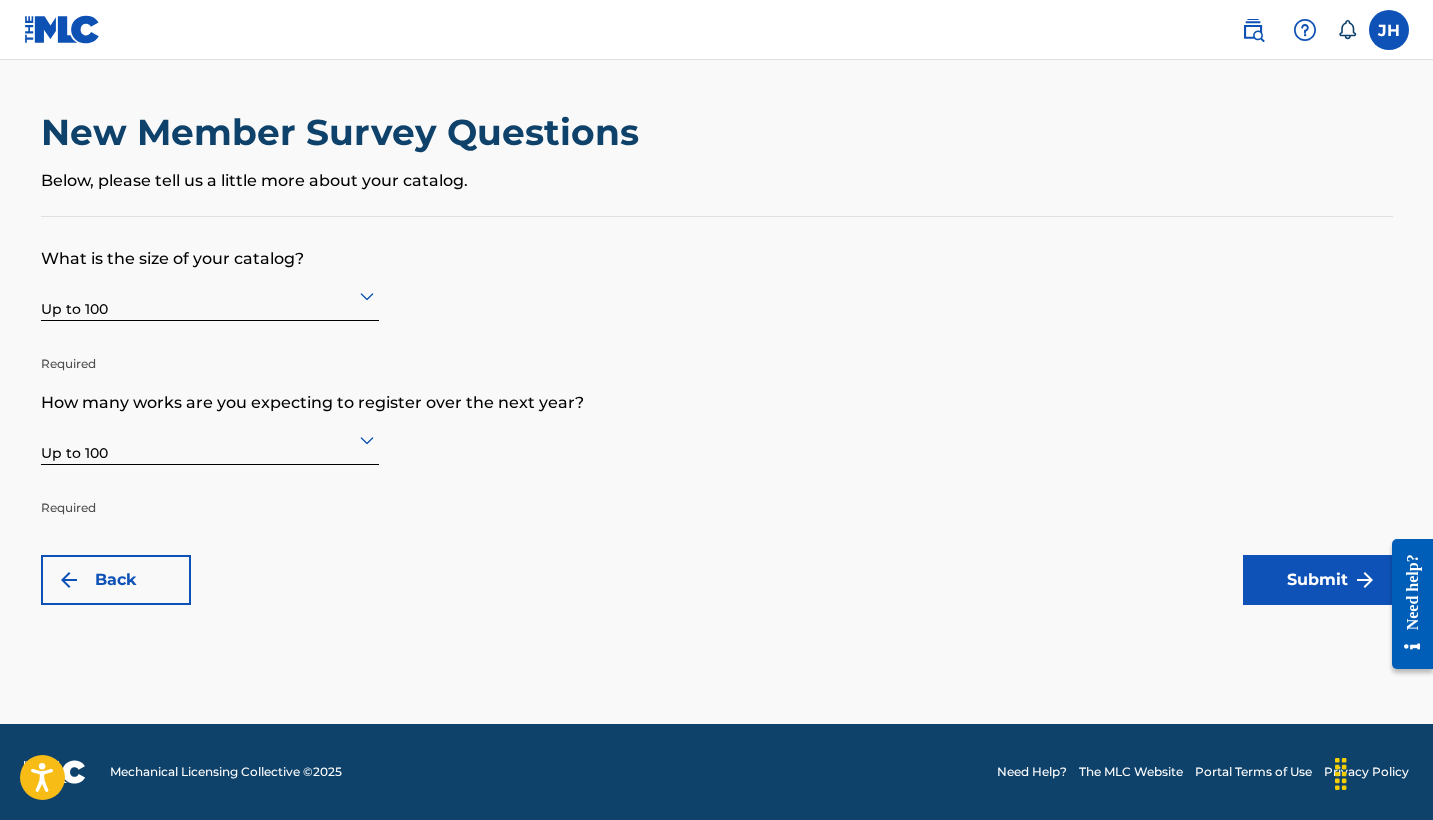 click on "Submit" at bounding box center [1318, 580] 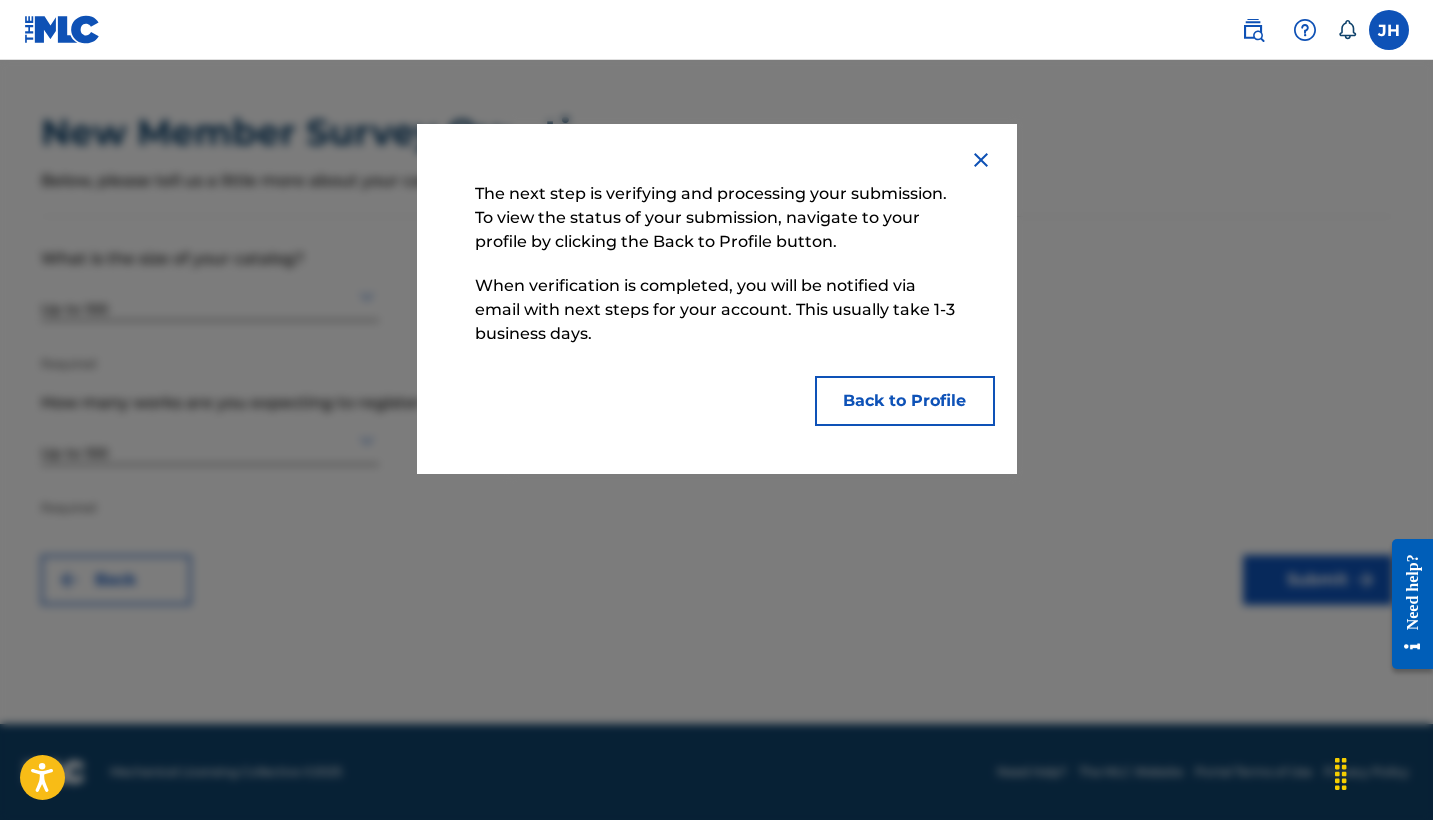 click on "Back to Profile" at bounding box center (905, 401) 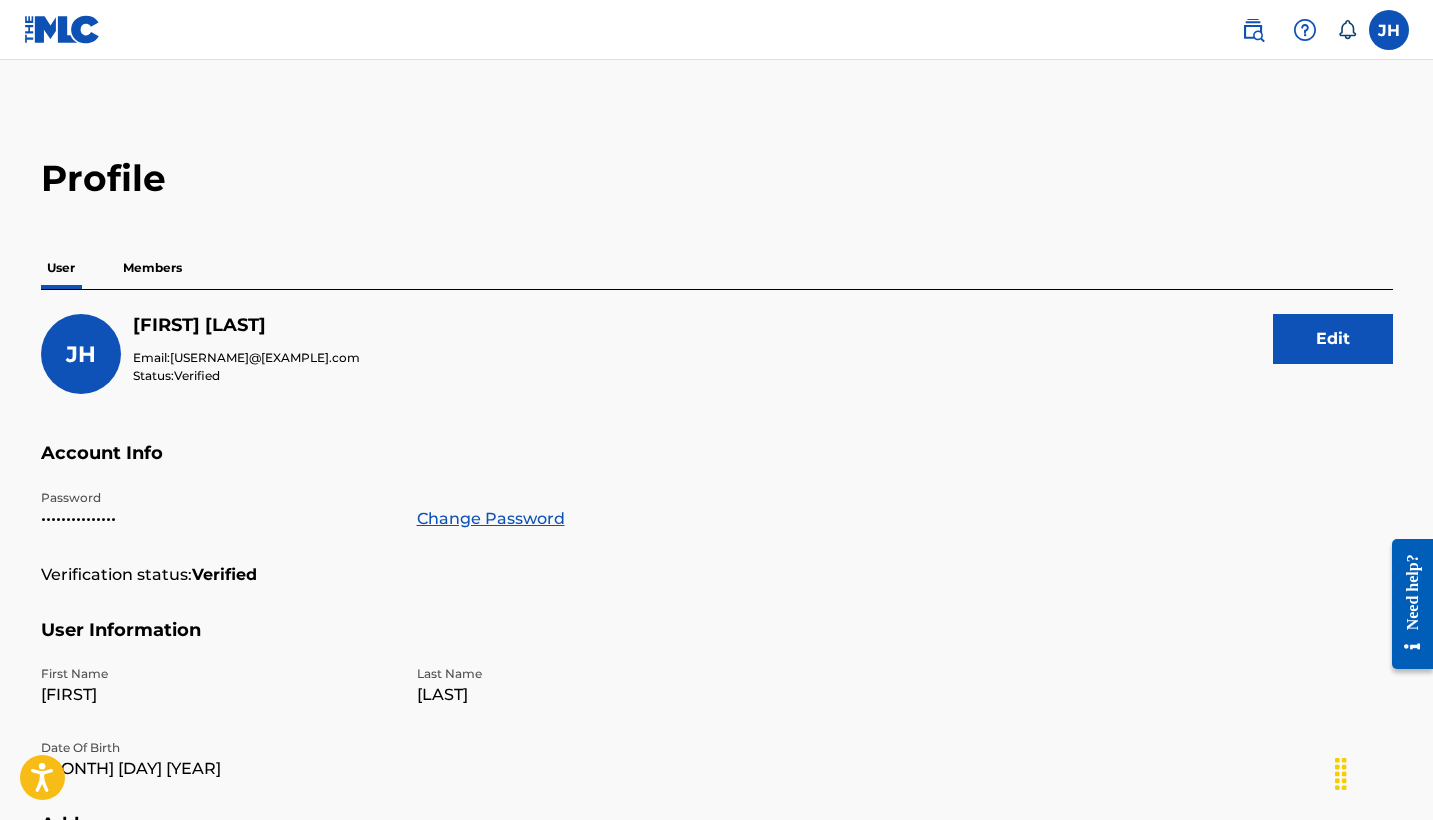 scroll, scrollTop: 0, scrollLeft: 0, axis: both 